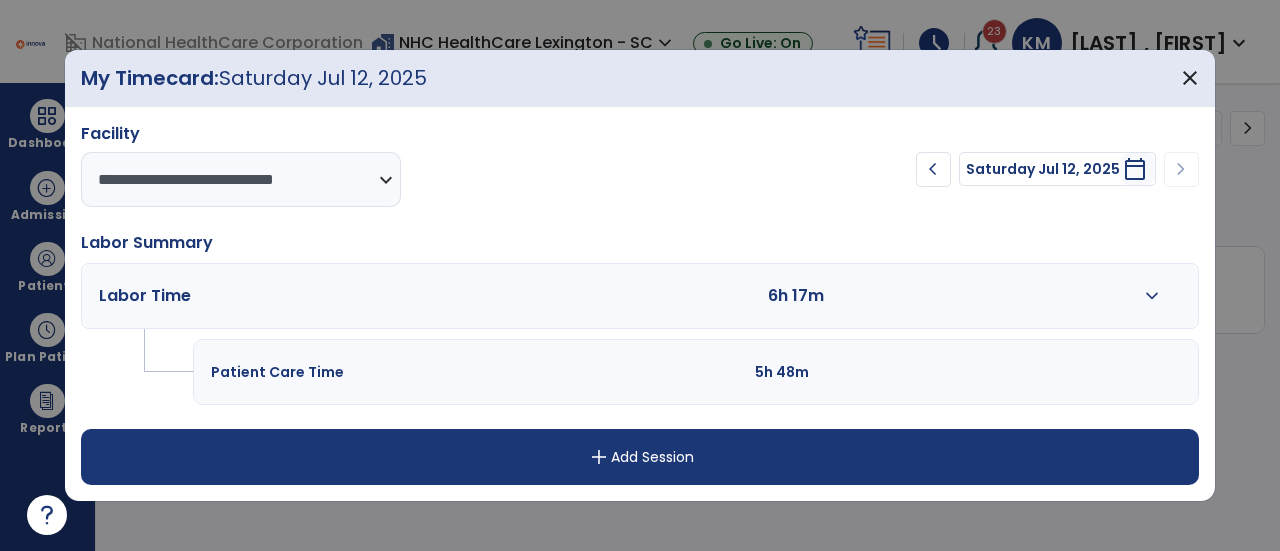 select on "**********" 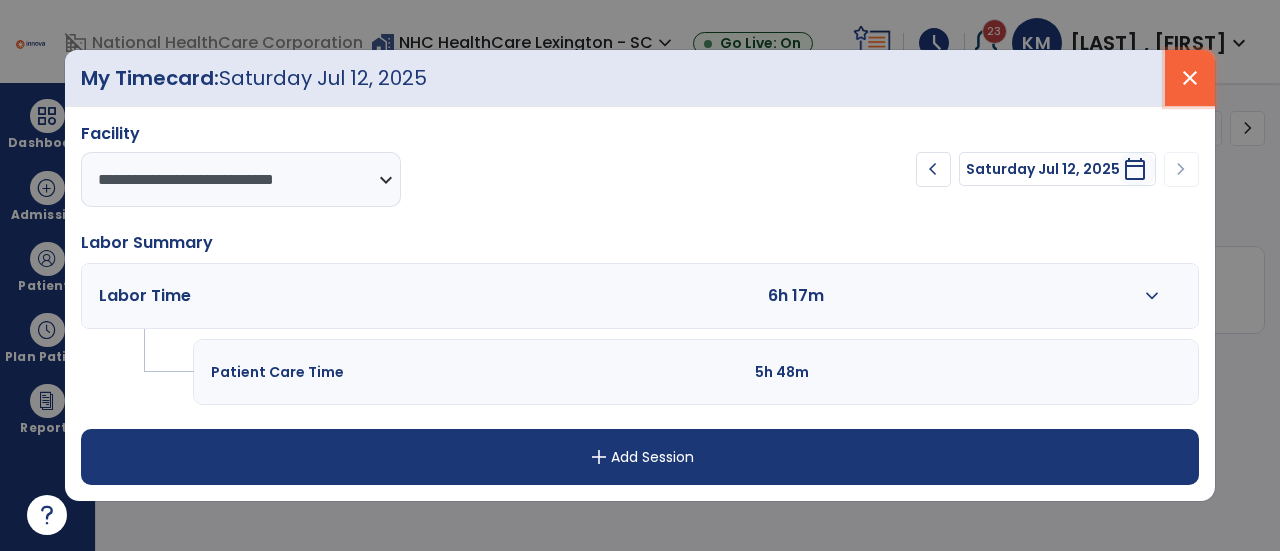 click on "close" at bounding box center [1190, 78] 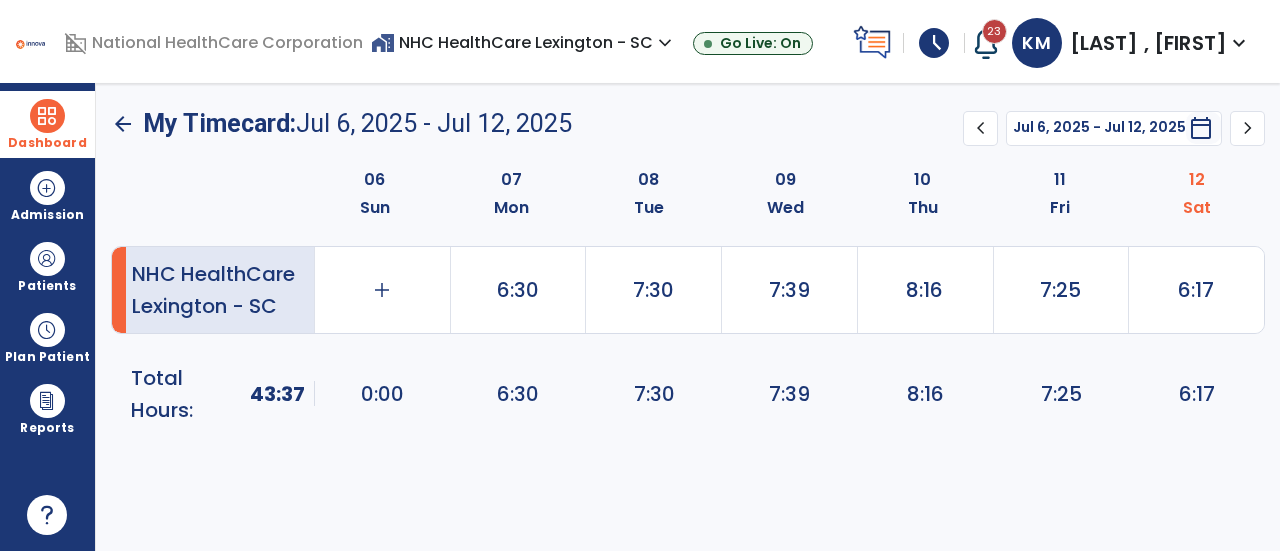 click at bounding box center [47, 116] 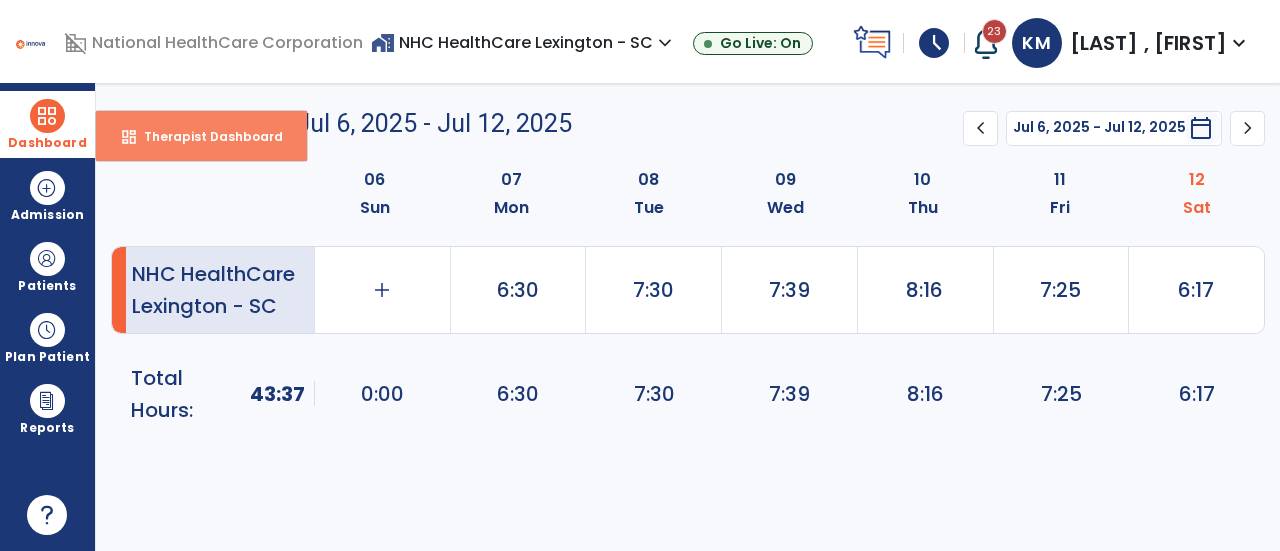 click on "Therapist Dashboard" at bounding box center (205, 136) 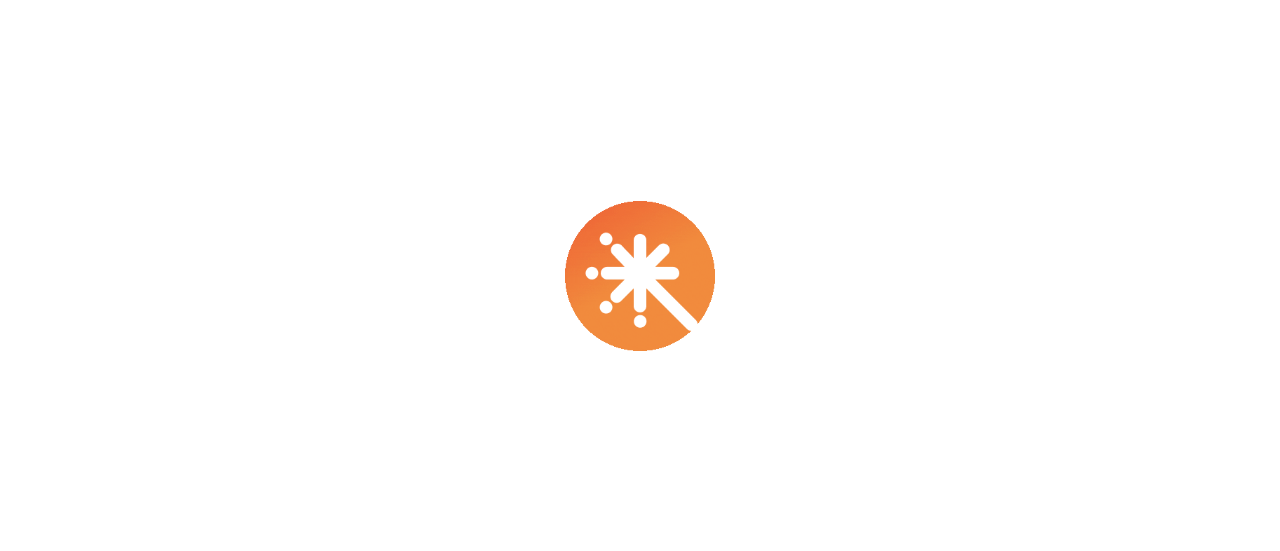 scroll, scrollTop: 0, scrollLeft: 0, axis: both 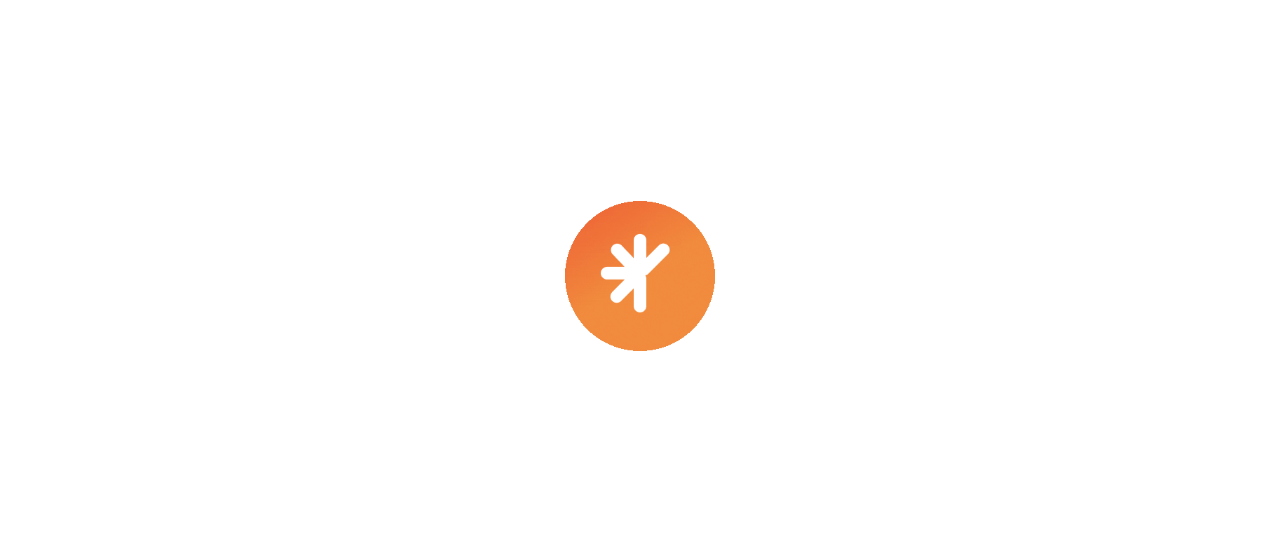select on "****" 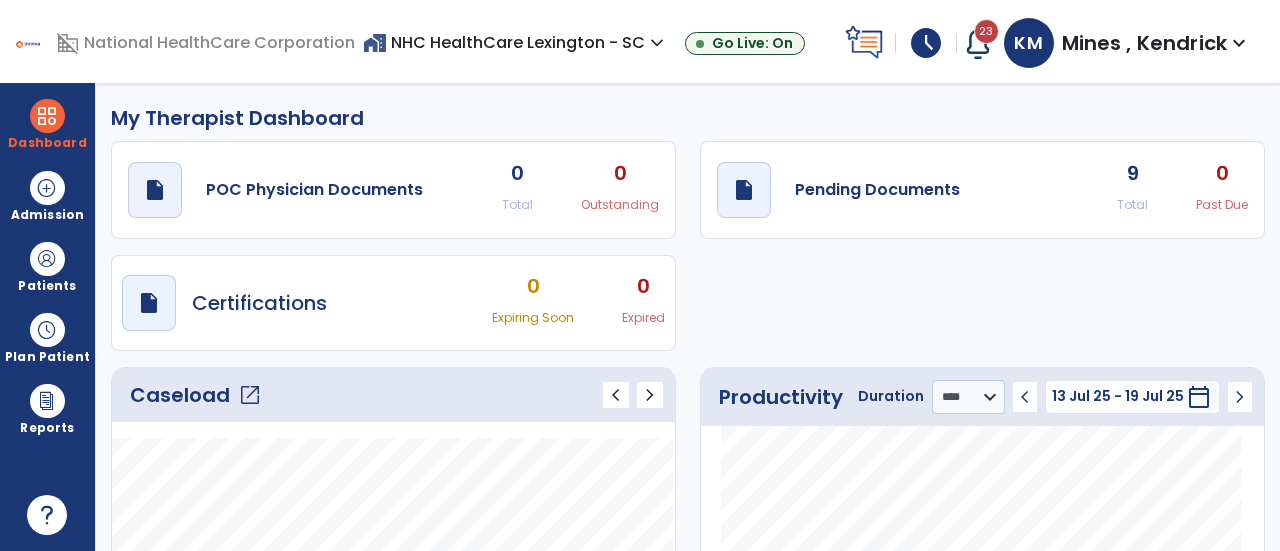 click on "Total" 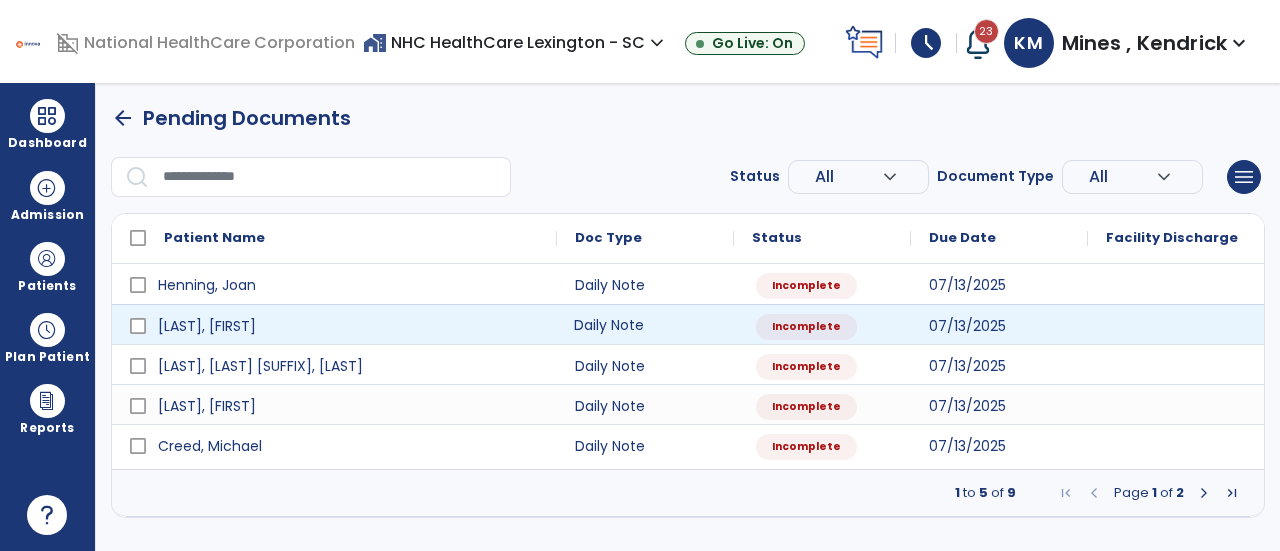 click on "Daily Note" at bounding box center [645, 324] 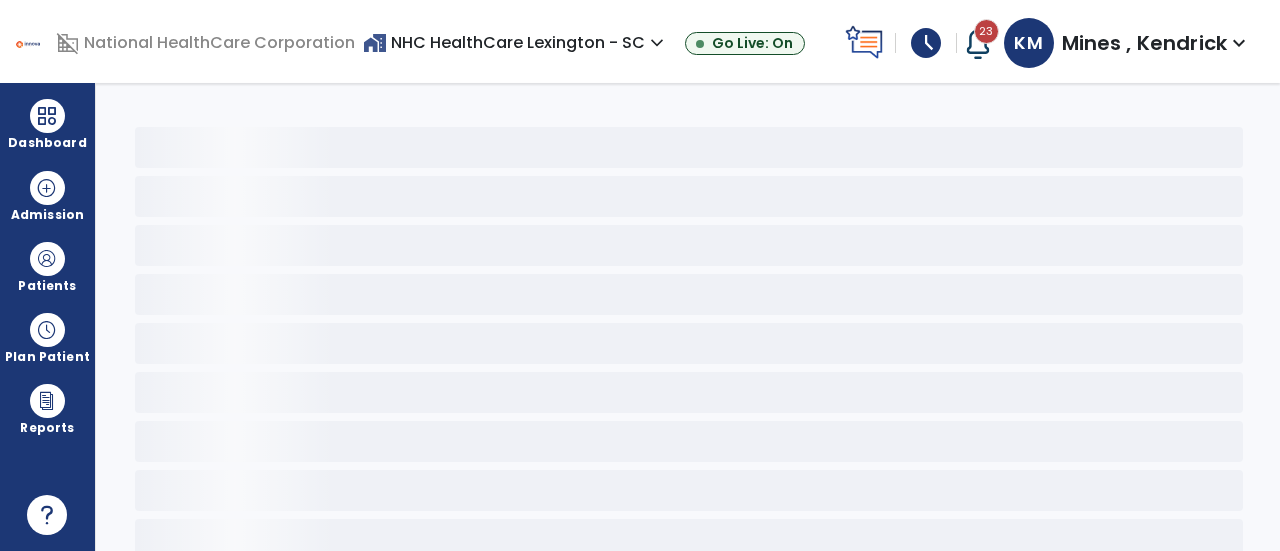 select on "*" 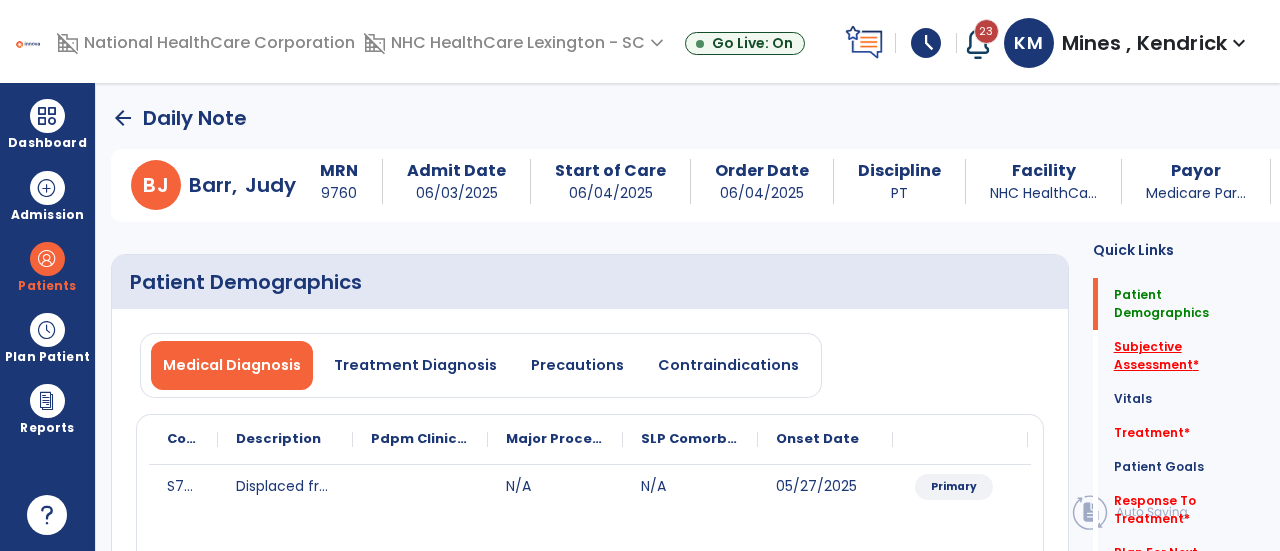 click on "Subjective Assessment   *" 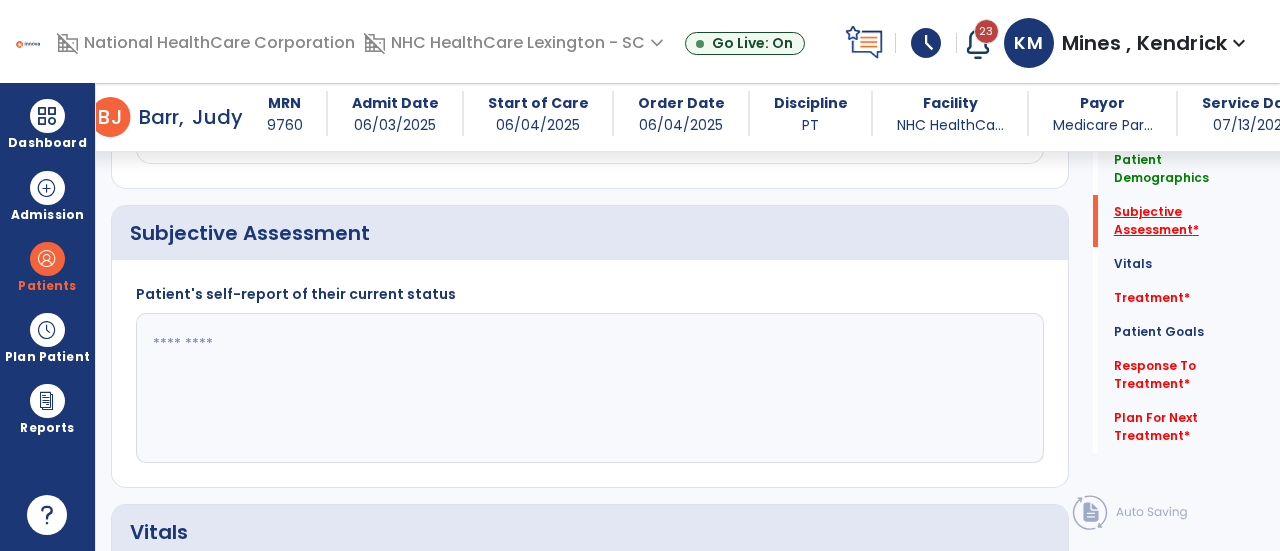 scroll, scrollTop: 479, scrollLeft: 0, axis: vertical 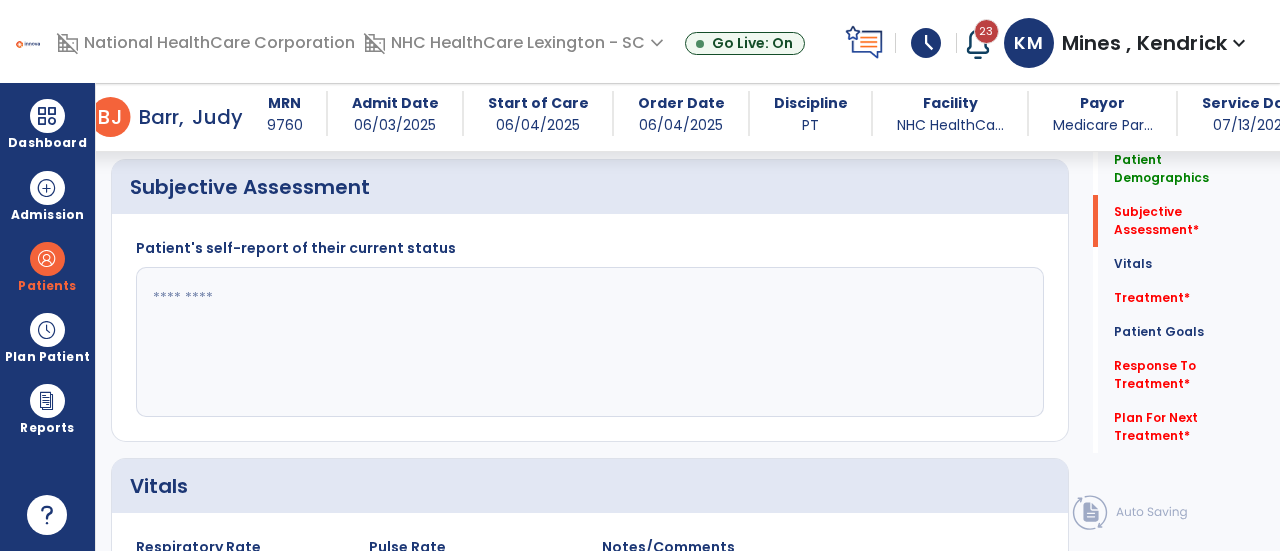 click 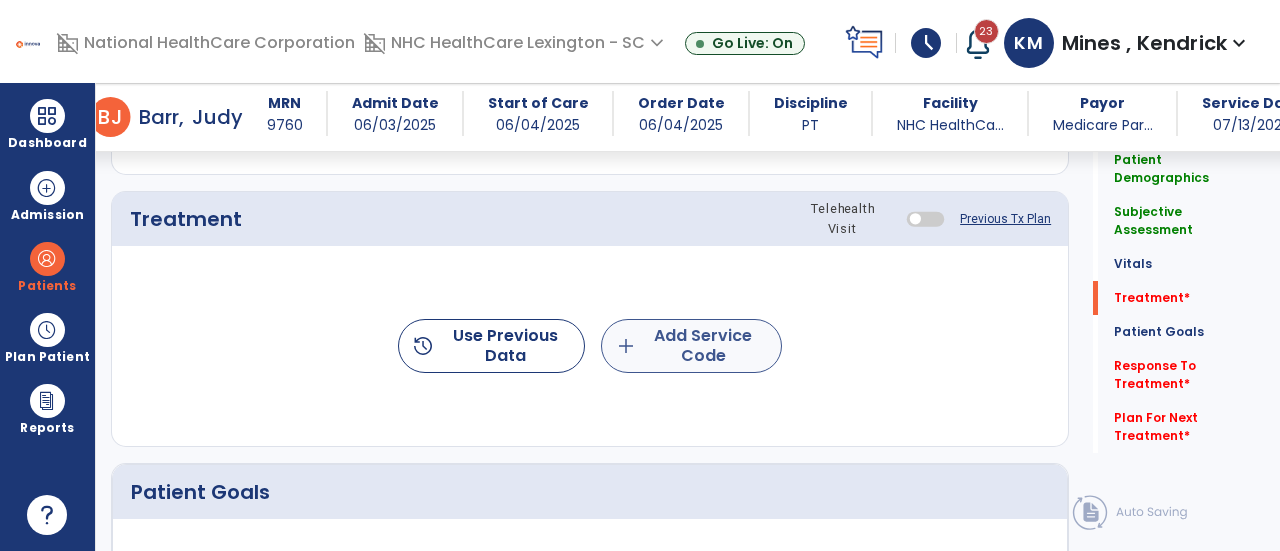 type on "**********" 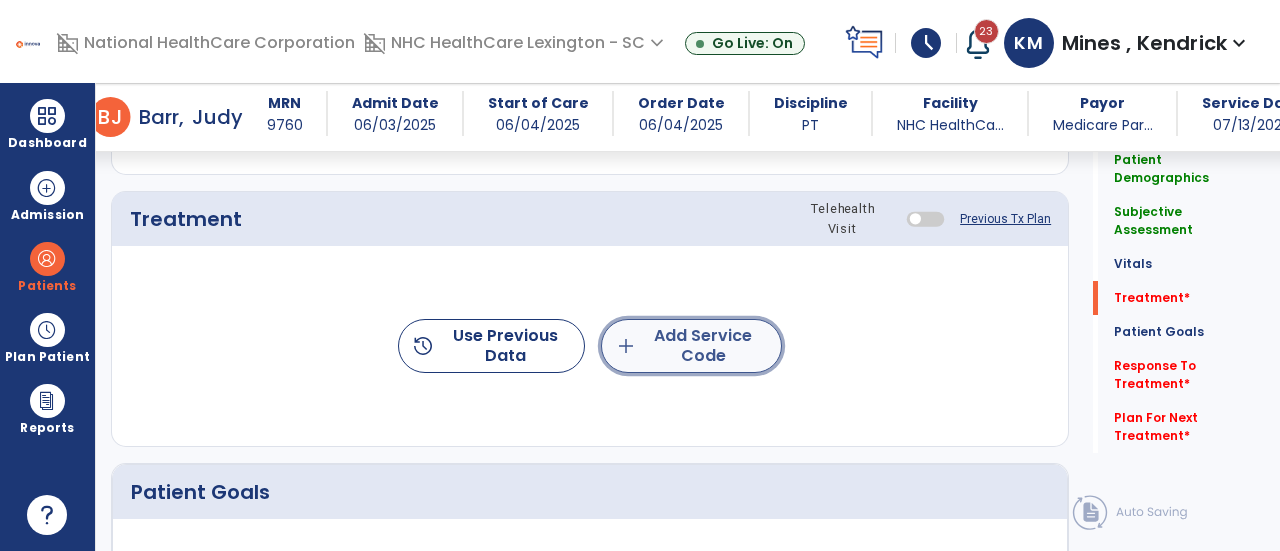 click on "add  Add Service Code" 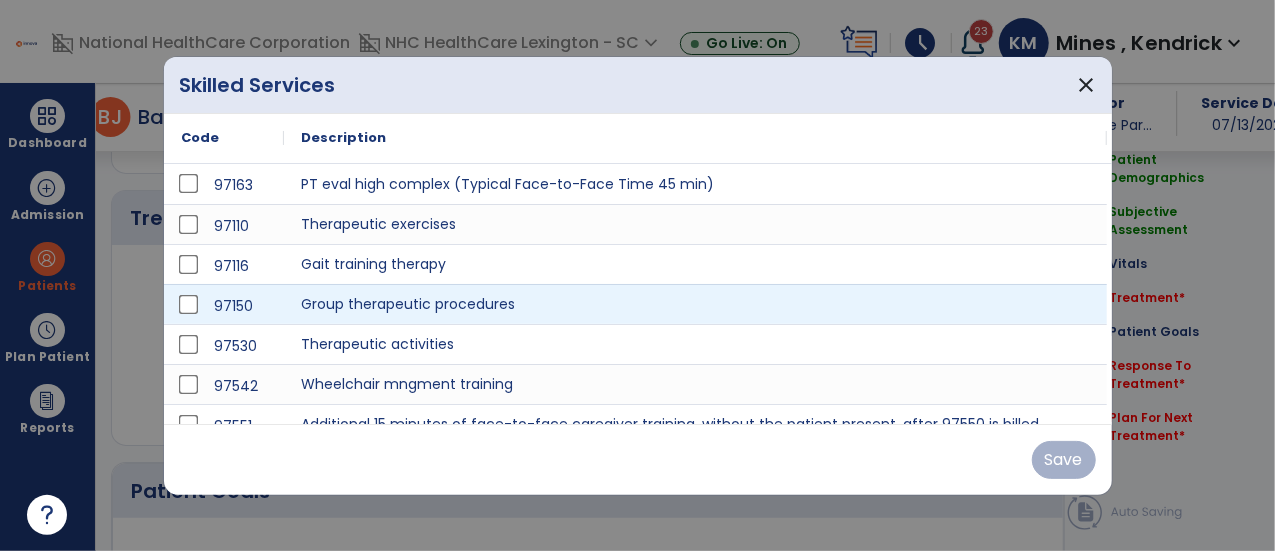scroll, scrollTop: 1168, scrollLeft: 0, axis: vertical 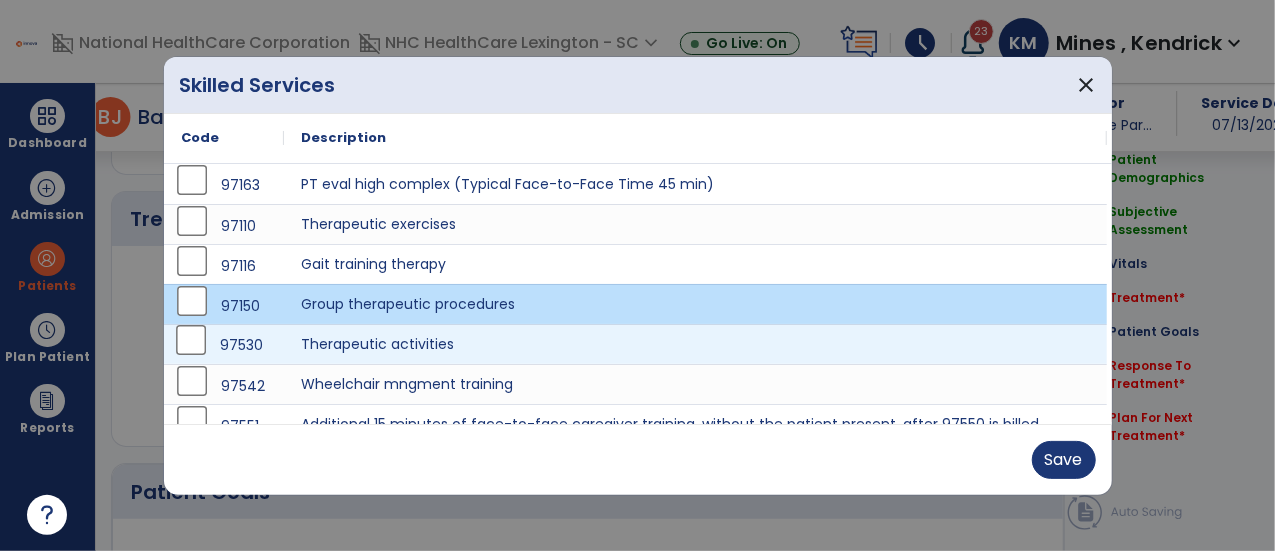 click on "97530" at bounding box center [224, 345] 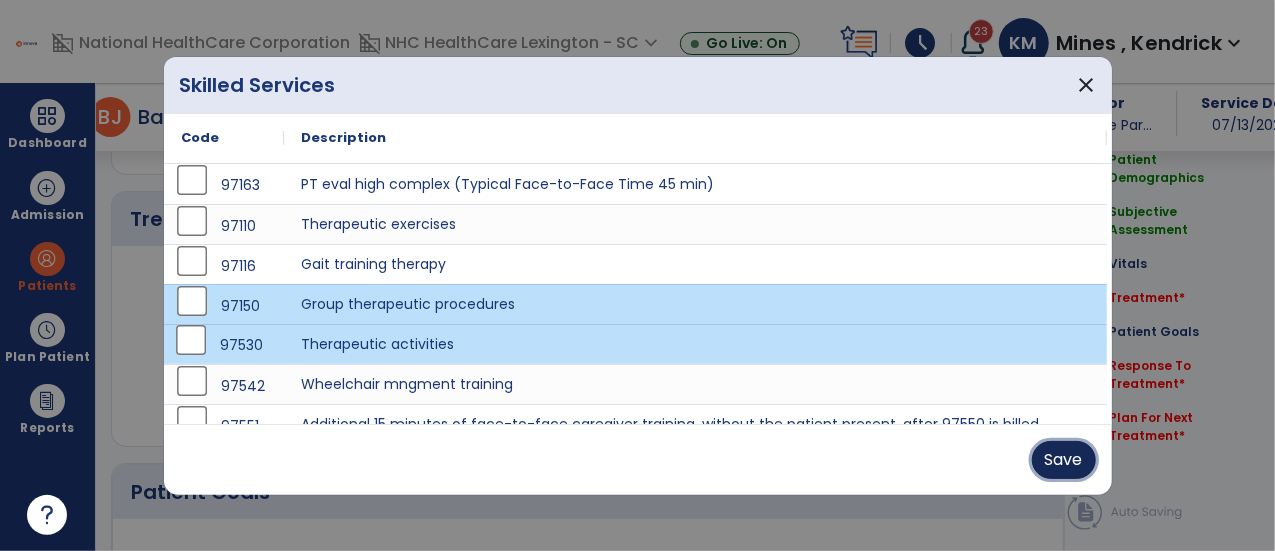 click on "Save" at bounding box center (1064, 460) 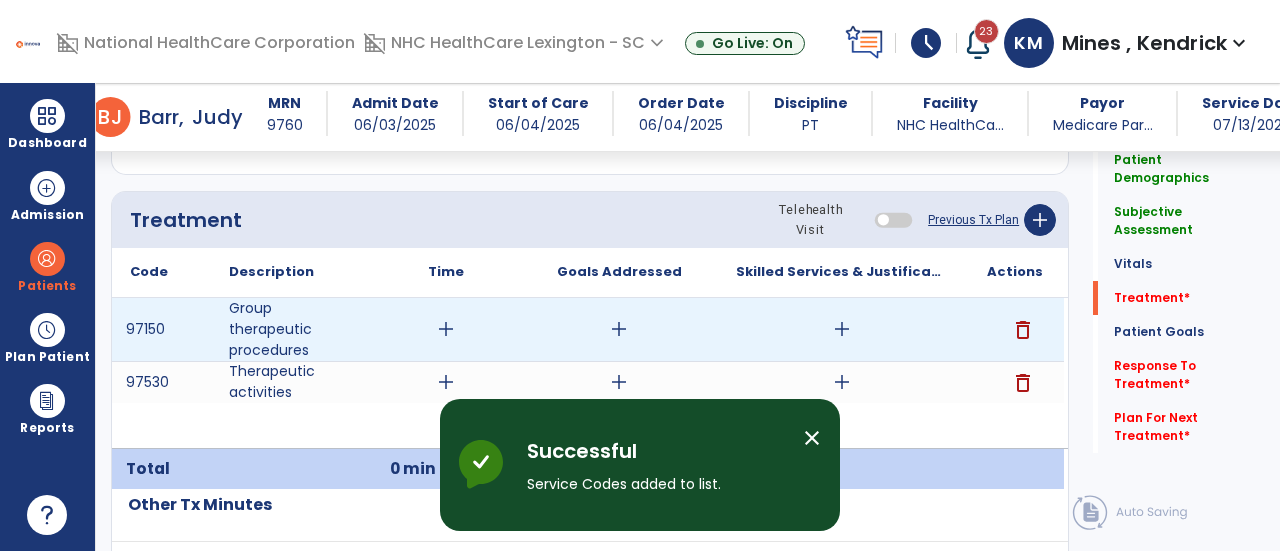 click on "add" at bounding box center [446, 329] 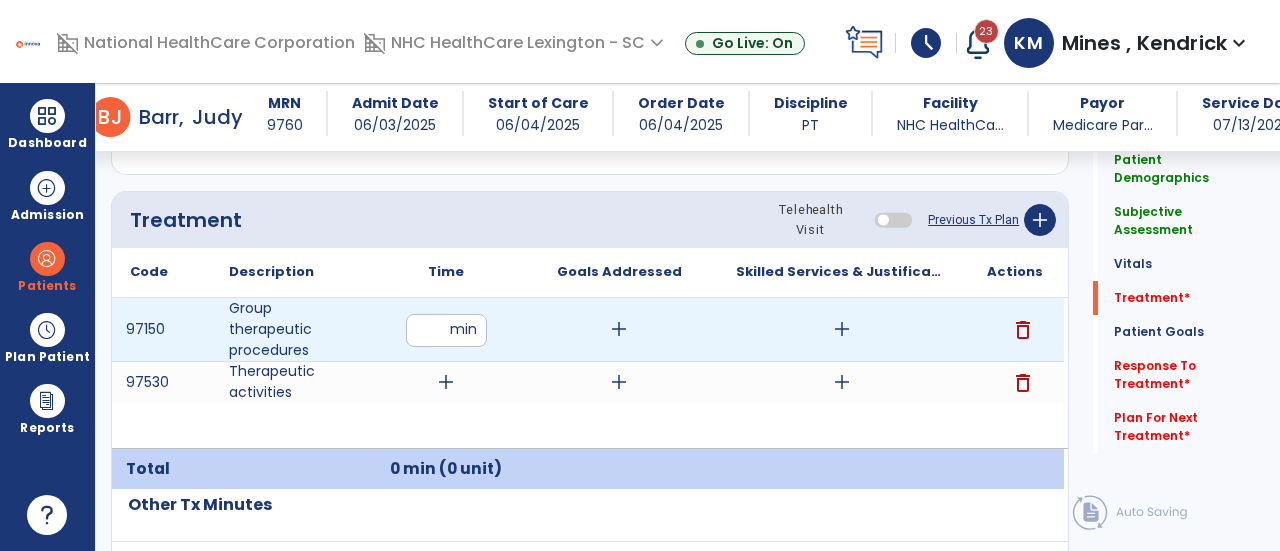 type on "**" 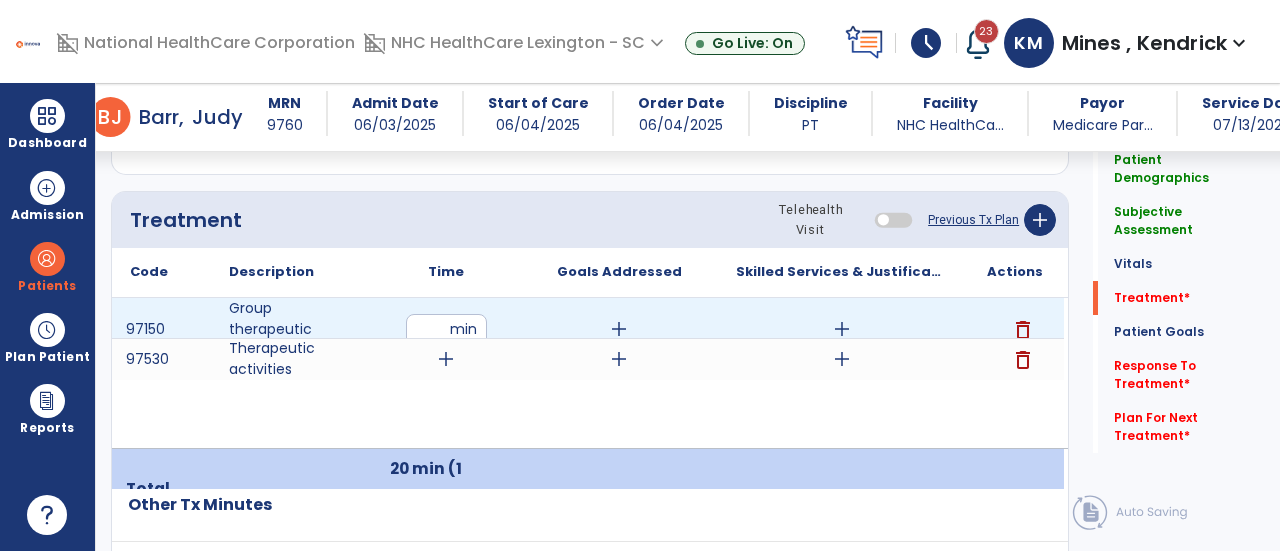 click on "add" at bounding box center [619, 329] 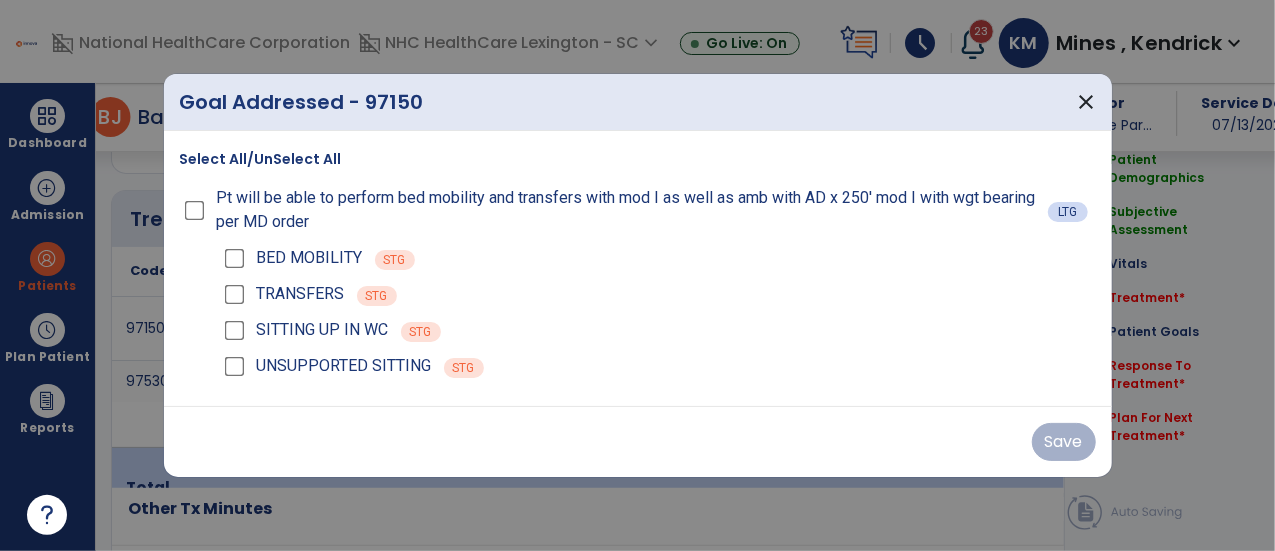 scroll, scrollTop: 1168, scrollLeft: 0, axis: vertical 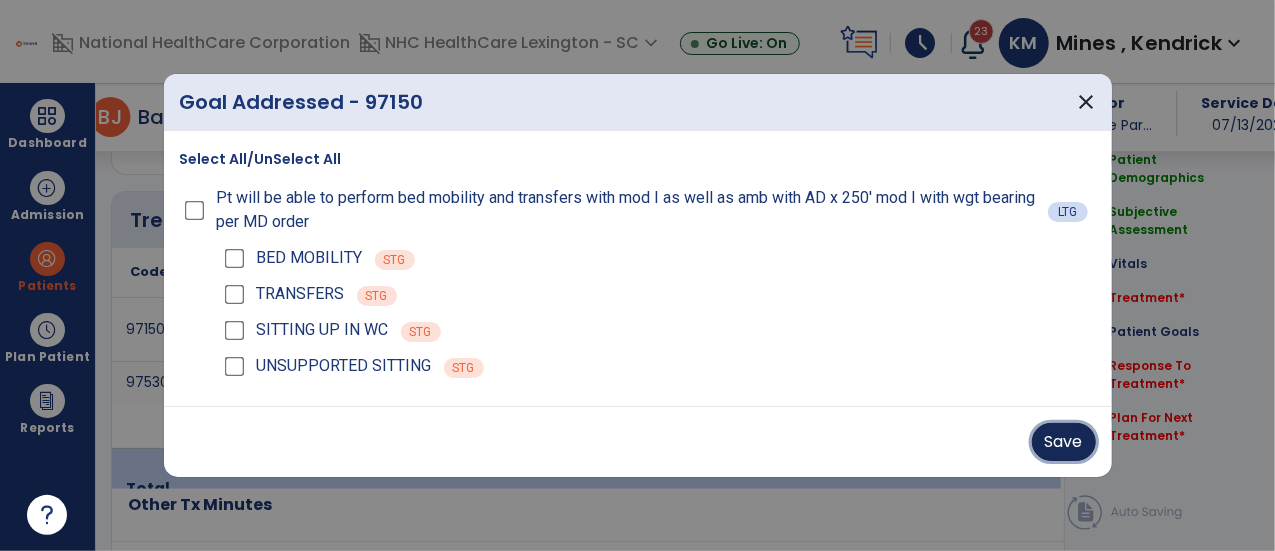 click on "Save" at bounding box center (1064, 442) 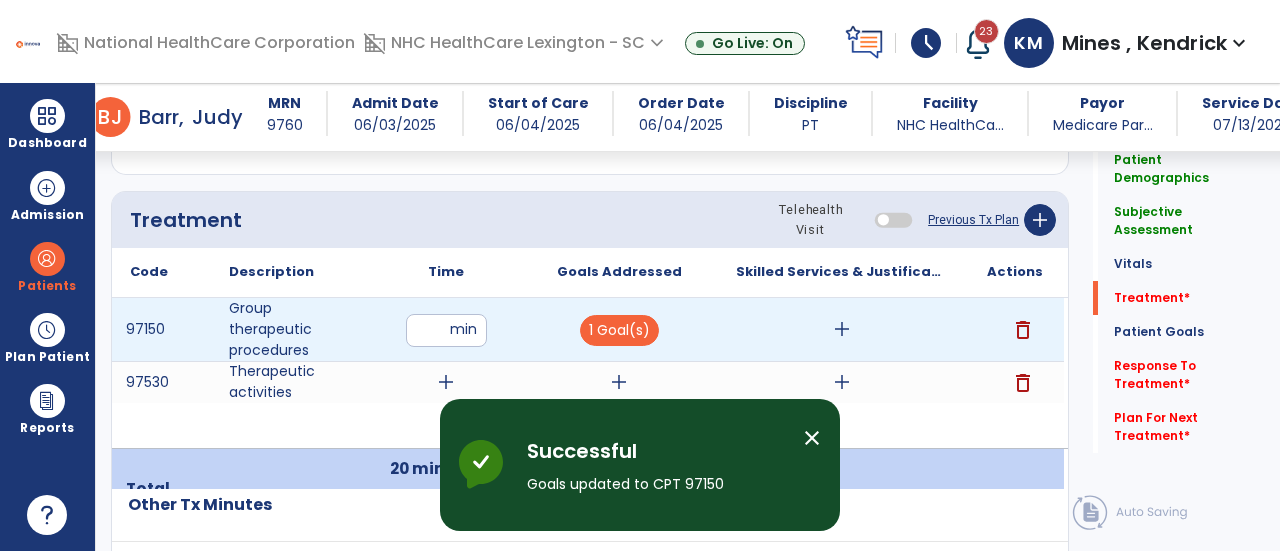 click on "add" at bounding box center [842, 329] 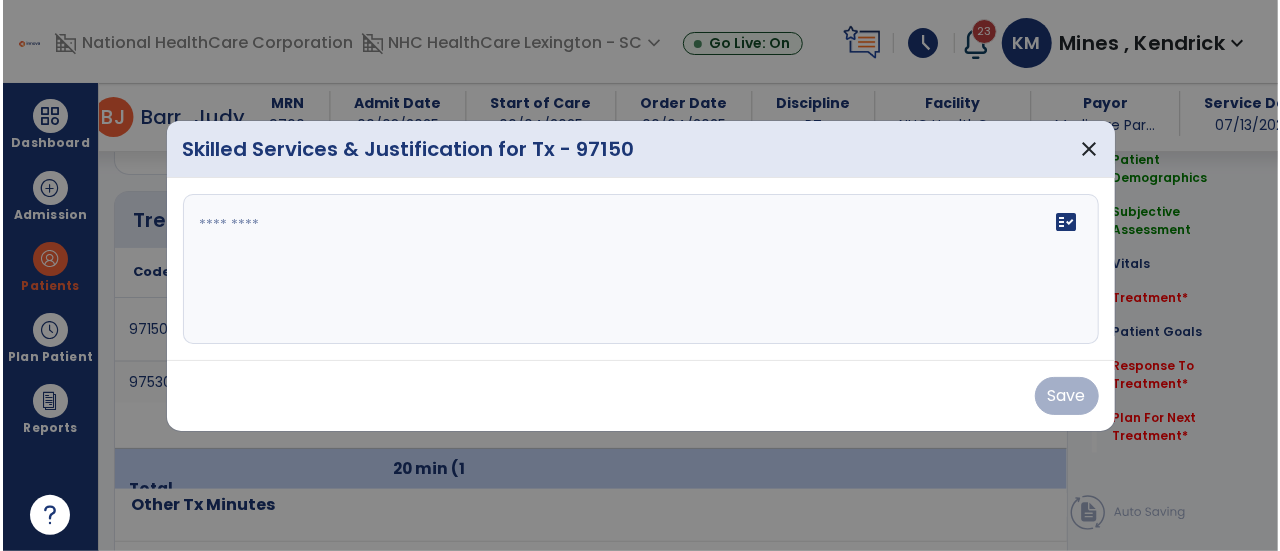 scroll, scrollTop: 1168, scrollLeft: 0, axis: vertical 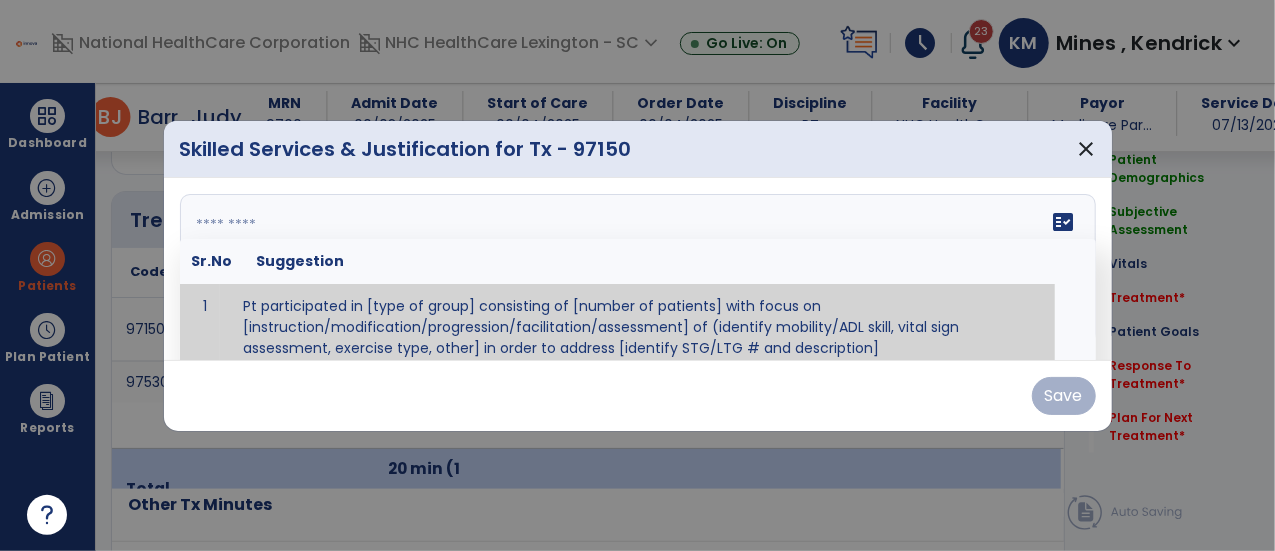 click on "fact_check  Sr.No Suggestion 1 Pt participated in [type of group] consisting of [number of patients] with focus on [instruction/modification/progression/facilitation/assessment] of (identify mobility/ADL skill, vital sign assessment, exercise type, other] in order to address [identify STG/LTG # and description]" at bounding box center (638, 269) 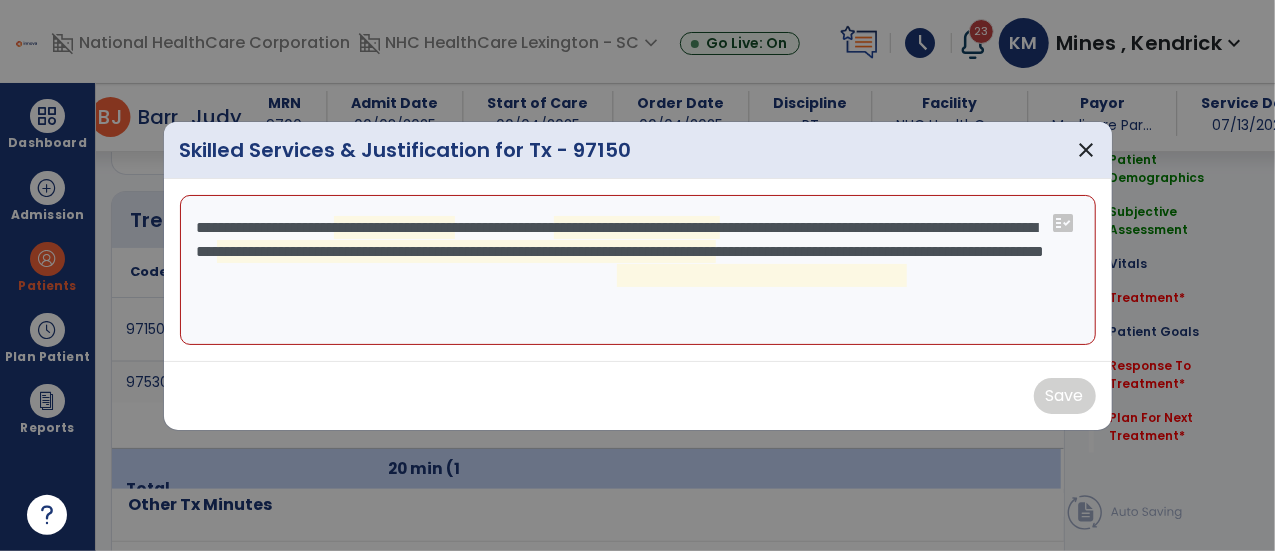 click on "**********" at bounding box center (638, 270) 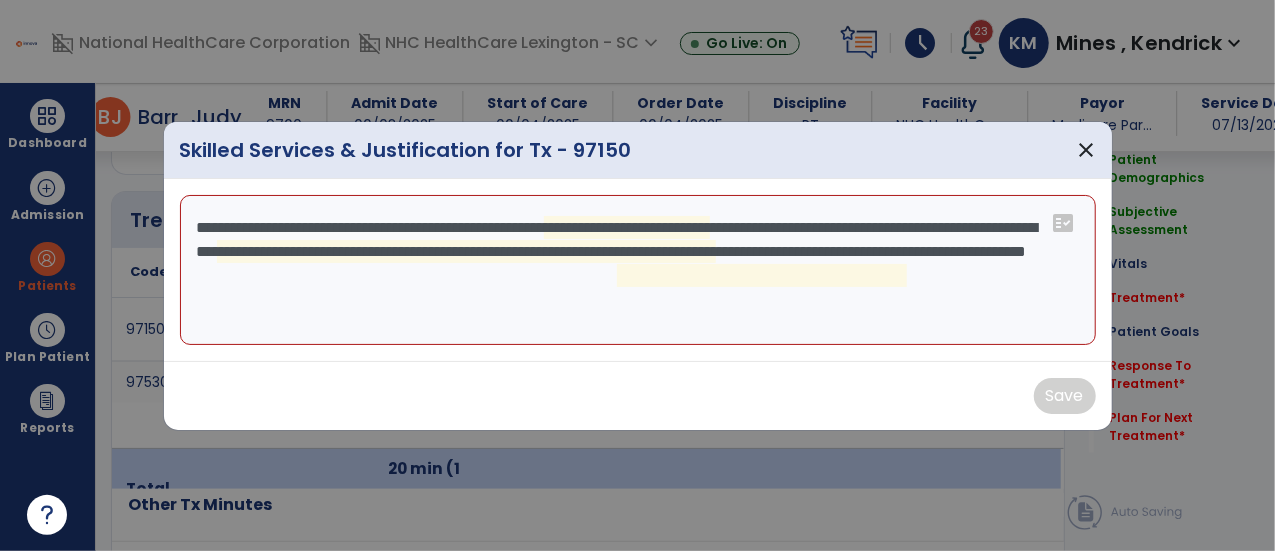 click on "**********" at bounding box center [638, 270] 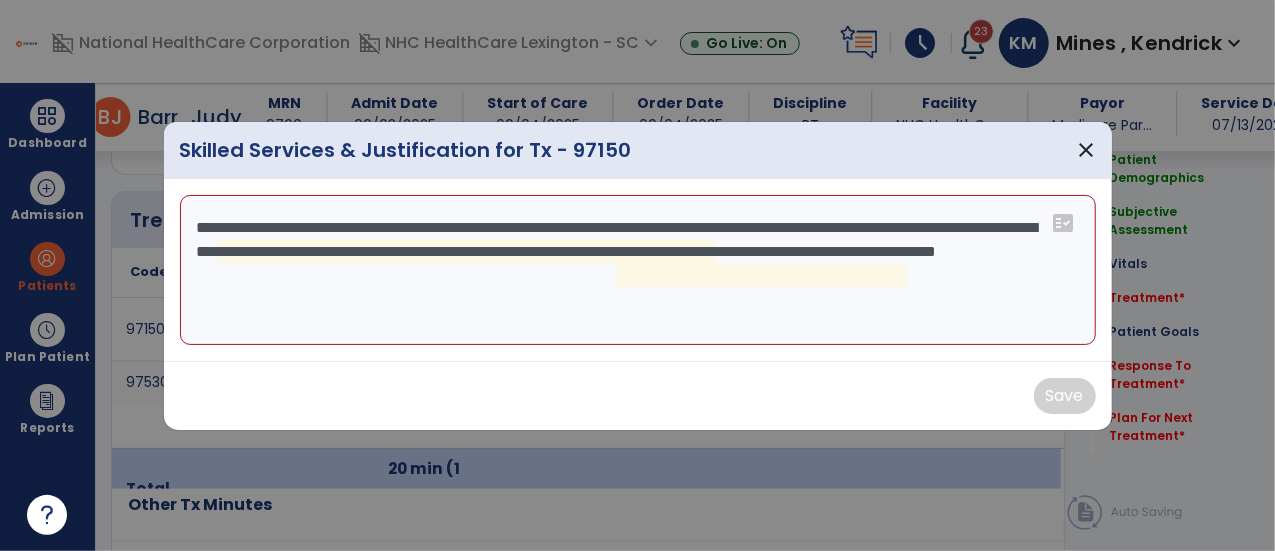 drag, startPoint x: 953, startPoint y: 281, endPoint x: 213, endPoint y: 254, distance: 740.49243 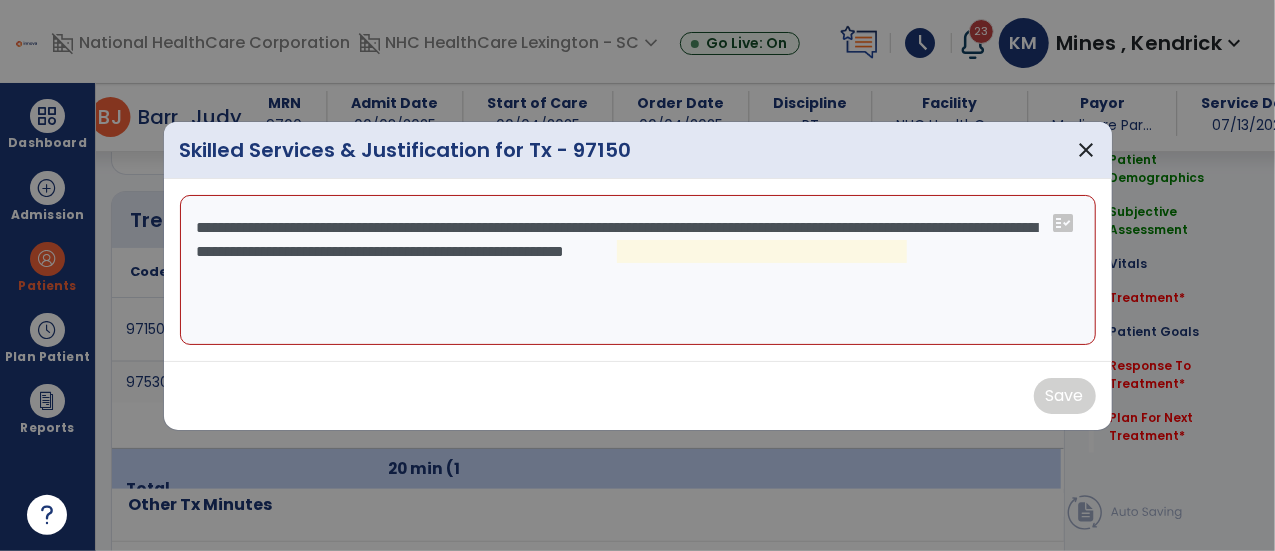 drag, startPoint x: 968, startPoint y: 268, endPoint x: 652, endPoint y: 231, distance: 318.15875 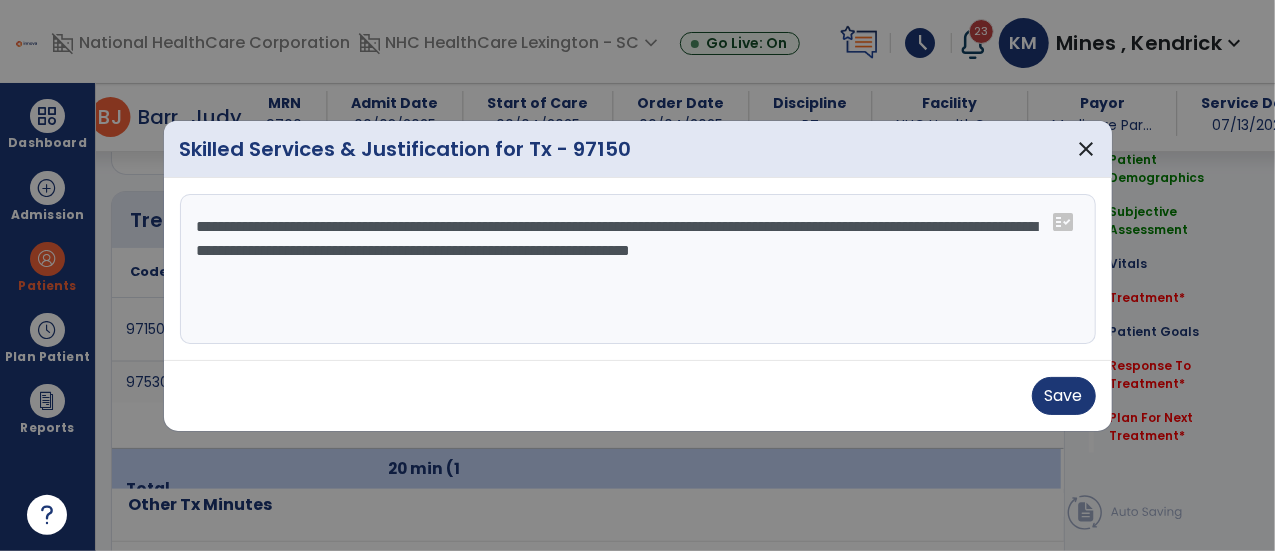 click on "**********" at bounding box center [638, 269] 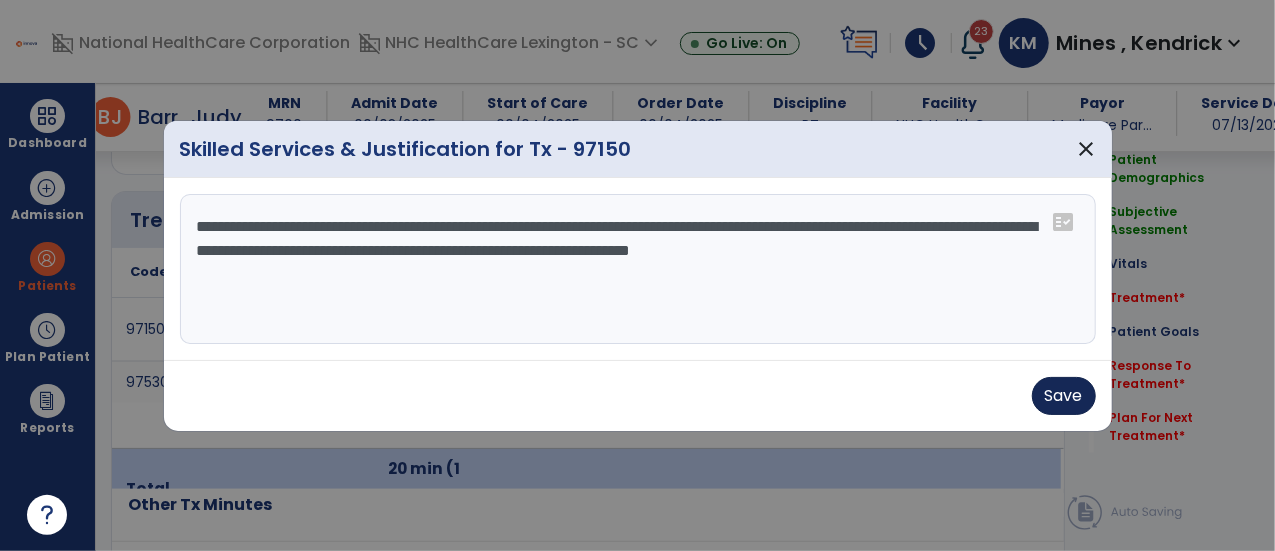 type on "**********" 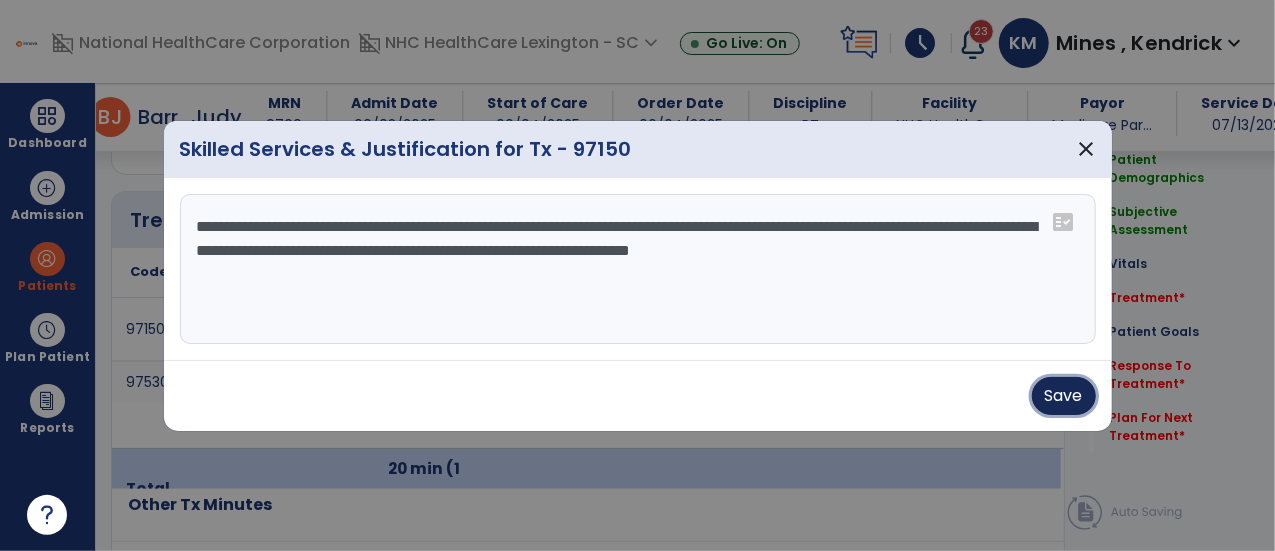 click on "Save" at bounding box center (1064, 396) 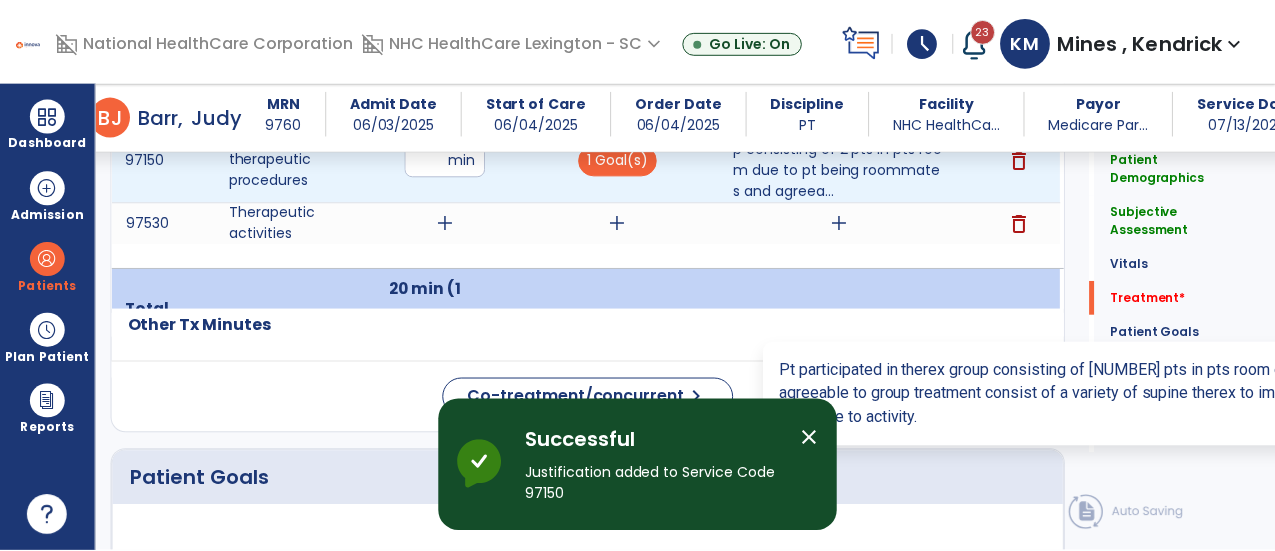 scroll, scrollTop: 1356, scrollLeft: 0, axis: vertical 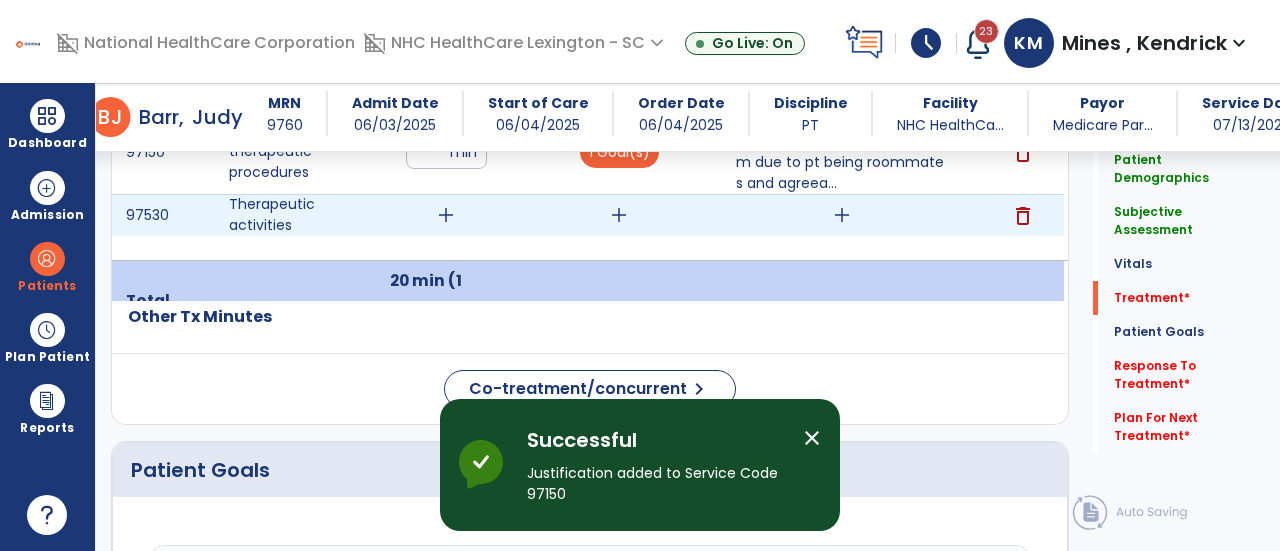 click on "add" at bounding box center [446, 215] 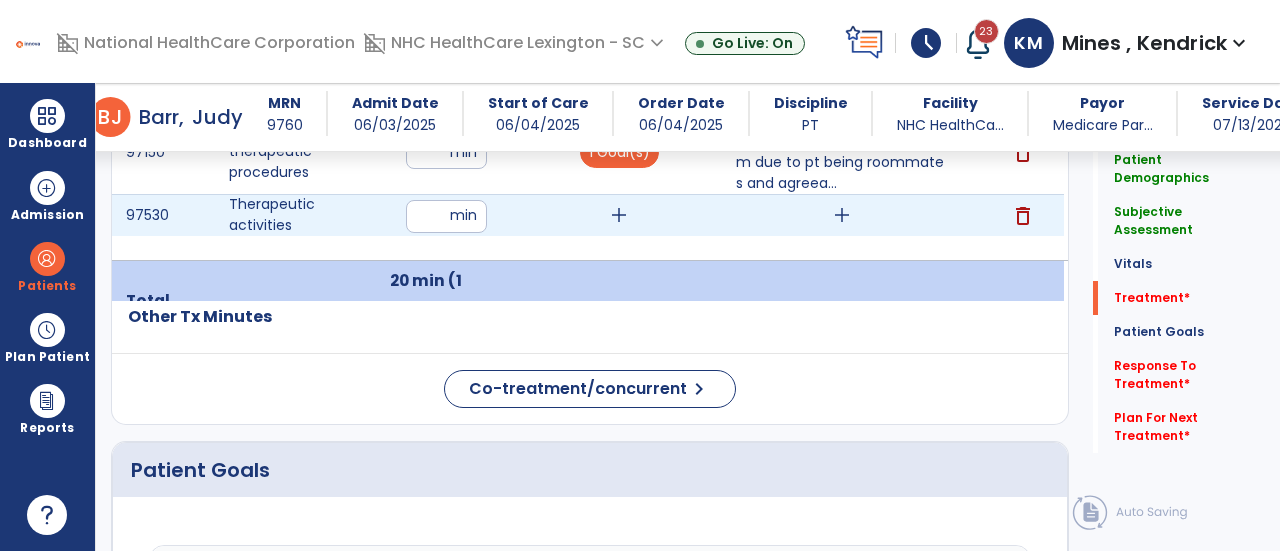 type on "**" 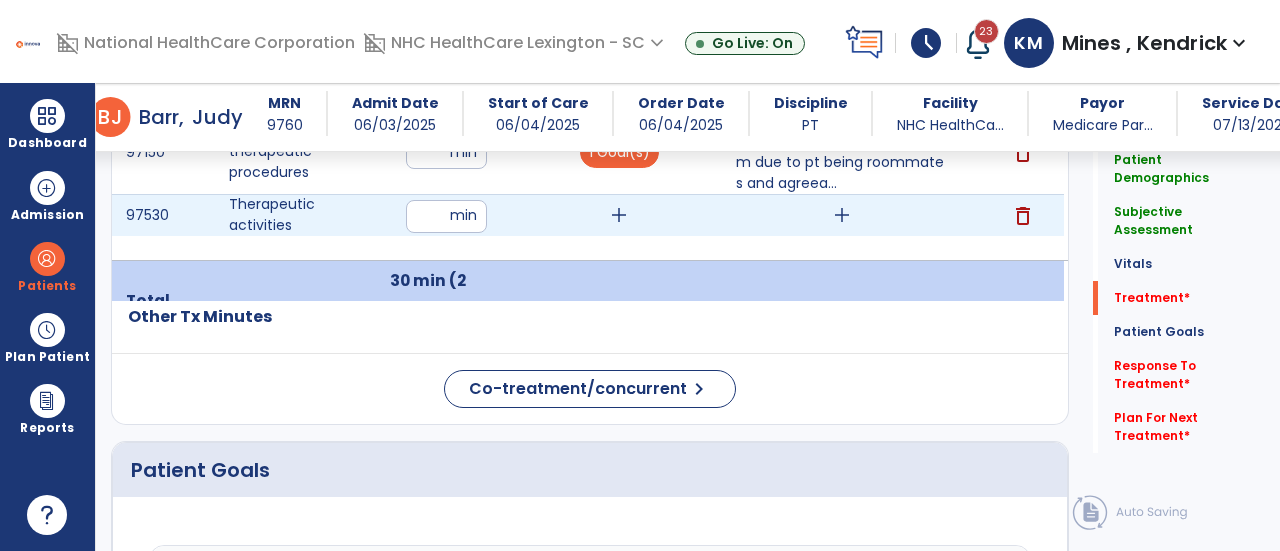 click on "add" at bounding box center [619, 215] 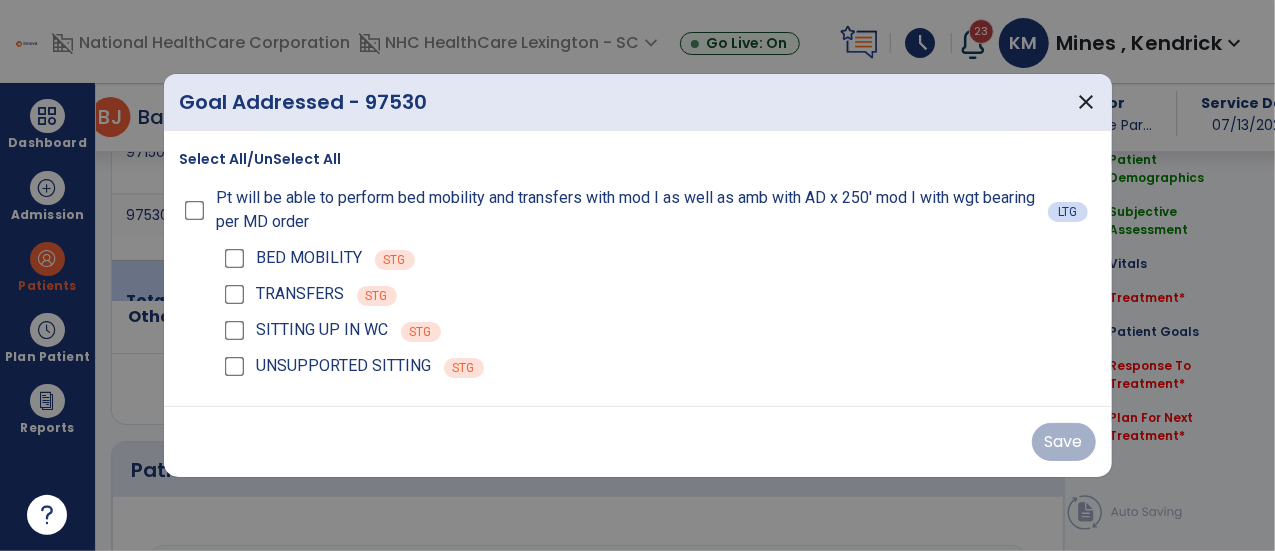 scroll, scrollTop: 1356, scrollLeft: 0, axis: vertical 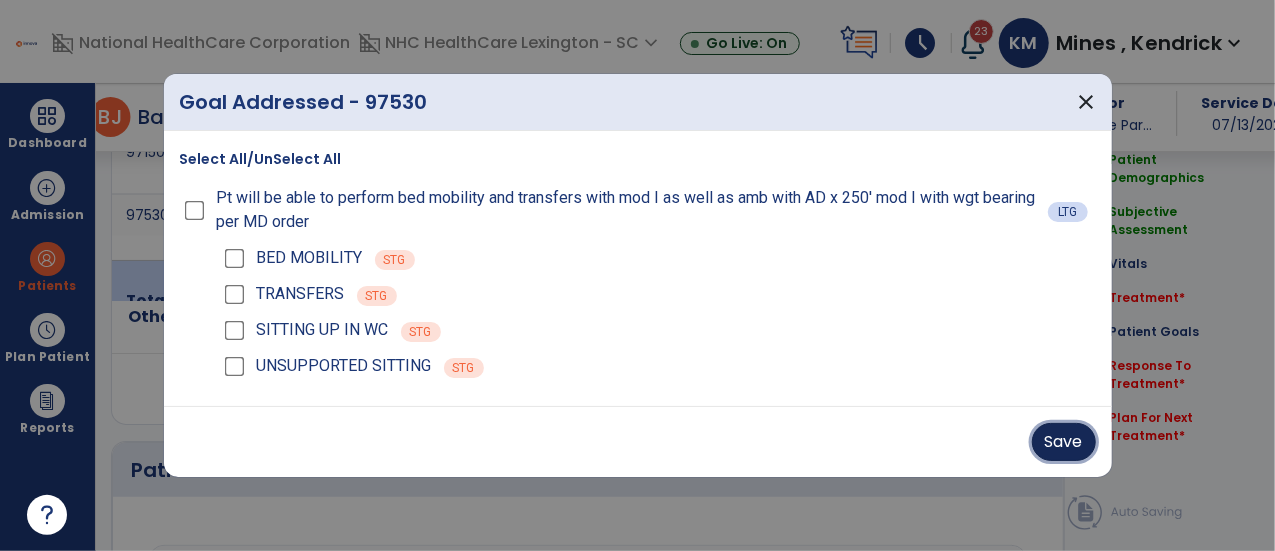 click on "Save" at bounding box center [1064, 442] 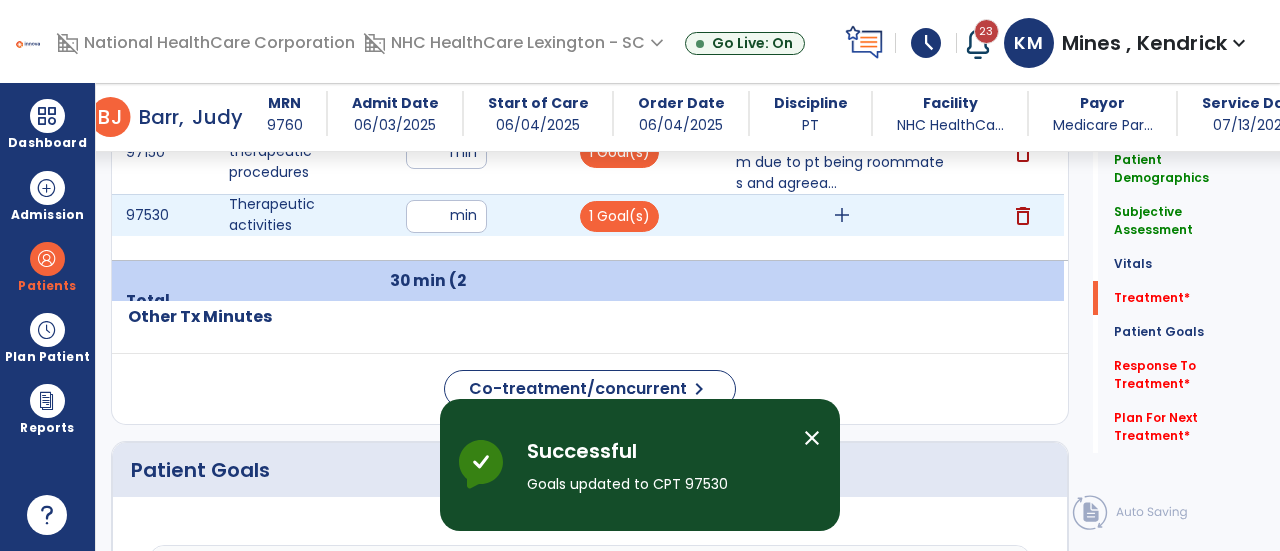 click on "add" at bounding box center (842, 215) 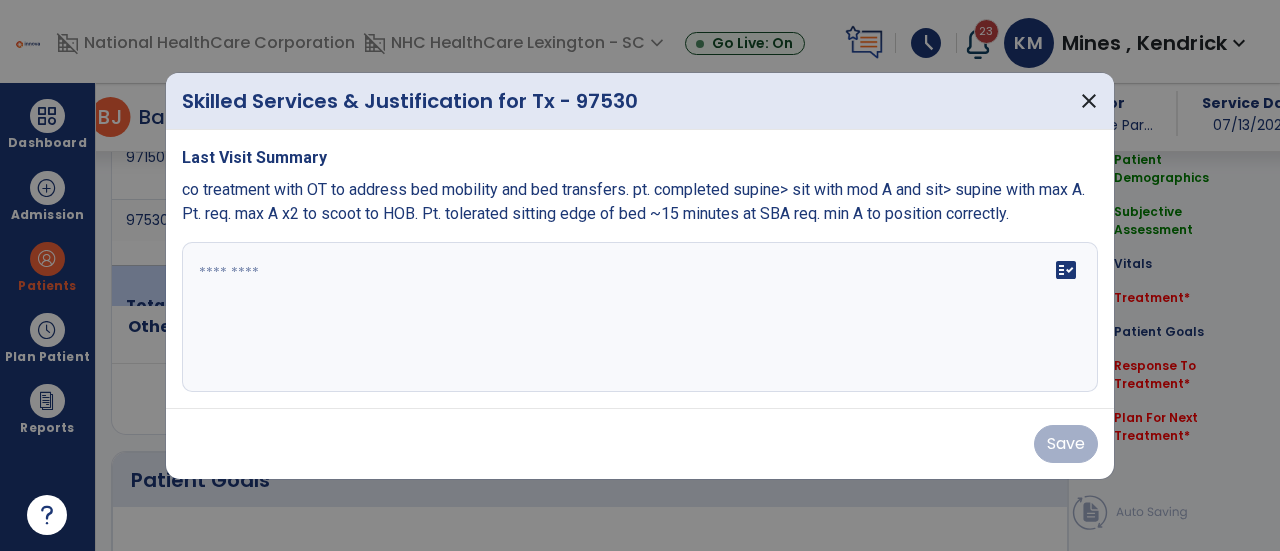 scroll, scrollTop: 1356, scrollLeft: 0, axis: vertical 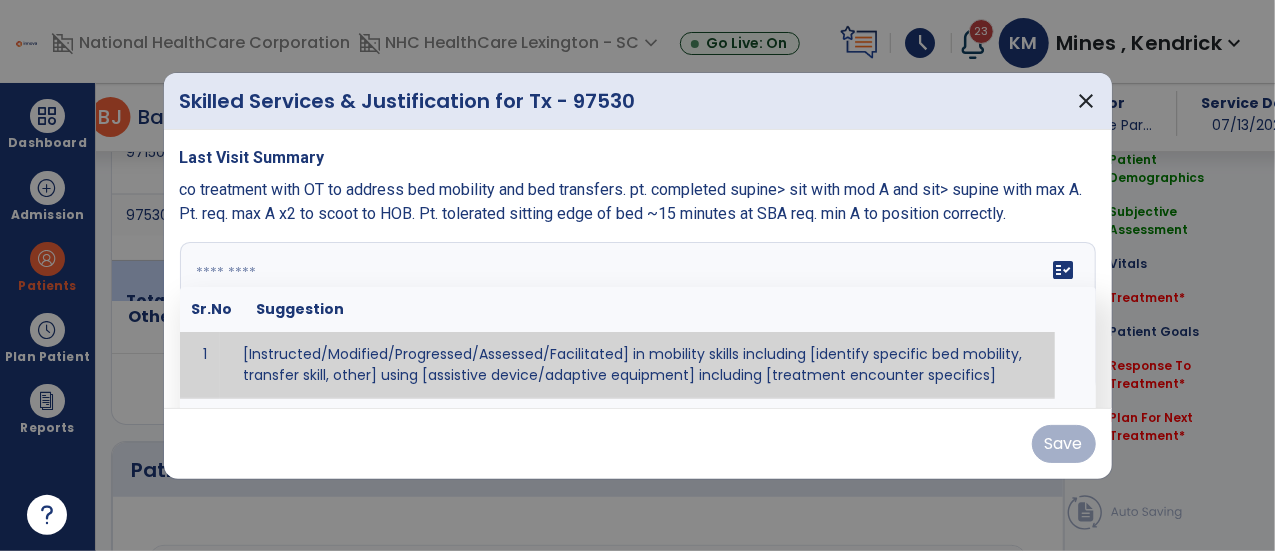 click on "fact_check  Sr.No Suggestion 1 [Instructed/Modified/Progressed/Assessed/Facilitated] in mobility skills including [identify specific bed mobility, transfer skill, other] using [assistive device/adaptive equipment] including [treatment encounter specifics]" at bounding box center [638, 317] 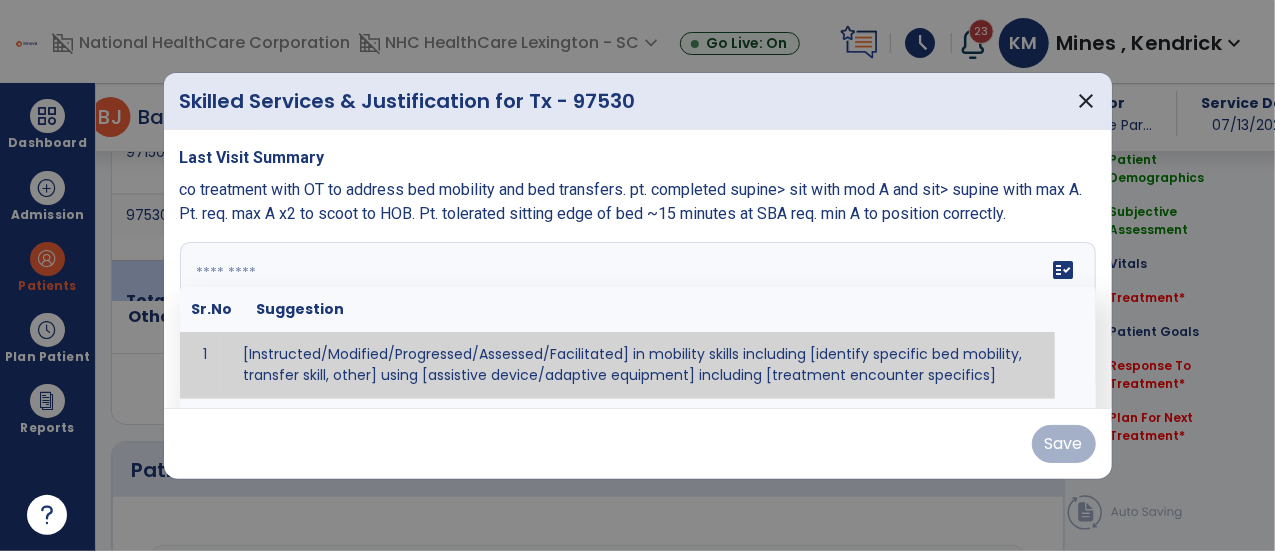 type on "*" 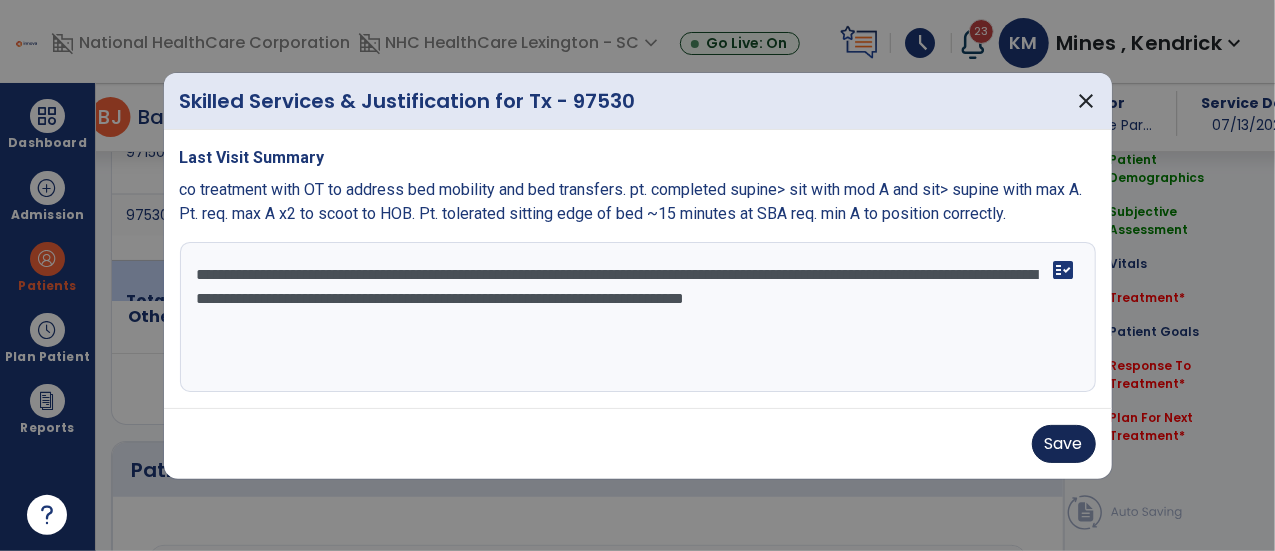 type on "**********" 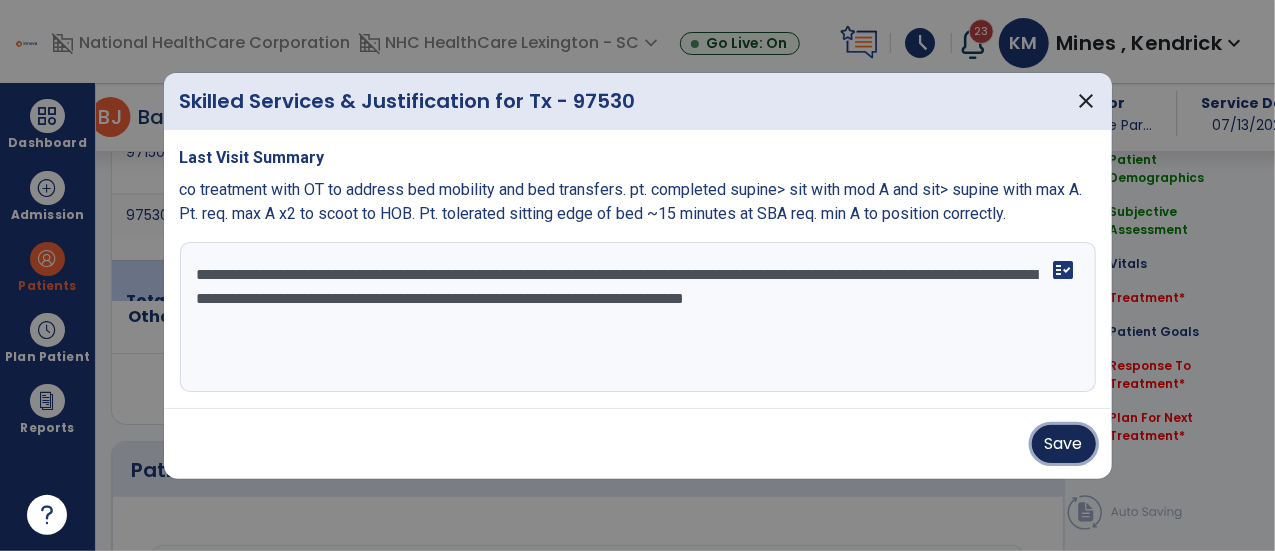 click on "Save" at bounding box center [1064, 444] 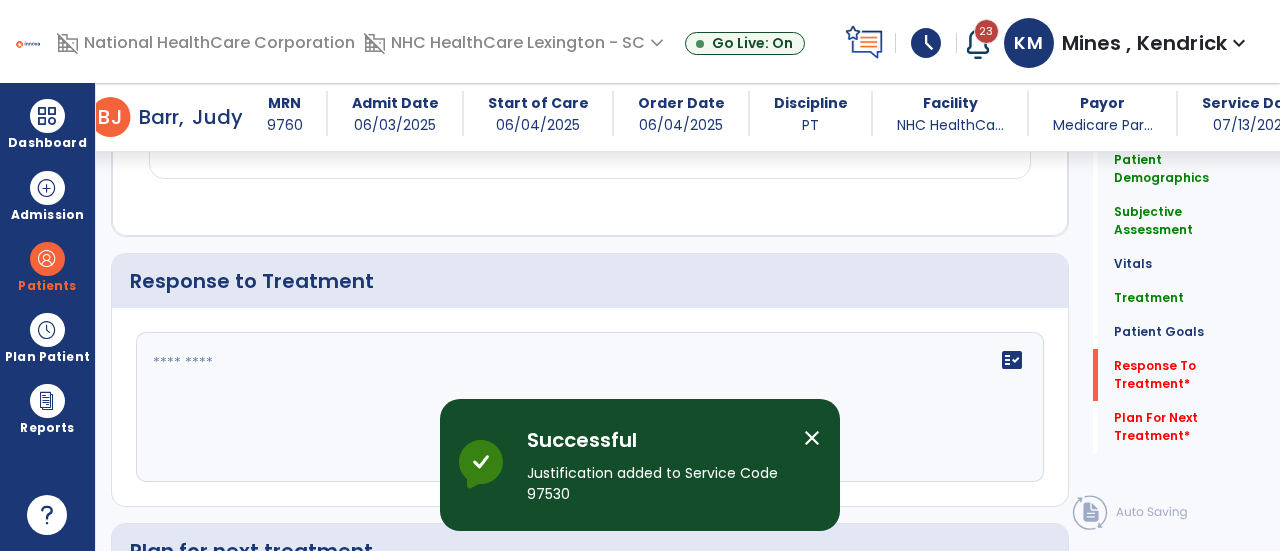 scroll, scrollTop: 2596, scrollLeft: 0, axis: vertical 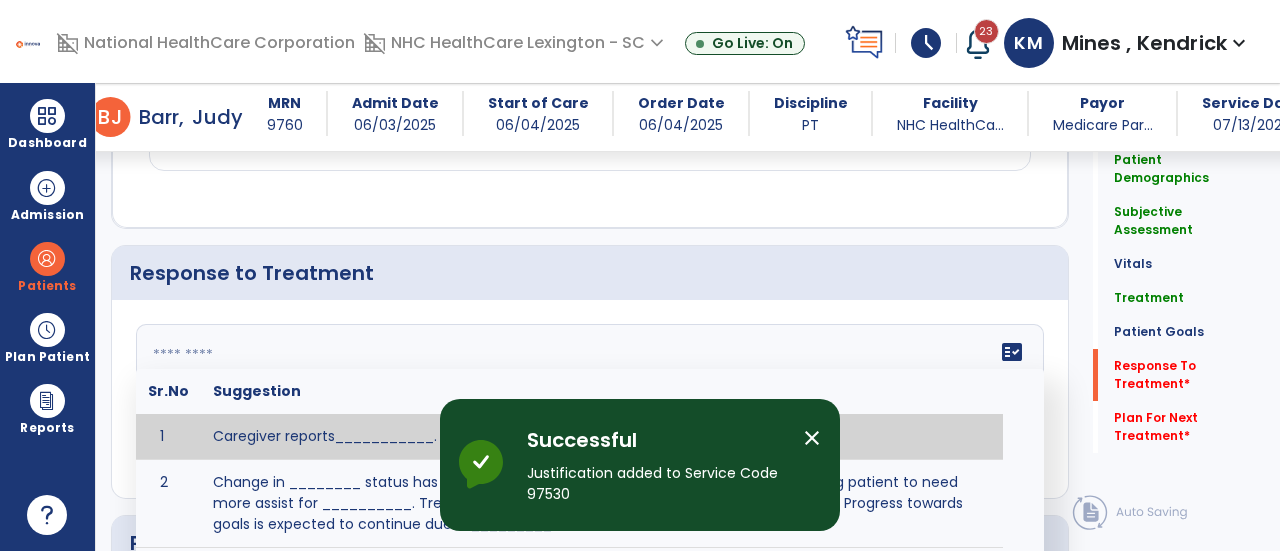 click 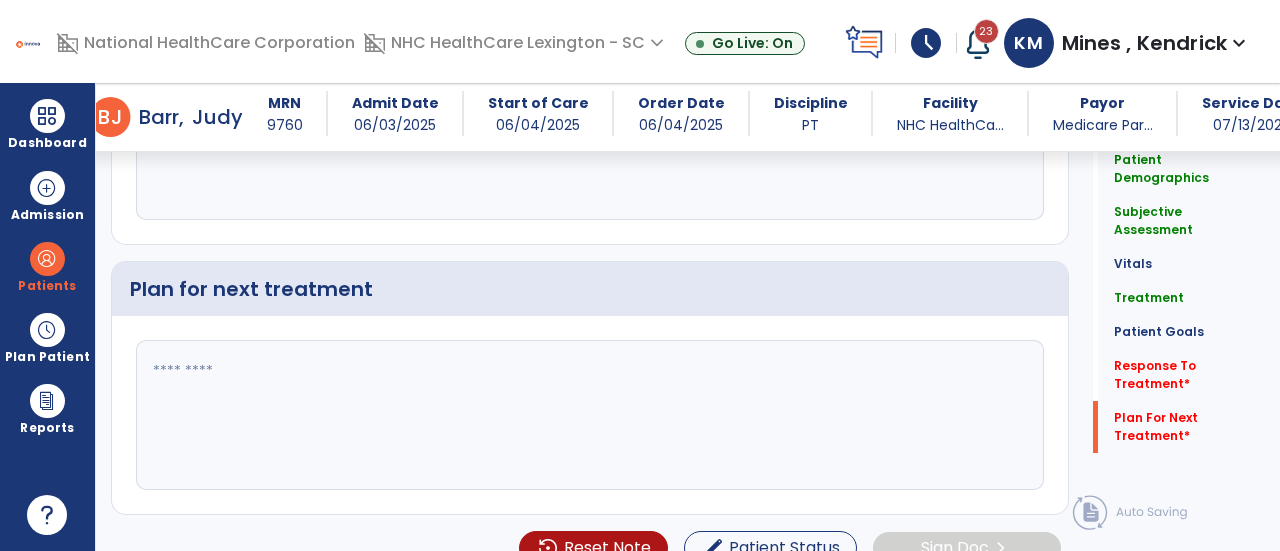 scroll, scrollTop: 2869, scrollLeft: 0, axis: vertical 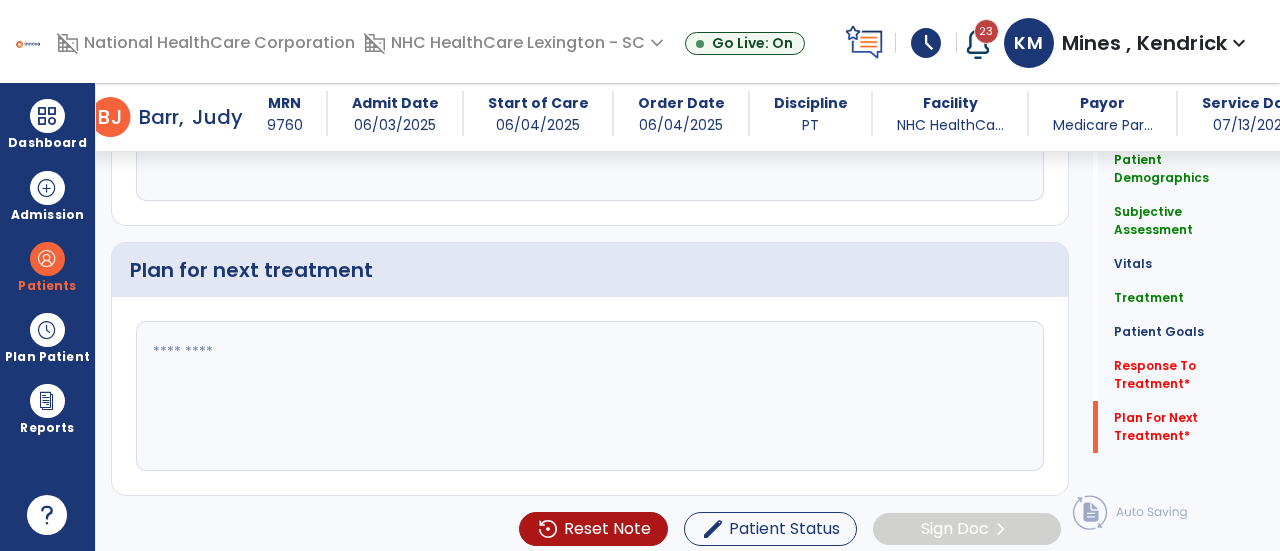 type on "*********" 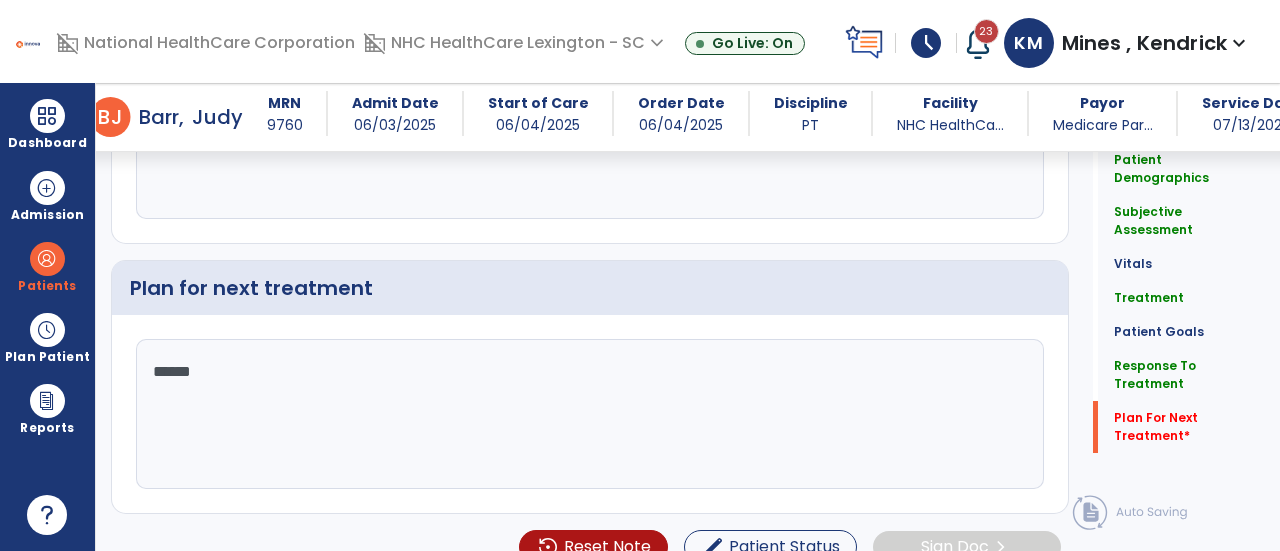 scroll, scrollTop: 2869, scrollLeft: 0, axis: vertical 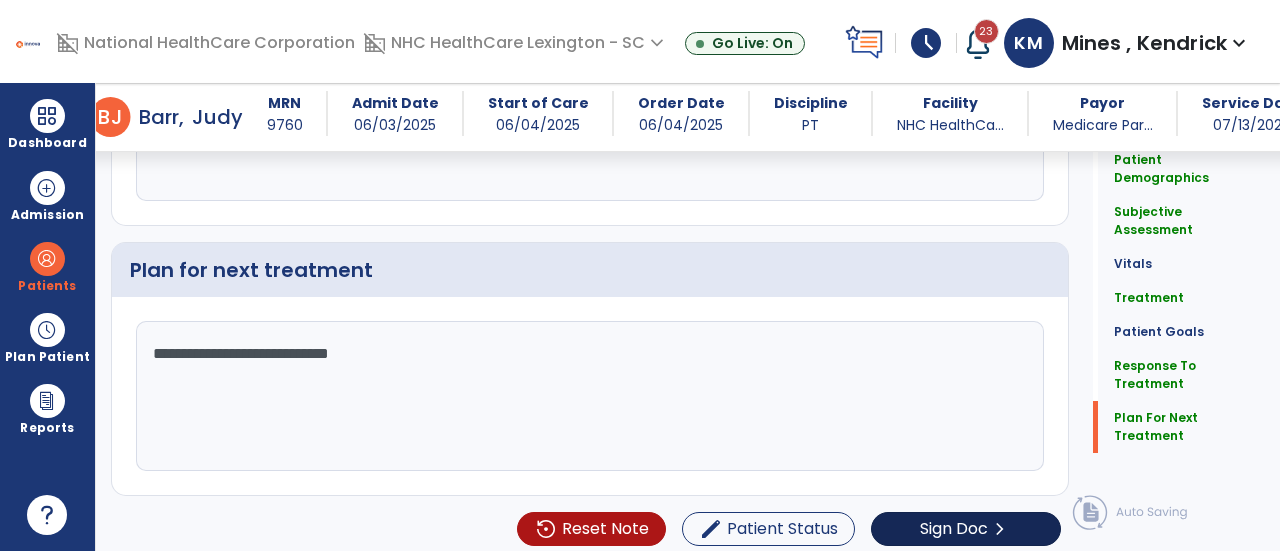 type on "**********" 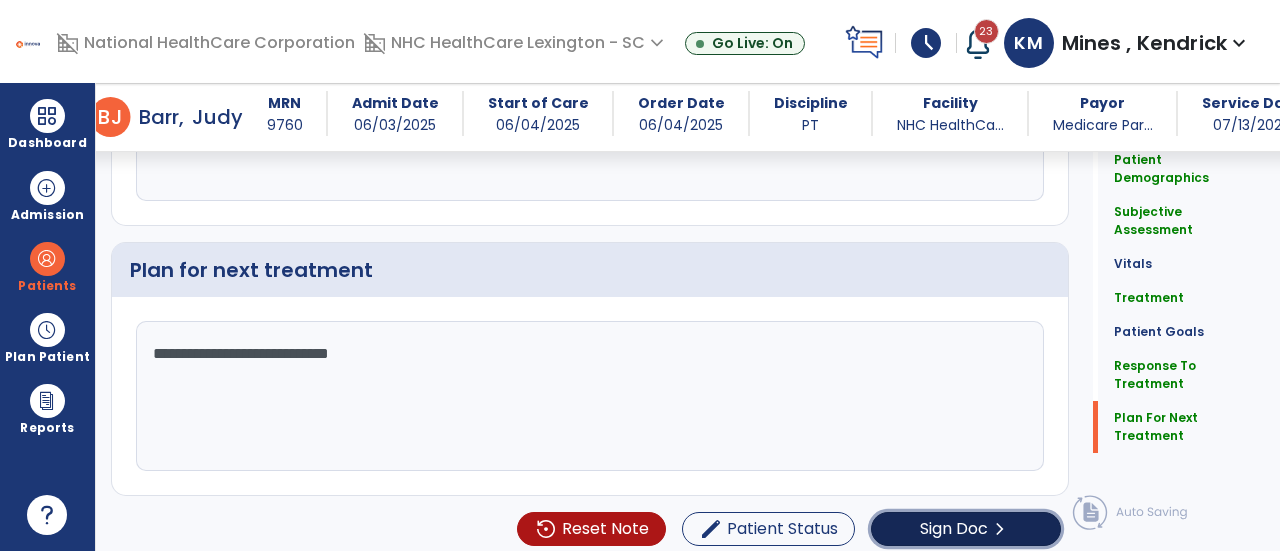 click on "Sign Doc" 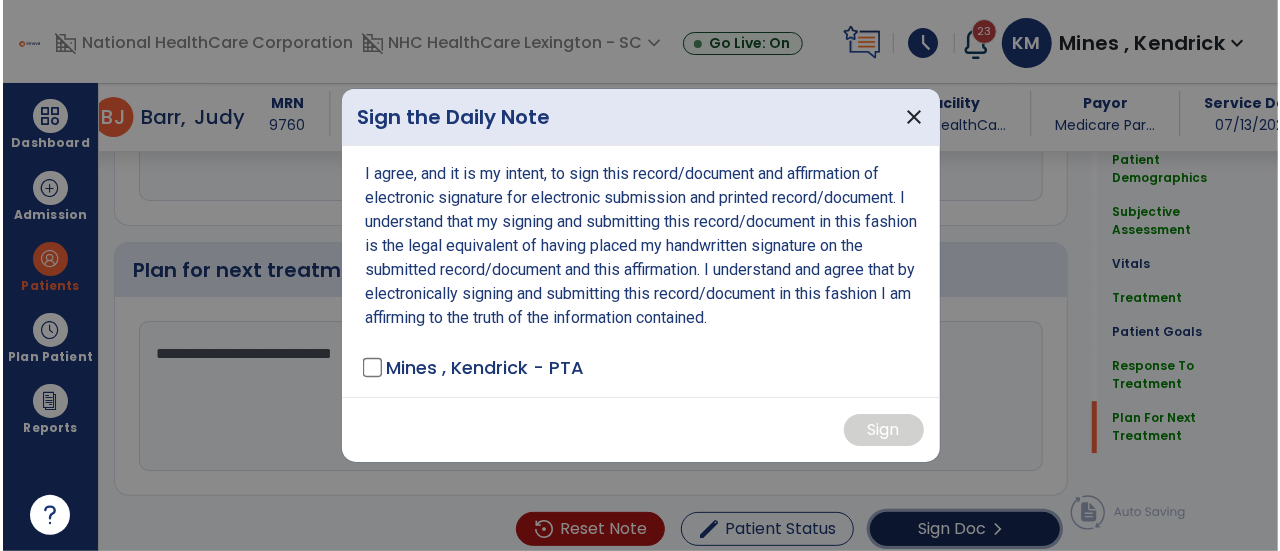 scroll, scrollTop: 2869, scrollLeft: 0, axis: vertical 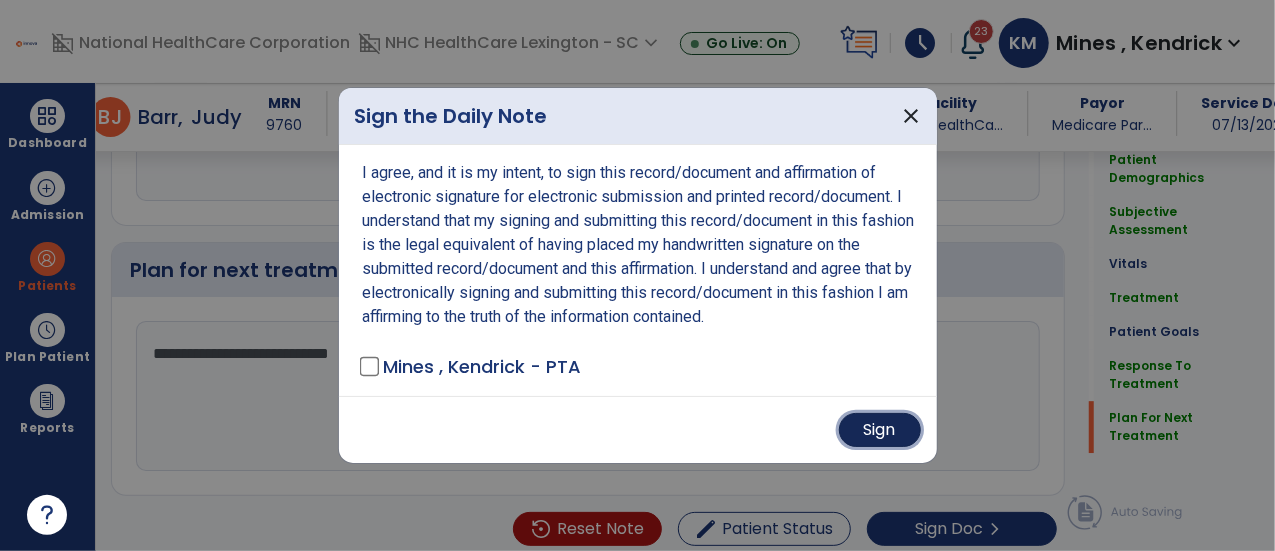 click on "Sign" at bounding box center (880, 430) 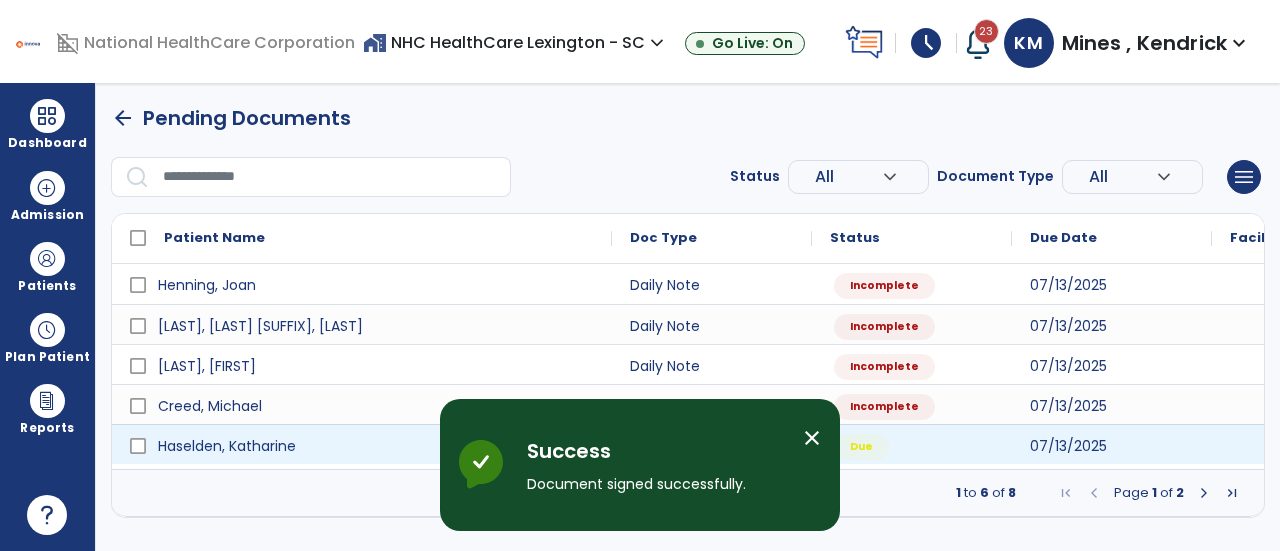 scroll, scrollTop: 0, scrollLeft: 0, axis: both 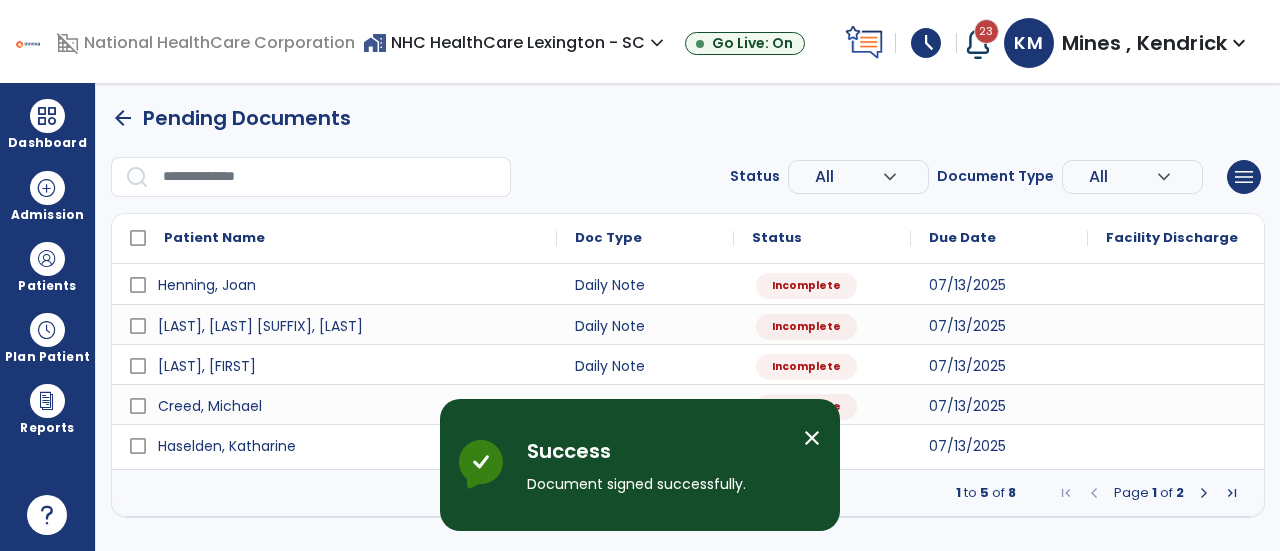 click at bounding box center [1204, 493] 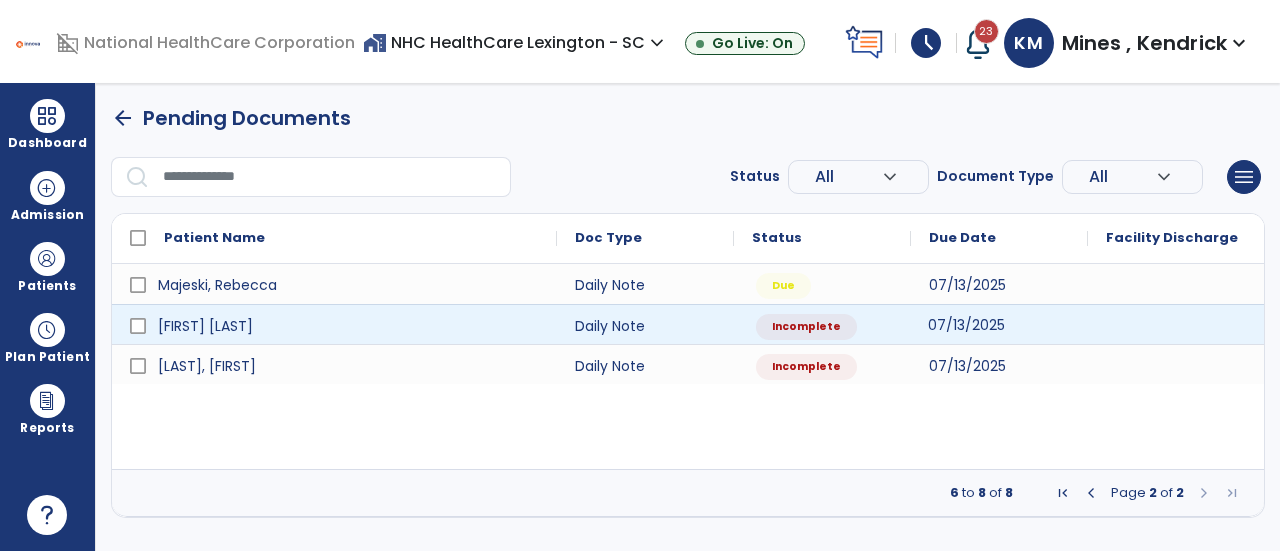 click on "07/13/2025" at bounding box center (966, 325) 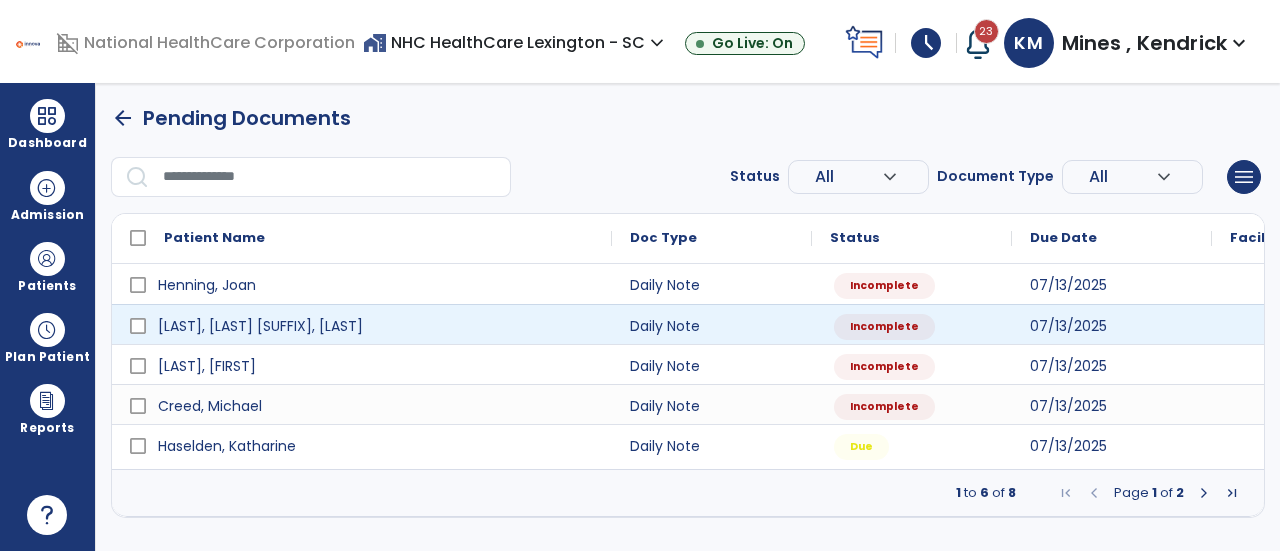 select on "*" 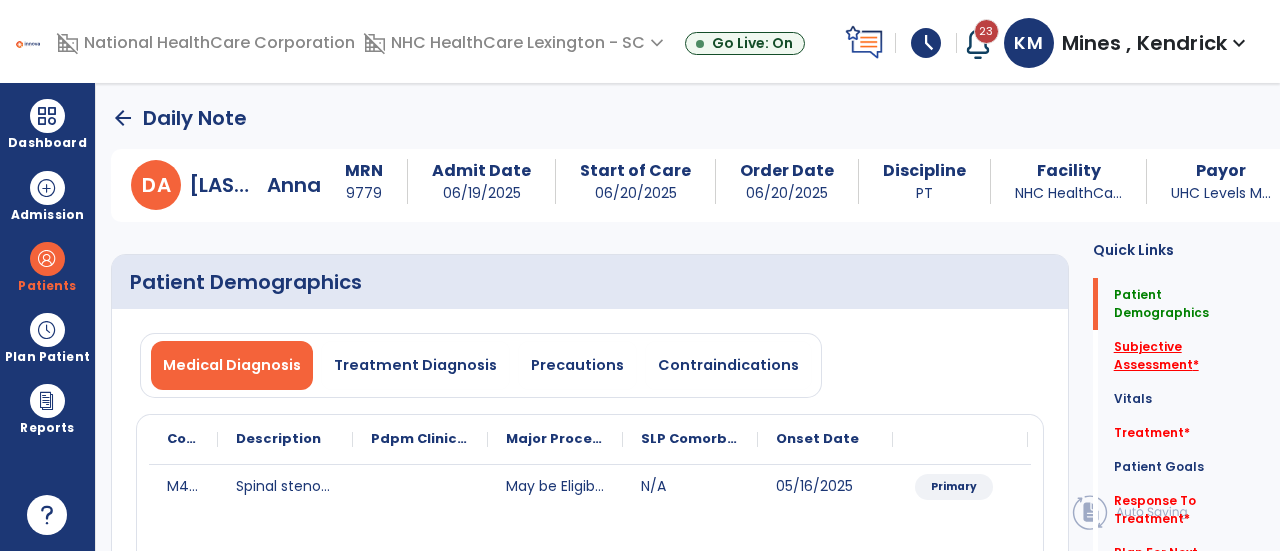 click on "Subjective Assessment   *" 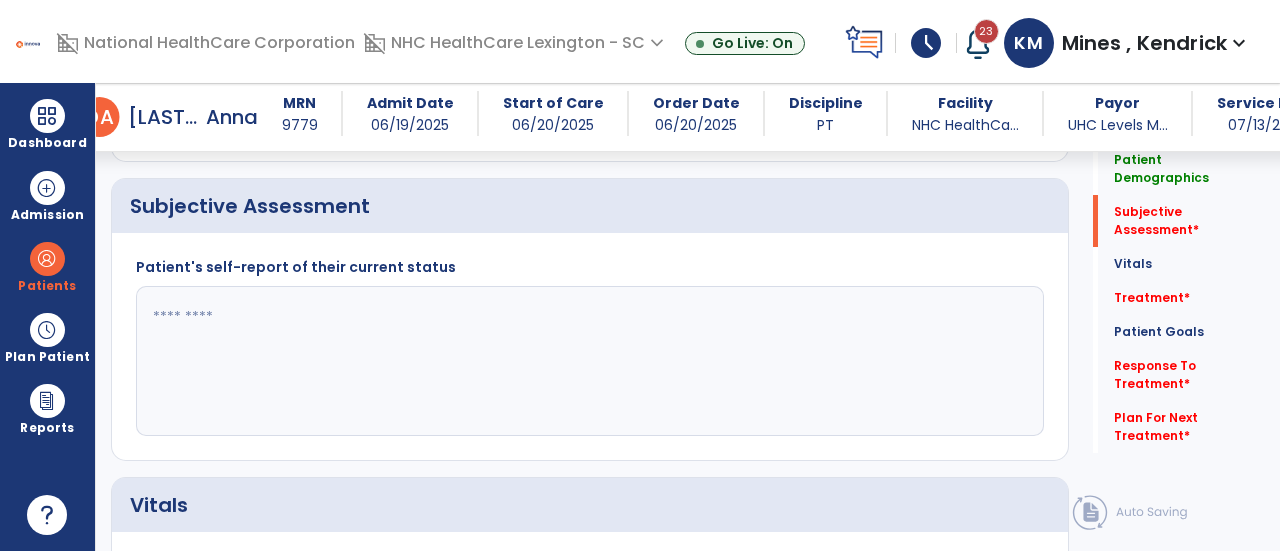 scroll, scrollTop: 479, scrollLeft: 0, axis: vertical 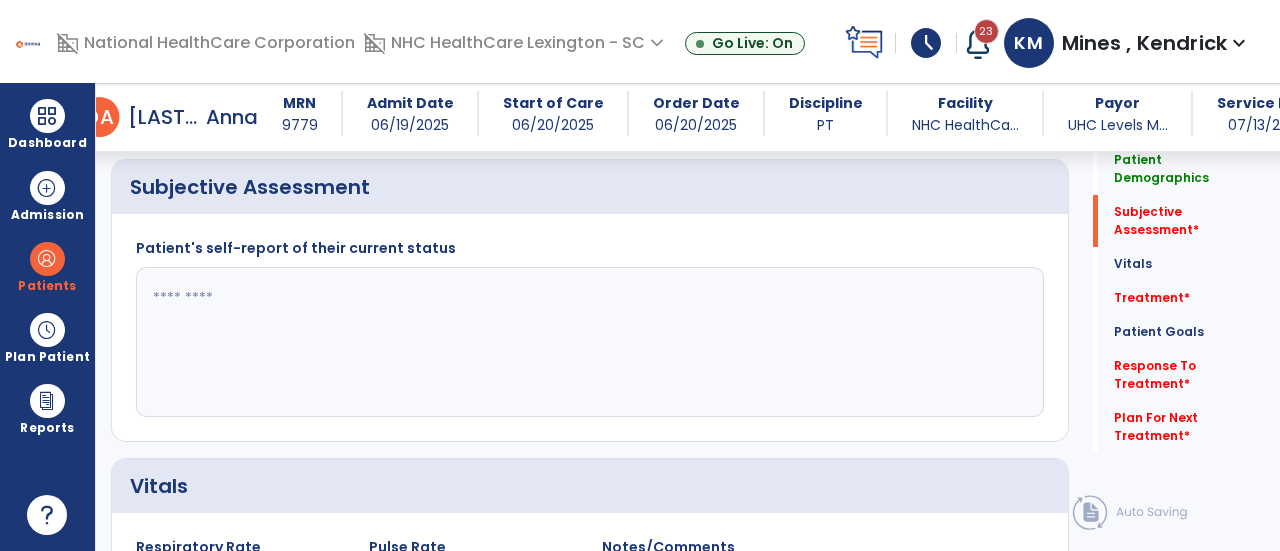 click 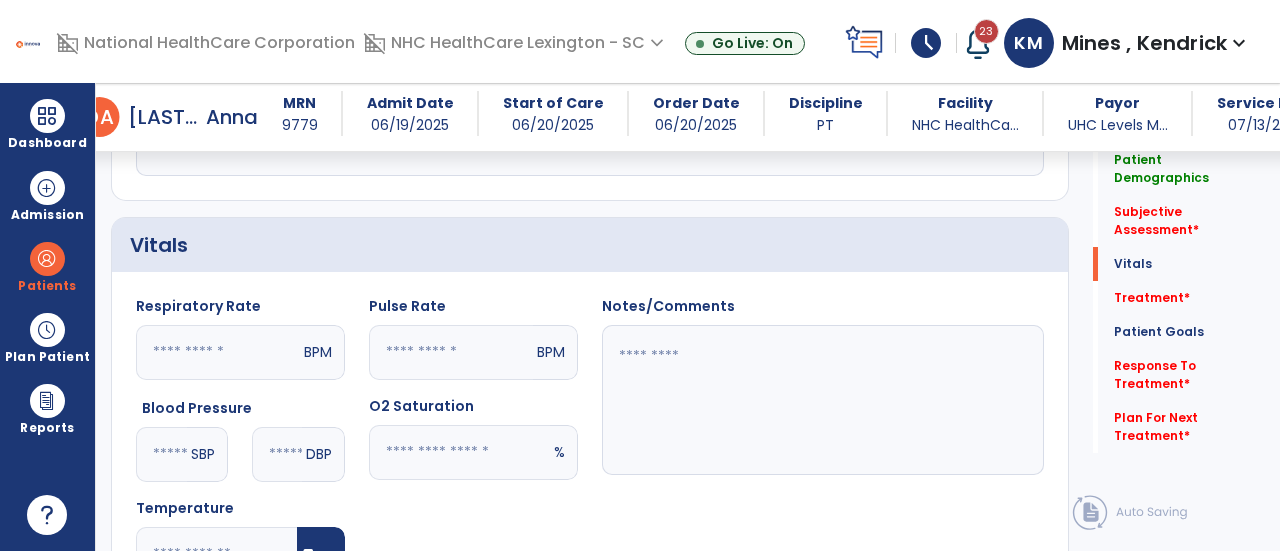 scroll, scrollTop: 733, scrollLeft: 0, axis: vertical 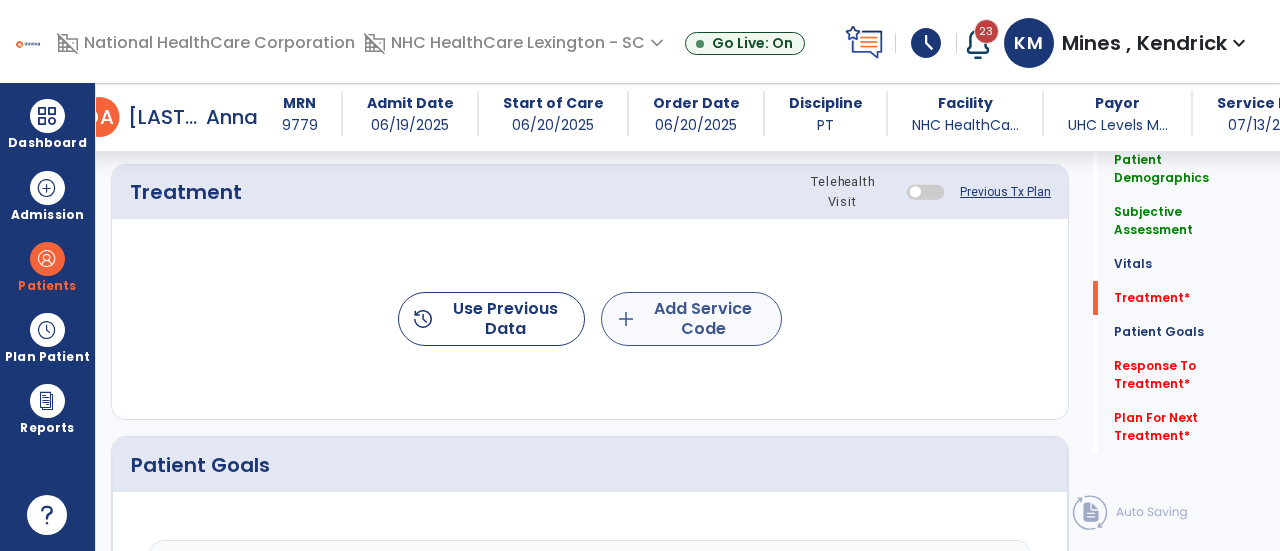 type on "**********" 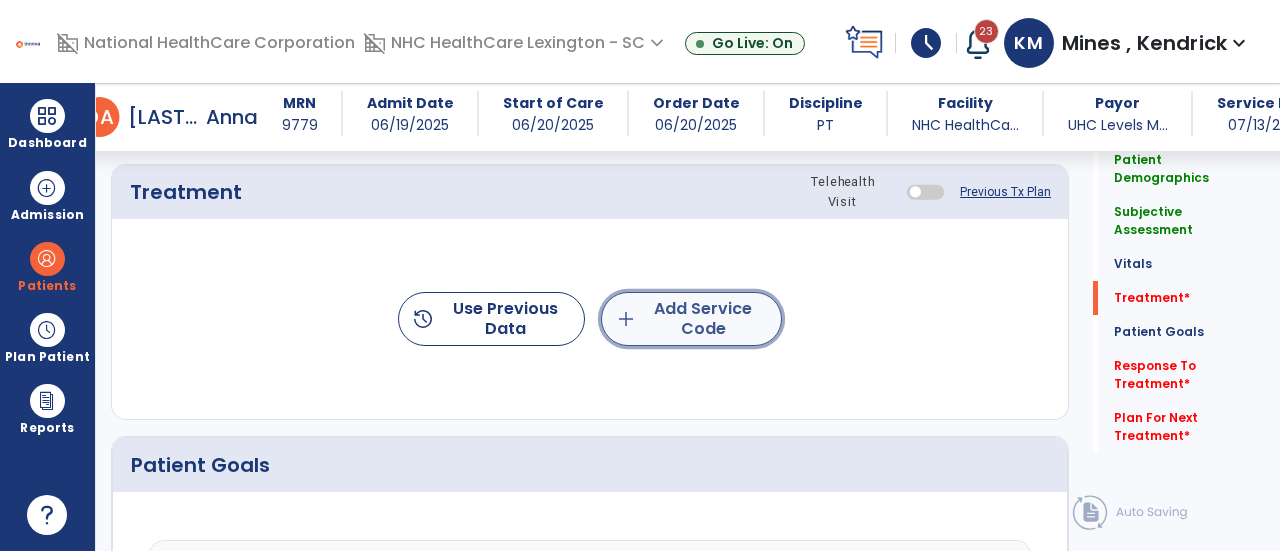 click on "add  Add Service Code" 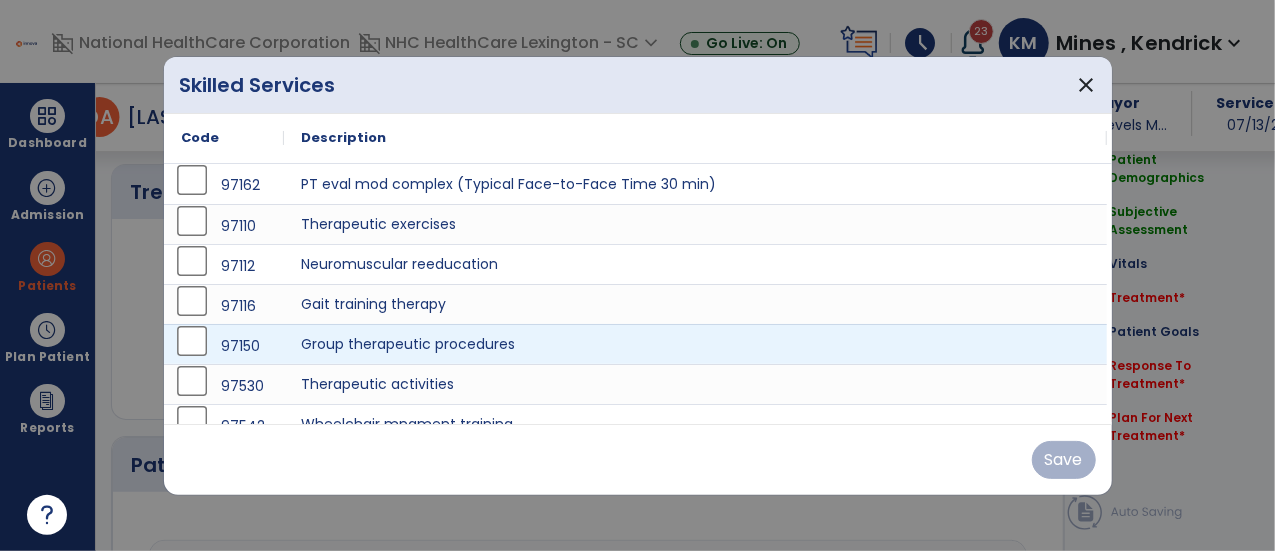 scroll, scrollTop: 1195, scrollLeft: 0, axis: vertical 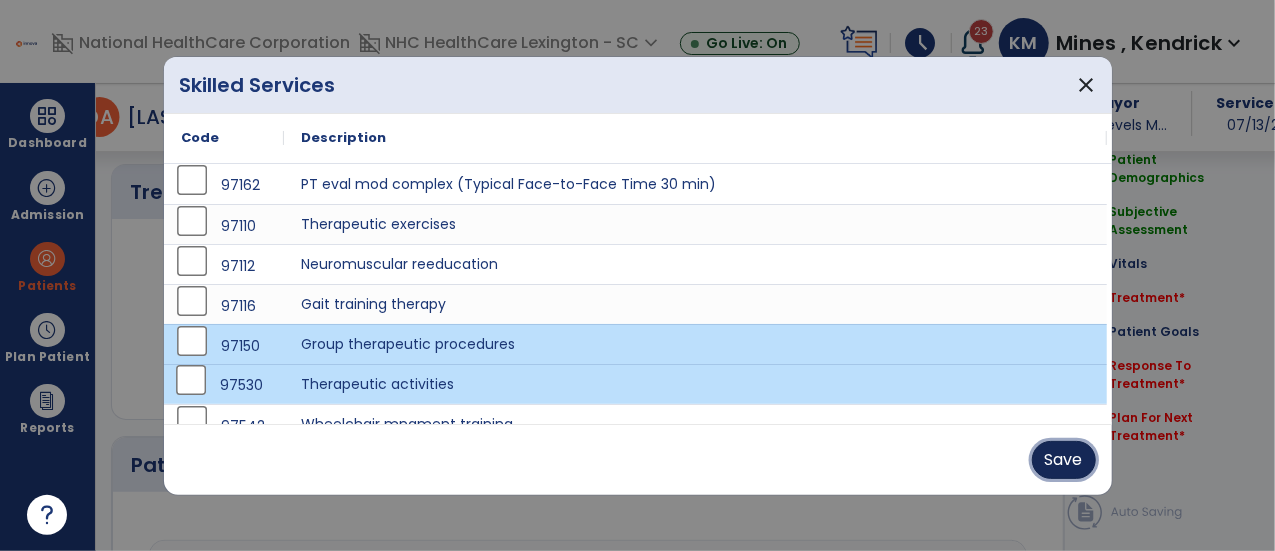 click on "Save" at bounding box center [1064, 460] 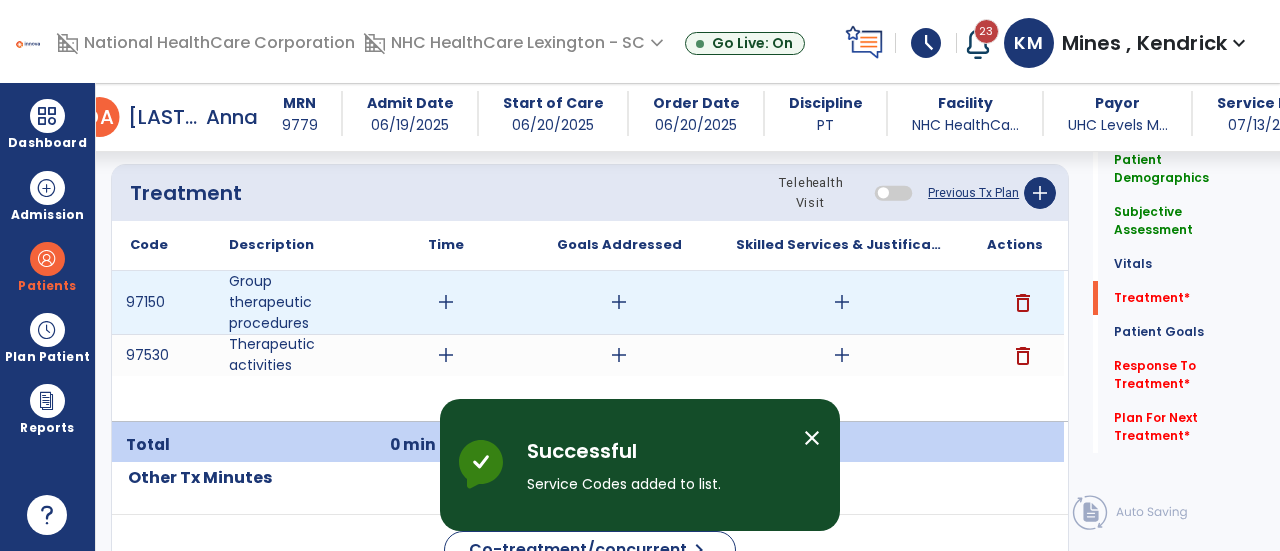 click on "add" at bounding box center (446, 302) 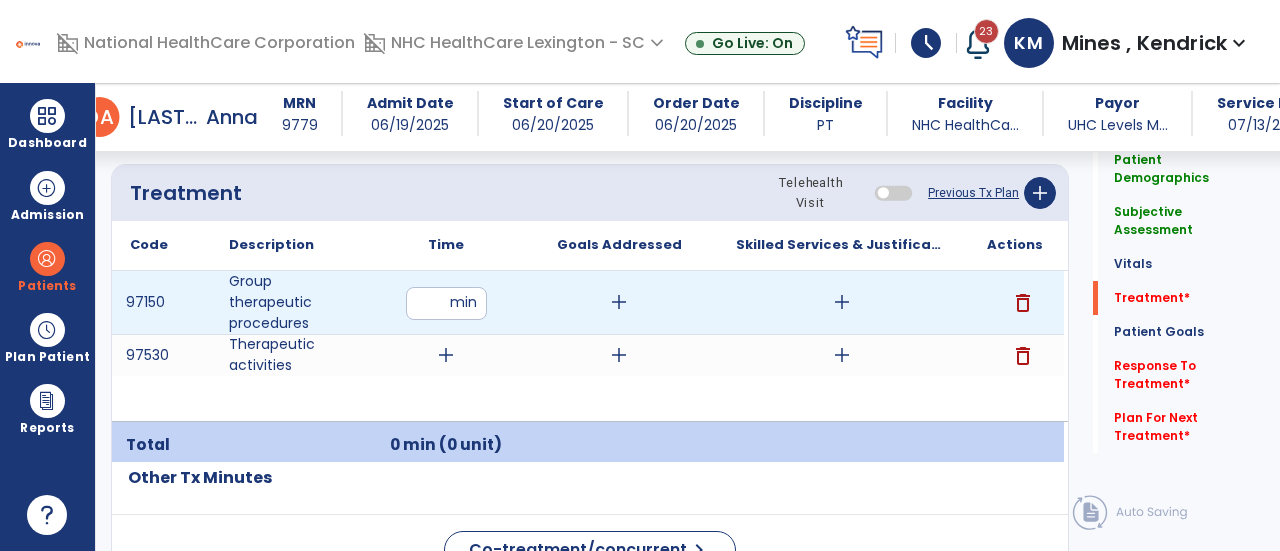 type on "**" 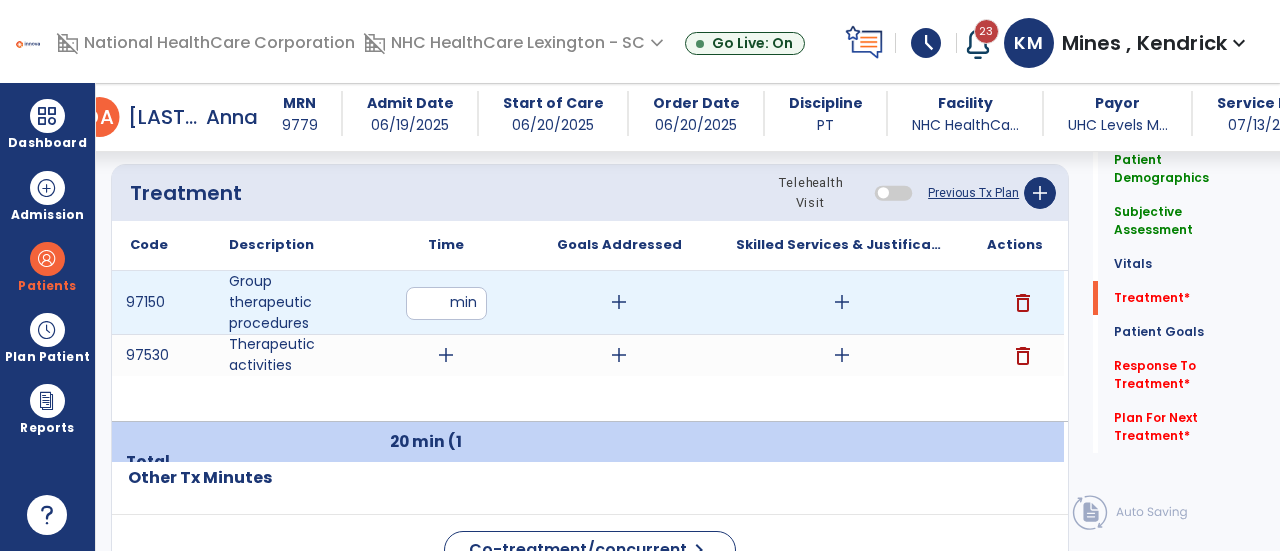 click on "add" at bounding box center [619, 302] 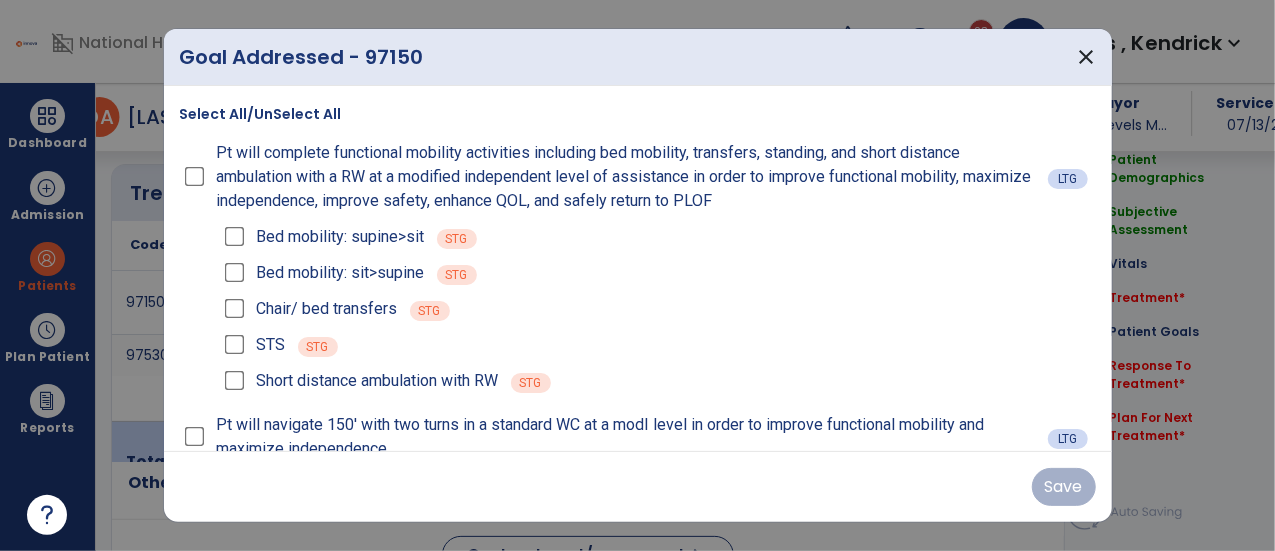 scroll, scrollTop: 1195, scrollLeft: 0, axis: vertical 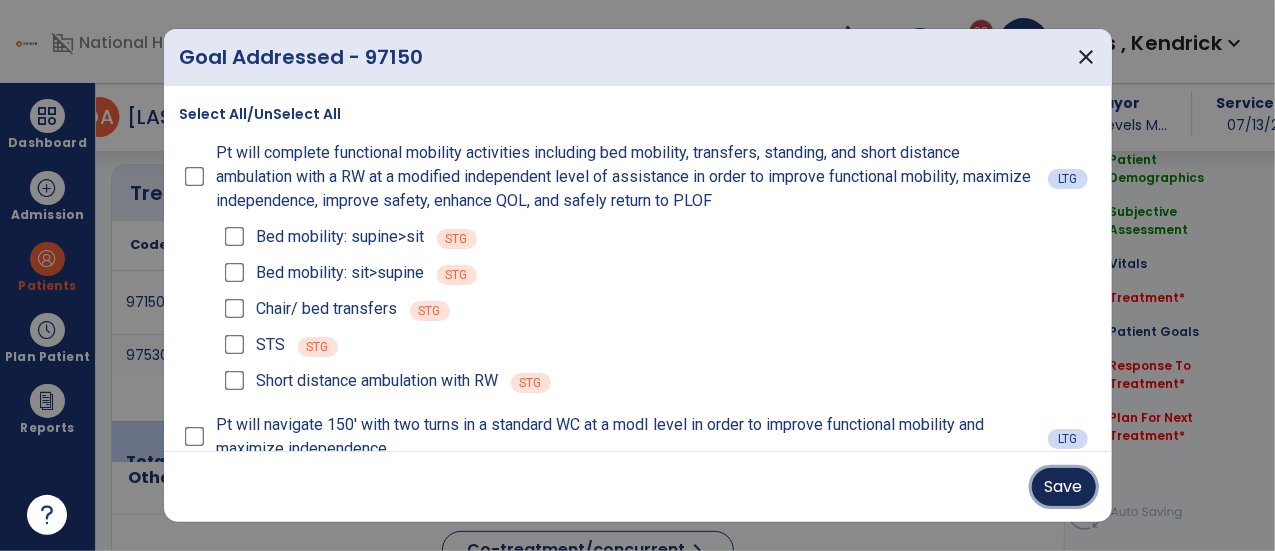 click on "Save" at bounding box center (1064, 487) 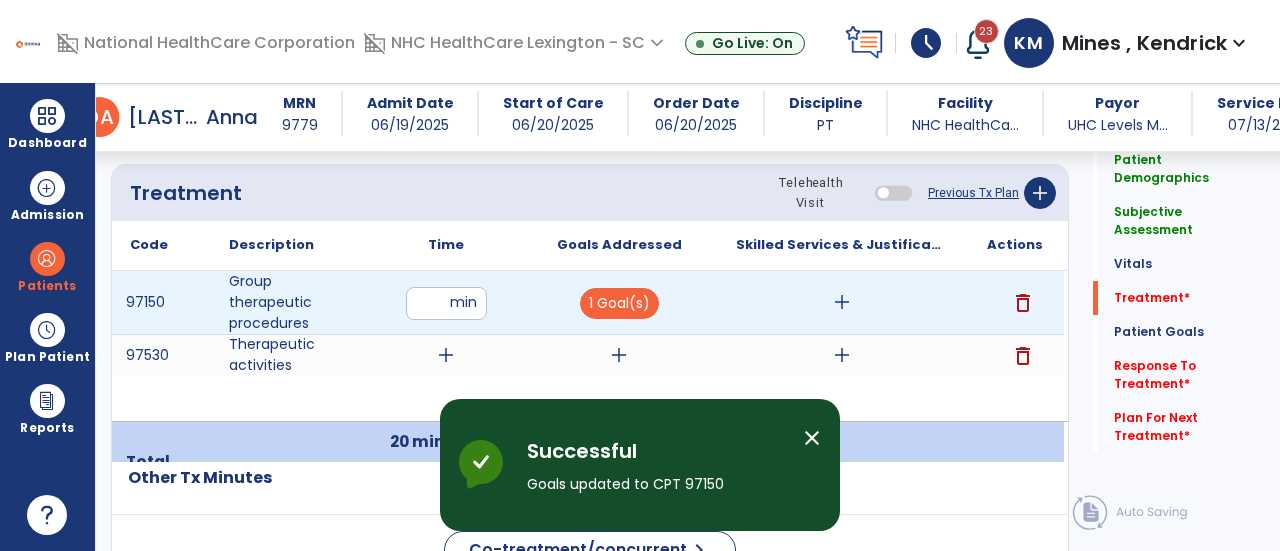 click on "add" at bounding box center [842, 302] 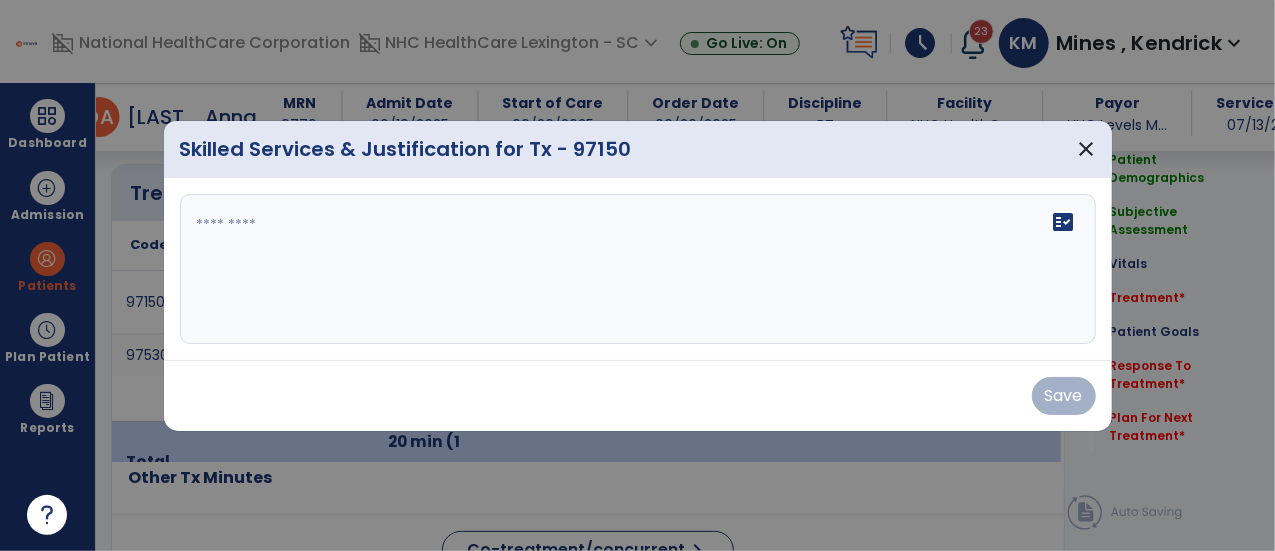 scroll, scrollTop: 1195, scrollLeft: 0, axis: vertical 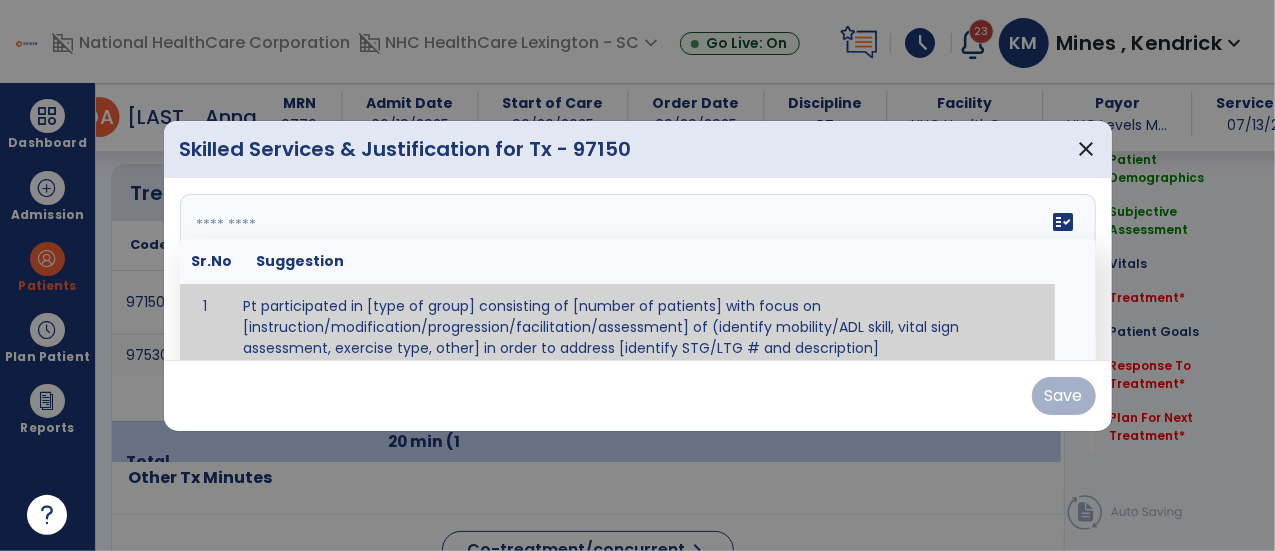 paste on "**********" 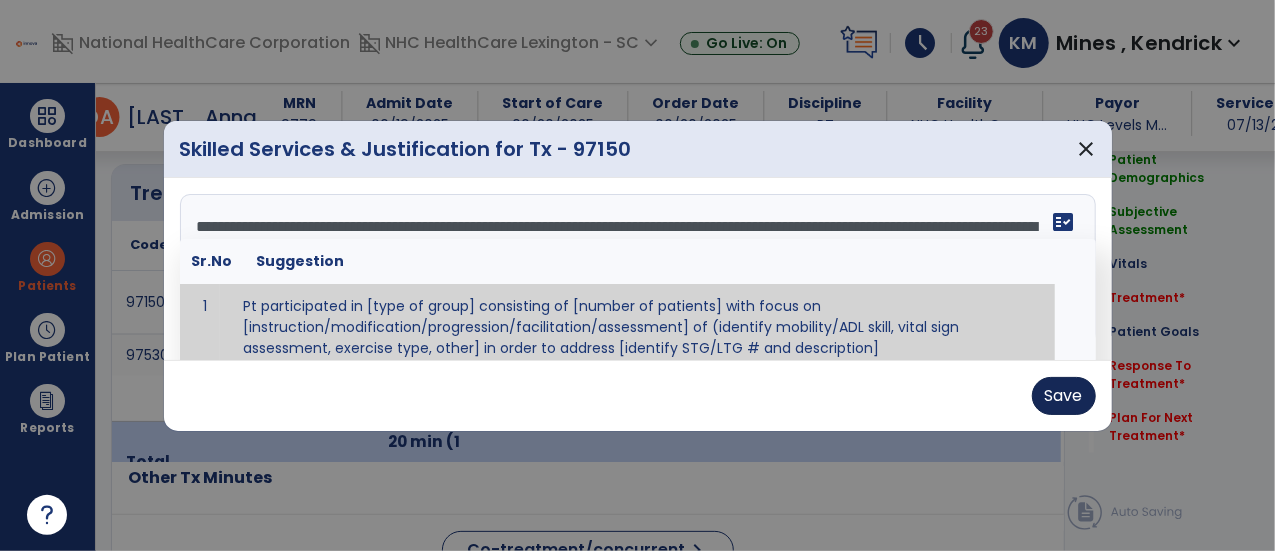 type on "**********" 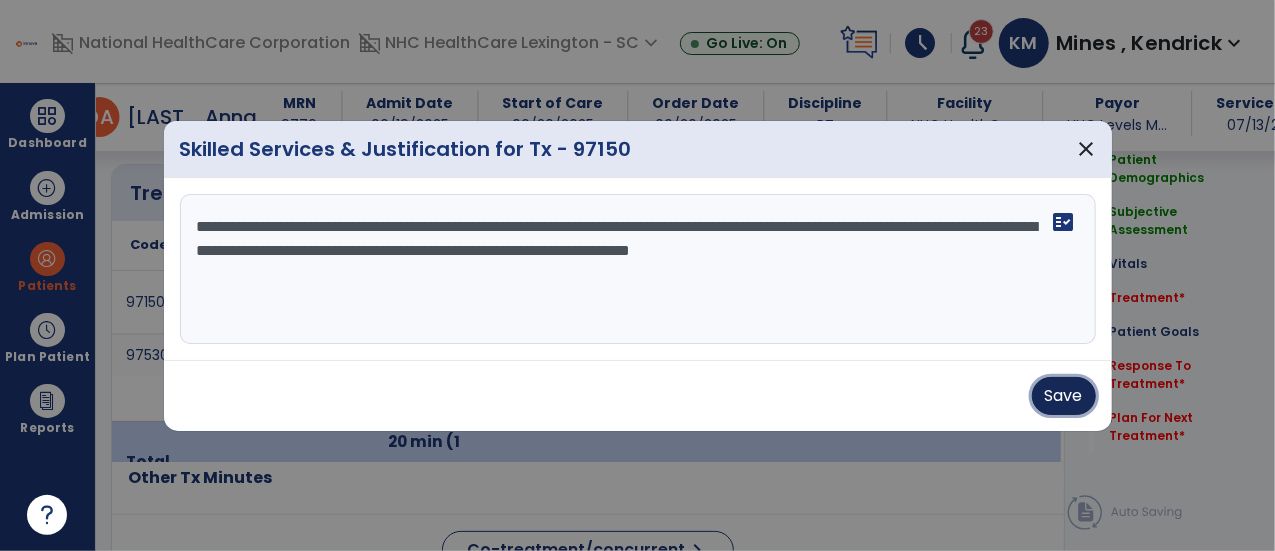 click on "Save" at bounding box center (1064, 396) 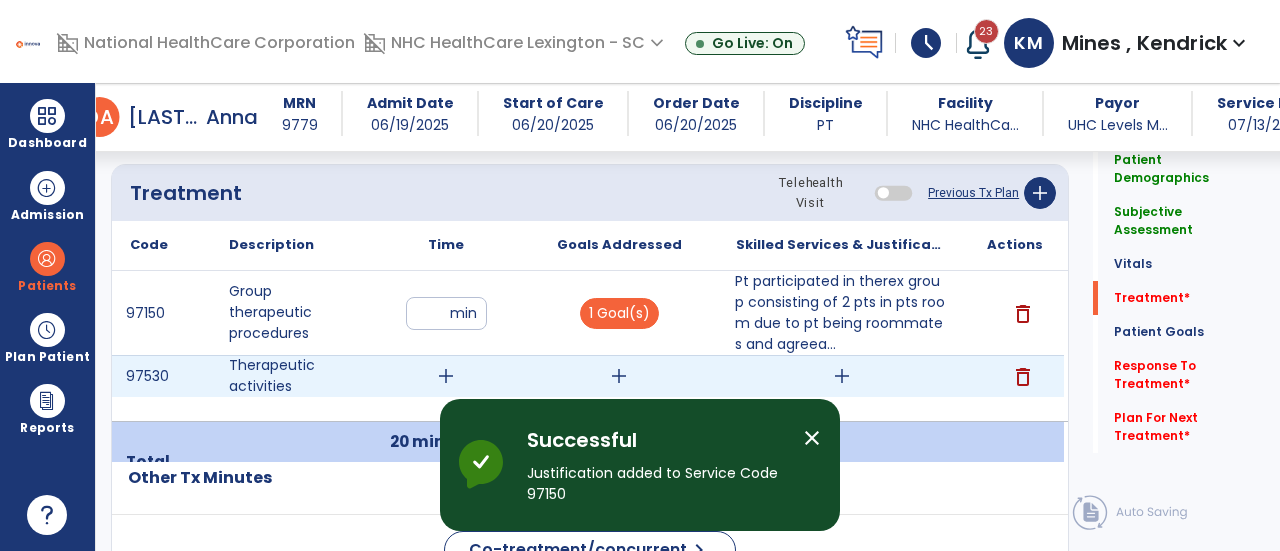 click on "add" at bounding box center [446, 376] 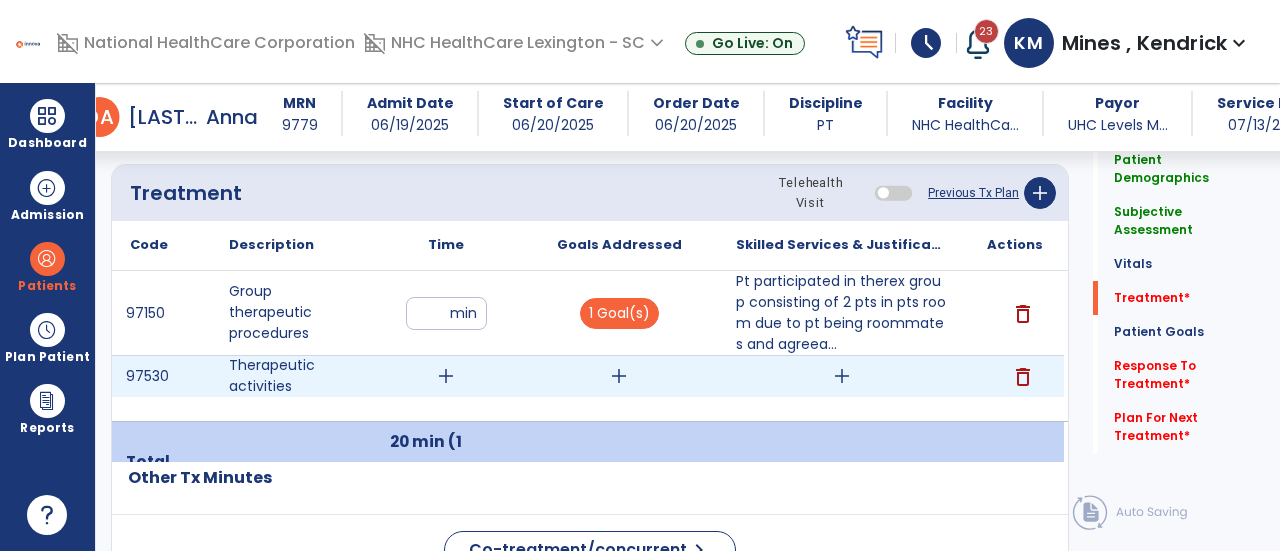 click on "add" at bounding box center [446, 376] 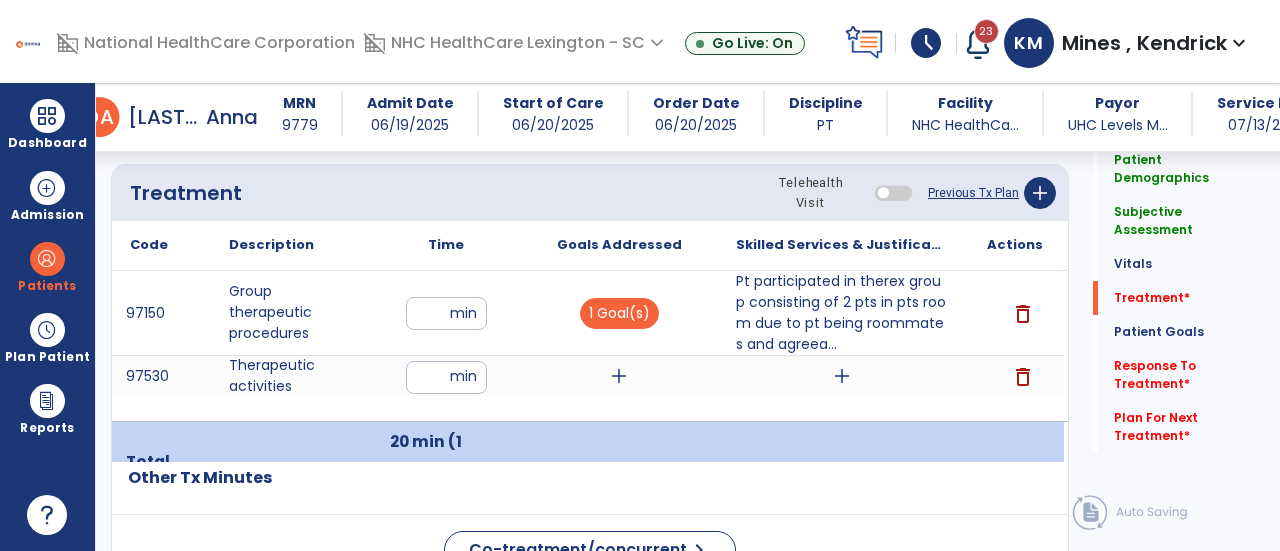 type on "**" 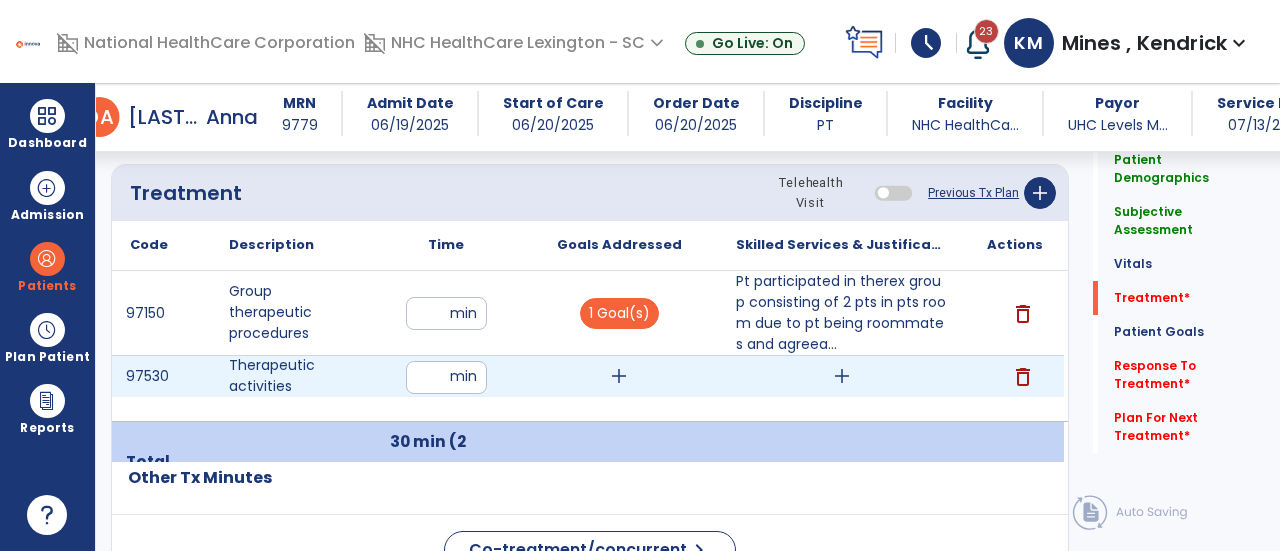 click on "add" at bounding box center [619, 376] 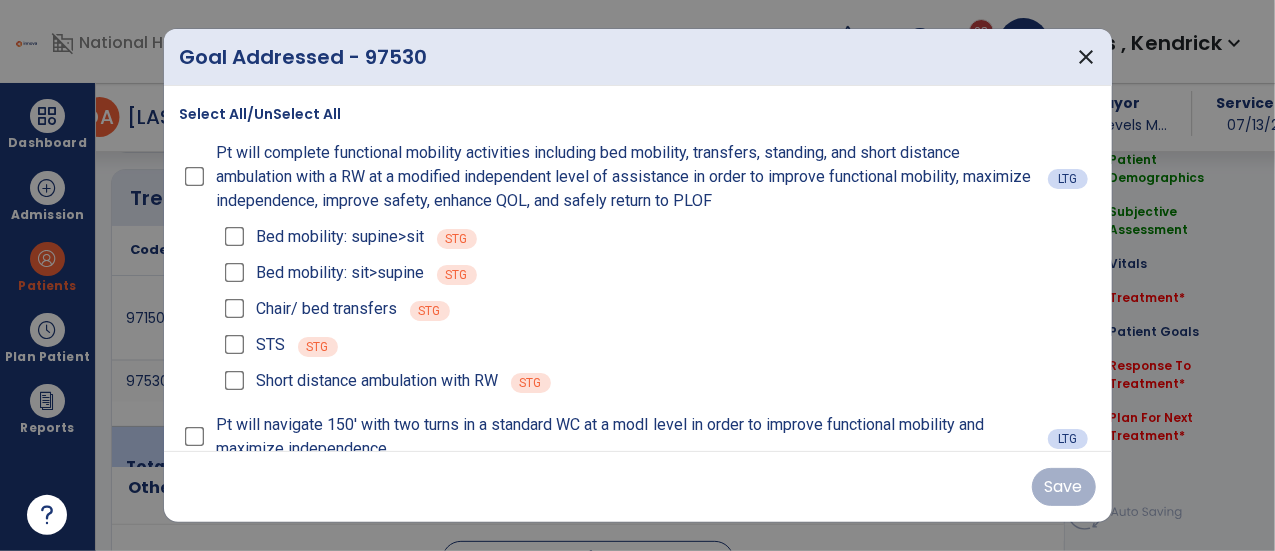 scroll, scrollTop: 1195, scrollLeft: 0, axis: vertical 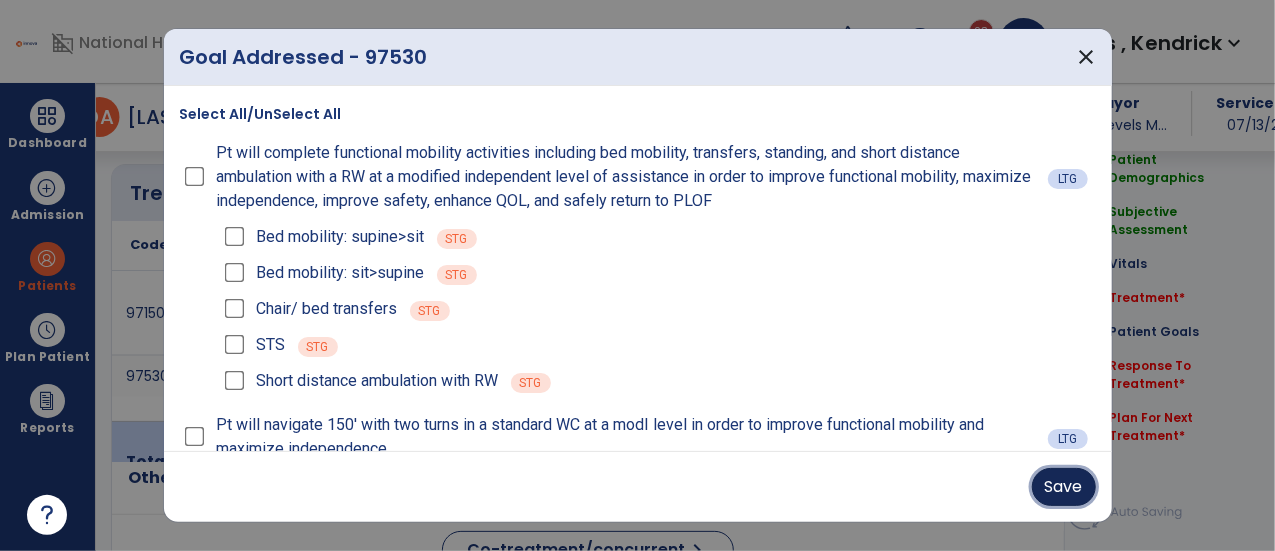 click on "Save" at bounding box center (1064, 487) 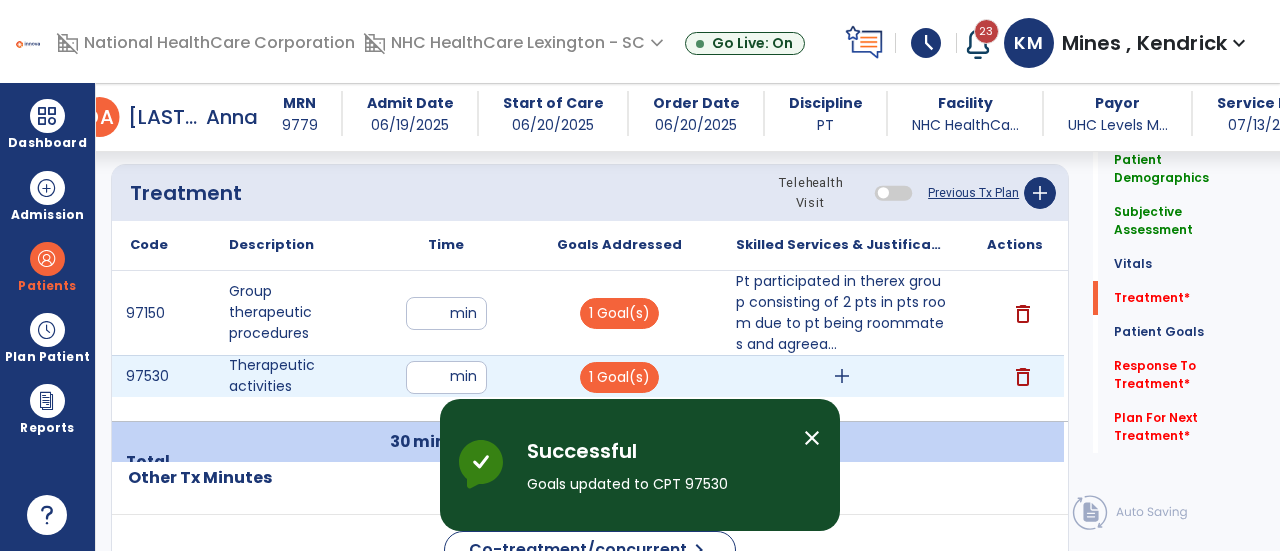 click on "add" at bounding box center [841, 376] 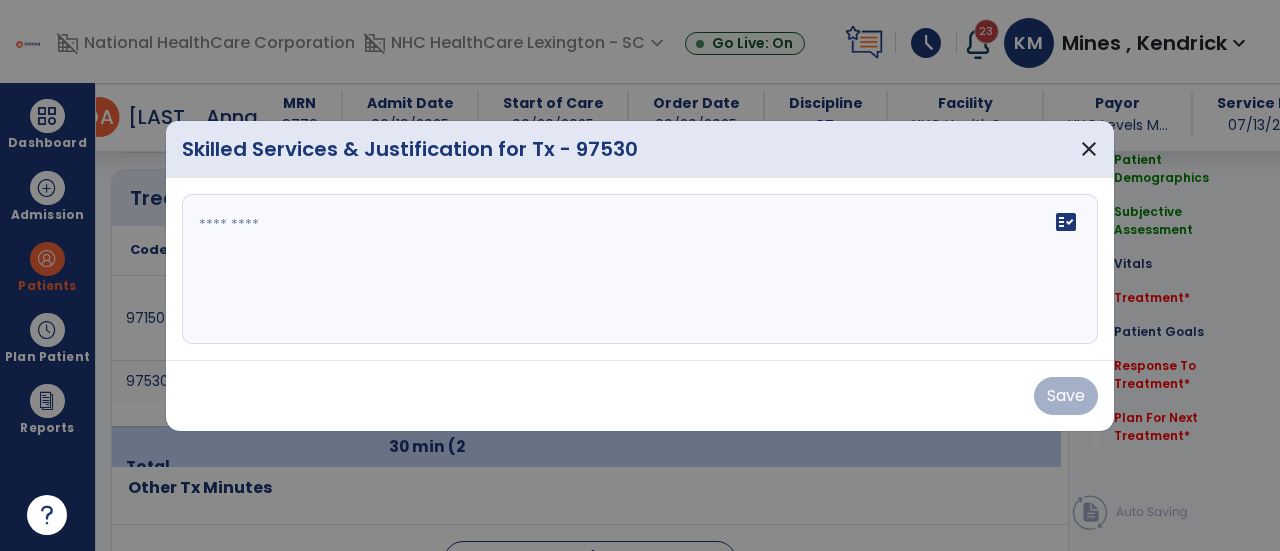 scroll, scrollTop: 1195, scrollLeft: 0, axis: vertical 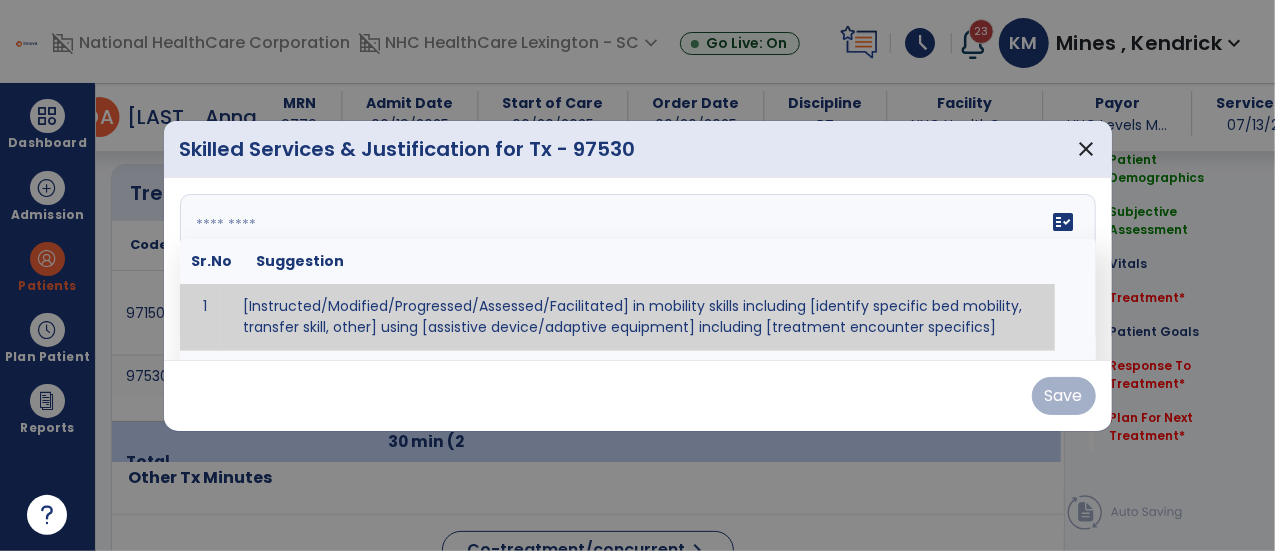 click on "fact_check  Sr.No Suggestion 1 [Instructed/Modified/Progressed/Assessed/Facilitated] in mobility skills including [identify specific bed mobility, transfer skill, other] using [assistive device/adaptive equipment] including [treatment encounter specifics]" at bounding box center [638, 269] 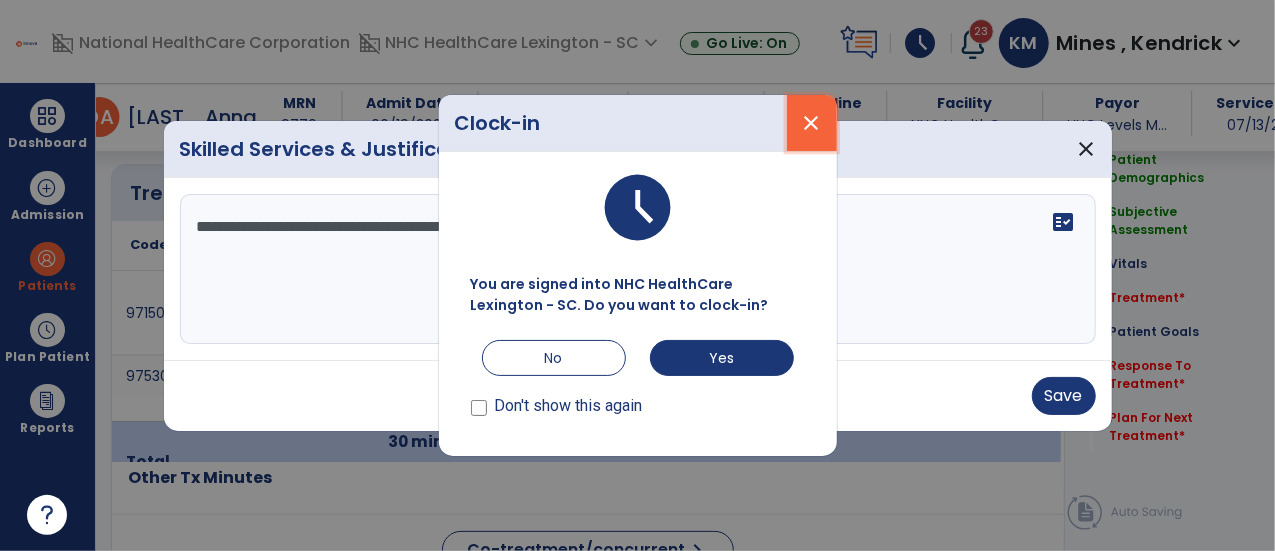 click on "close" at bounding box center [812, 123] 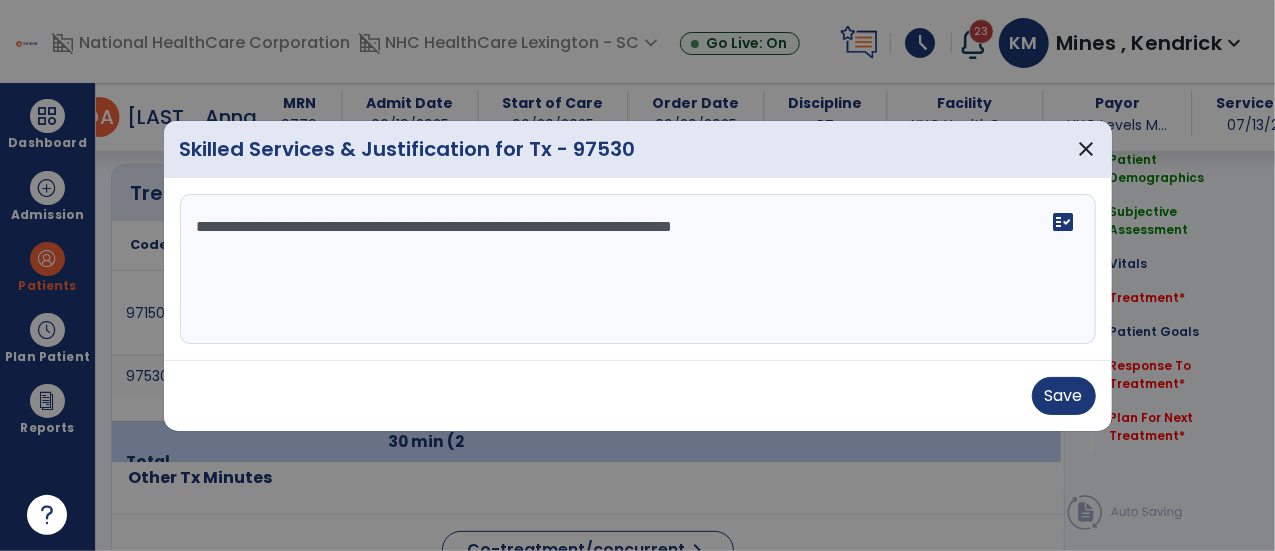 click on "**********" at bounding box center (638, 269) 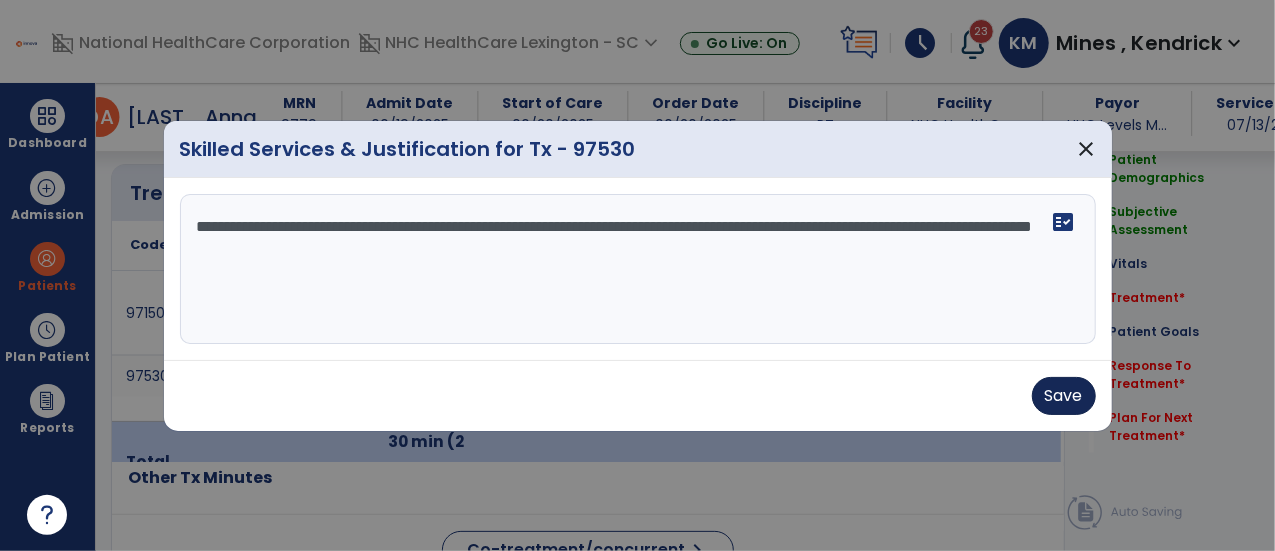 type on "**********" 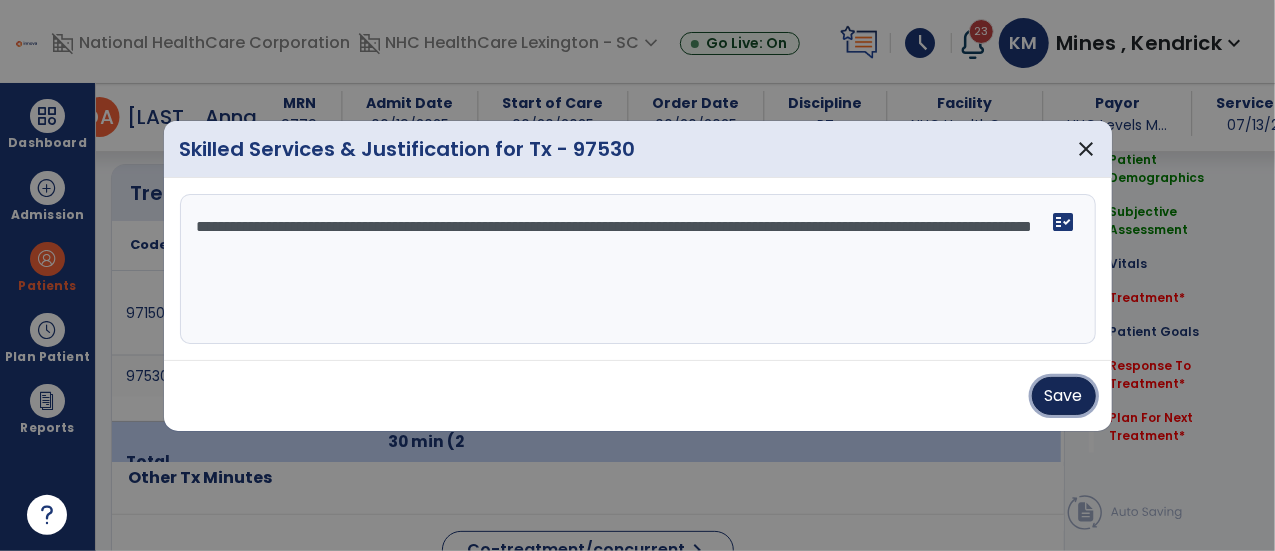 click on "Save" at bounding box center (1064, 396) 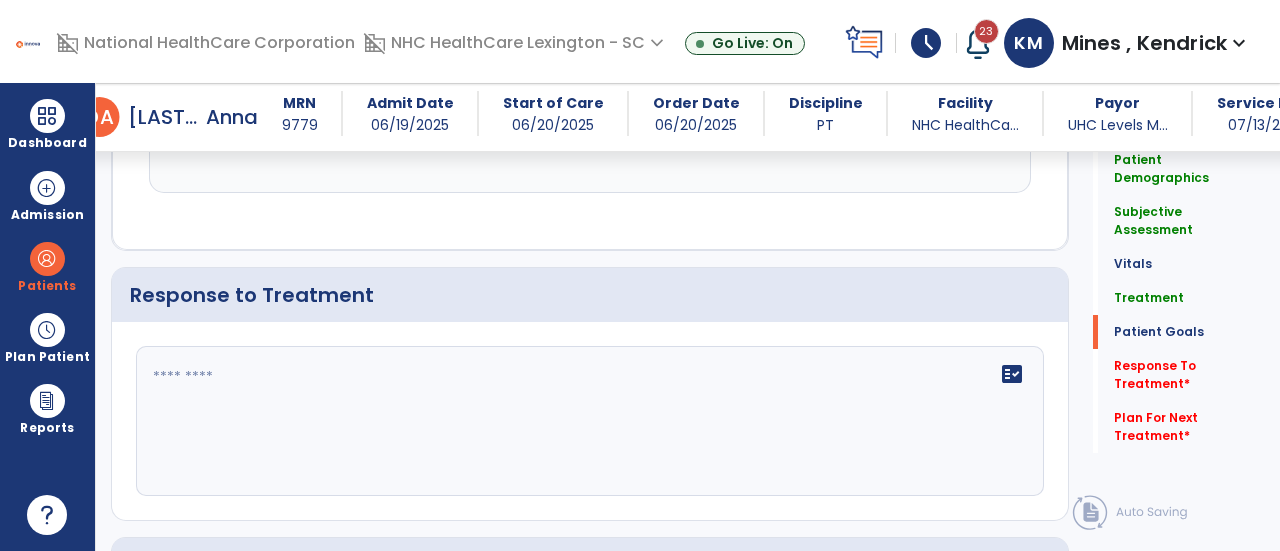 scroll, scrollTop: 3290, scrollLeft: 0, axis: vertical 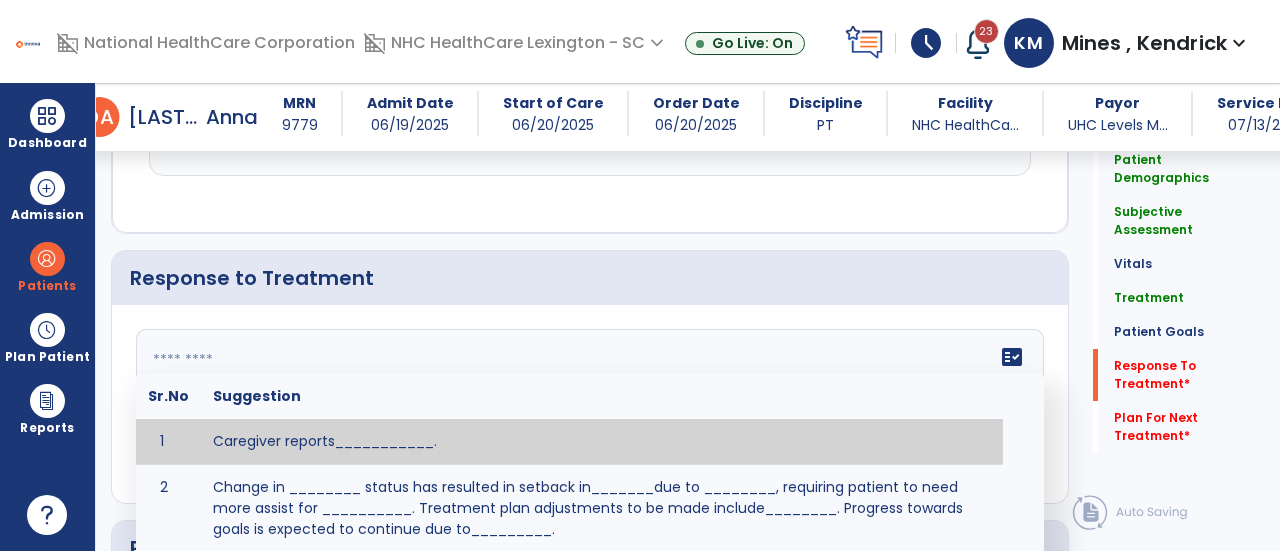 click 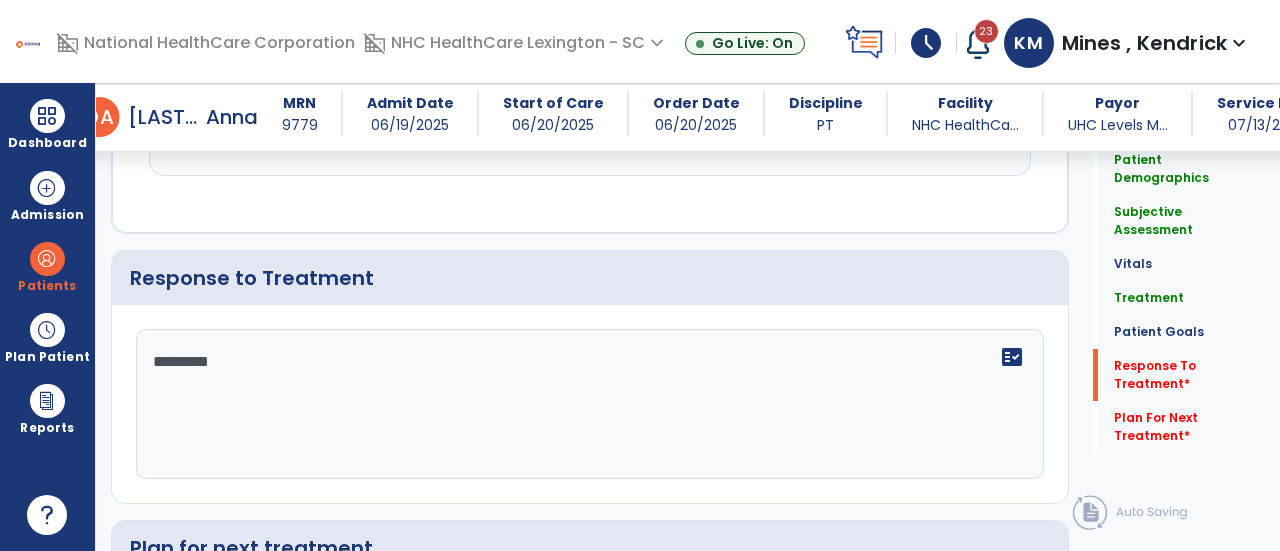 scroll, scrollTop: 3566, scrollLeft: 0, axis: vertical 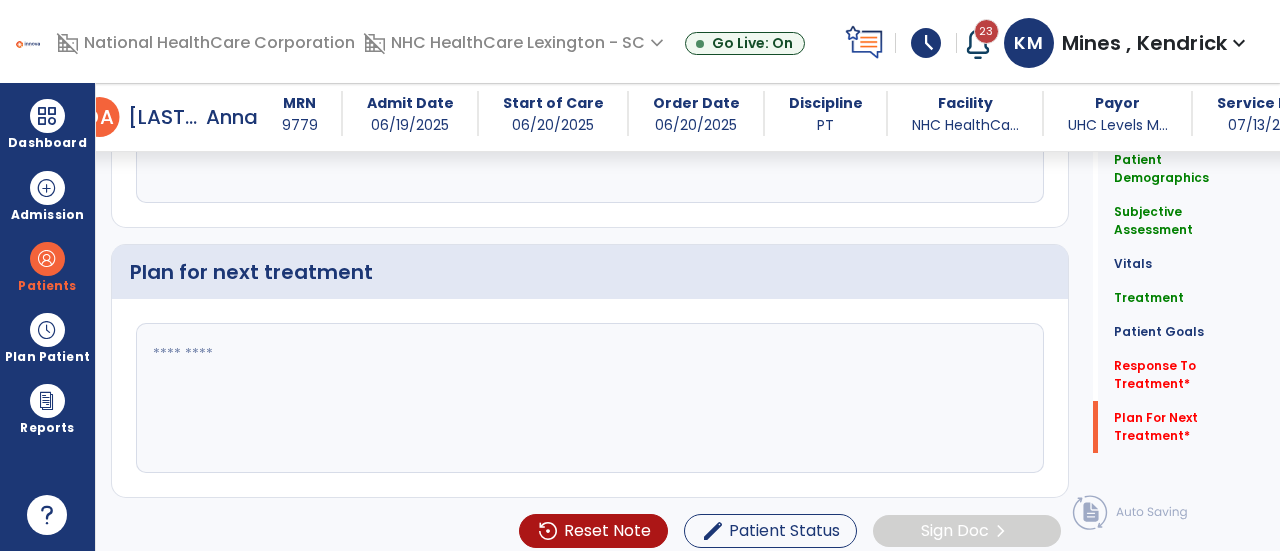 type on "*********" 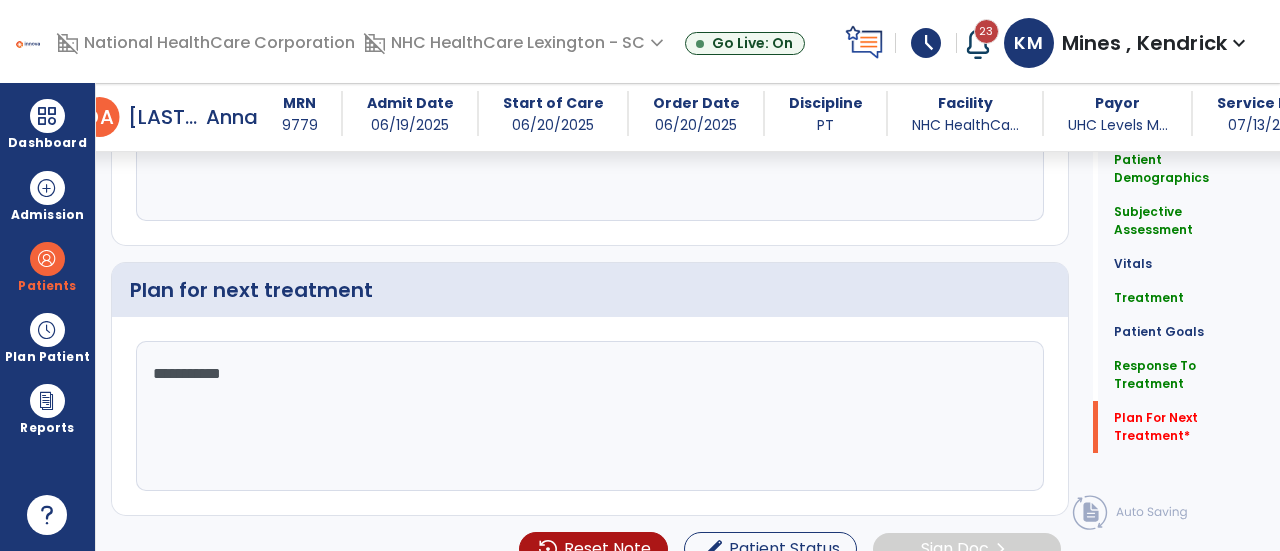 scroll, scrollTop: 3566, scrollLeft: 0, axis: vertical 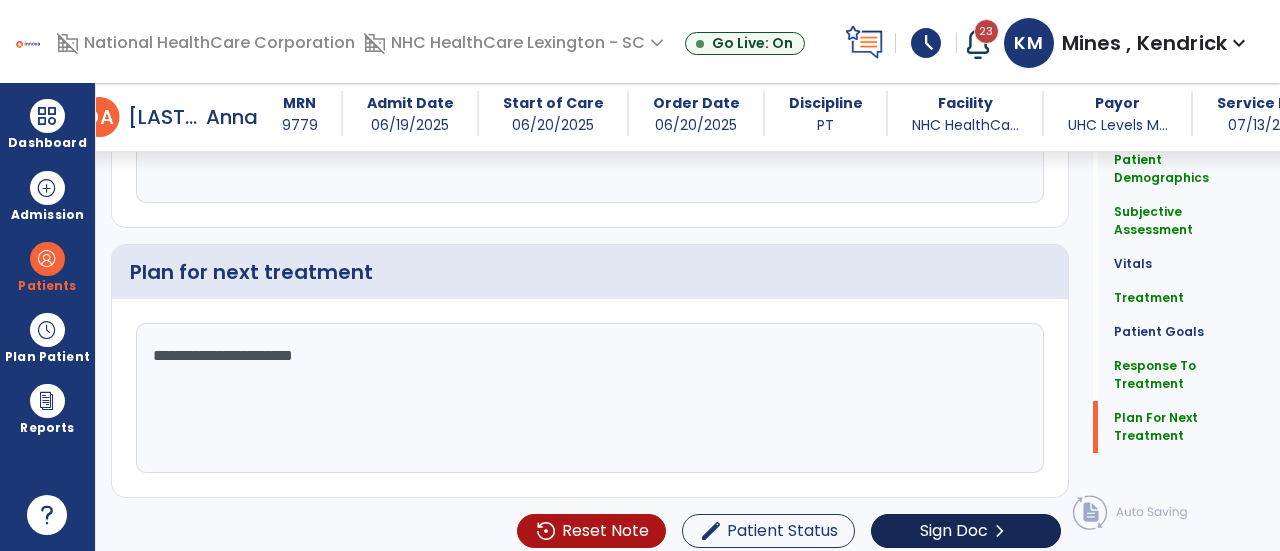 type on "**********" 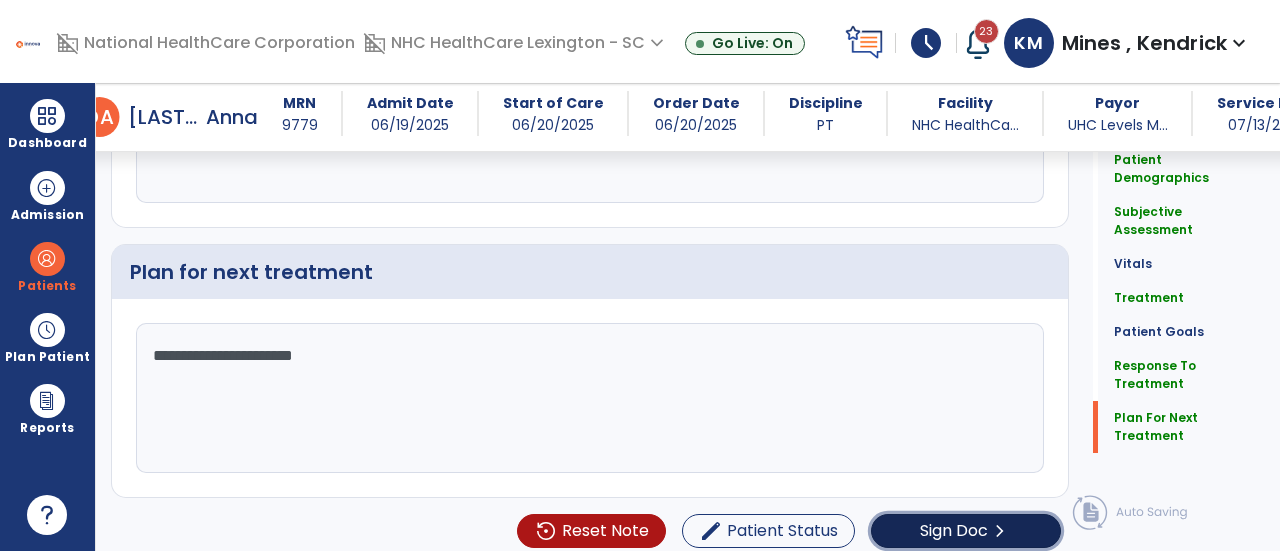 click on "Sign Doc" 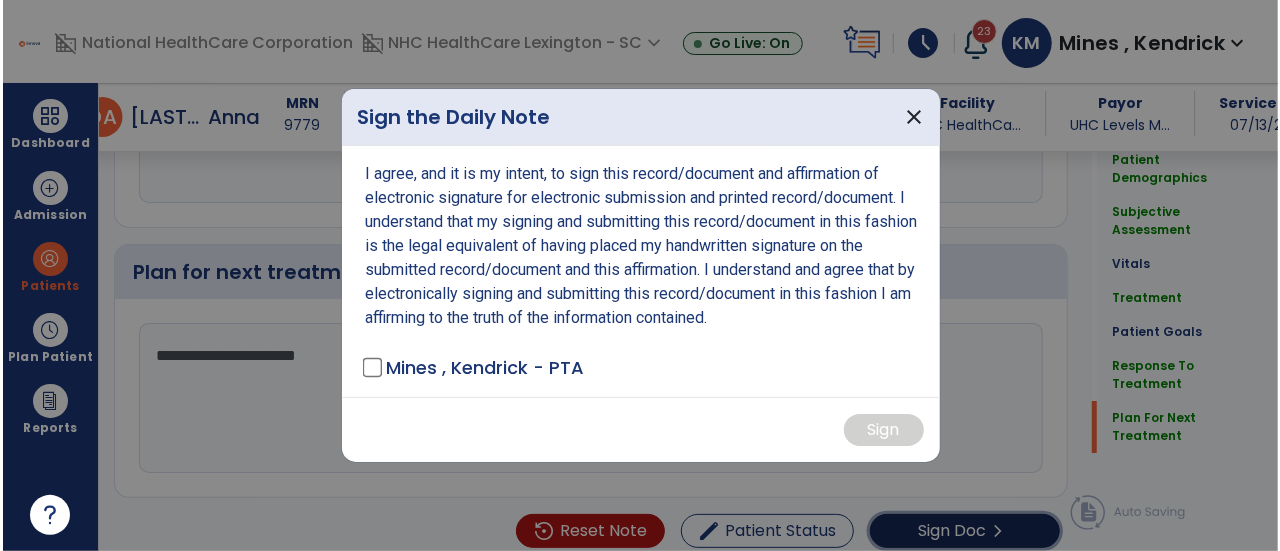 scroll, scrollTop: 3566, scrollLeft: 0, axis: vertical 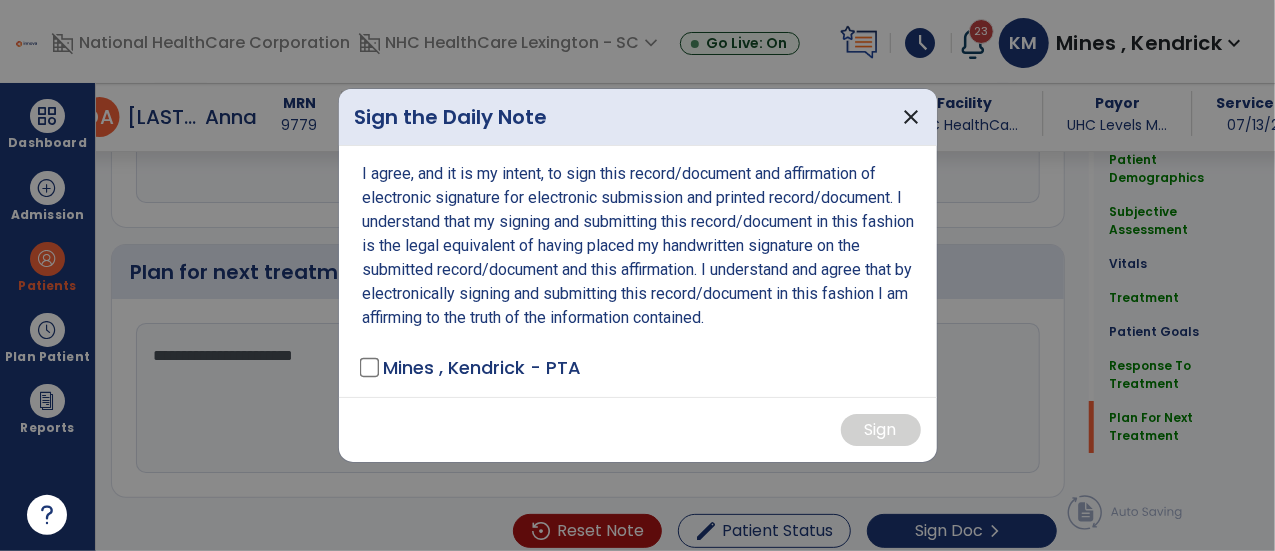 click on "I agree, and it is my intent, to sign this record/document and affirmation of electronic signature for electronic submission and printed record/document. I understand that my signing and submitting this record/document in this fashion is the legal equivalent of having placed my handwritten signature on the submitted record/document and this affirmation. I understand and agree that by electronically signing and submitting this record/document in this fashion I am affirming to the truth of the information contained. [LAST] , [LAST] - [PROFESSION]" at bounding box center (638, 271) 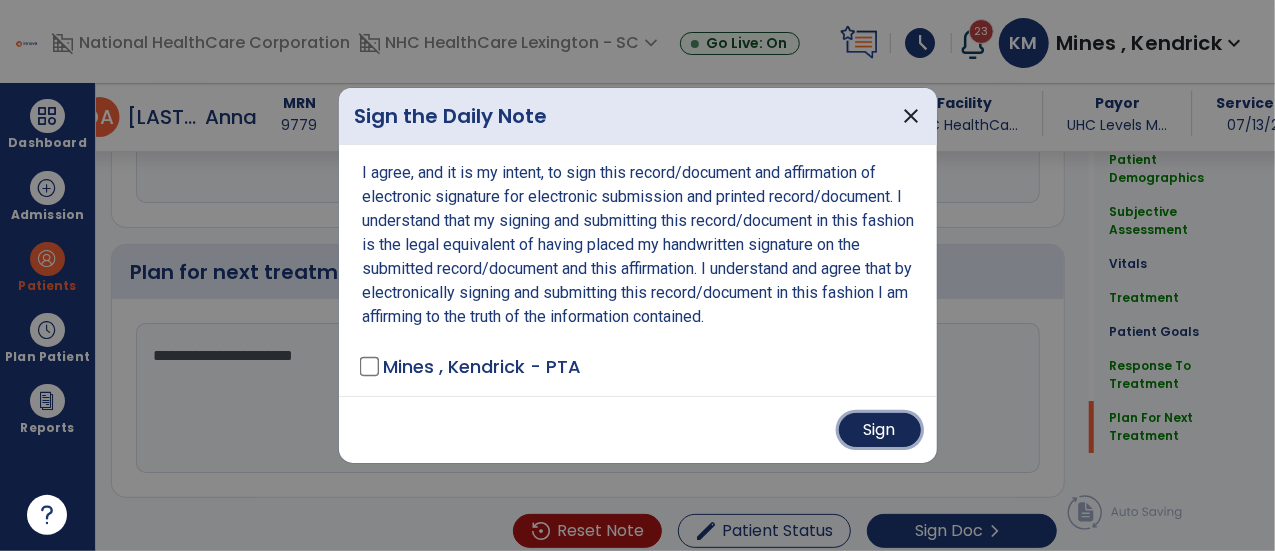 click on "Sign" at bounding box center [880, 430] 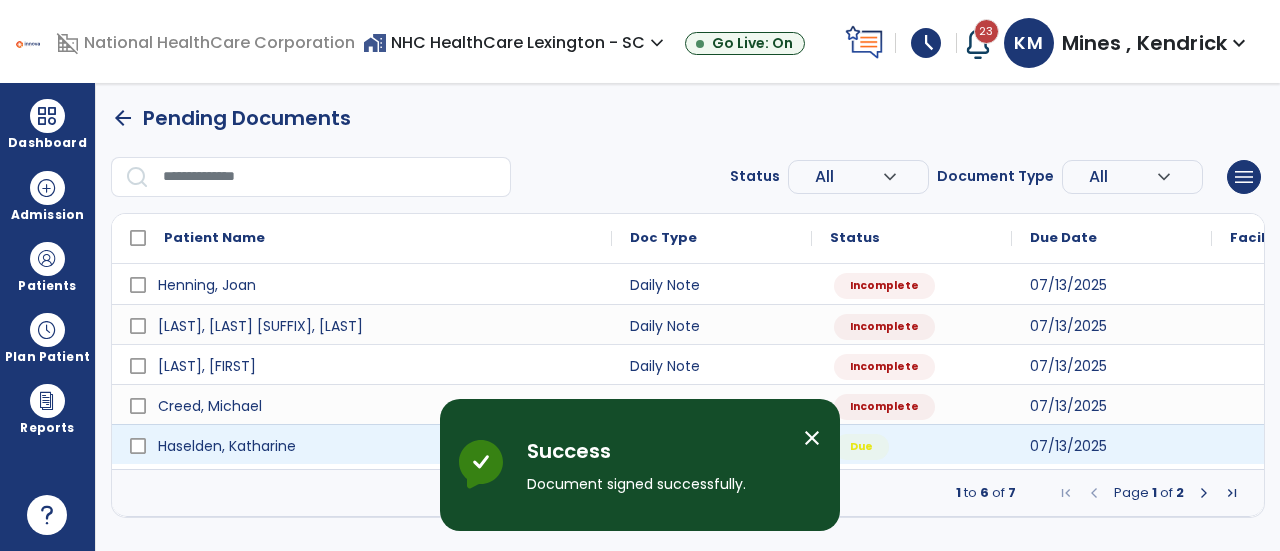 scroll, scrollTop: 0, scrollLeft: 0, axis: both 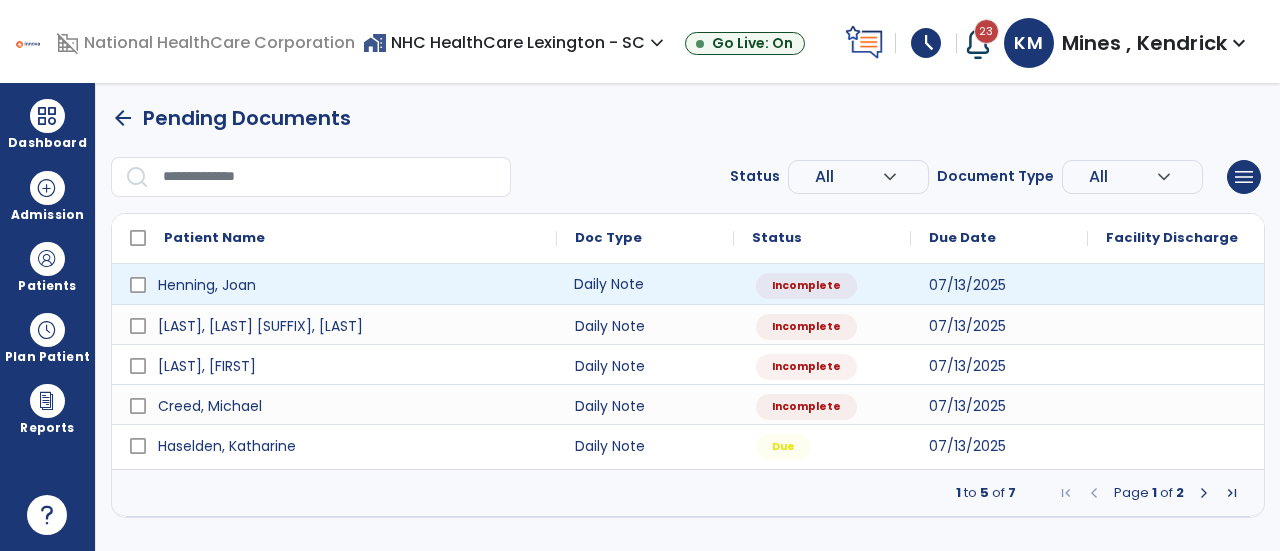 click on "Daily Note" at bounding box center (645, 284) 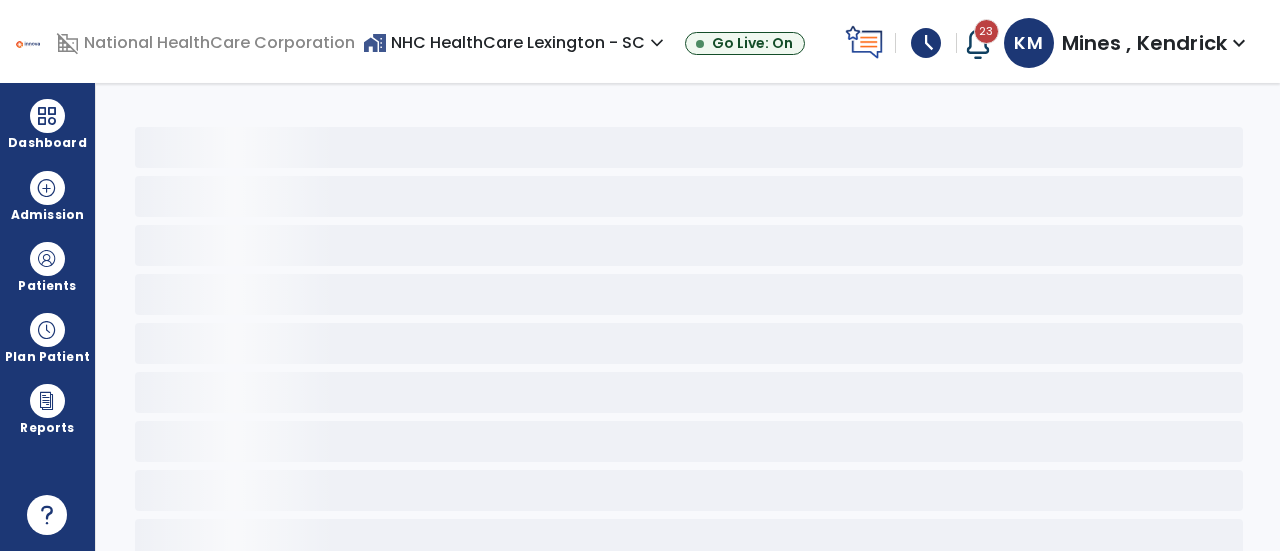 select on "*" 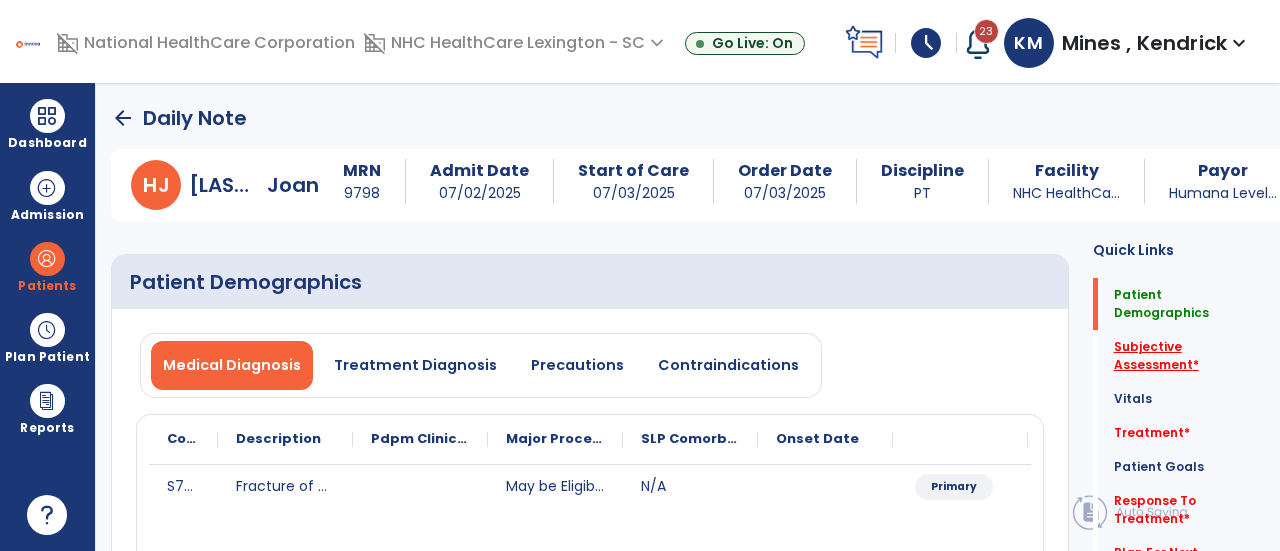 click on "Subjective Assessment   *" 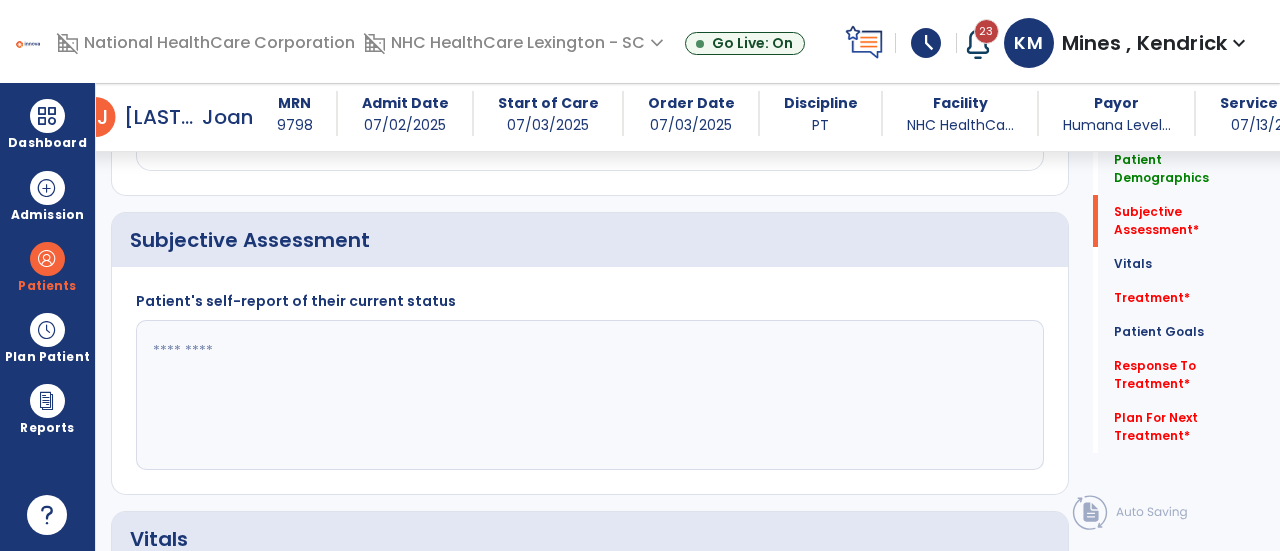 scroll, scrollTop: 479, scrollLeft: 0, axis: vertical 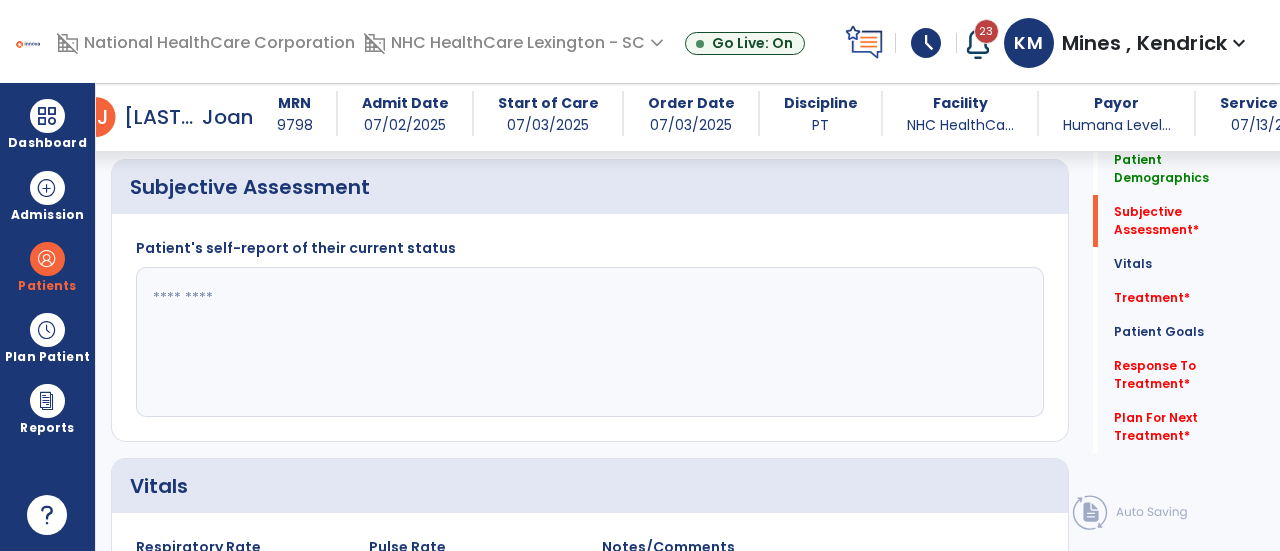 click 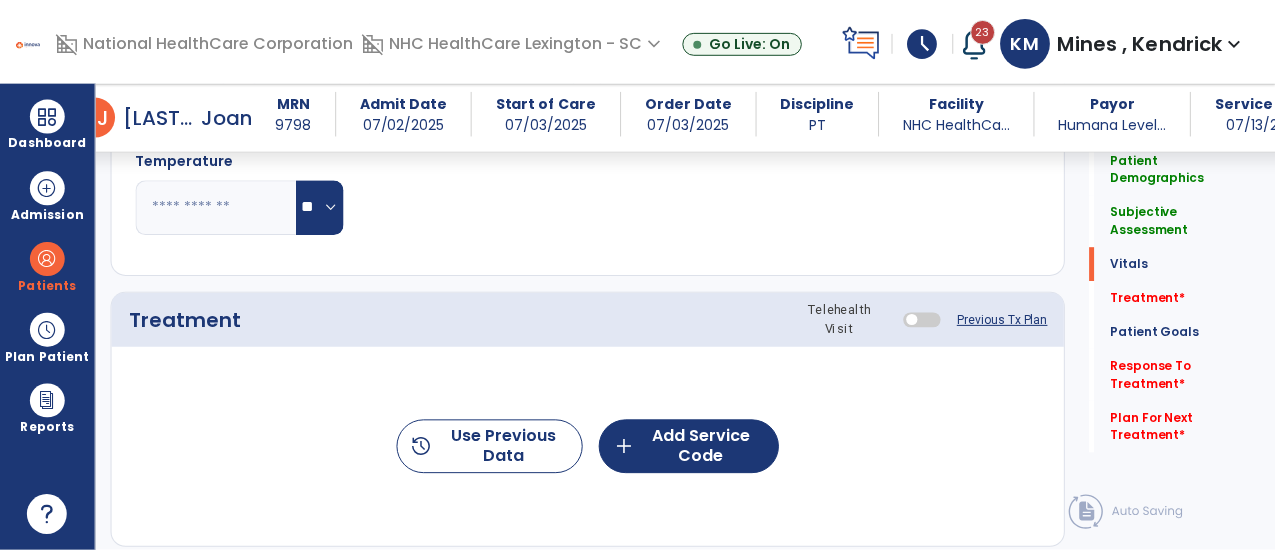 scroll, scrollTop: 1069, scrollLeft: 0, axis: vertical 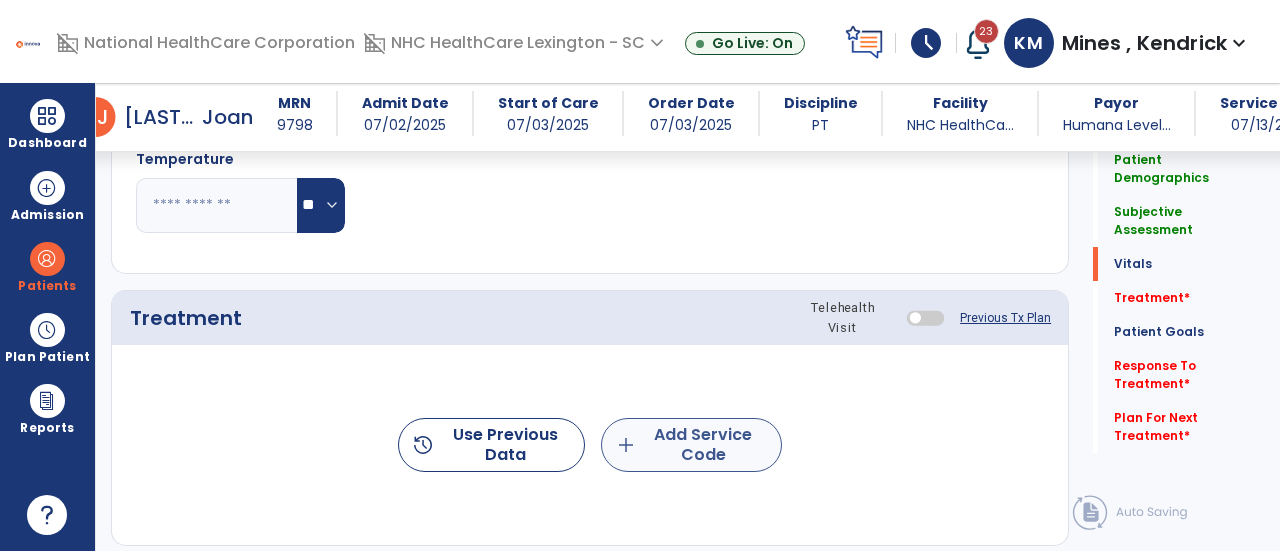 type on "**********" 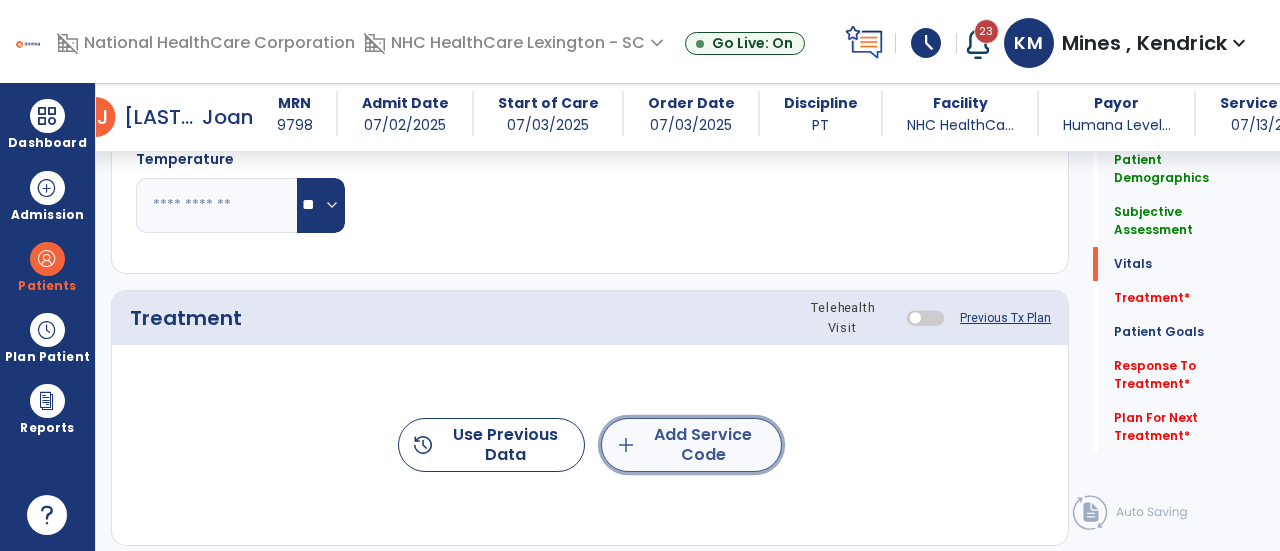 click on "add" 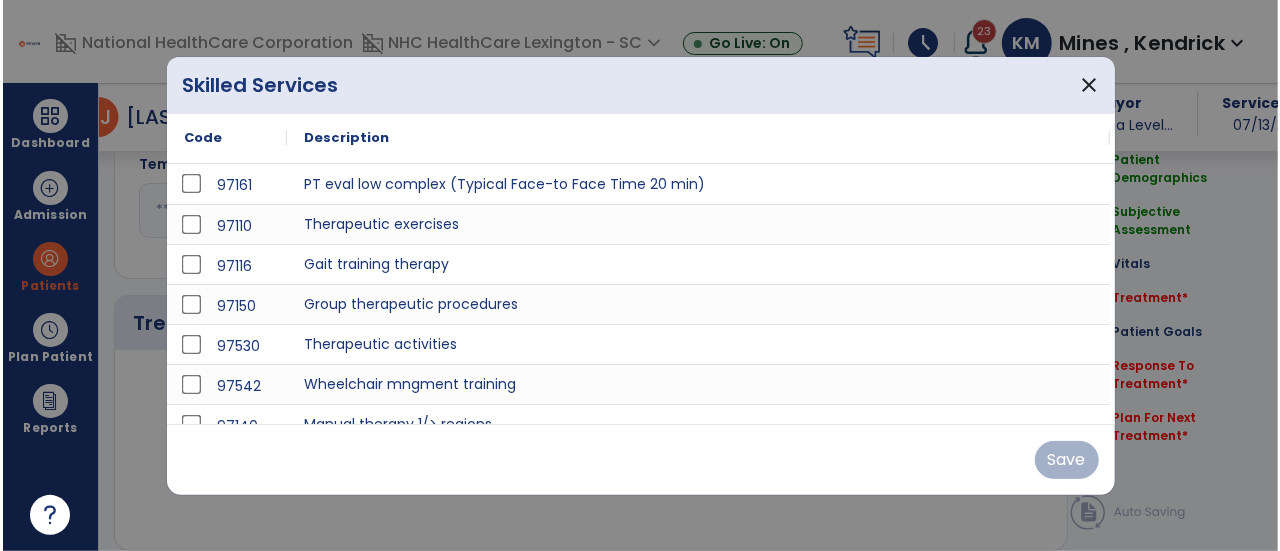 scroll, scrollTop: 1069, scrollLeft: 0, axis: vertical 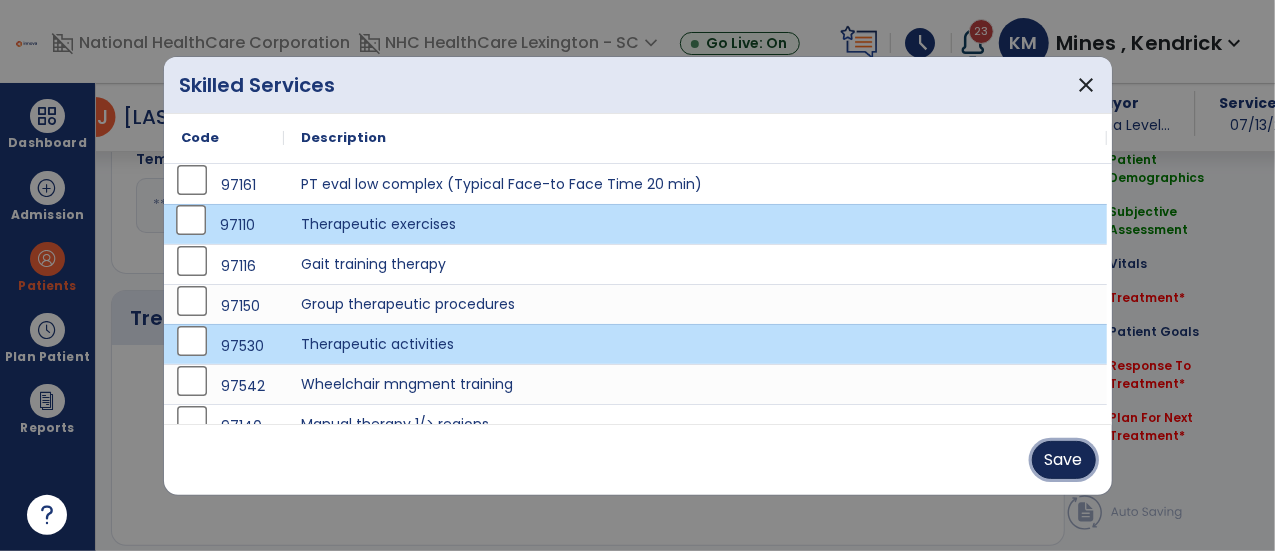 click on "Save" at bounding box center [1064, 460] 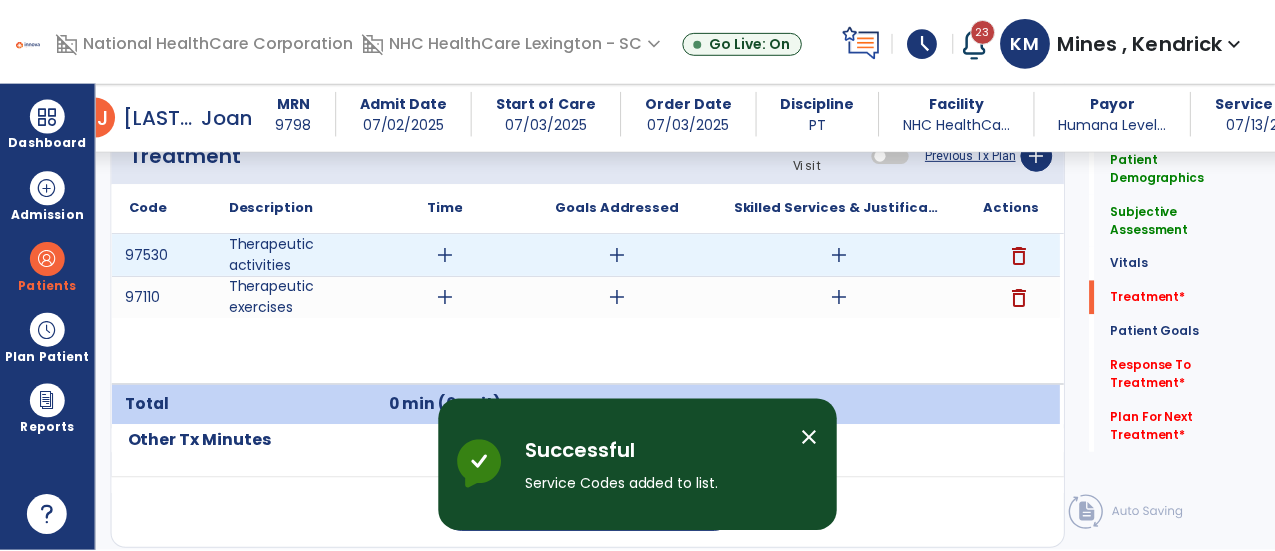 scroll, scrollTop: 1233, scrollLeft: 0, axis: vertical 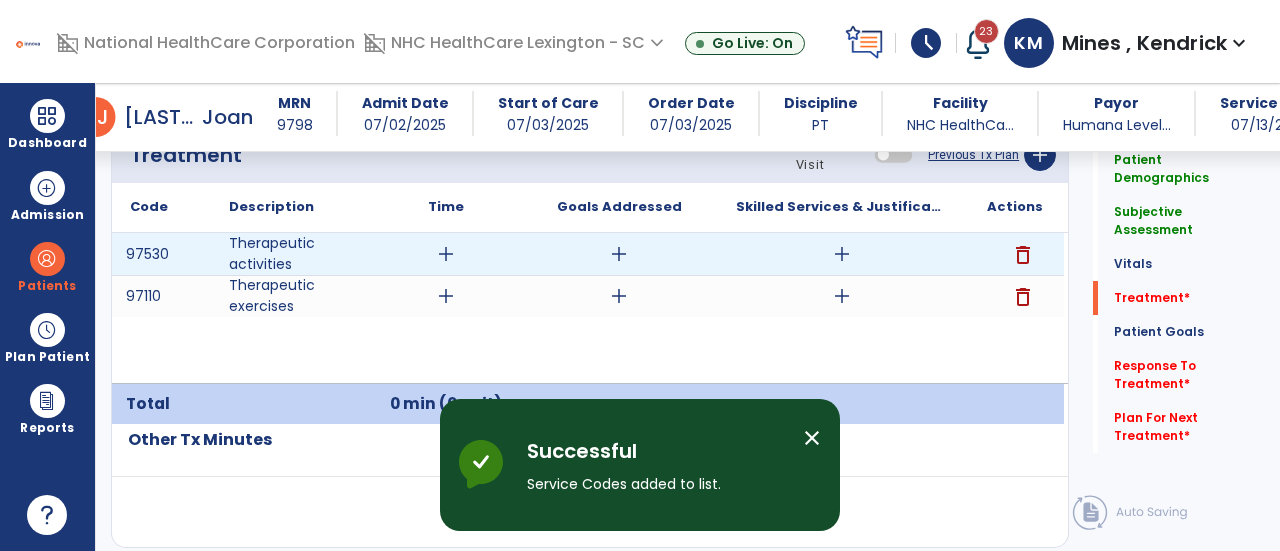 click on "add" at bounding box center [446, 254] 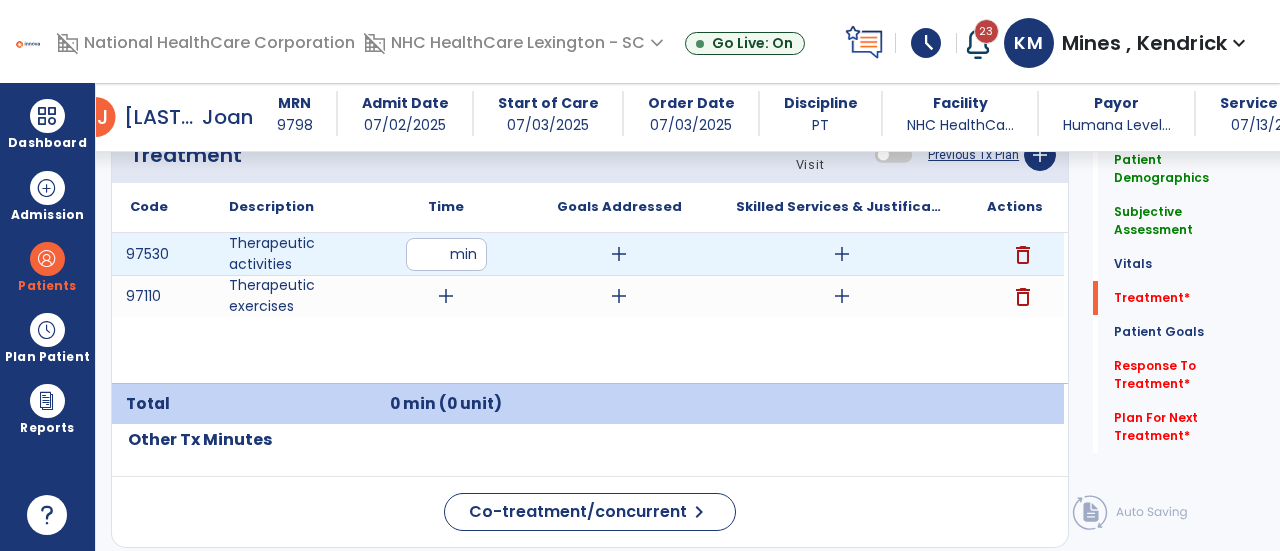 type on "**" 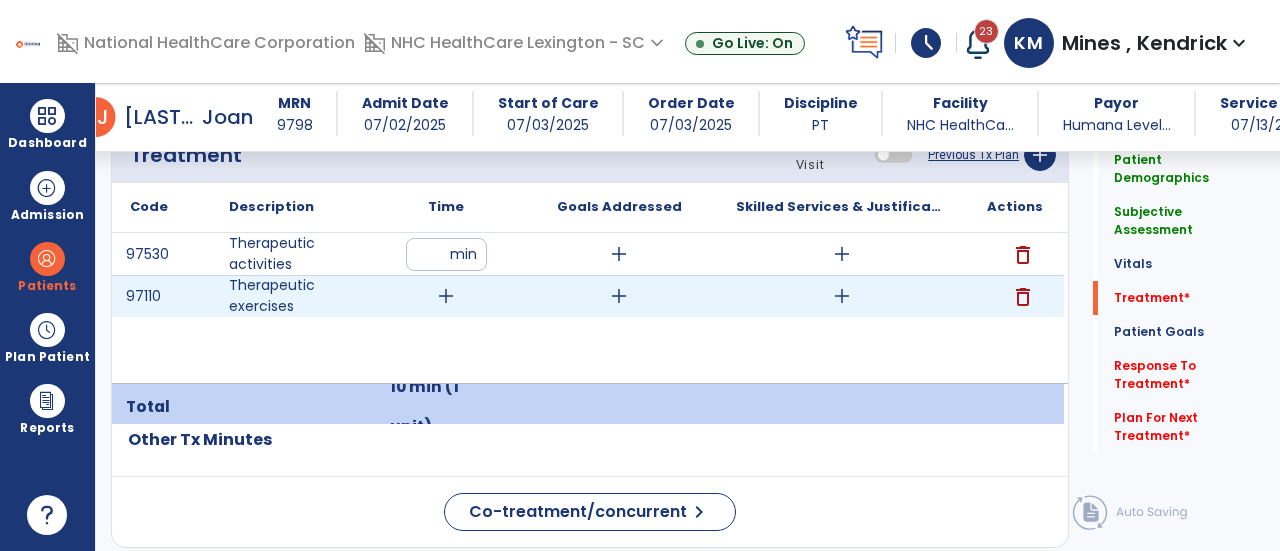 click on "add" at bounding box center (446, 296) 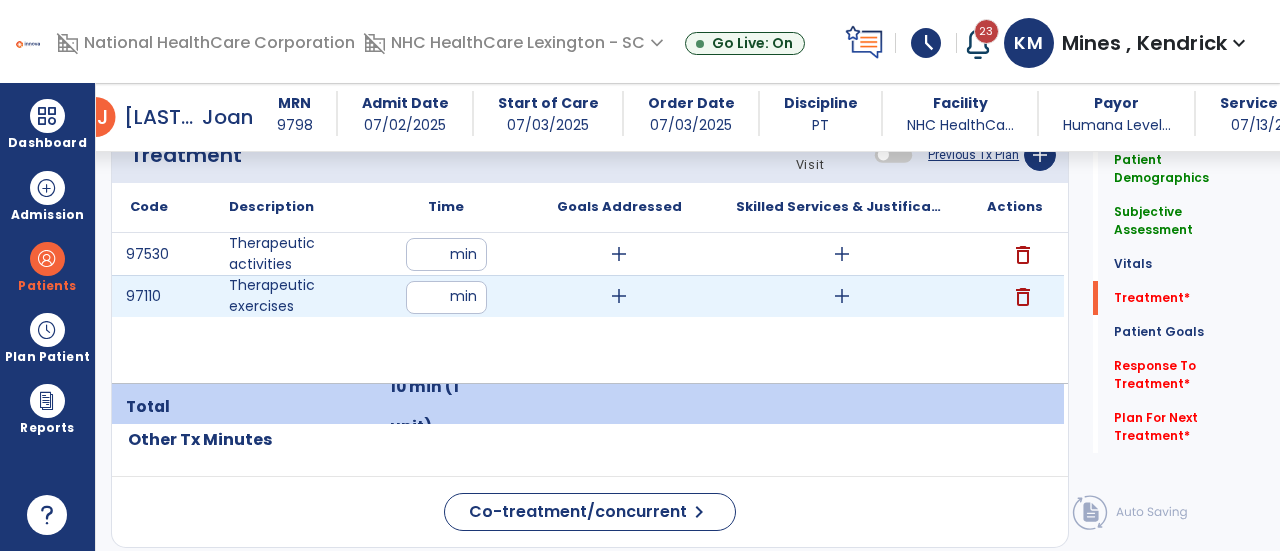 type on "**" 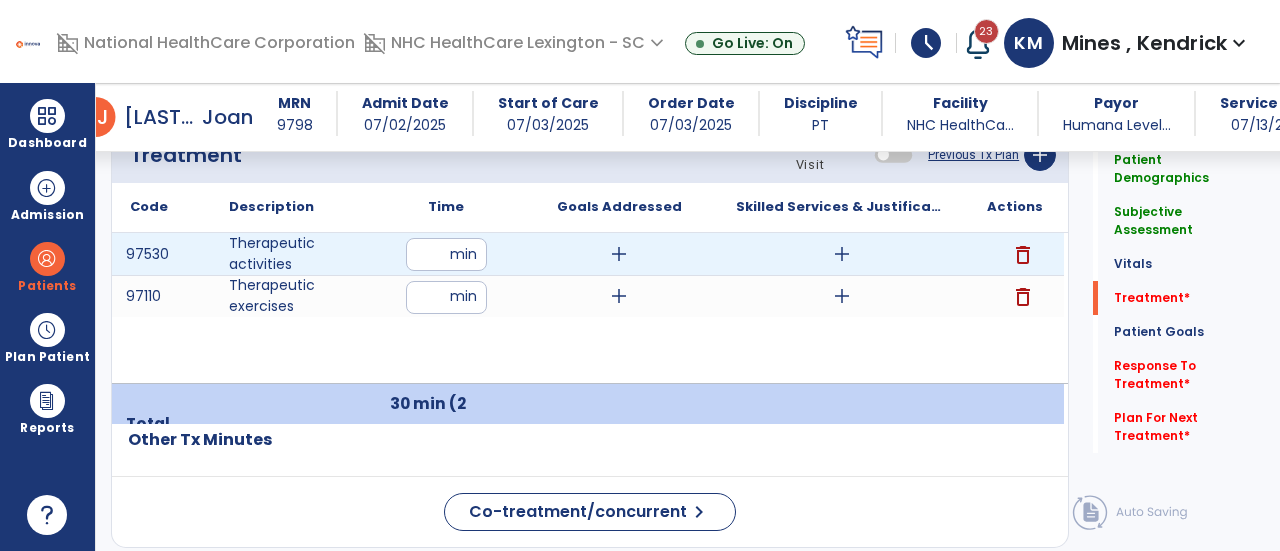 click on "add" at bounding box center (619, 254) 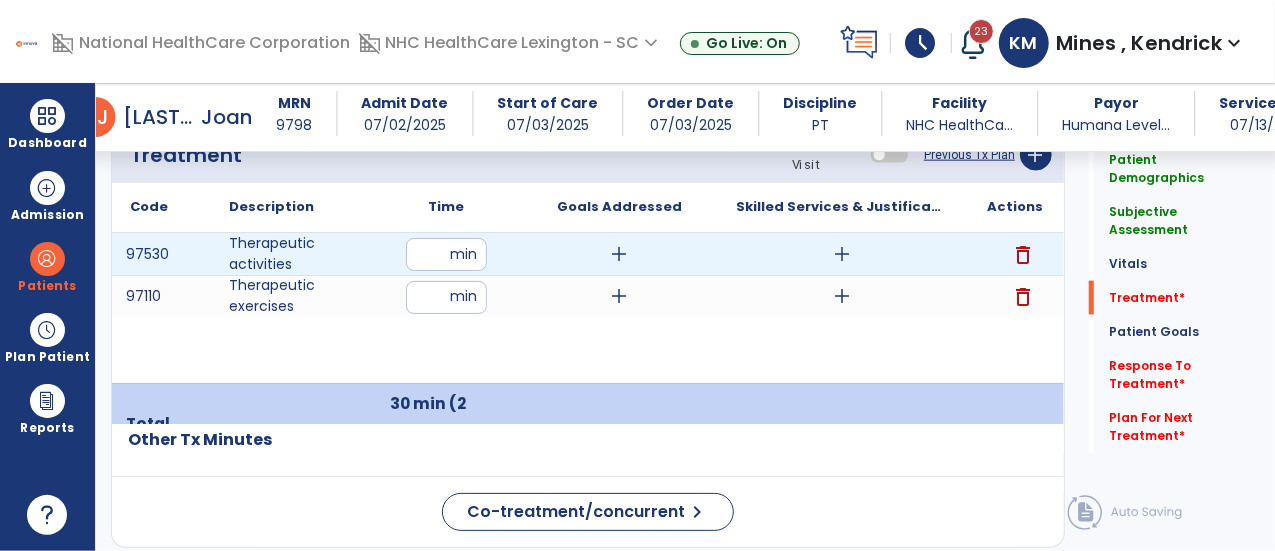 scroll, scrollTop: 1233, scrollLeft: 0, axis: vertical 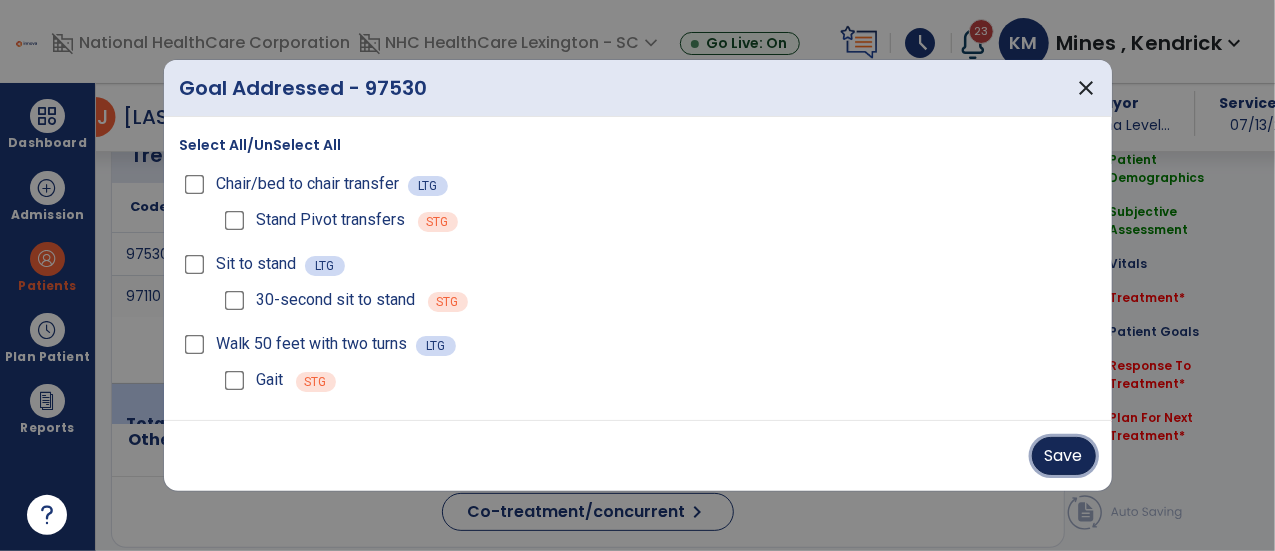 click on "Save" at bounding box center (1064, 456) 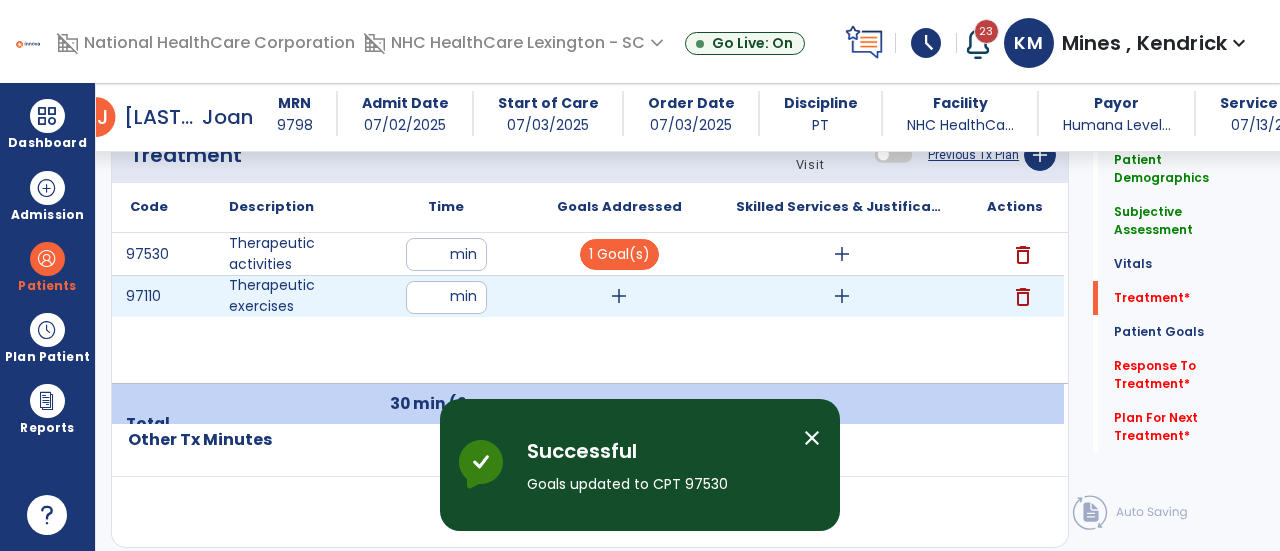 click on "add" at bounding box center [619, 296] 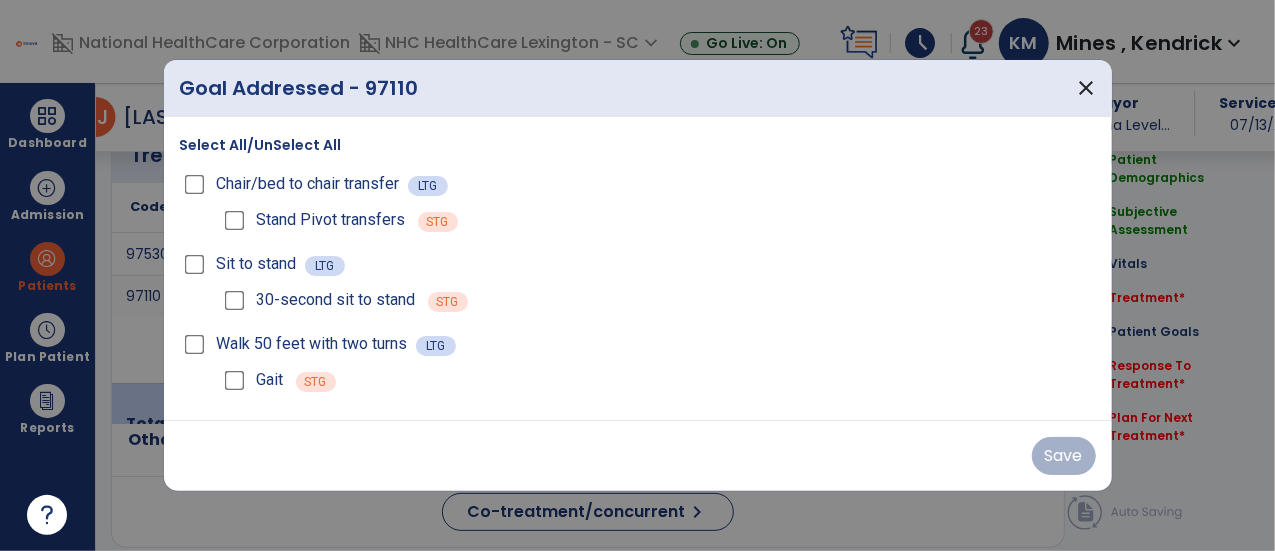 scroll, scrollTop: 1233, scrollLeft: 0, axis: vertical 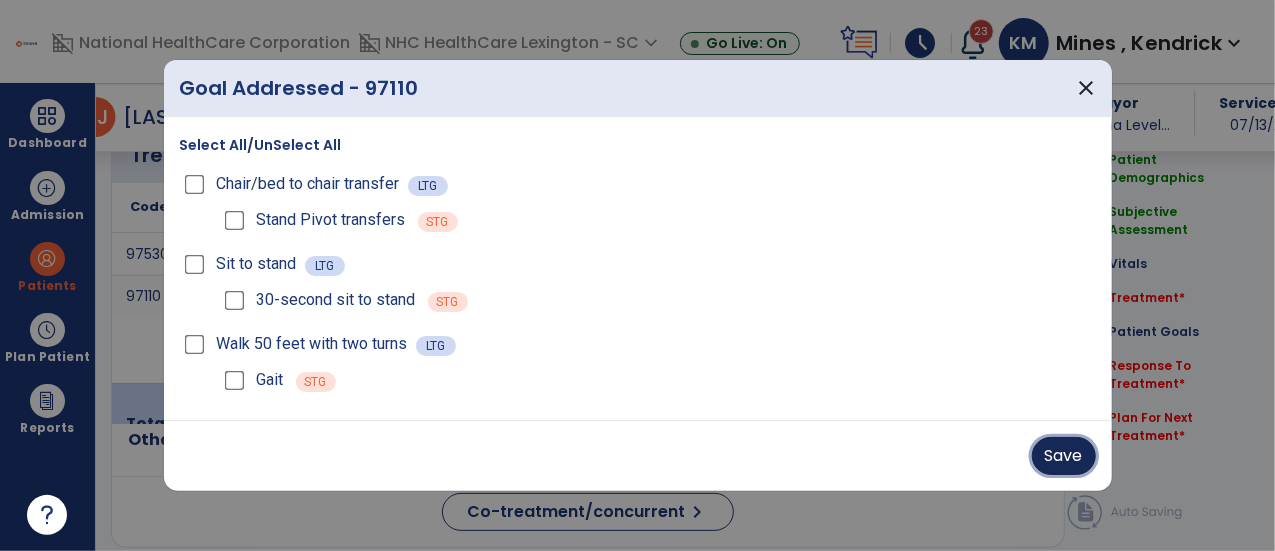 click on "Save" at bounding box center [1064, 456] 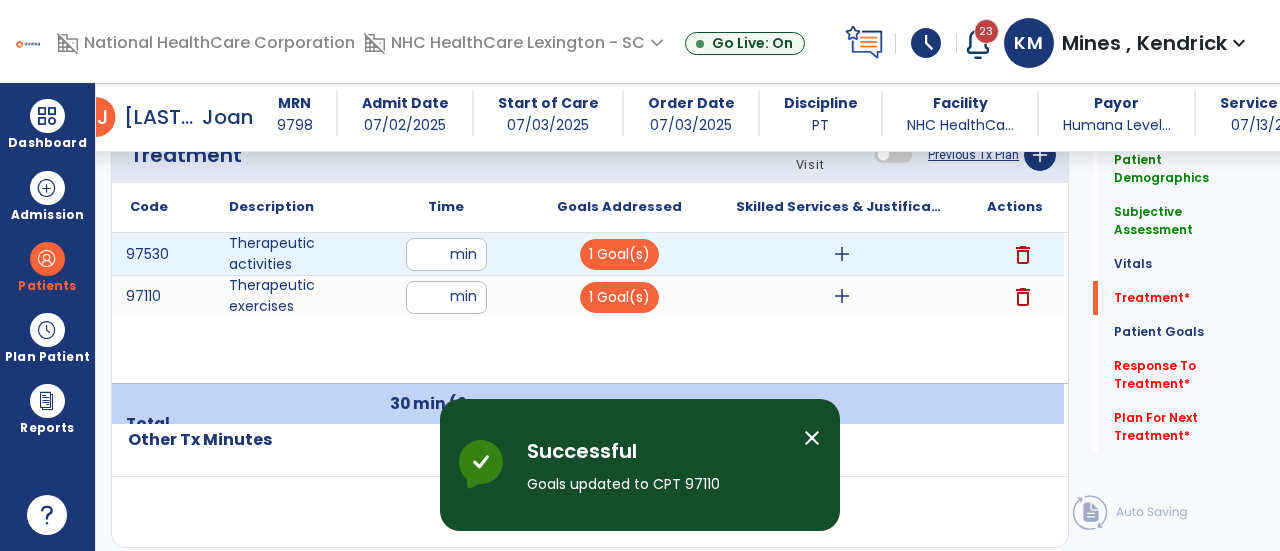 click on "add" at bounding box center [841, 254] 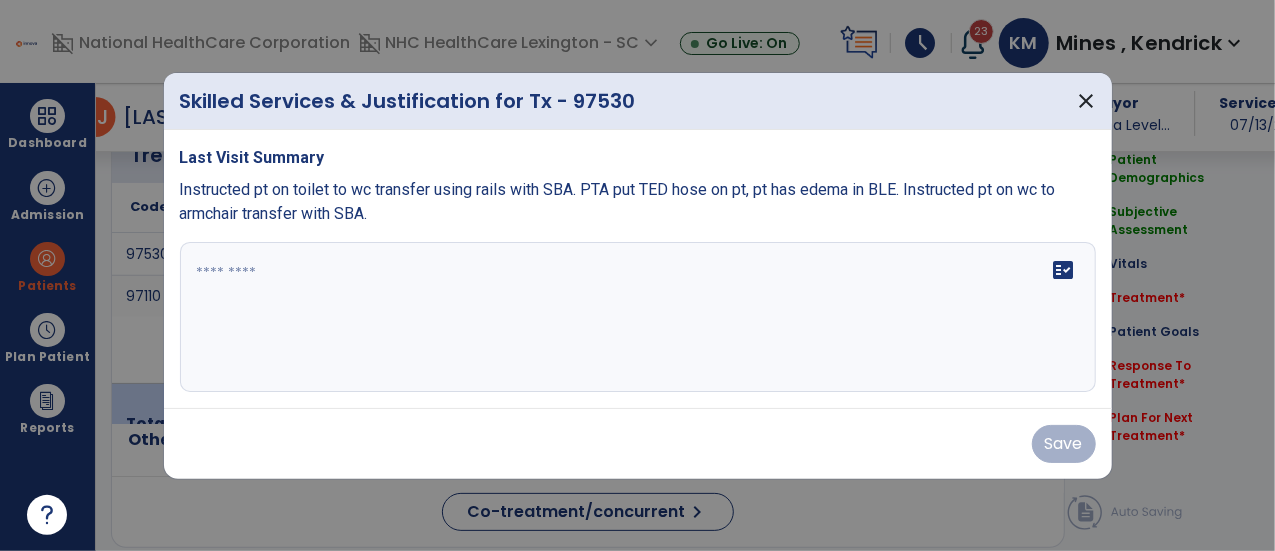 scroll, scrollTop: 1233, scrollLeft: 0, axis: vertical 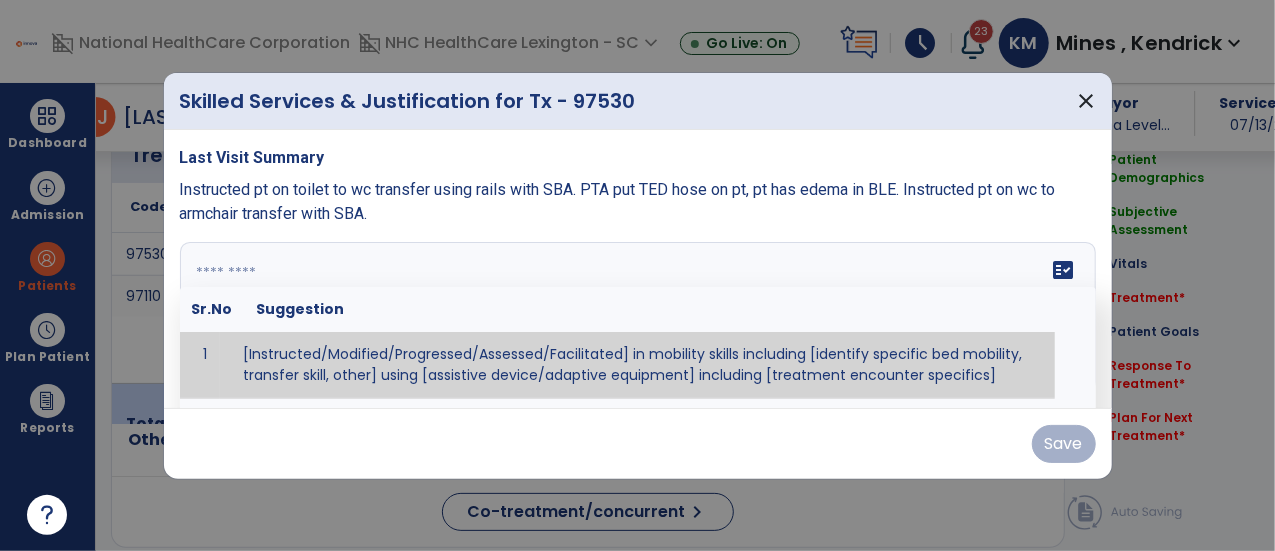 click at bounding box center (636, 317) 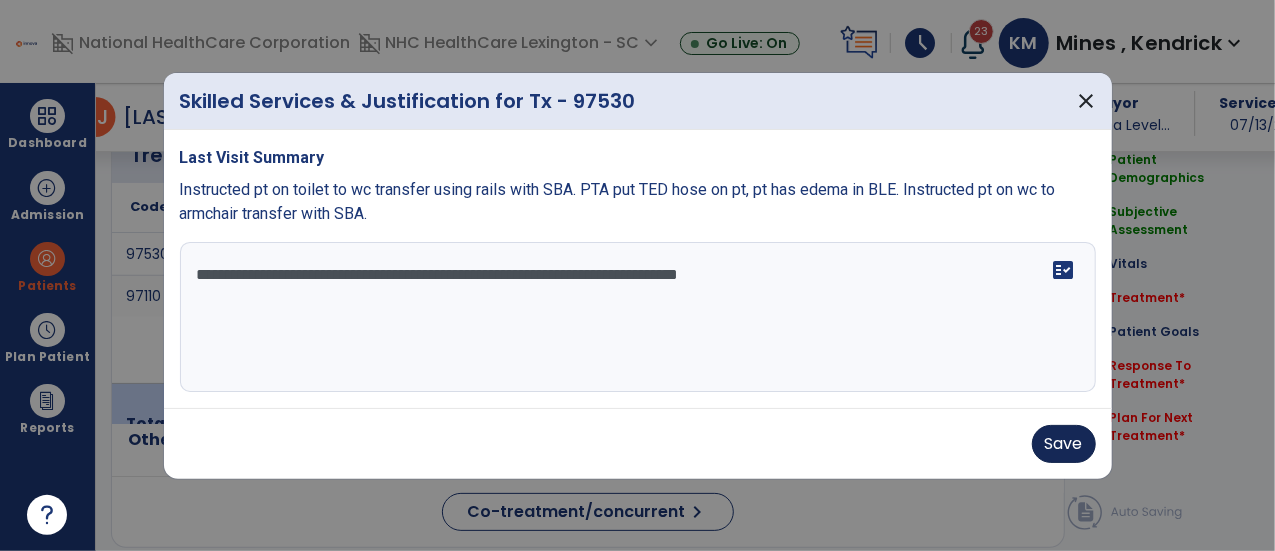 type on "**********" 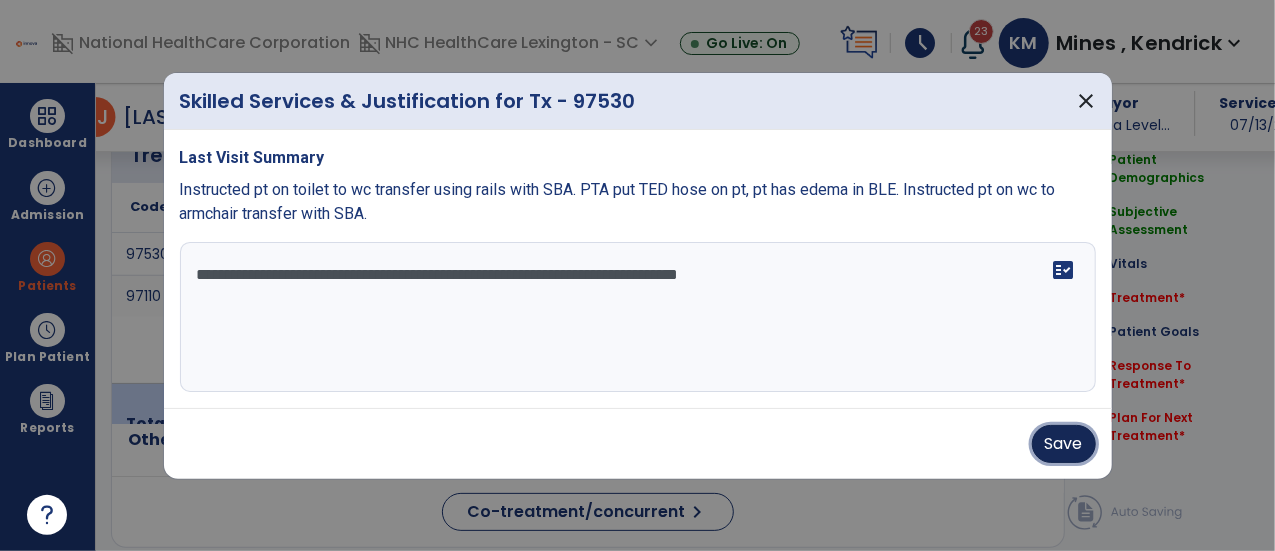 click on "Save" at bounding box center [1064, 444] 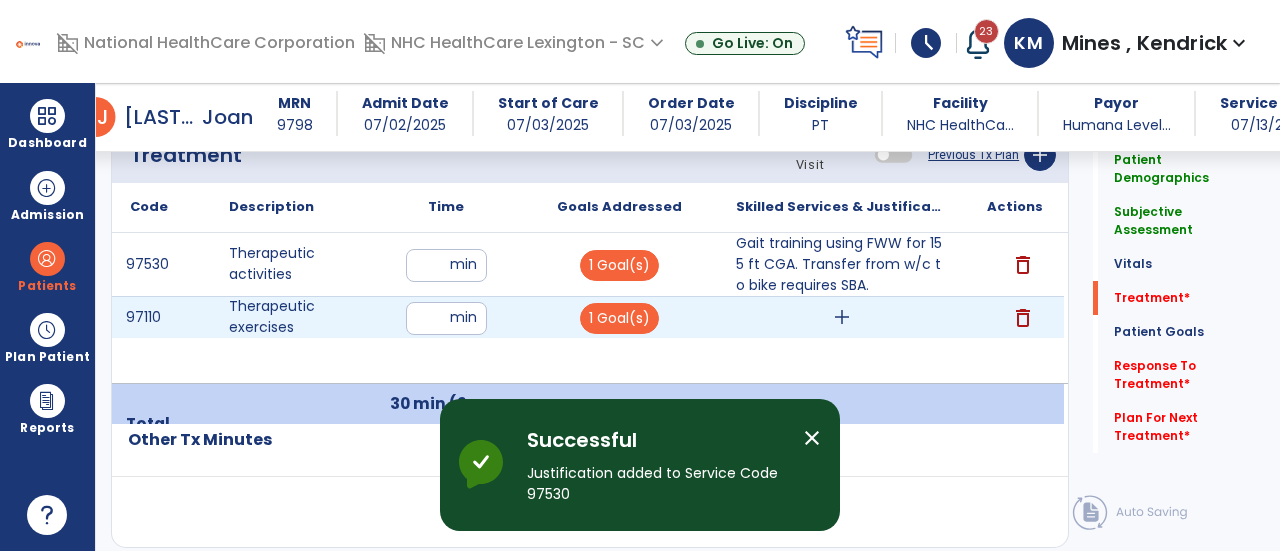 click on "add" at bounding box center (841, 317) 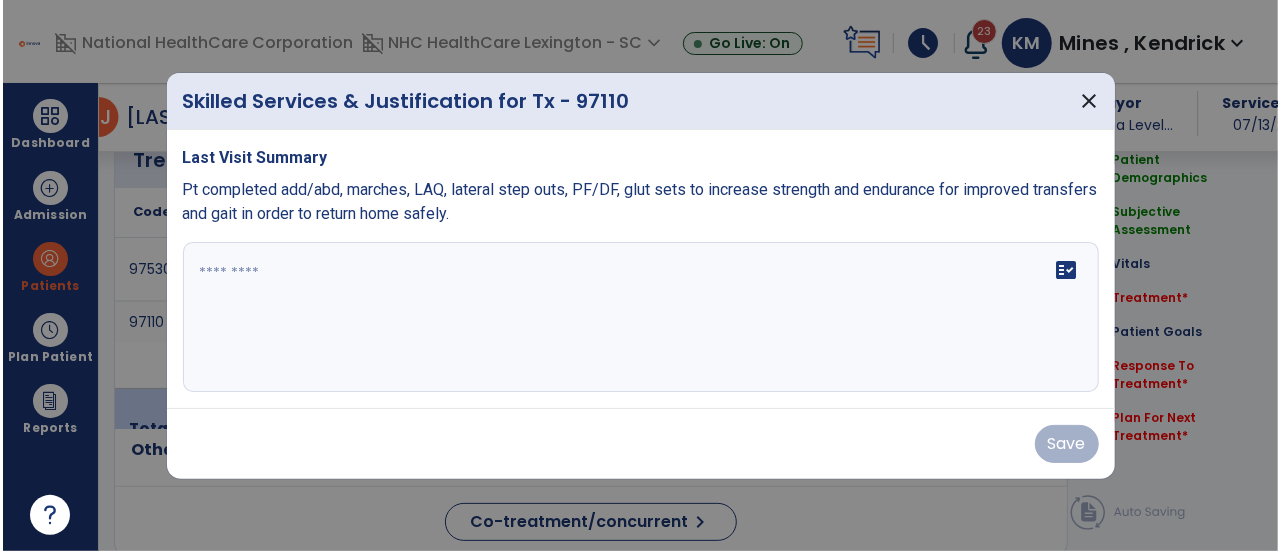 scroll, scrollTop: 1233, scrollLeft: 0, axis: vertical 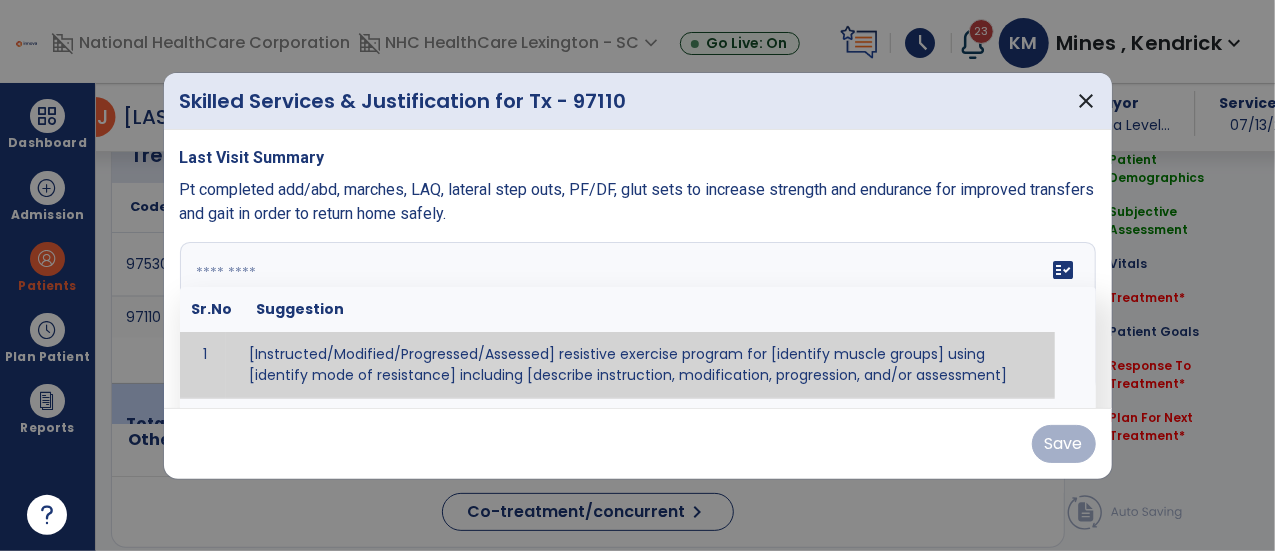 click on "fact_check  Sr.No Suggestion 1 [Instructed/Modified/Progressed/Assessed] resistive exercise program for [identify muscle groups] using [identify mode of resistance] including [describe instruction, modification, progression, and/or assessment] 2 [Instructed/Modified/Progressed/Assessed] aerobic exercise program using [identify equipment/mode] including [describe instruction, modification,progression, and/or assessment] 3 [Instructed/Modified/Progressed/Assessed] [PROM/A/AROM/AROM] program for [identify joint movements] using [contract-relax, over-pressure, inhibitory techniques, other] 4 [Assessed/Tested] aerobic capacity with administration of [aerobic capacity test]" at bounding box center (638, 317) 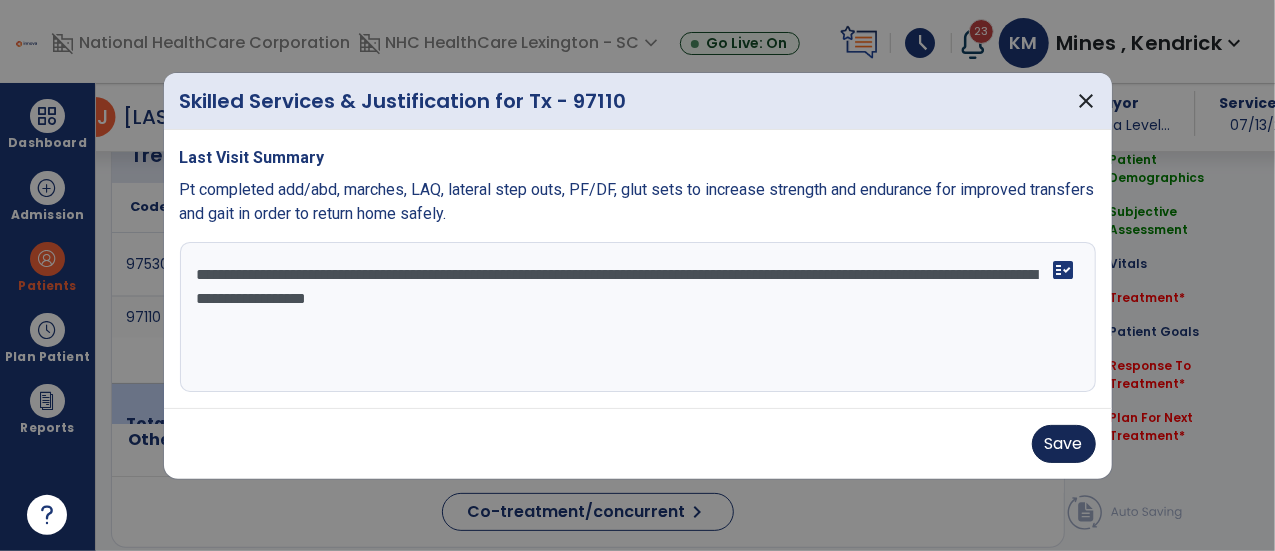 type on "**********" 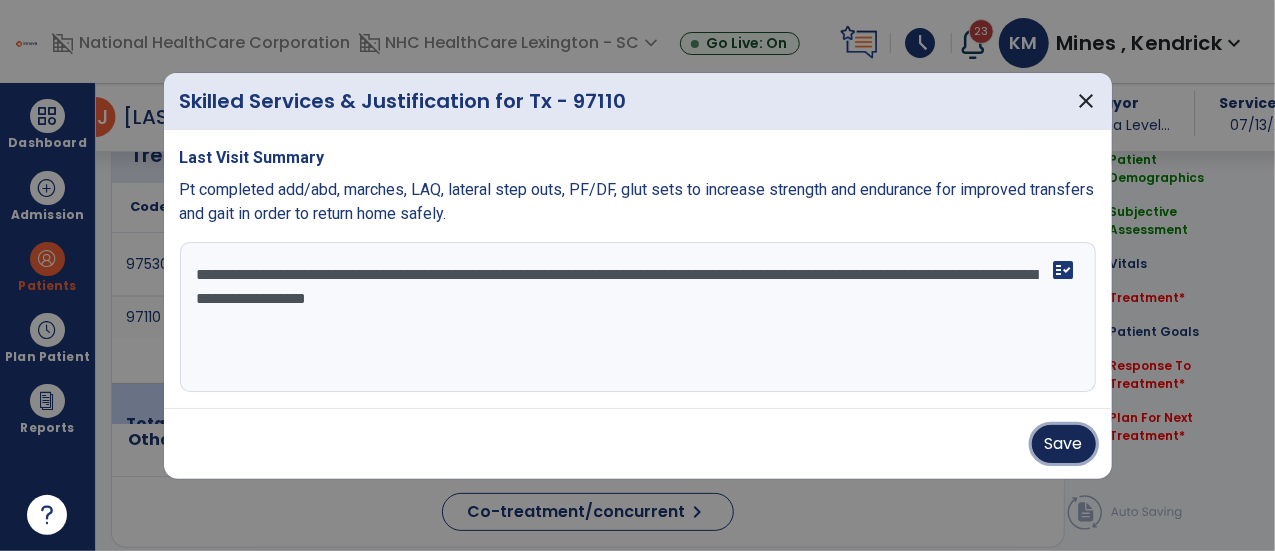 click on "Save" at bounding box center (1064, 444) 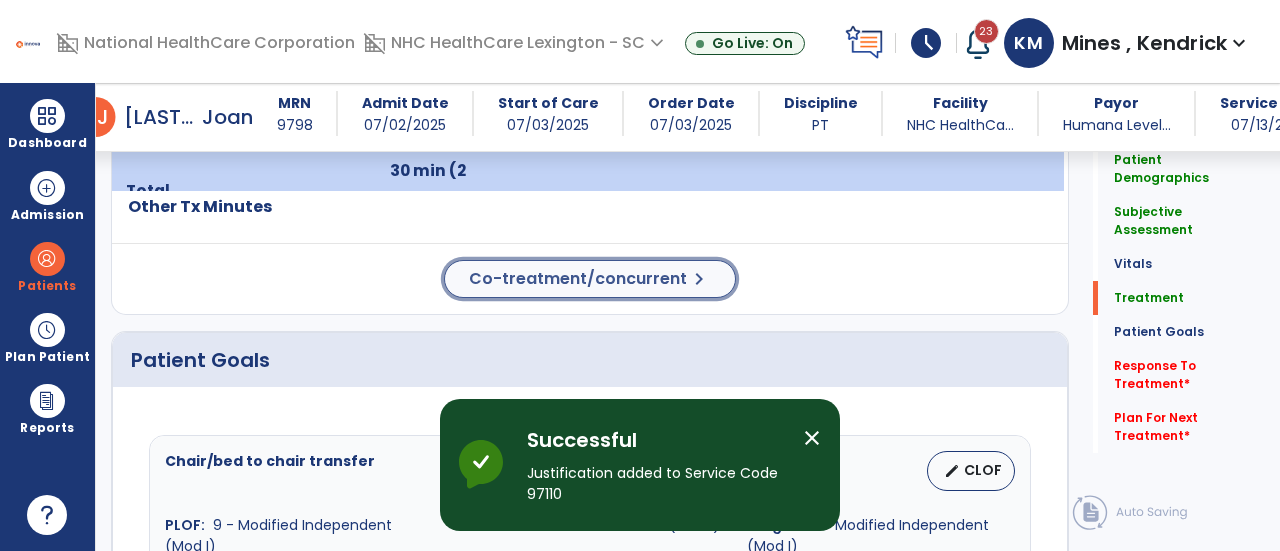 click on "Co-treatment/concurrent  chevron_right" 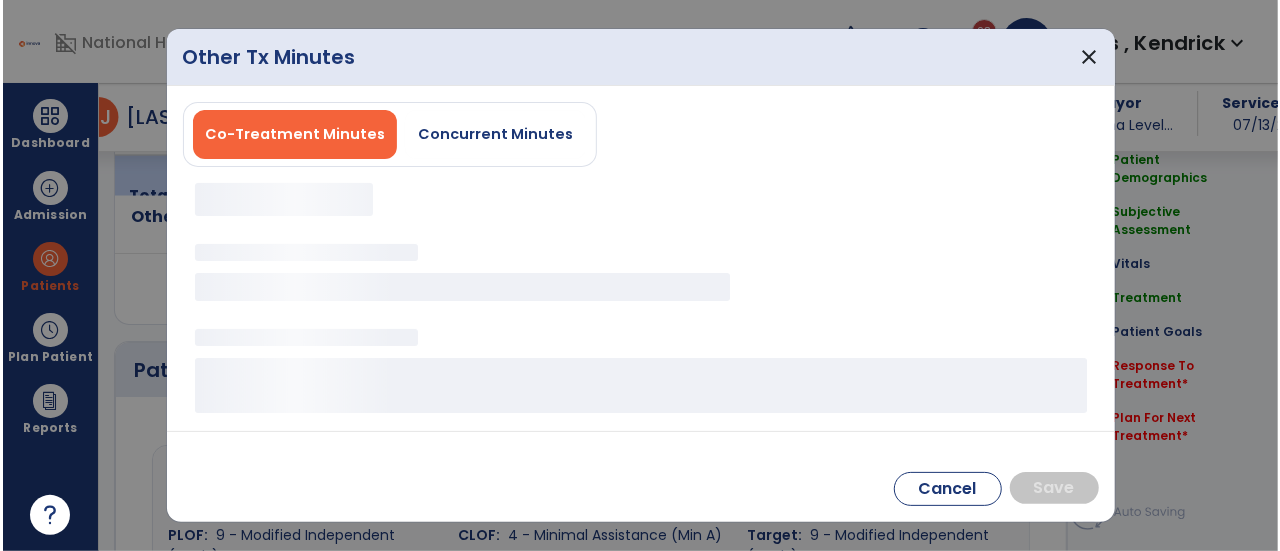 scroll, scrollTop: 1461, scrollLeft: 0, axis: vertical 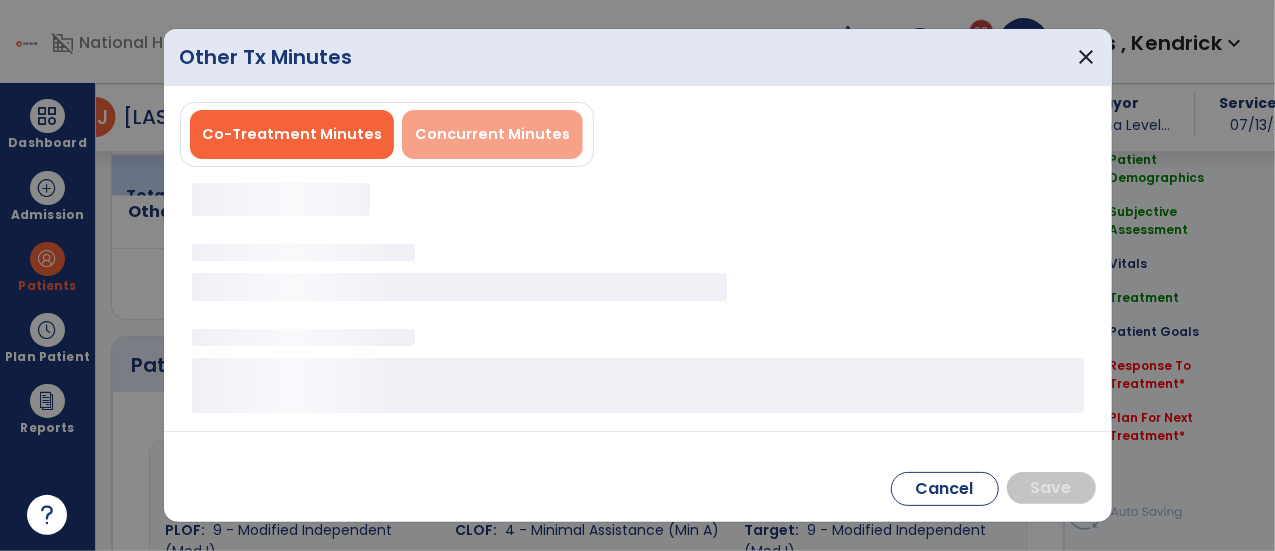 click on "Concurrent Minutes" at bounding box center (492, 134) 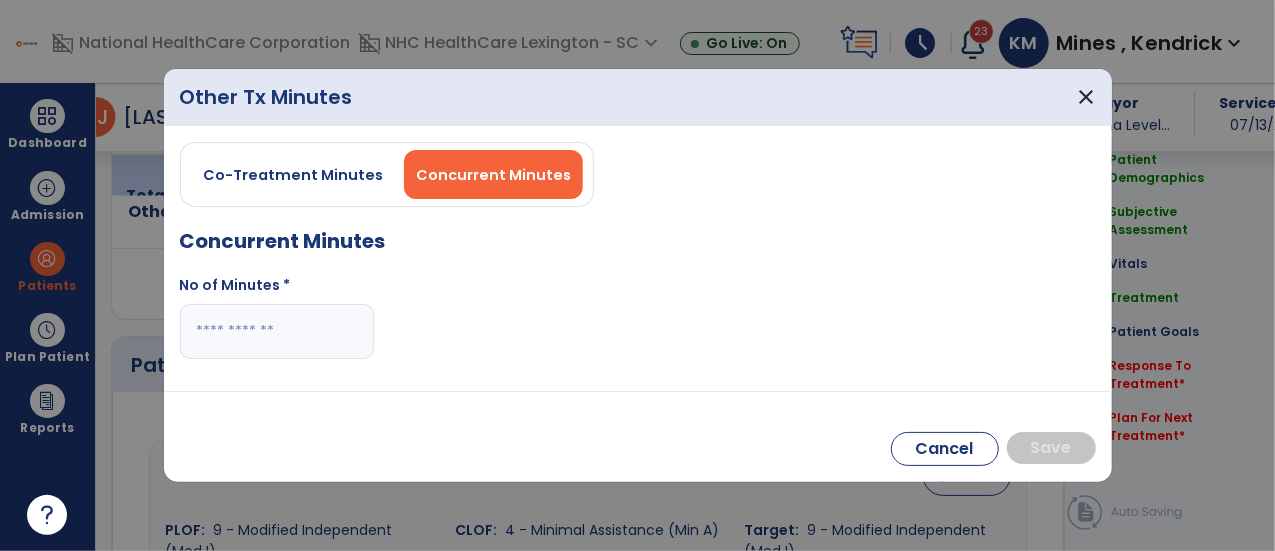 click at bounding box center (277, 331) 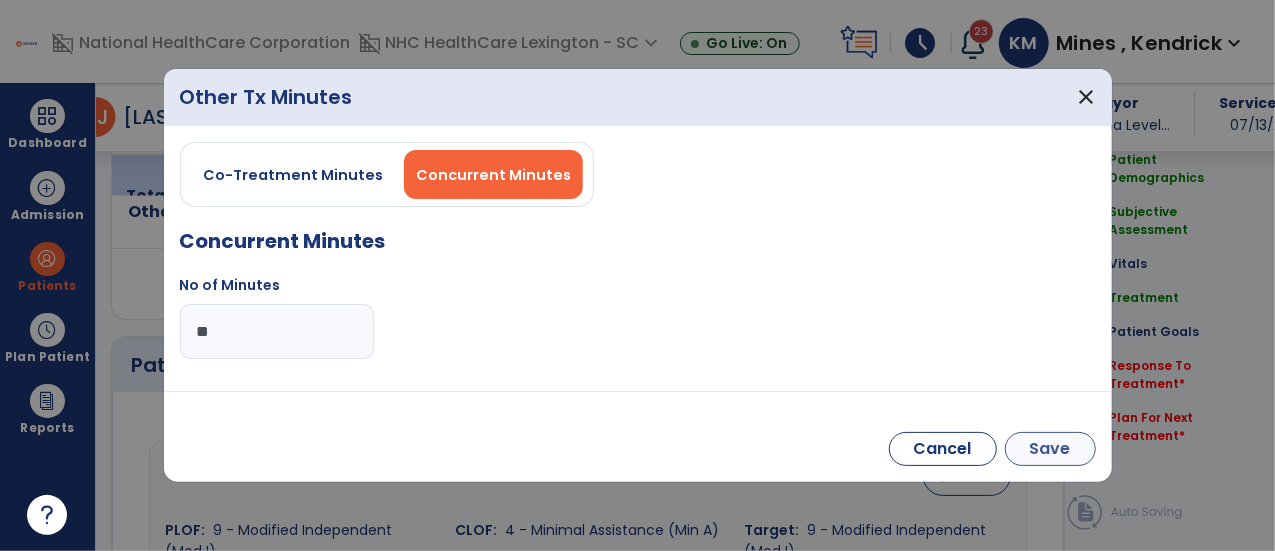 type on "**" 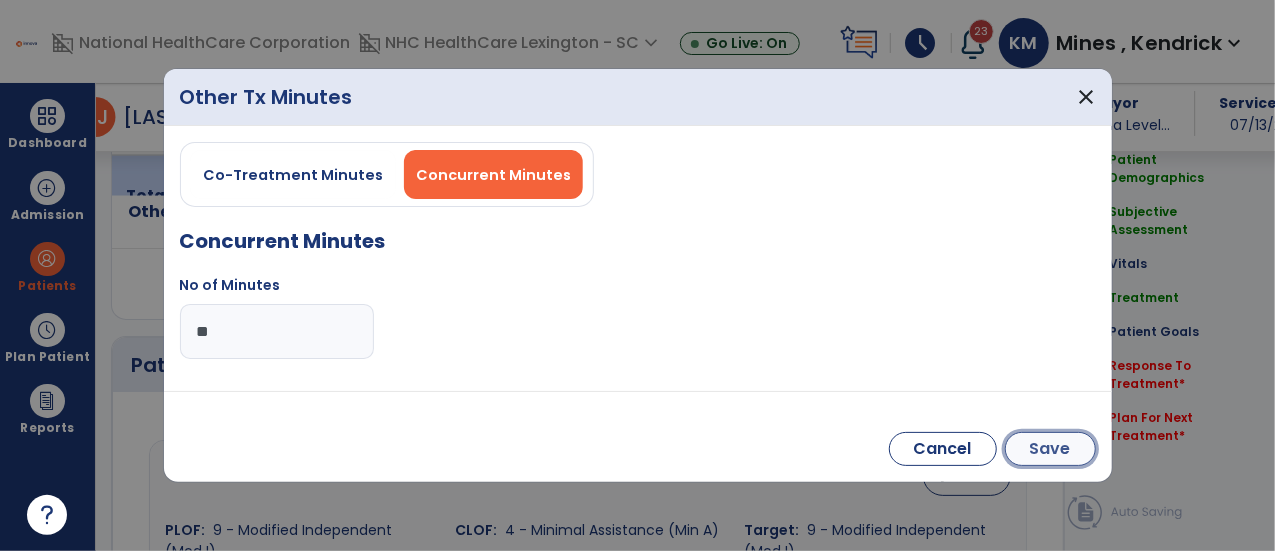 click on "Save" at bounding box center [1050, 449] 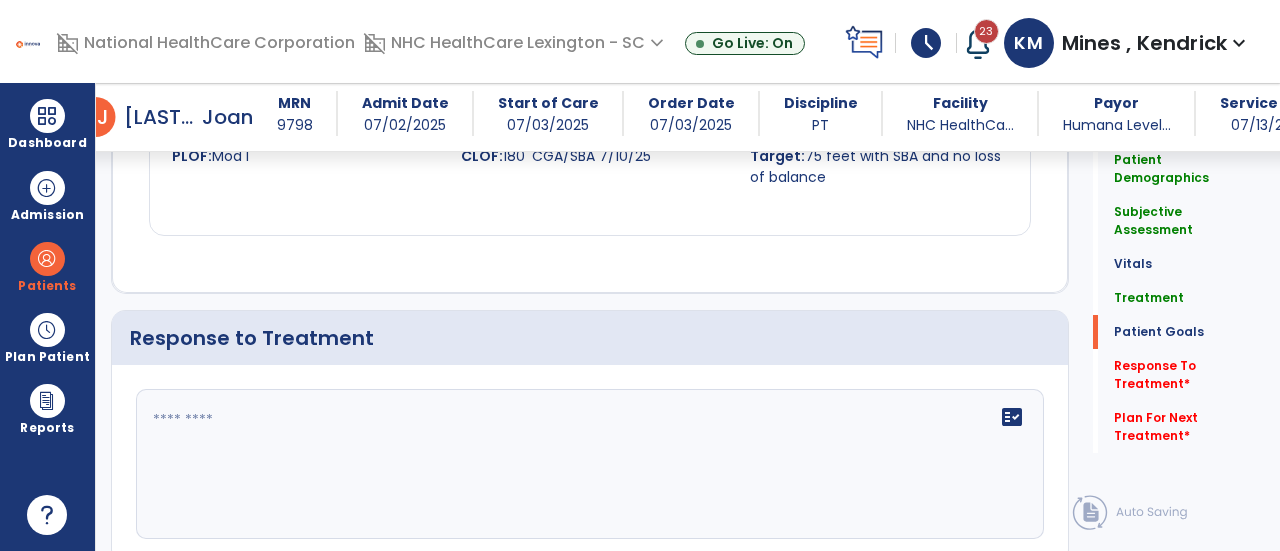scroll, scrollTop: 2715, scrollLeft: 0, axis: vertical 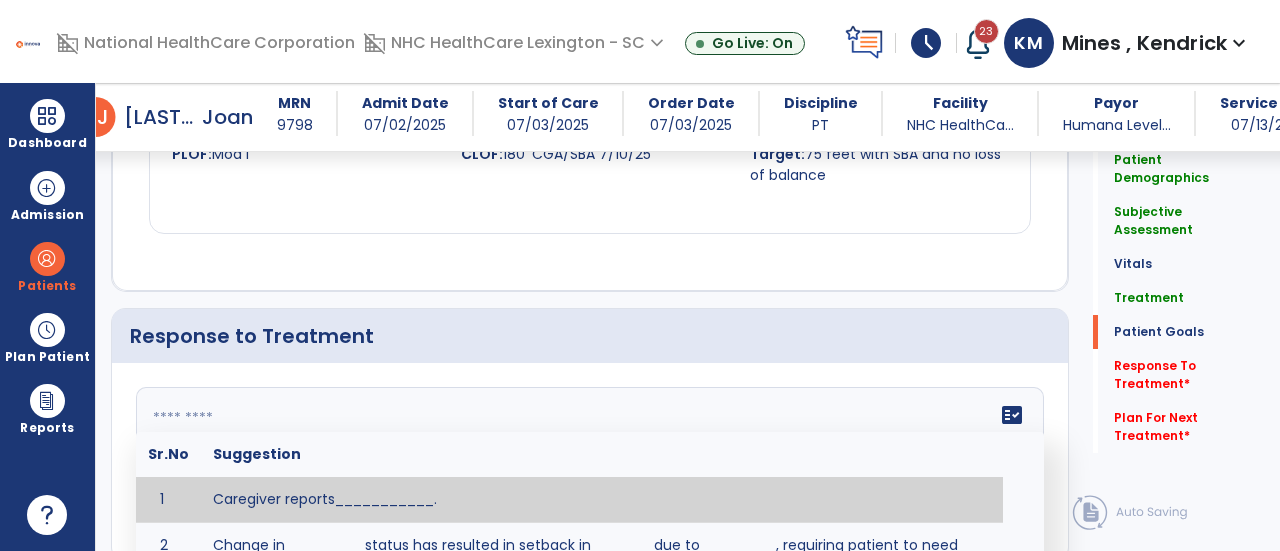 click 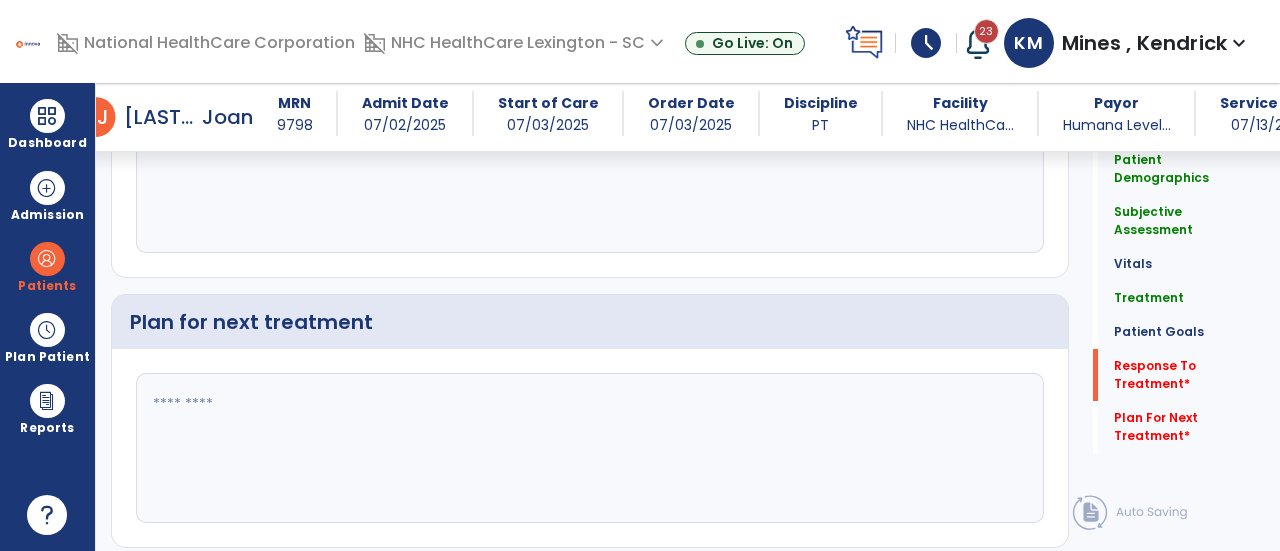 scroll, scrollTop: 3010, scrollLeft: 0, axis: vertical 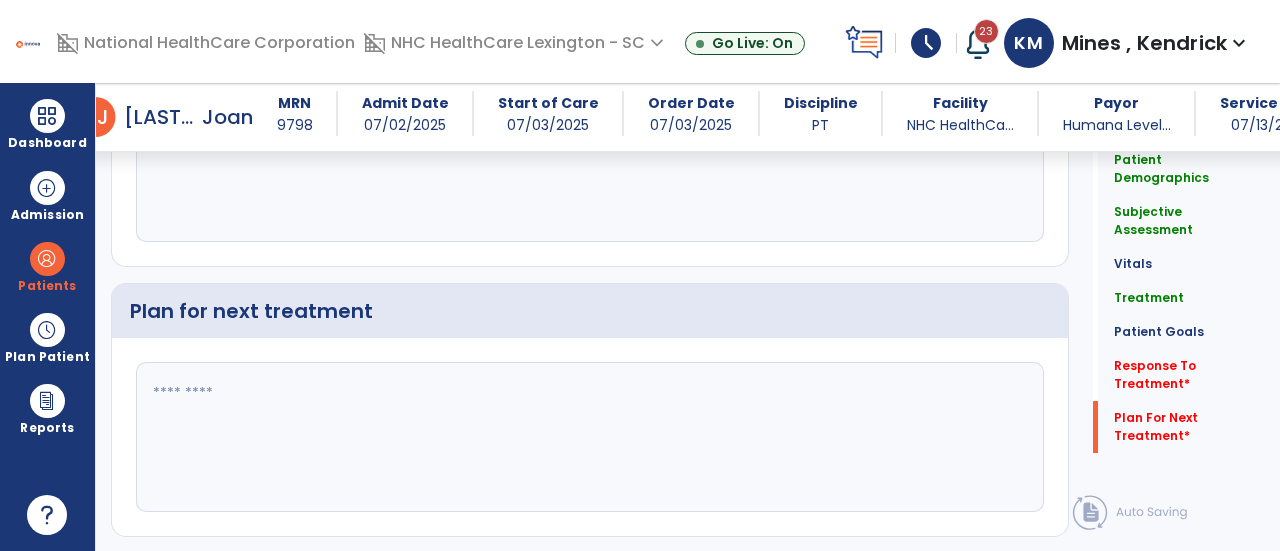 type on "*********" 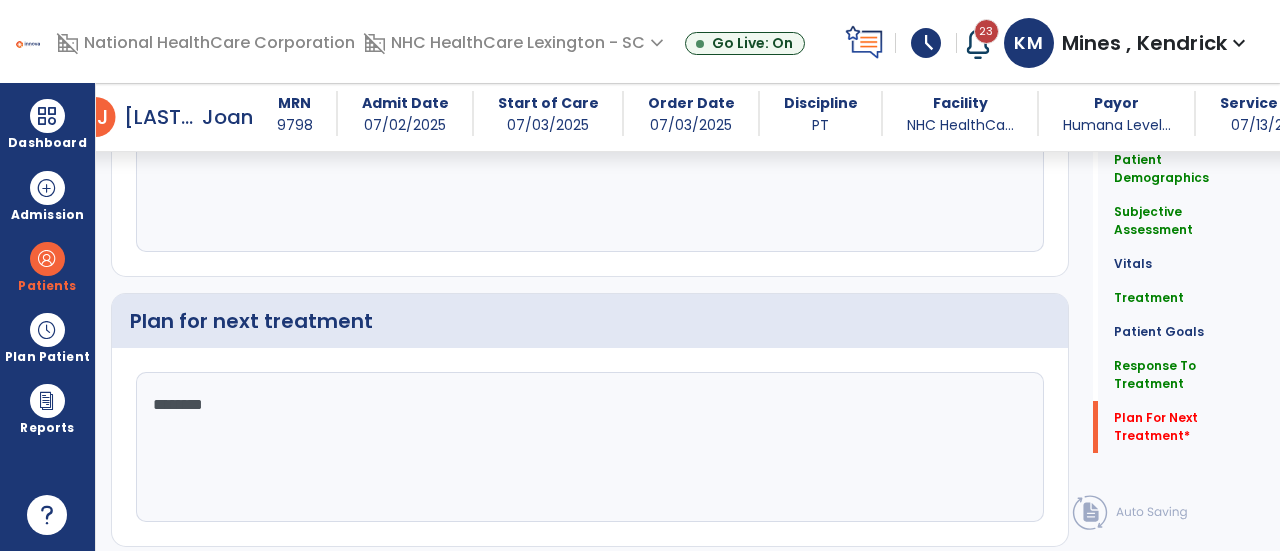 scroll, scrollTop: 3010, scrollLeft: 0, axis: vertical 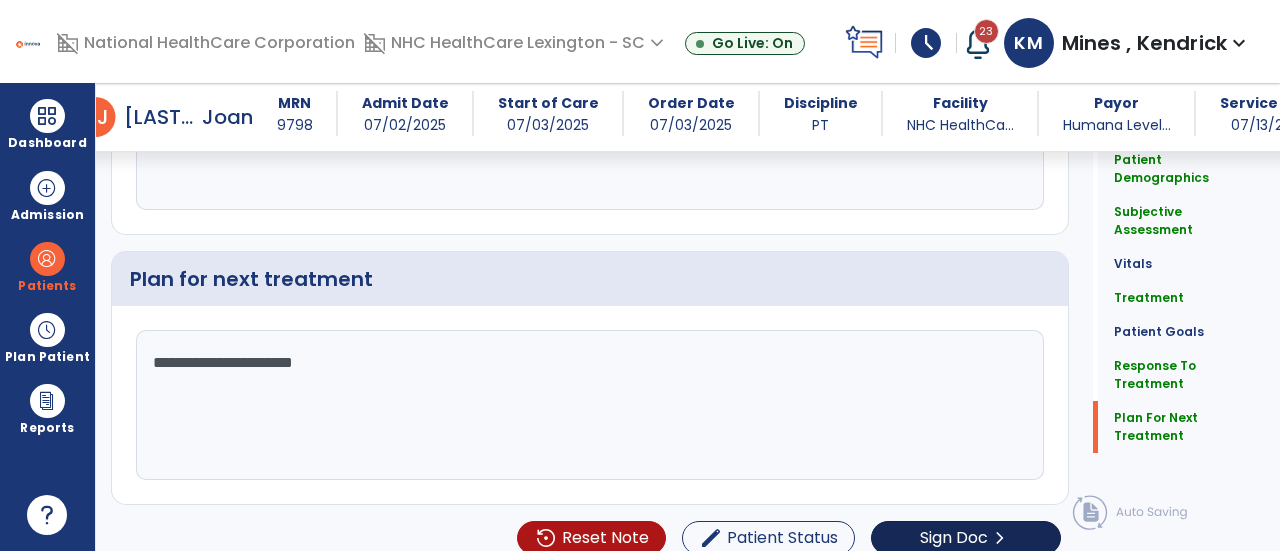 type on "**********" 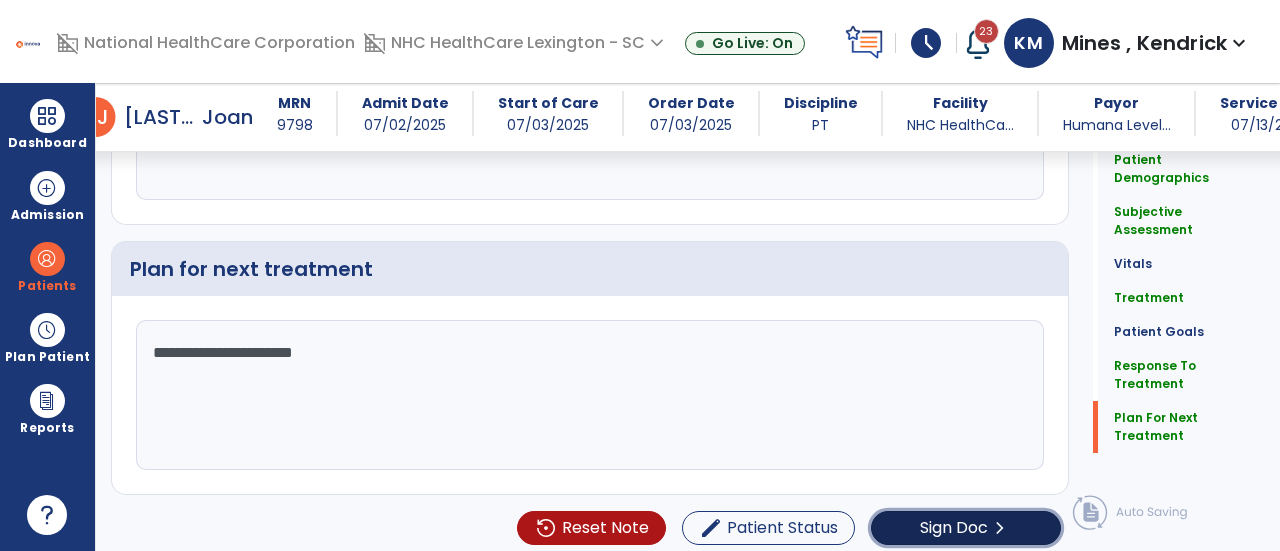 click on "Sign Doc" 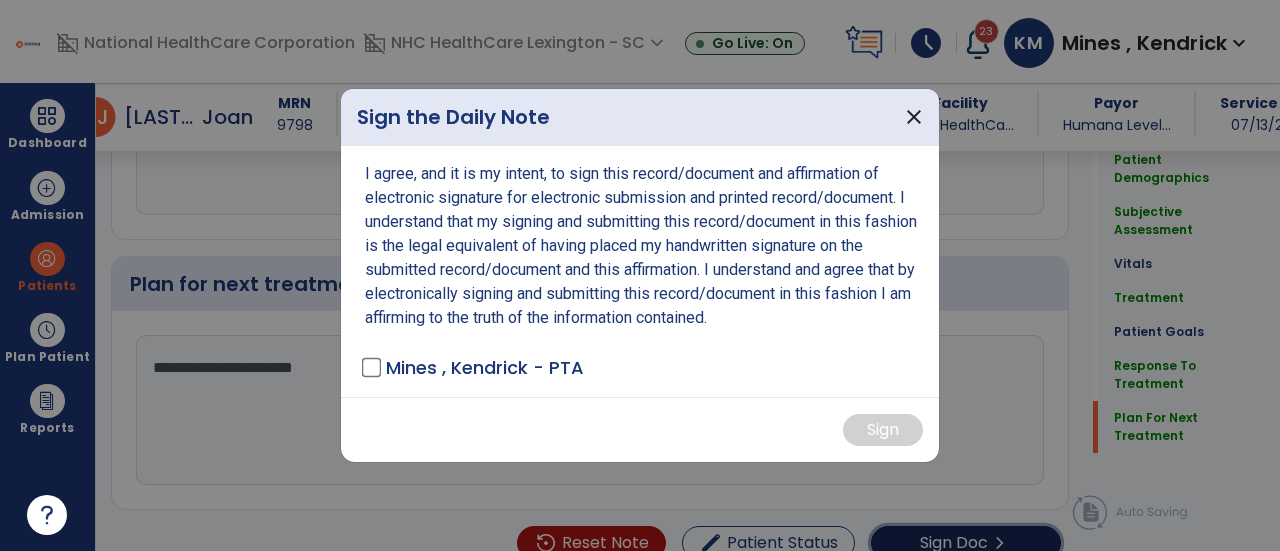 scroll, scrollTop: 3052, scrollLeft: 0, axis: vertical 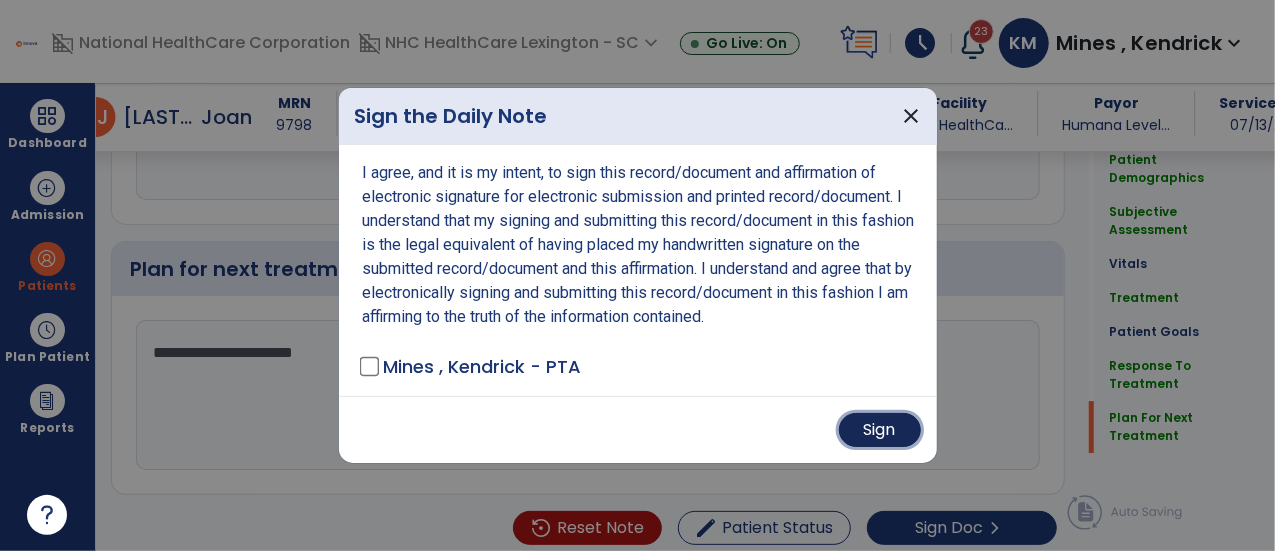 click on "Sign" at bounding box center (880, 430) 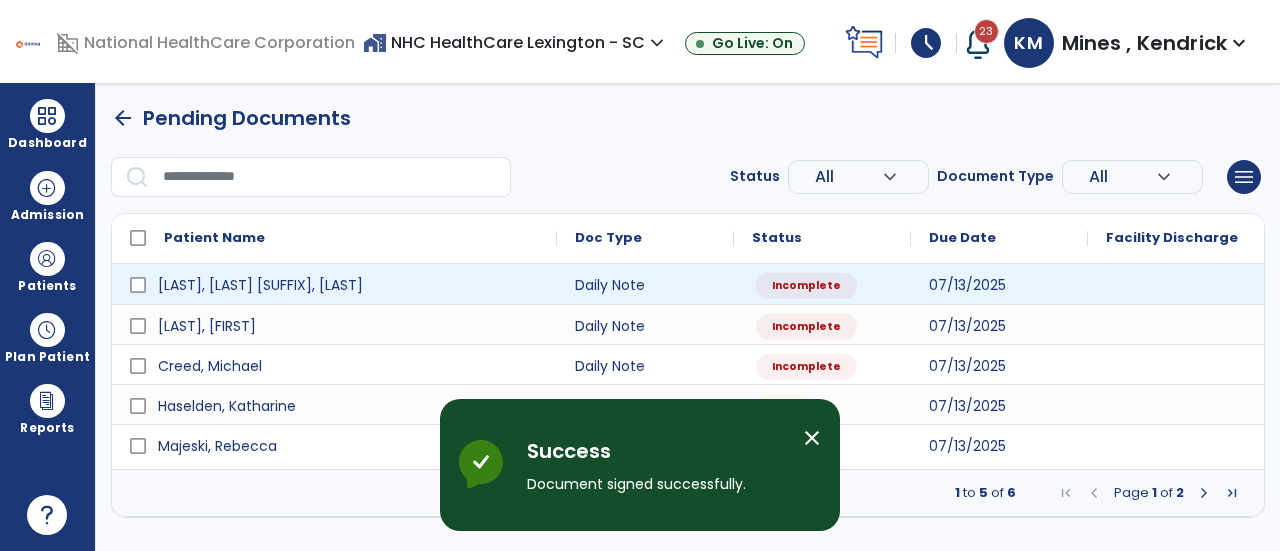 scroll, scrollTop: 0, scrollLeft: 0, axis: both 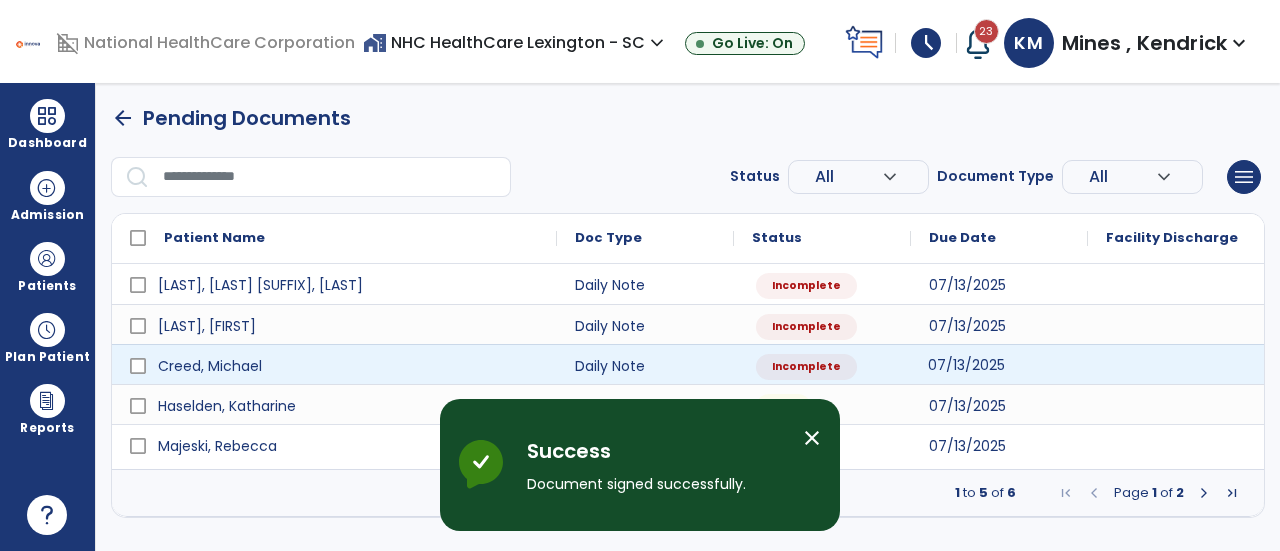click on "07/13/2025" at bounding box center [966, 365] 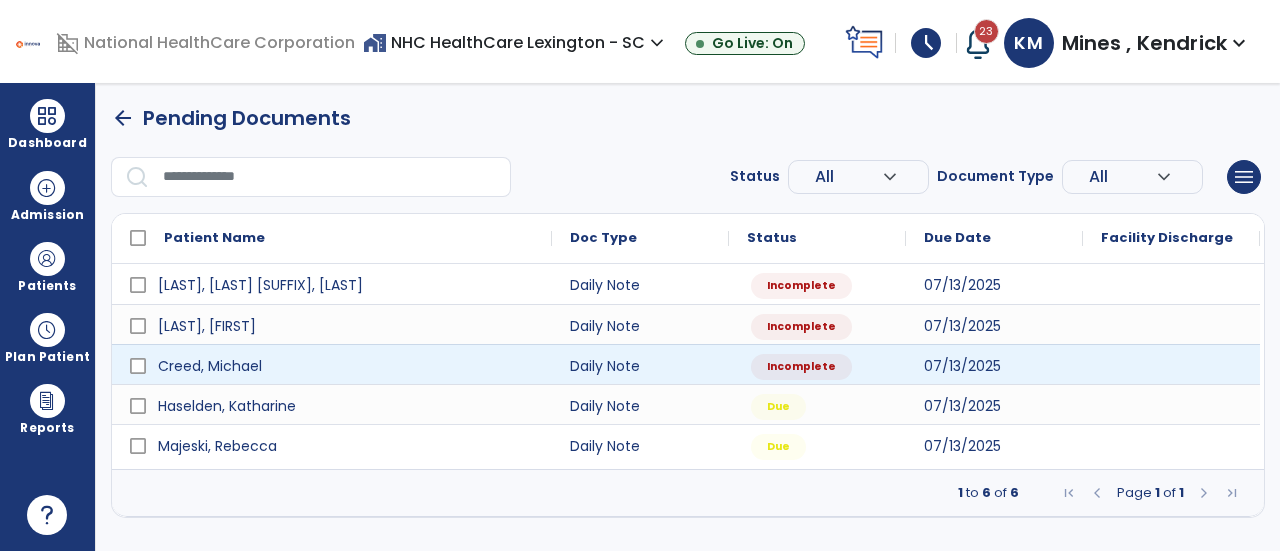 select on "*" 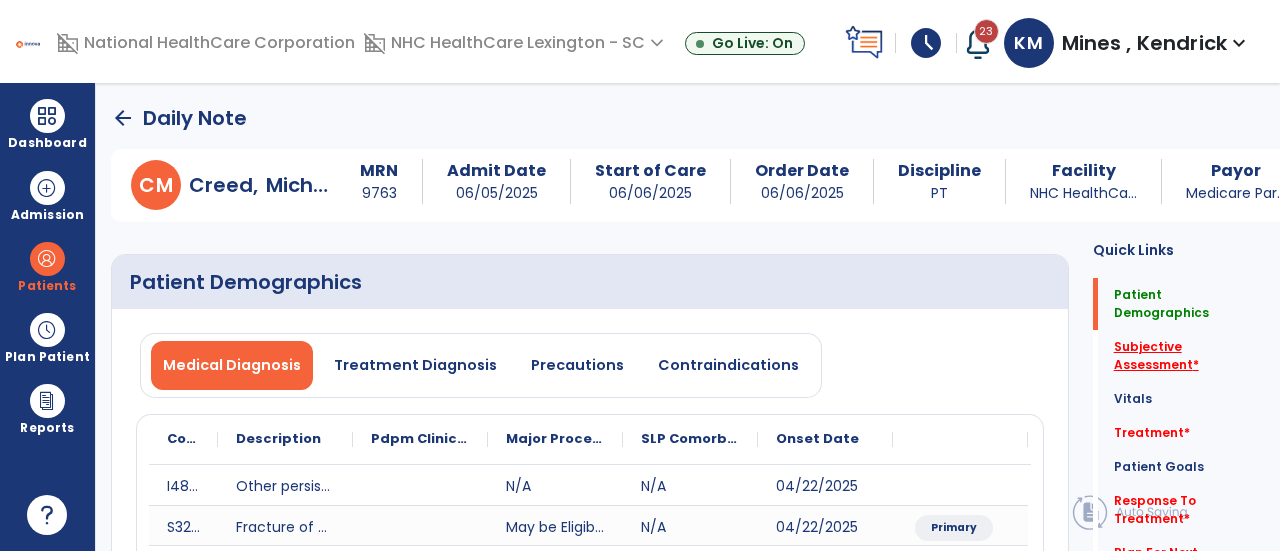 click on "Subjective Assessment   *" 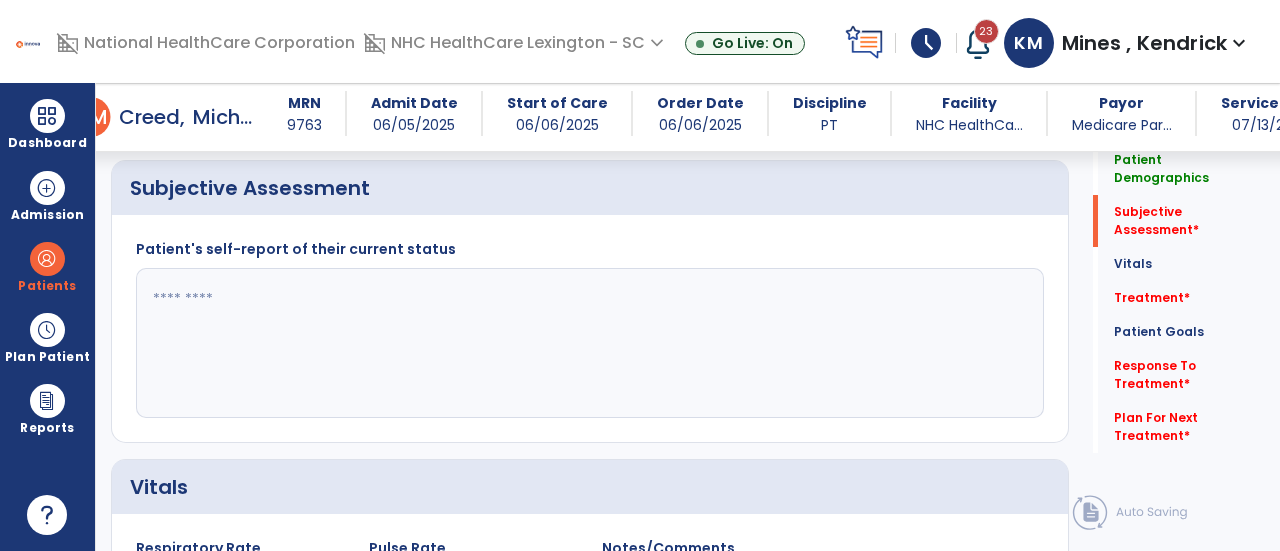 scroll, scrollTop: 479, scrollLeft: 0, axis: vertical 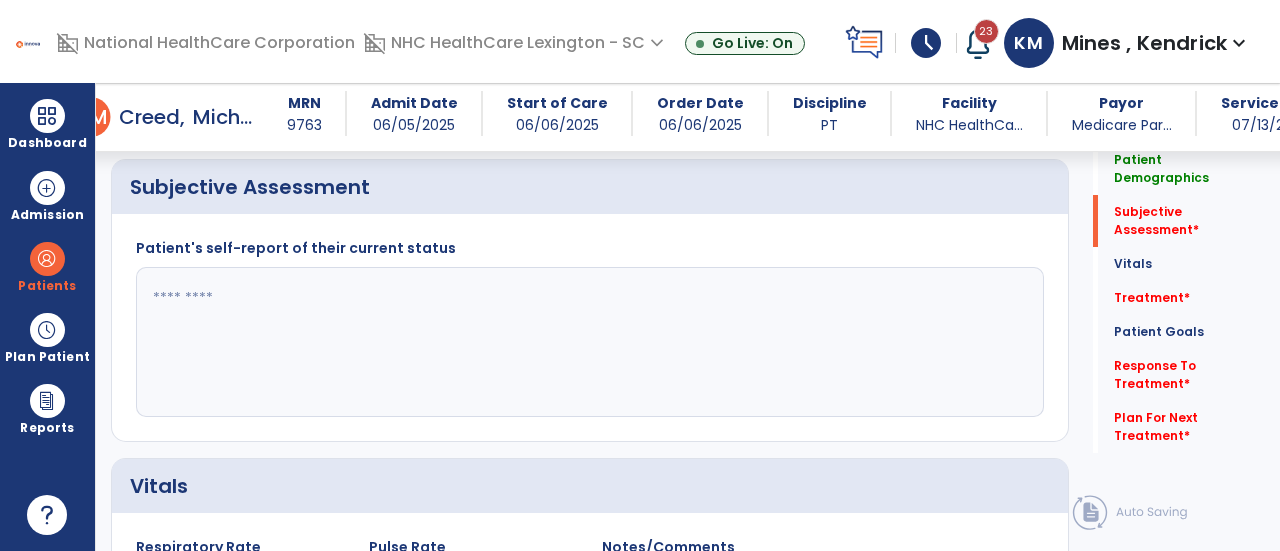 click 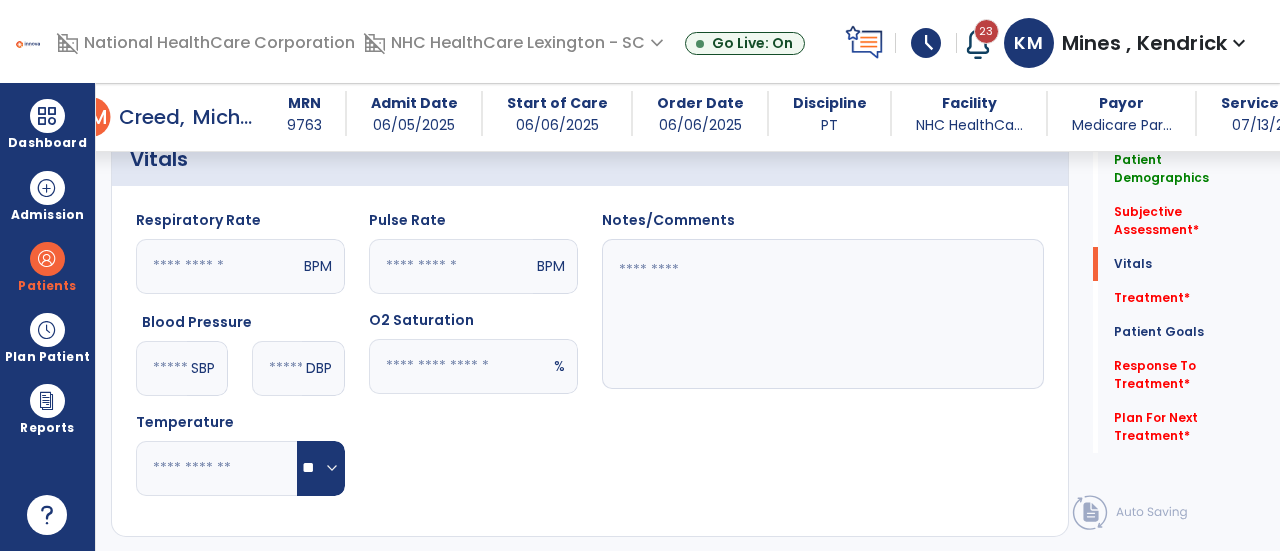 scroll, scrollTop: 820, scrollLeft: 0, axis: vertical 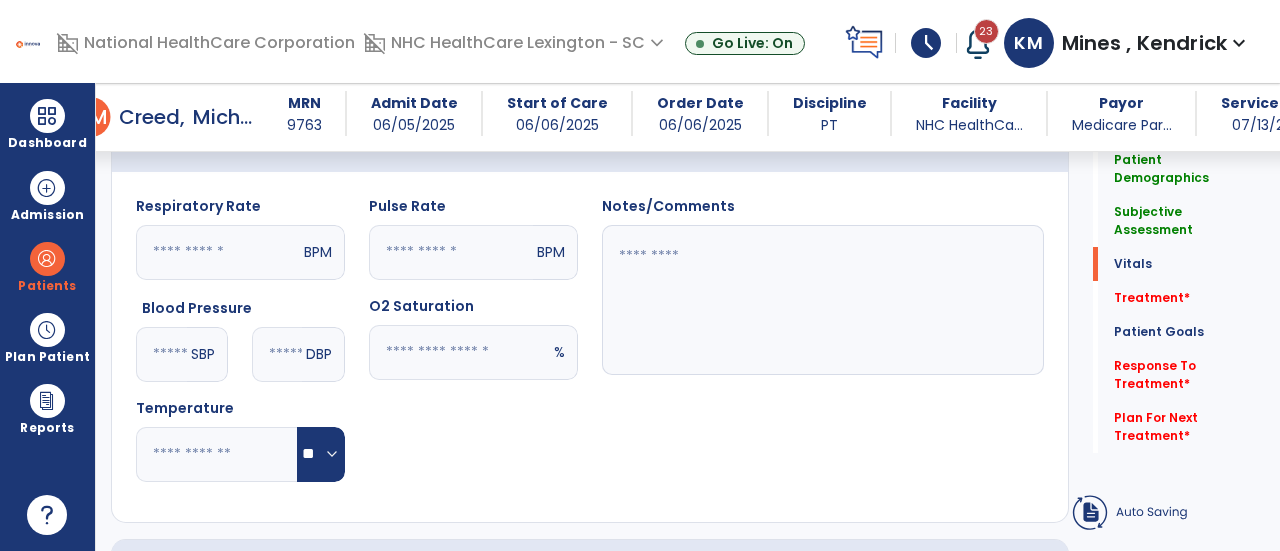 type on "**********" 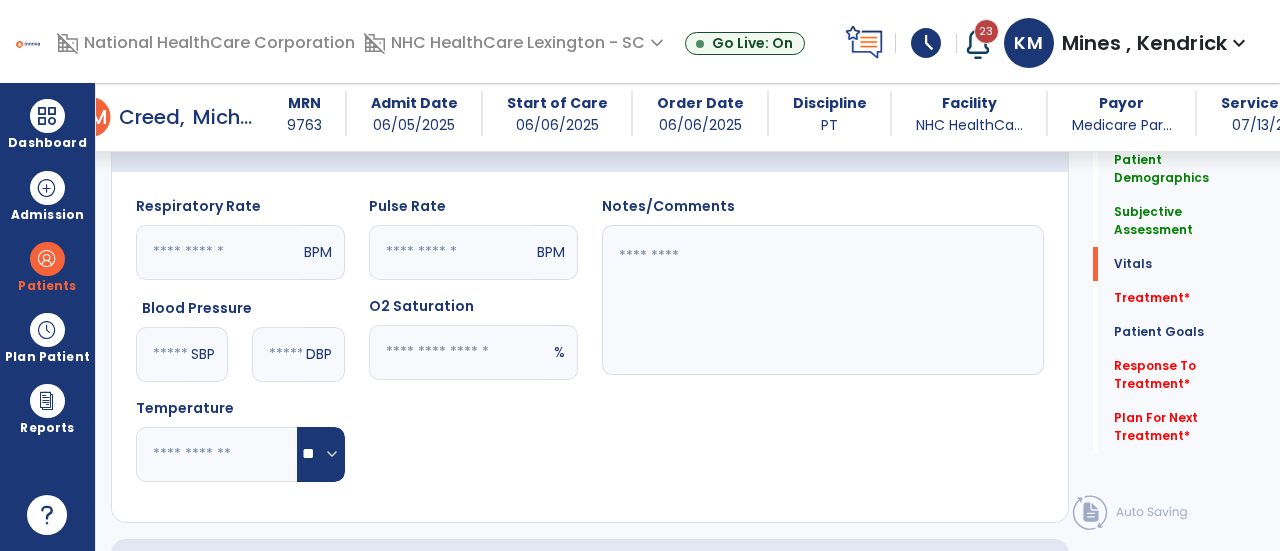 click 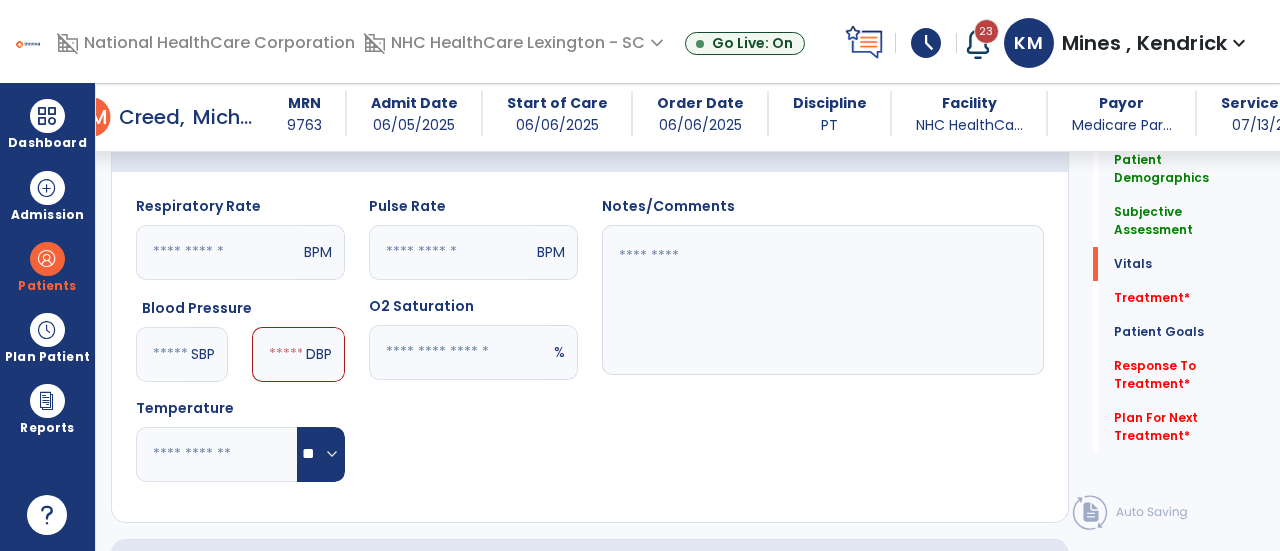 type on "***" 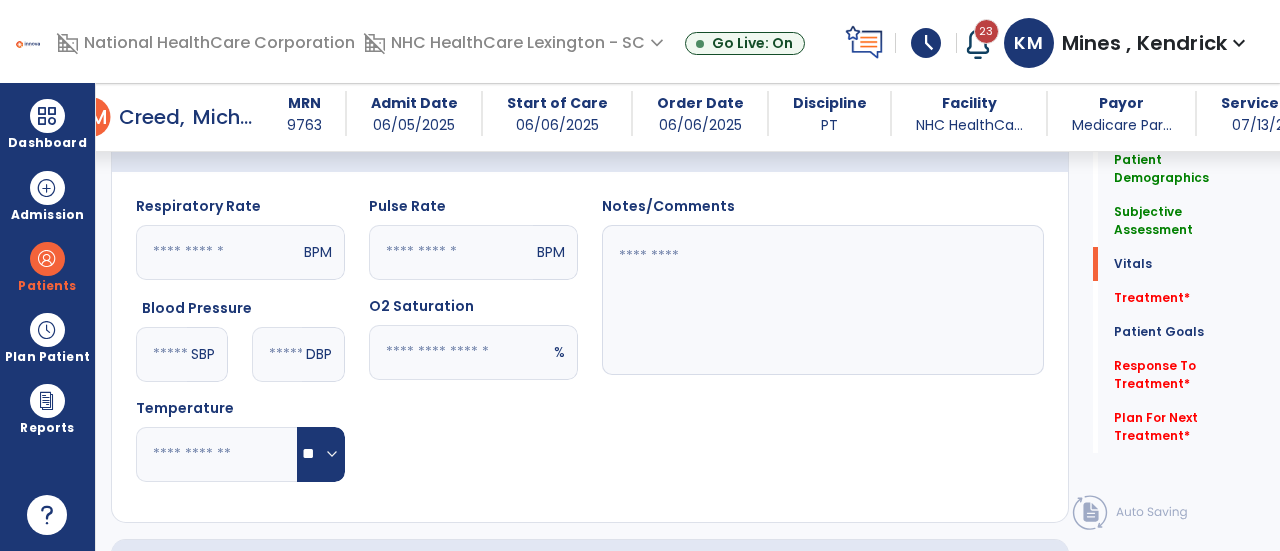 type on "**" 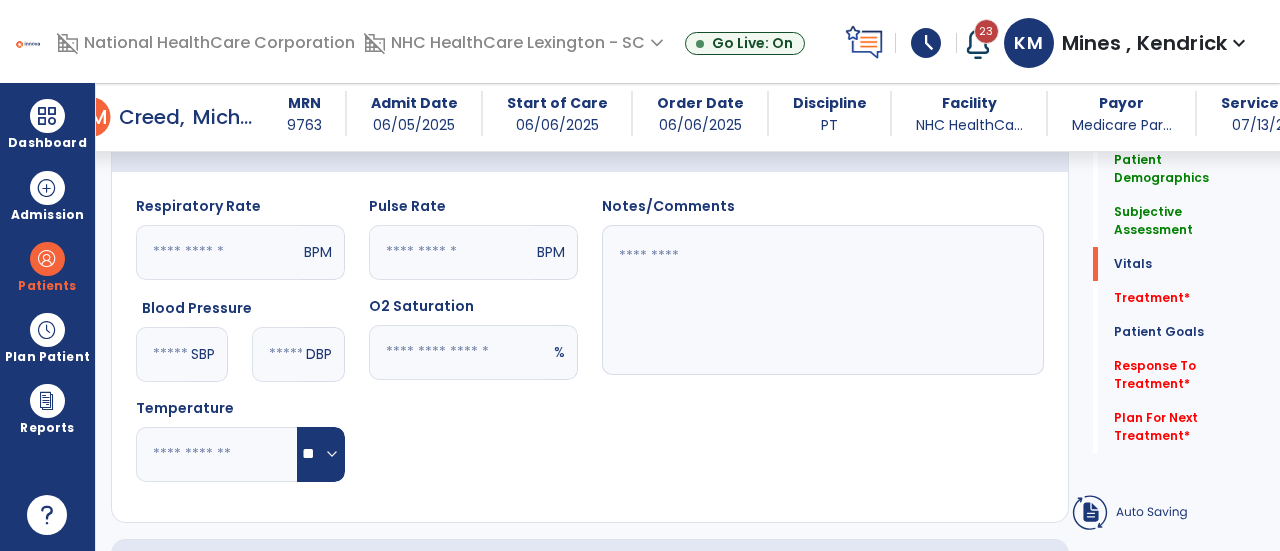 click 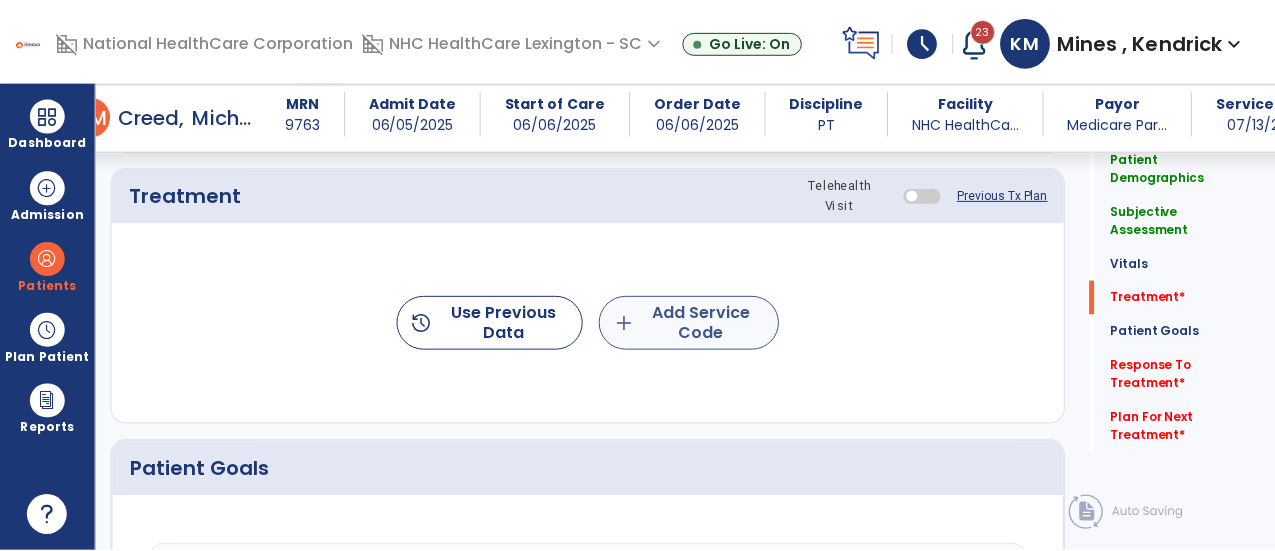scroll, scrollTop: 1194, scrollLeft: 0, axis: vertical 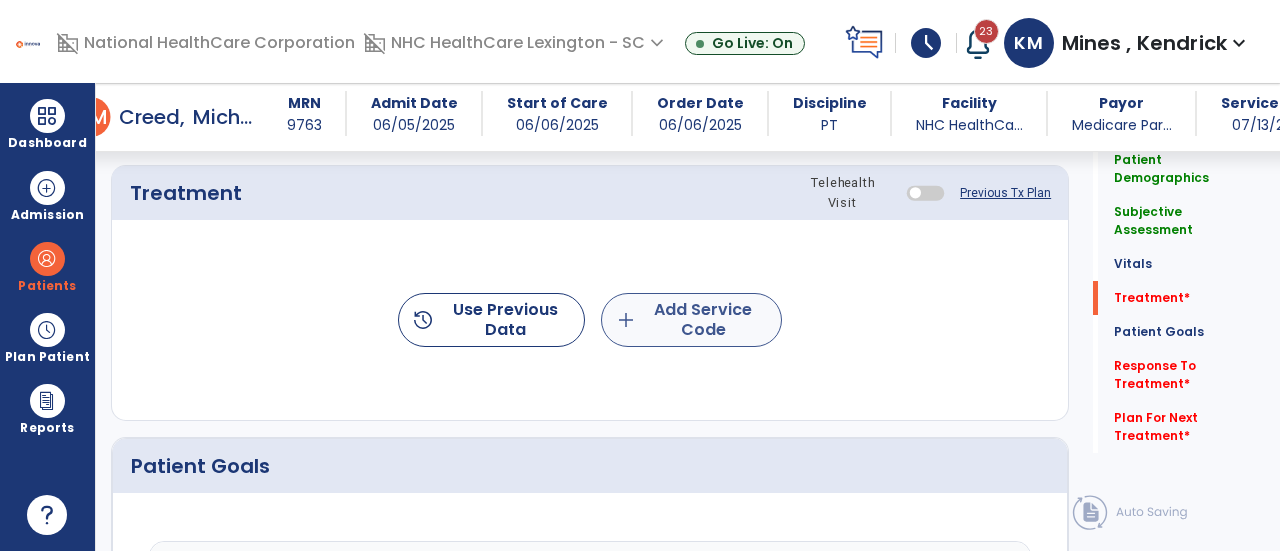 type on "**" 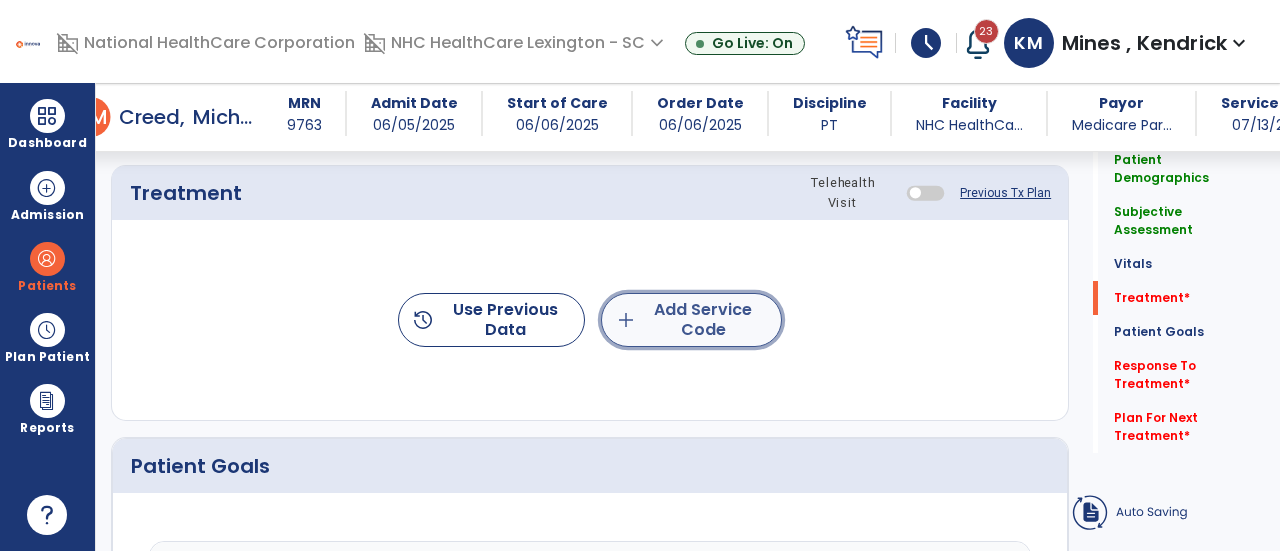 click on "add  Add Service Code" 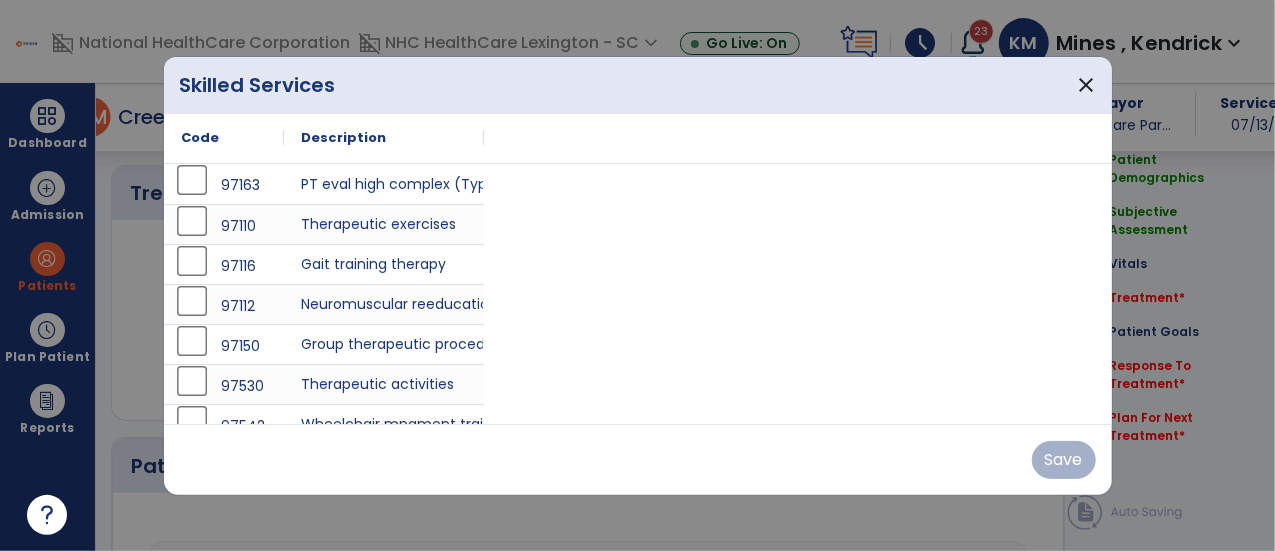 scroll, scrollTop: 1194, scrollLeft: 0, axis: vertical 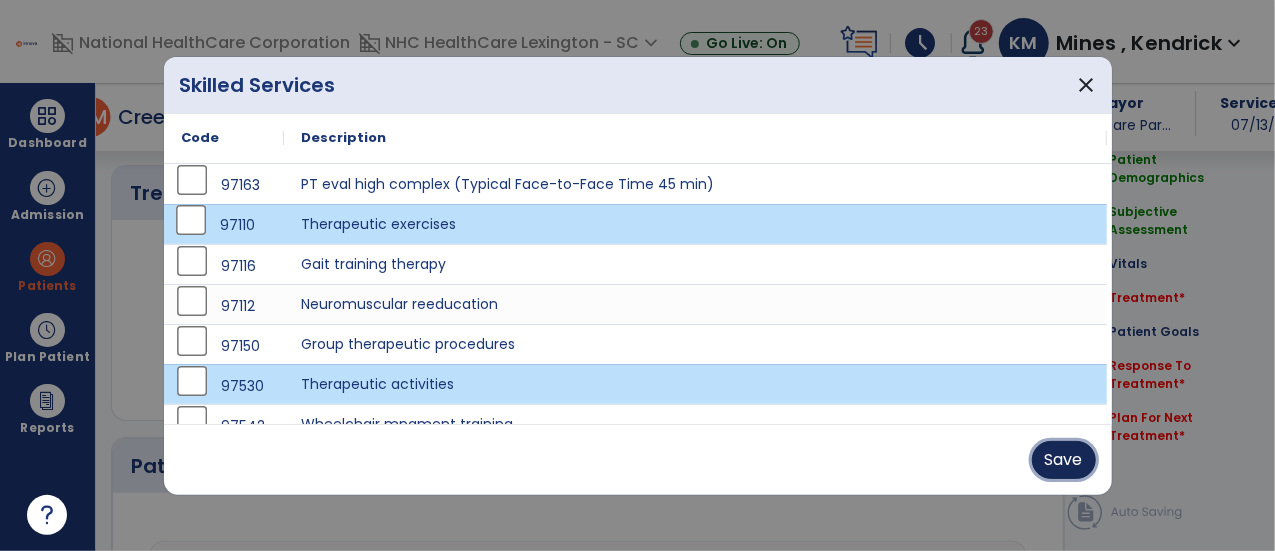 click on "Save" at bounding box center [1064, 460] 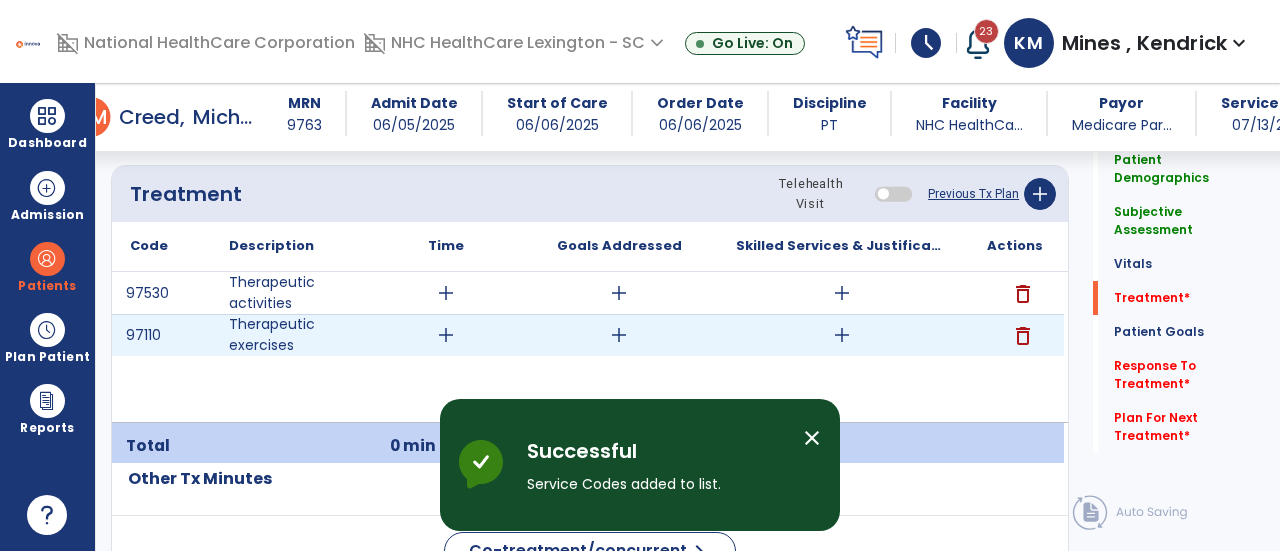 click on "add" at bounding box center [446, 335] 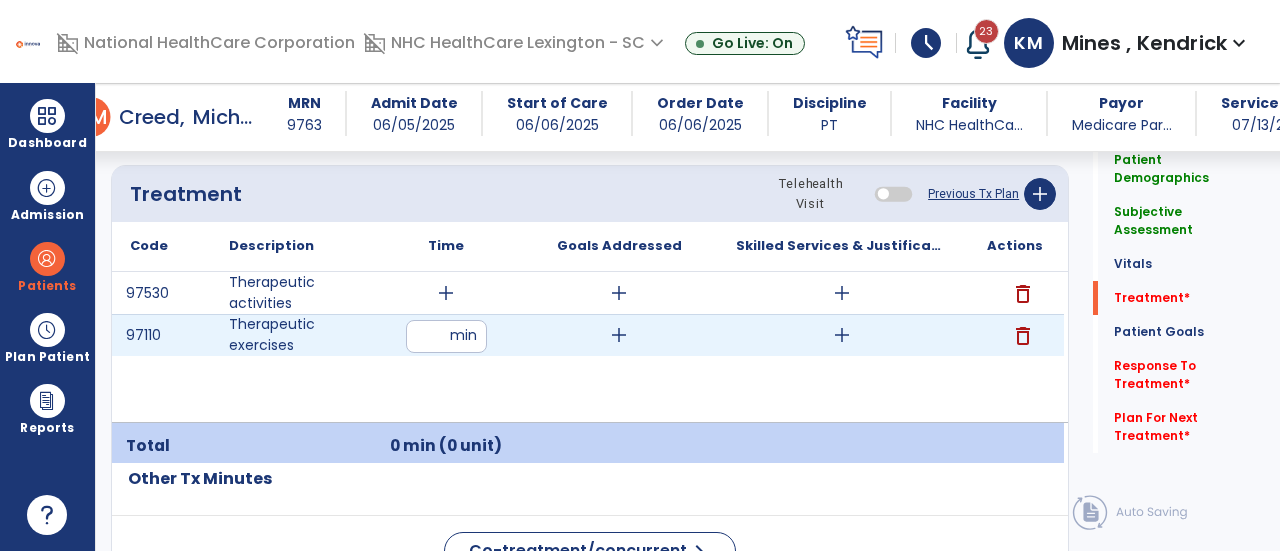 type on "**" 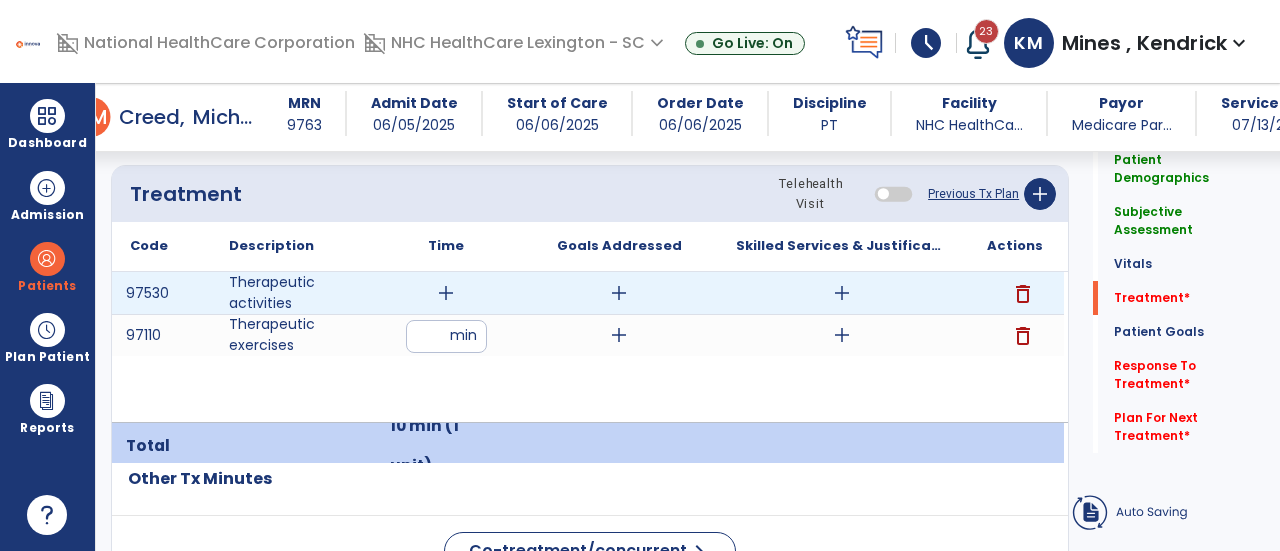 click on "add" at bounding box center (446, 293) 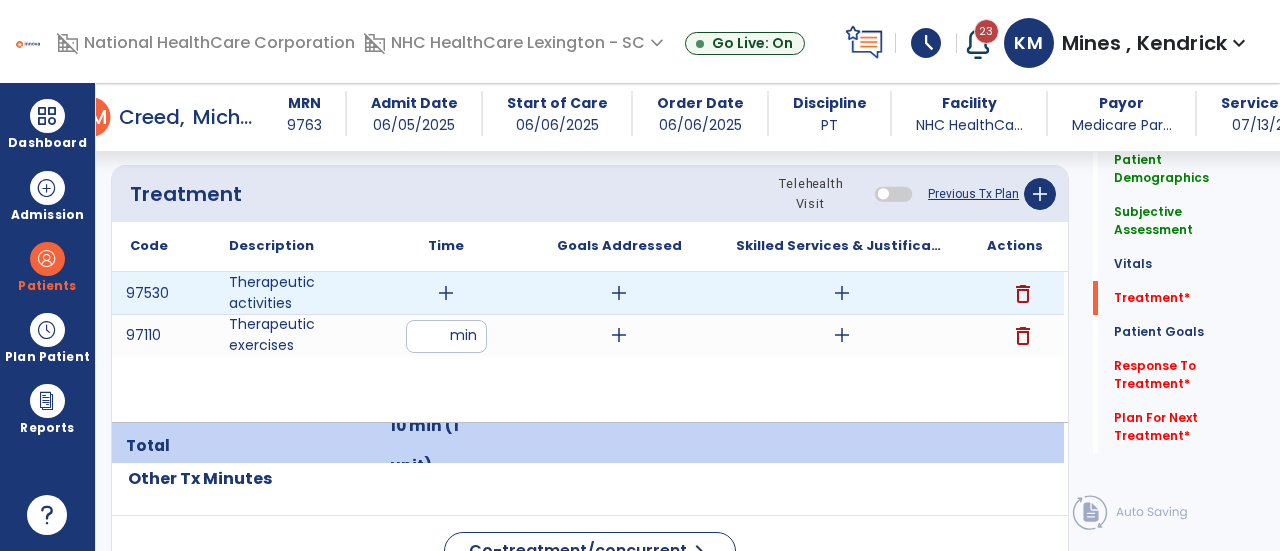 click on "add" at bounding box center (446, 293) 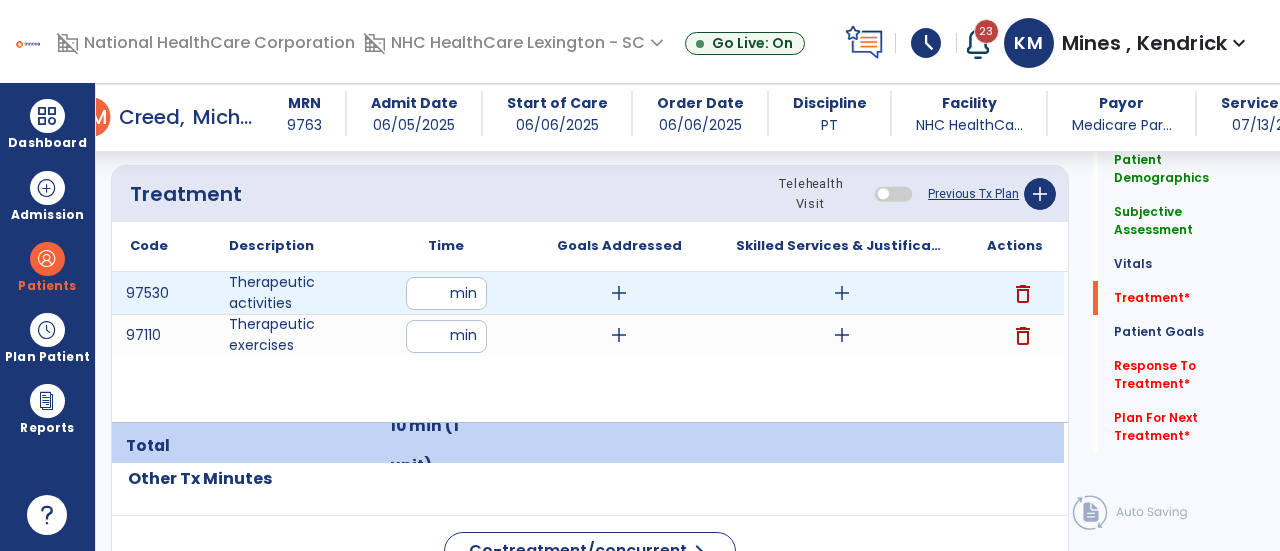 type on "**" 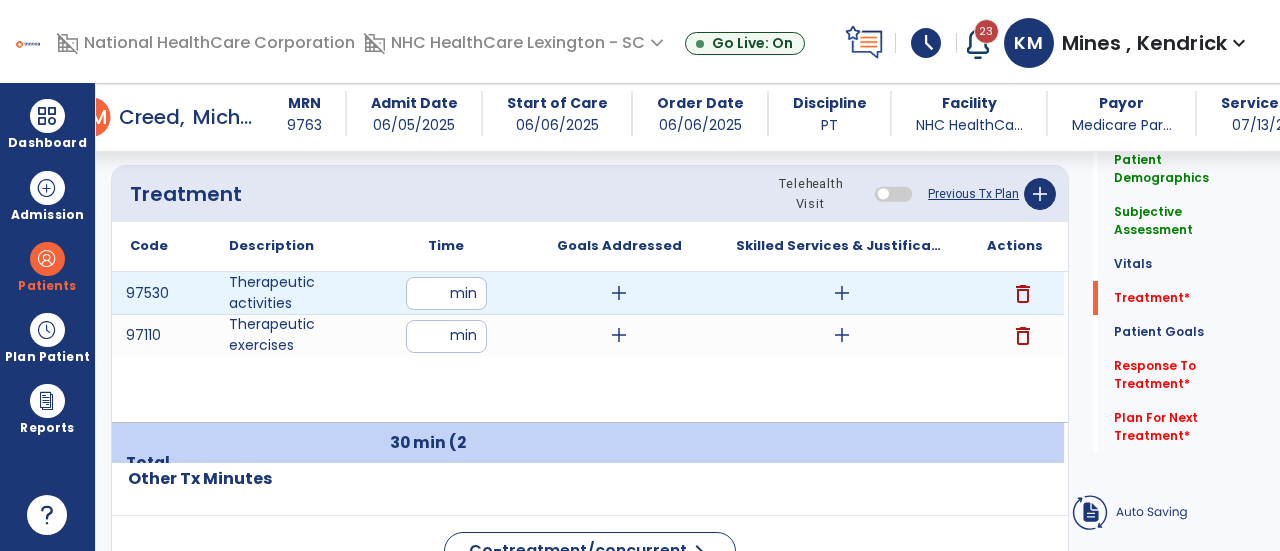 click on "add" at bounding box center (619, 293) 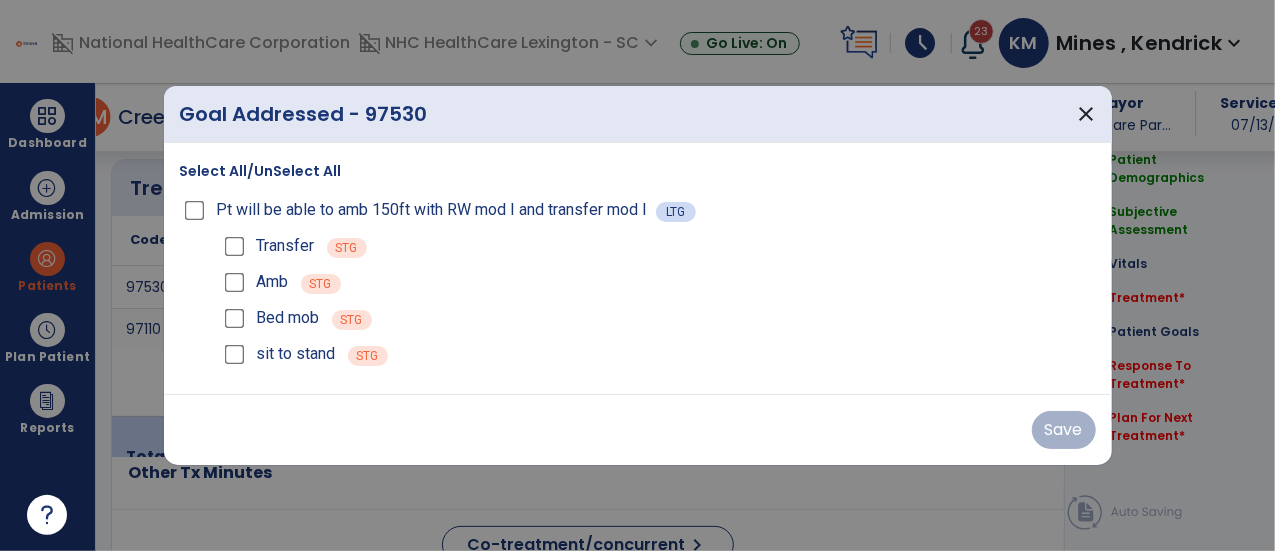 scroll, scrollTop: 1194, scrollLeft: 0, axis: vertical 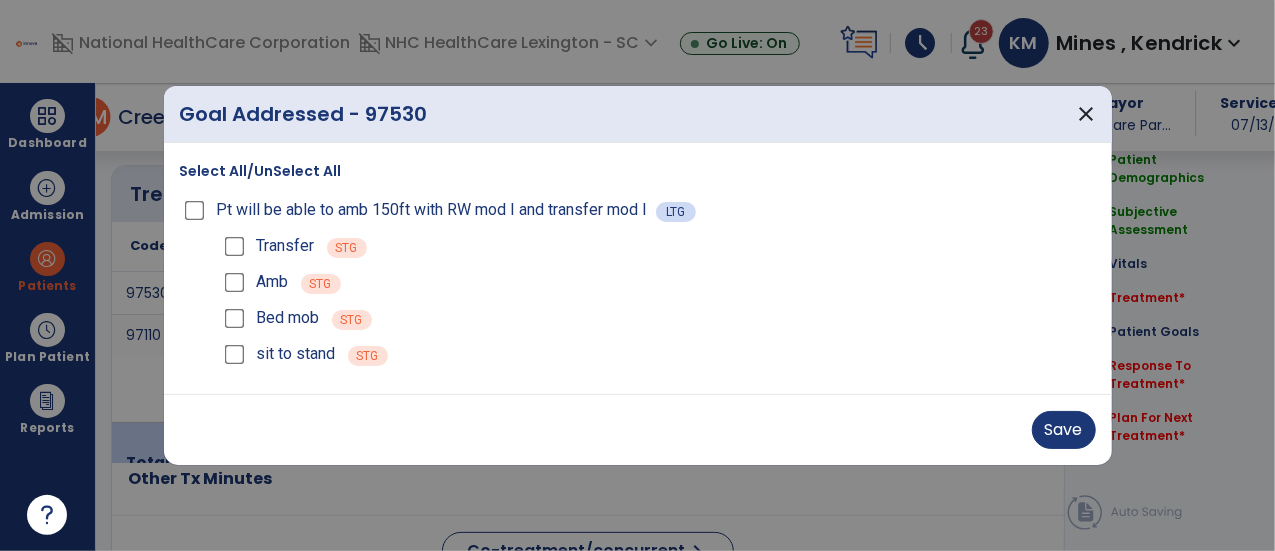 click on "Save" at bounding box center [638, 430] 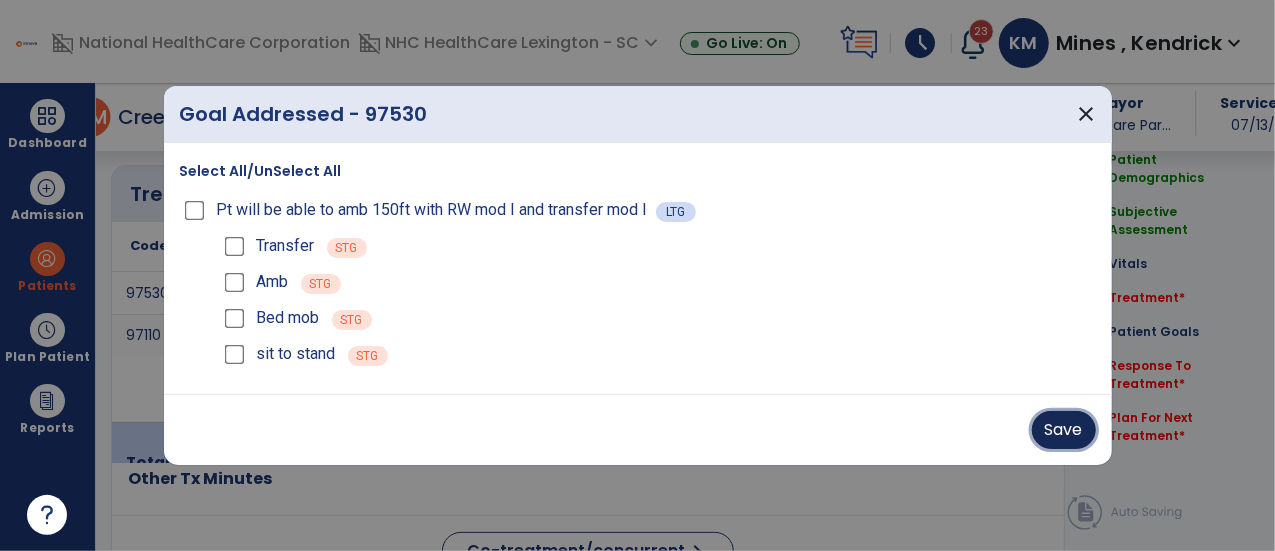 click on "Save" at bounding box center [1064, 430] 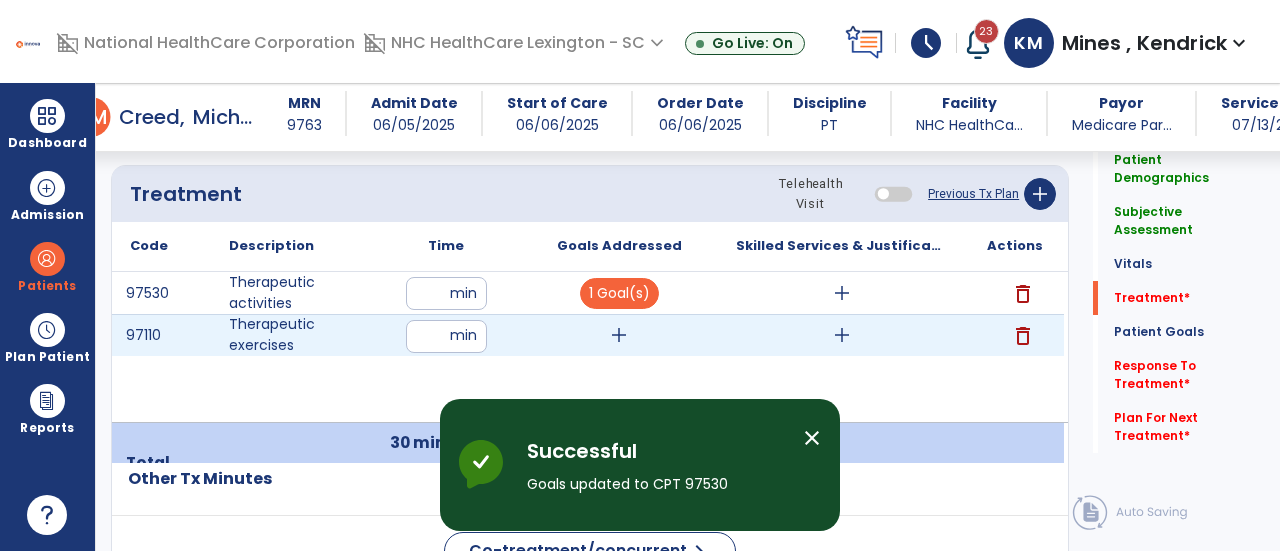 click on "add" at bounding box center [619, 335] 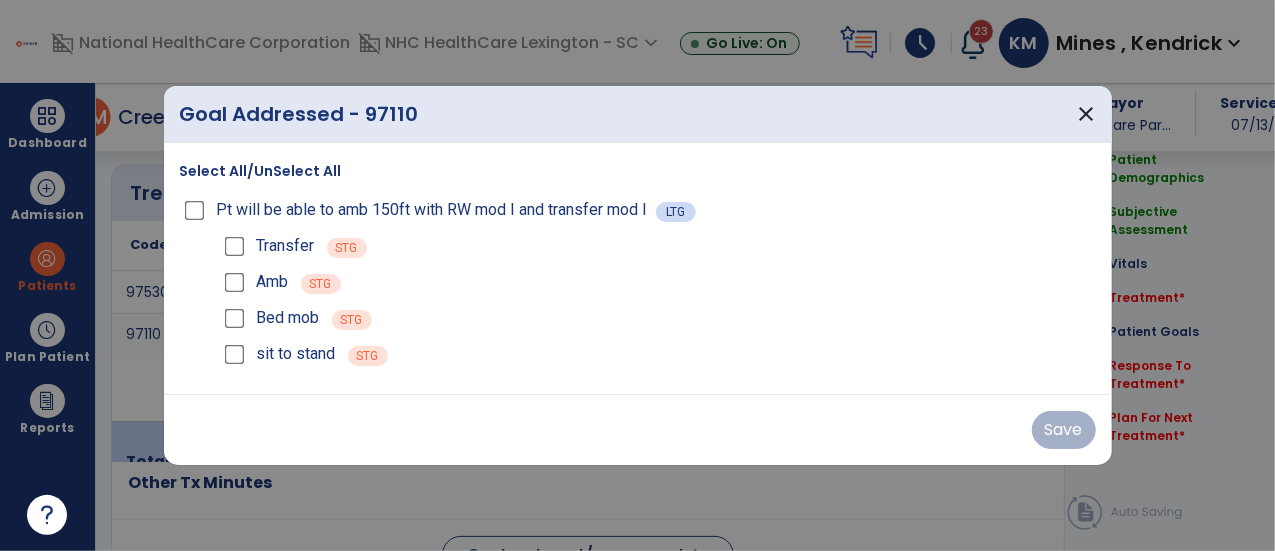 scroll, scrollTop: 1194, scrollLeft: 0, axis: vertical 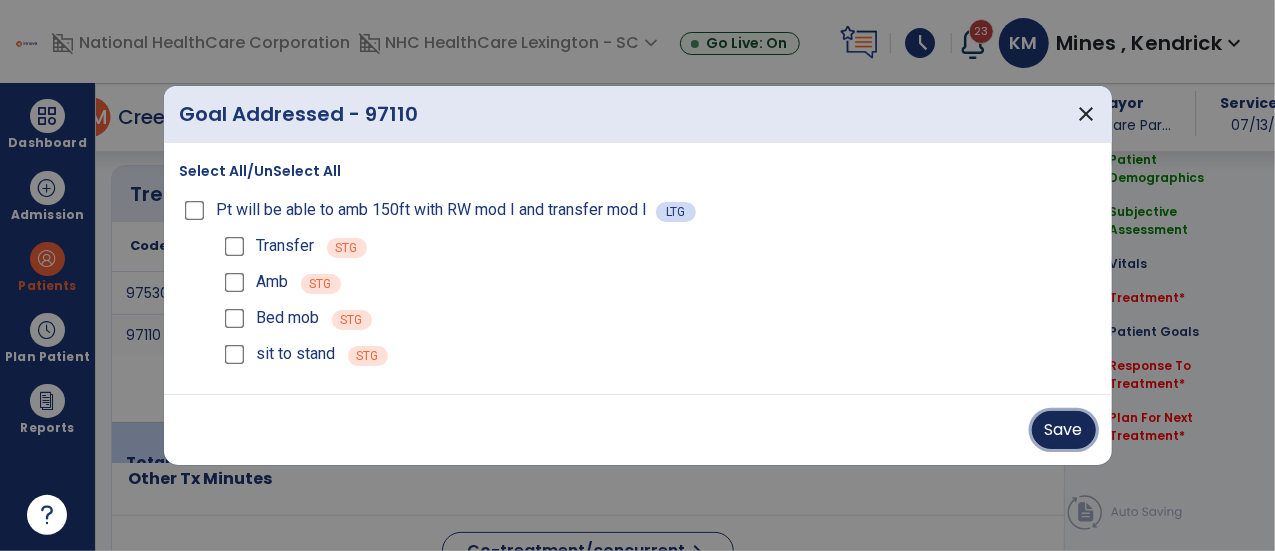 click on "Save" at bounding box center (1064, 430) 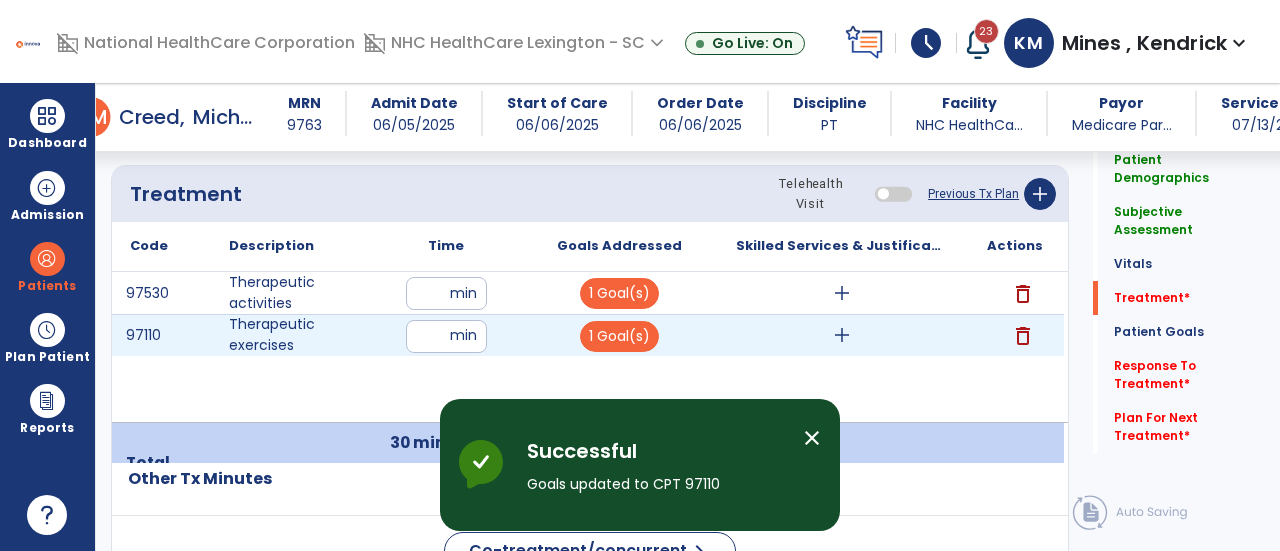 click on "add" at bounding box center (841, 335) 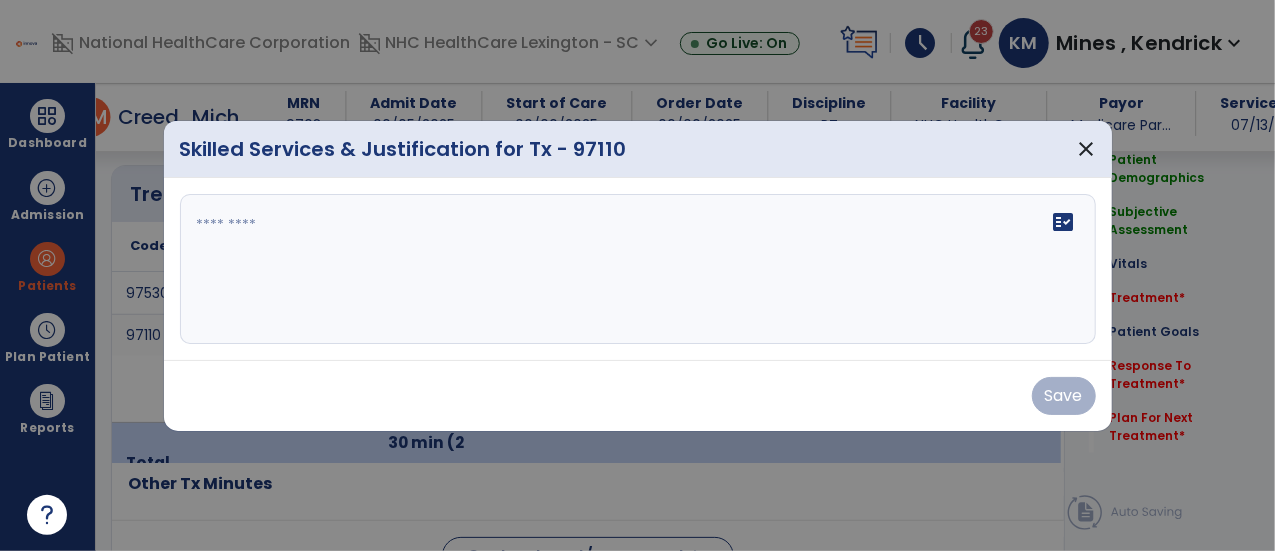 scroll, scrollTop: 1194, scrollLeft: 0, axis: vertical 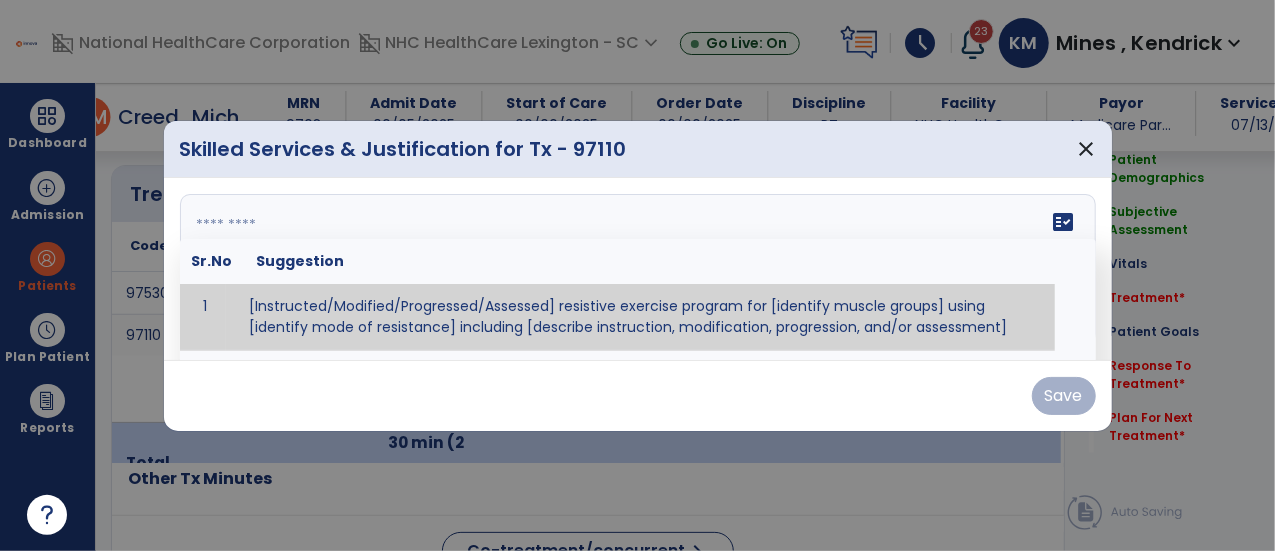 click on "fact_check  Sr.No Suggestion 1 [Instructed/Modified/Progressed/Assessed] resistive exercise program for [identify muscle groups] using [identify mode of resistance] including [describe instruction, modification, progression, and/or assessment] 2 [Instructed/Modified/Progressed/Assessed] aerobic exercise program using [identify equipment/mode] including [describe instruction, modification,progression, and/or assessment] 3 [Instructed/Modified/Progressed/Assessed] [PROM/A/AROM/AROM] program for [identify joint movements] using [contract-relax, over-pressure, inhibitory techniques, other] 4 [Assessed/Tested] aerobic capacity with administration of [aerobic capacity test]" at bounding box center (638, 269) 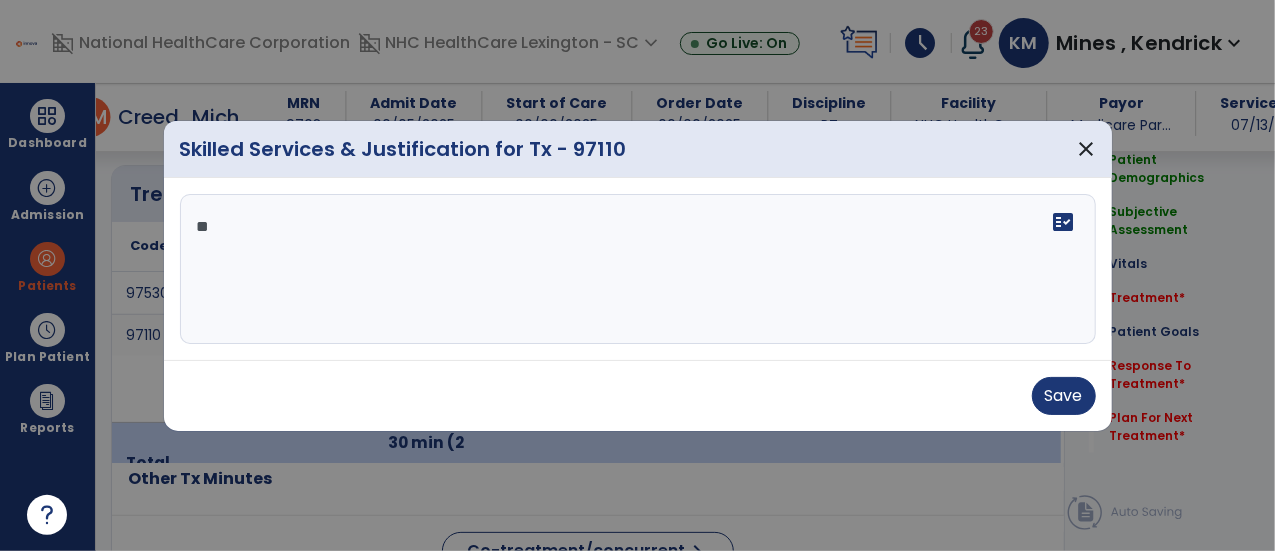 type on "*" 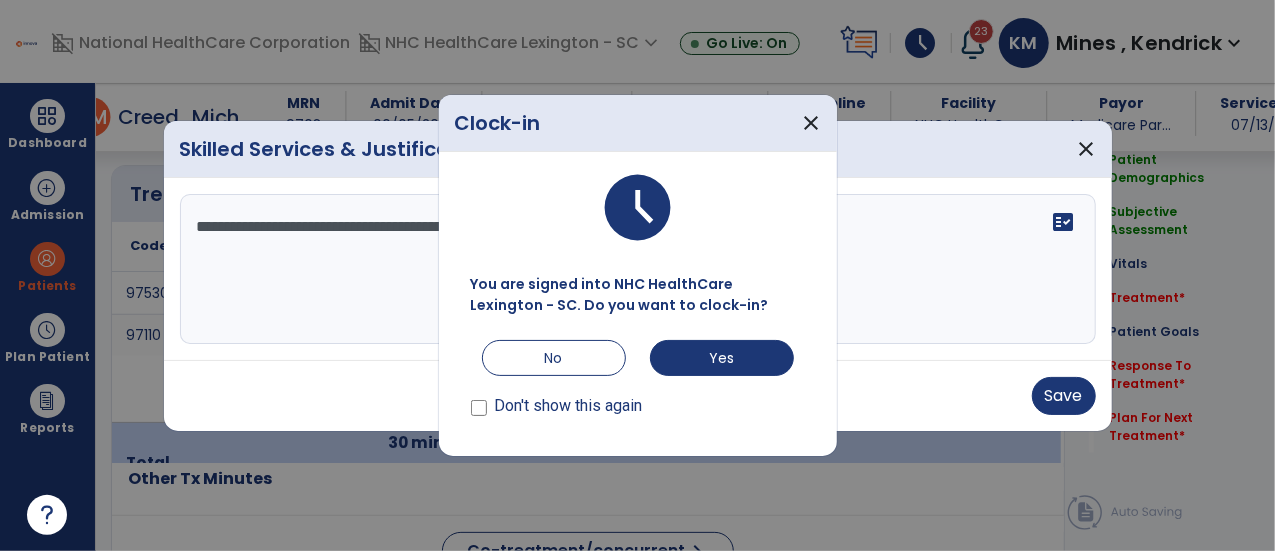 click on "Skilled Services & Justification for Tx - 97110   close" at bounding box center [638, 149] 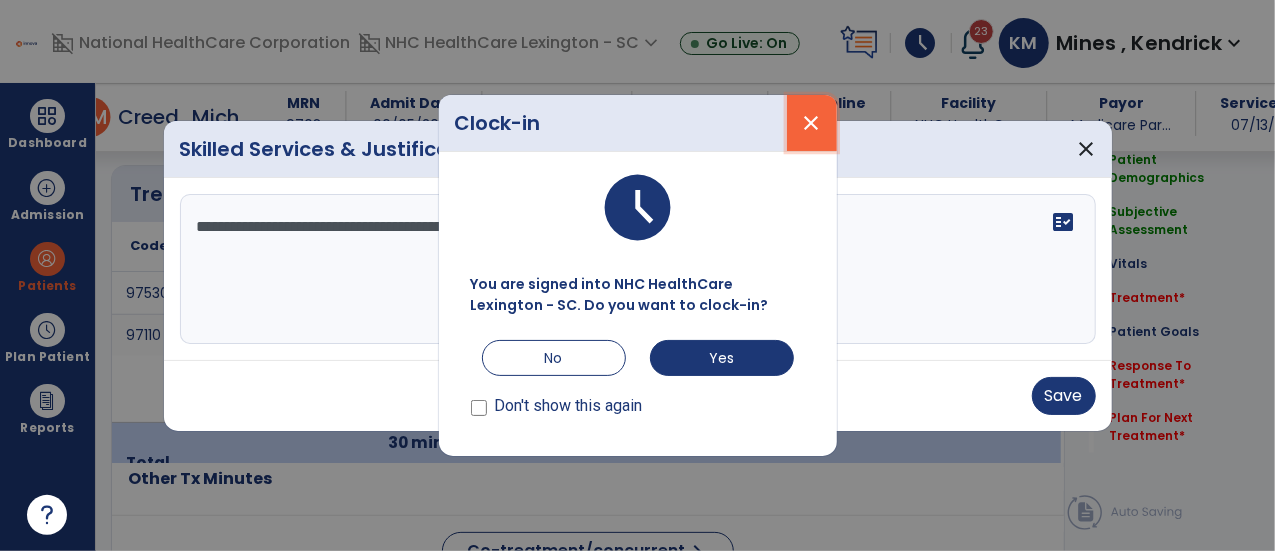 click on "close" at bounding box center (812, 123) 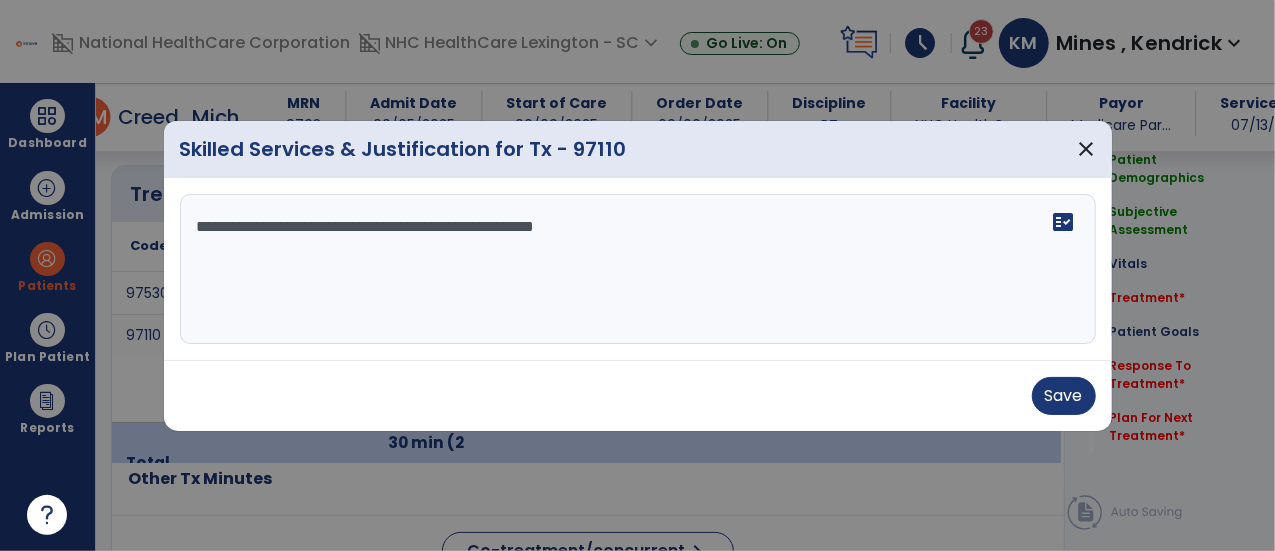 click on "**********" at bounding box center (638, 269) 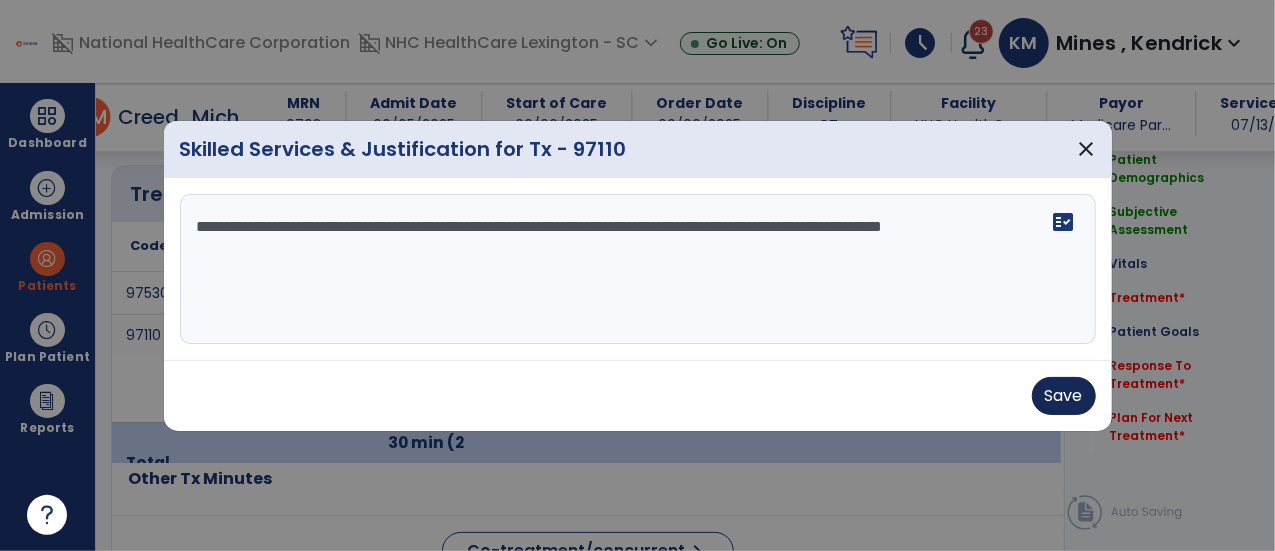 type on "**********" 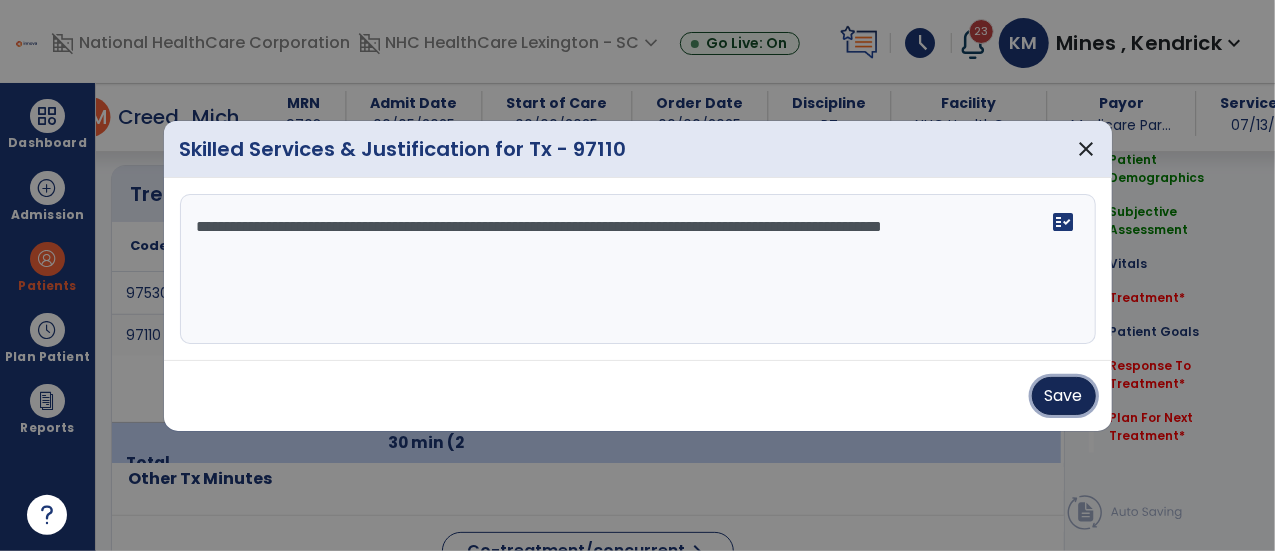 click on "Save" at bounding box center (1064, 396) 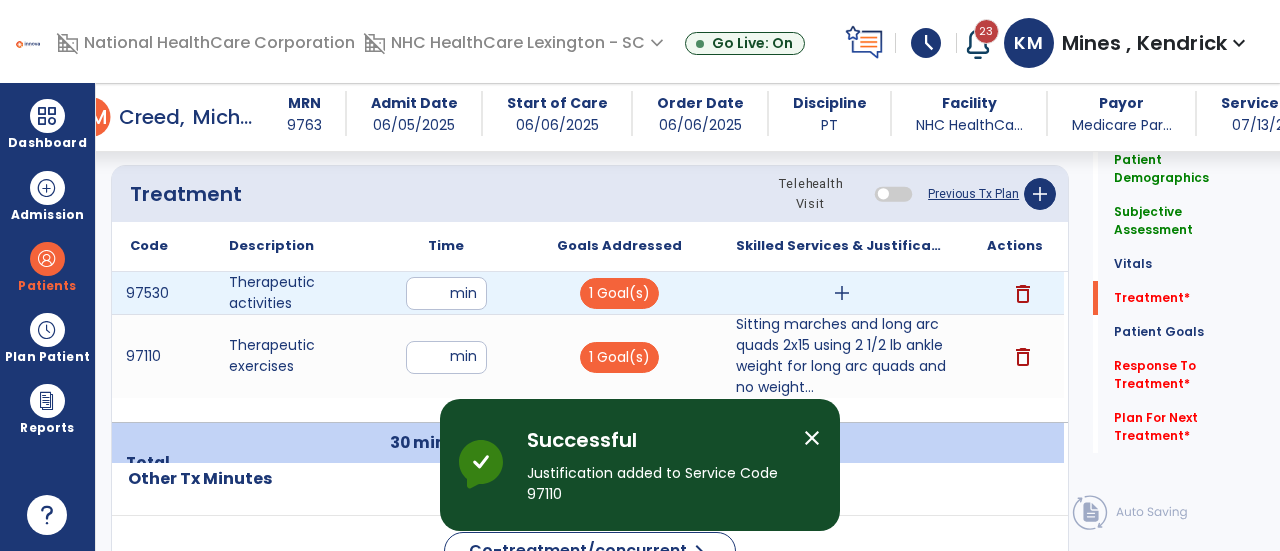 click on "add" at bounding box center (841, 293) 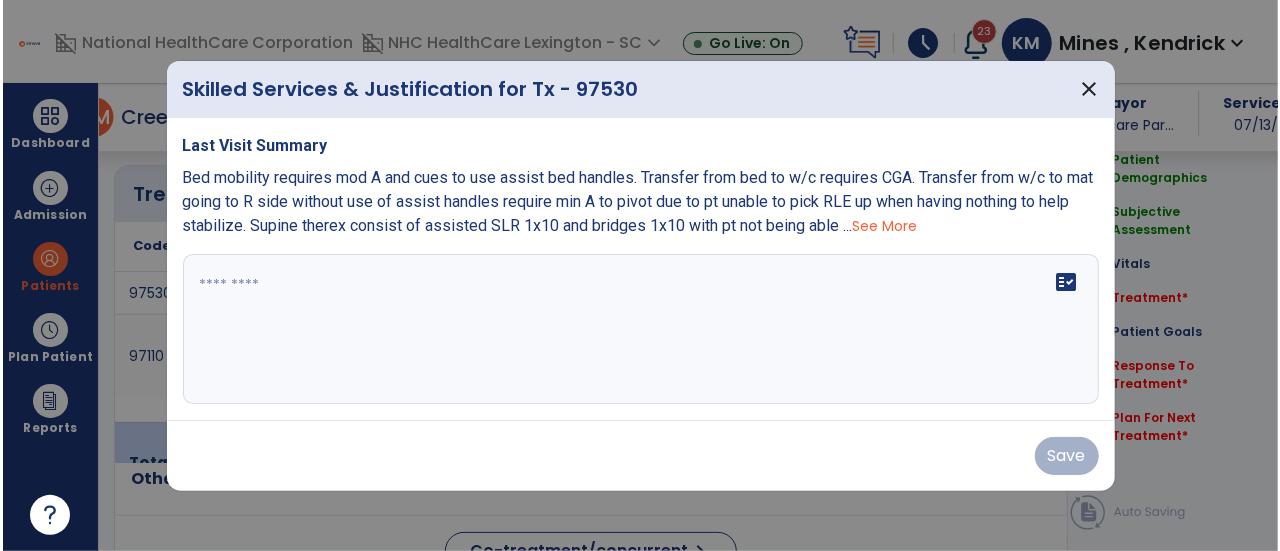 scroll, scrollTop: 1194, scrollLeft: 0, axis: vertical 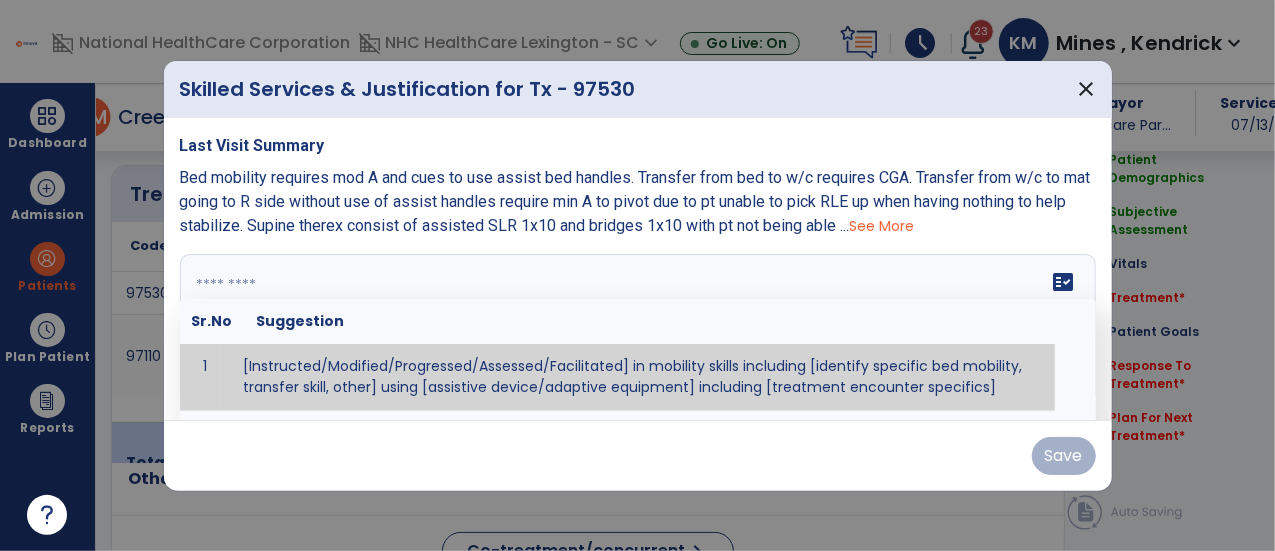 click on "fact_check  Sr.No Suggestion 1 [Instructed/Modified/Progressed/Assessed/Facilitated] in mobility skills including [identify specific bed mobility, transfer skill, other] using [assistive device/adaptive equipment] including [treatment encounter specifics]" at bounding box center [638, 329] 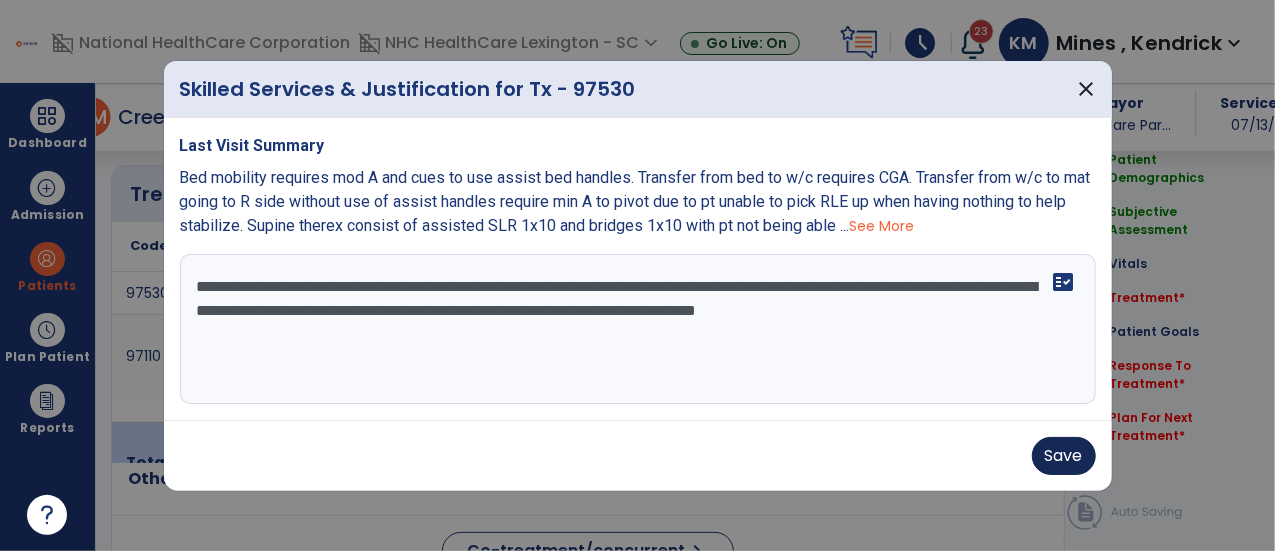 type on "**********" 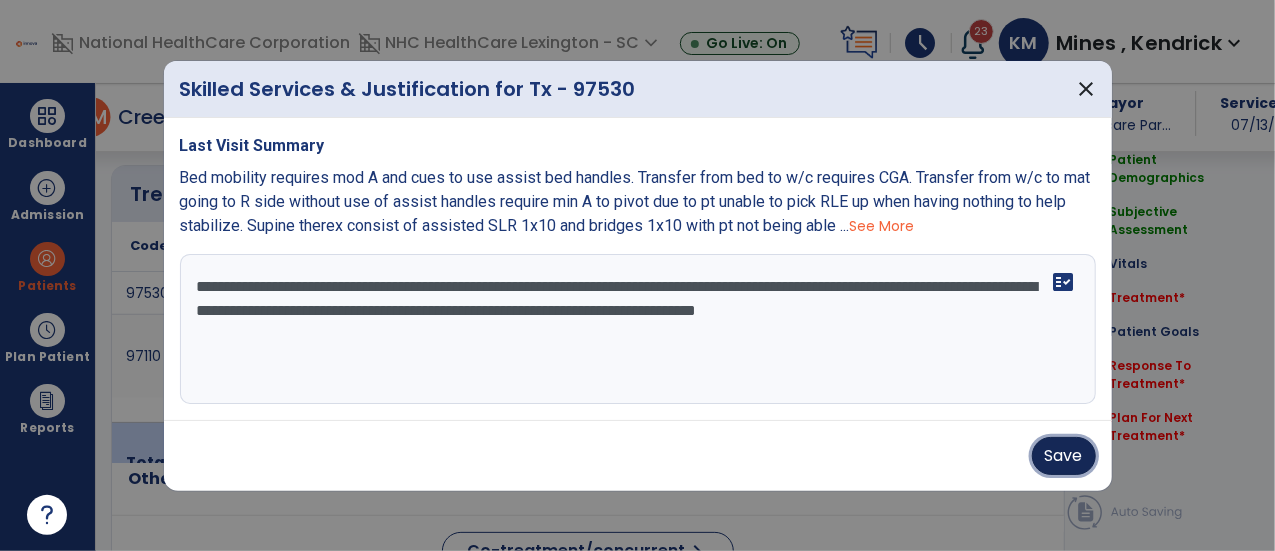 click on "Save" at bounding box center [1064, 456] 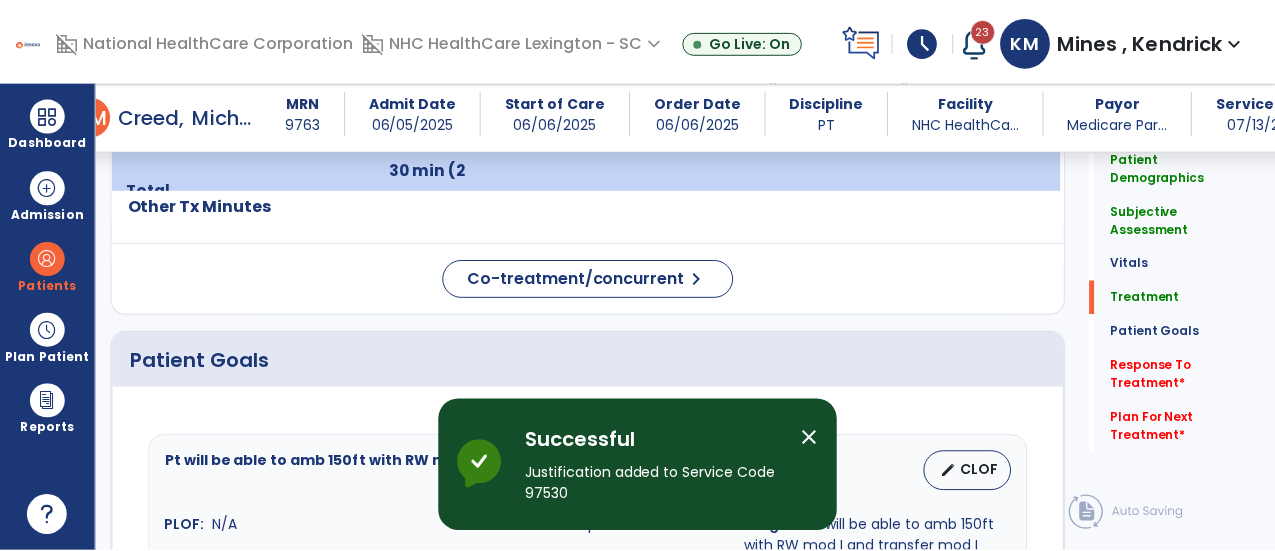 scroll, scrollTop: 1485, scrollLeft: 0, axis: vertical 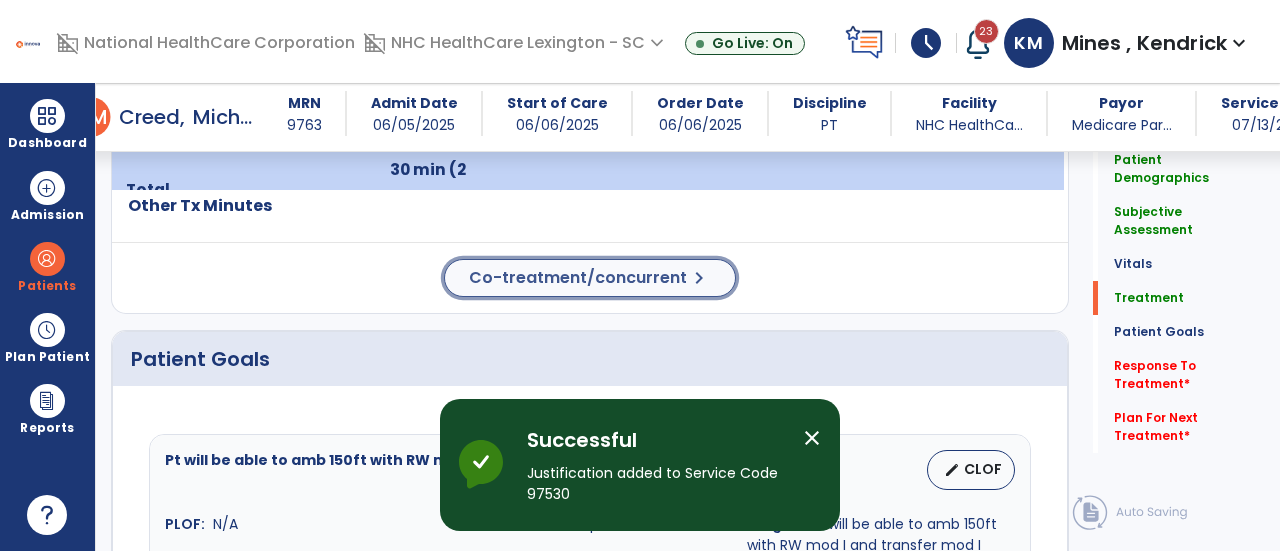 click on "Co-treatment/concurrent" 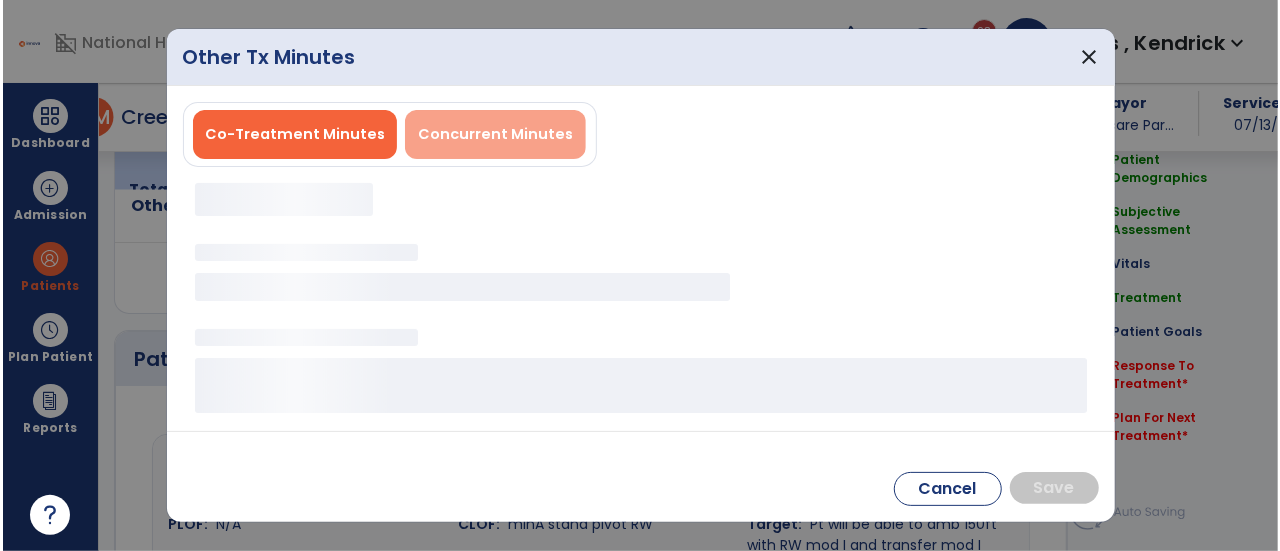 scroll, scrollTop: 1480, scrollLeft: 0, axis: vertical 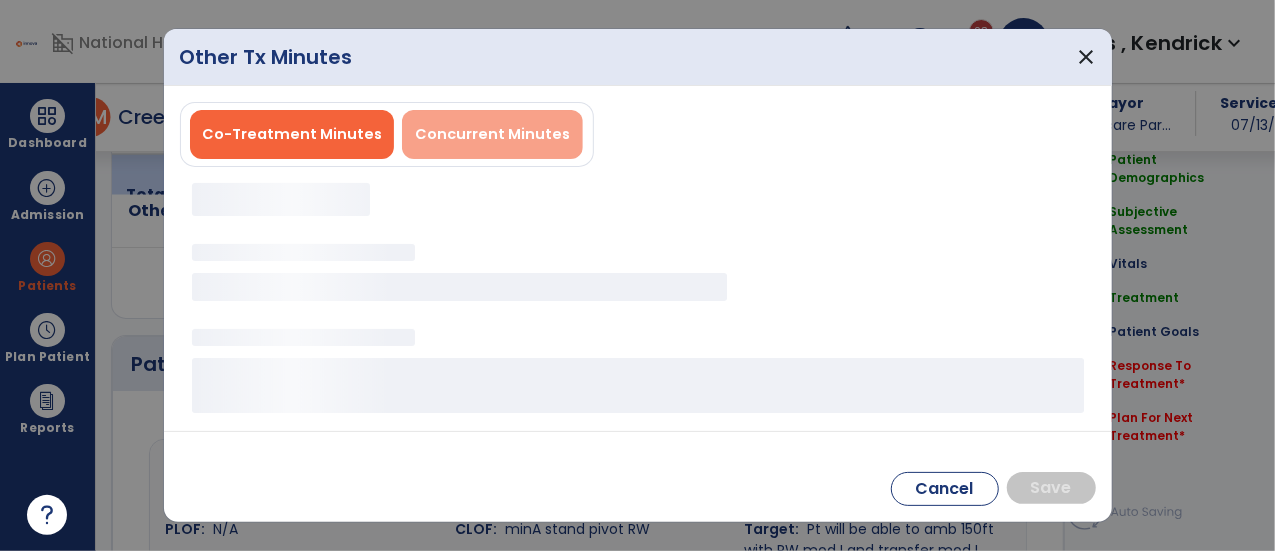 click on "Concurrent Minutes" at bounding box center (492, 134) 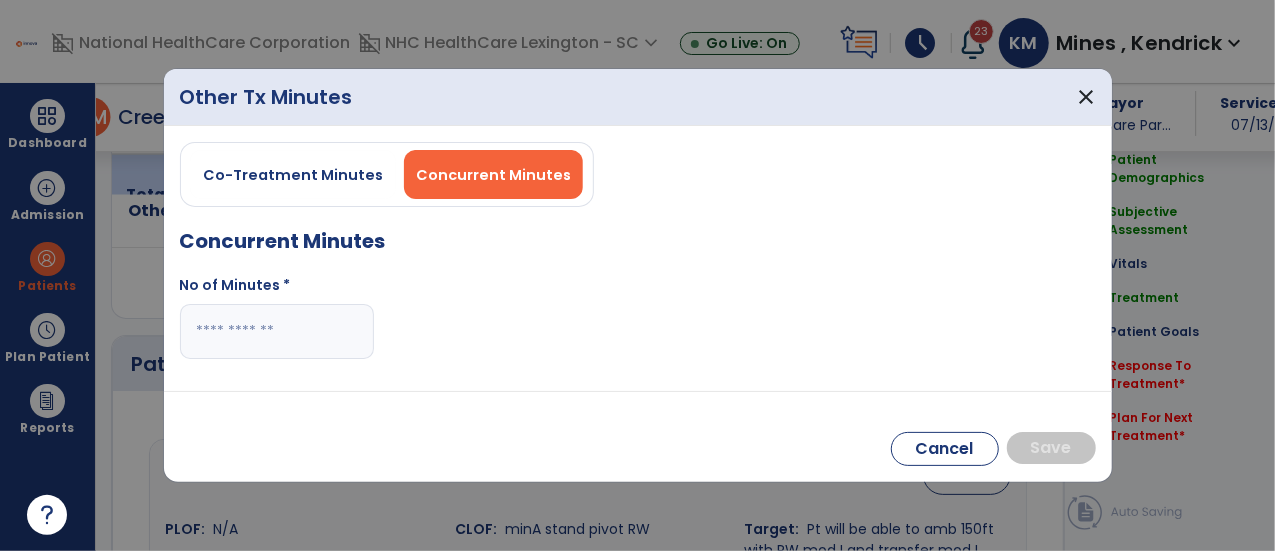 click at bounding box center (277, 331) 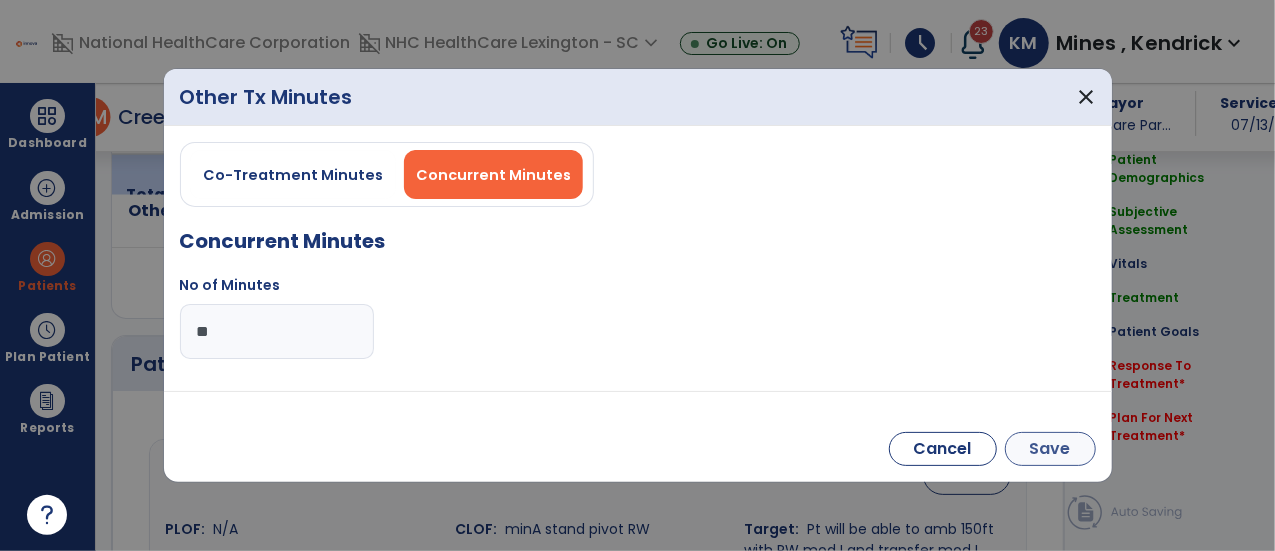 type on "**" 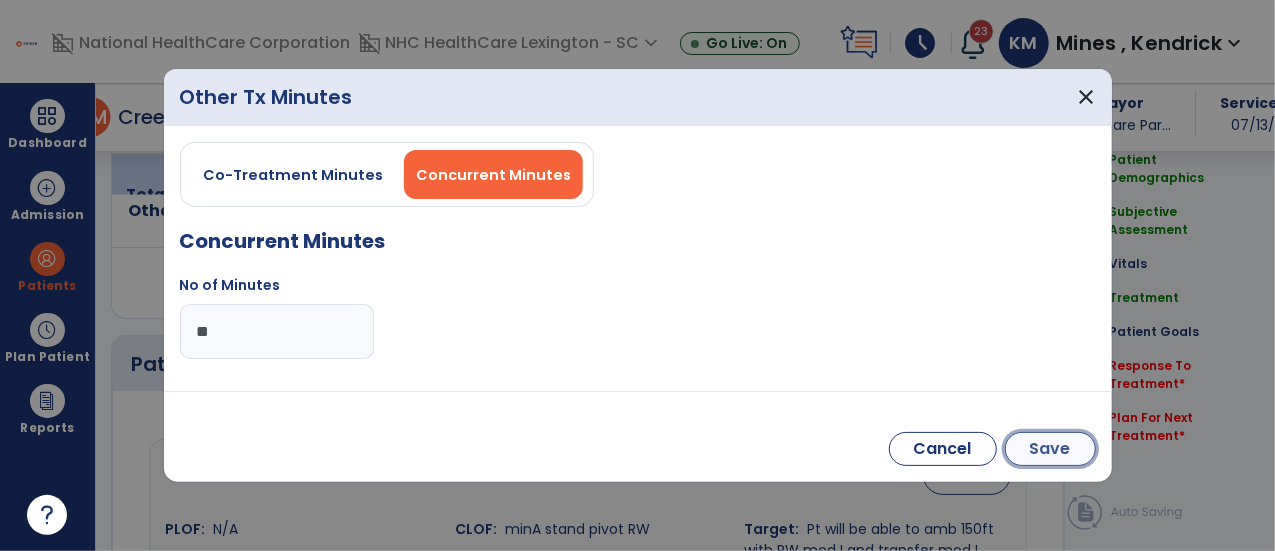 click on "Save" at bounding box center (1050, 449) 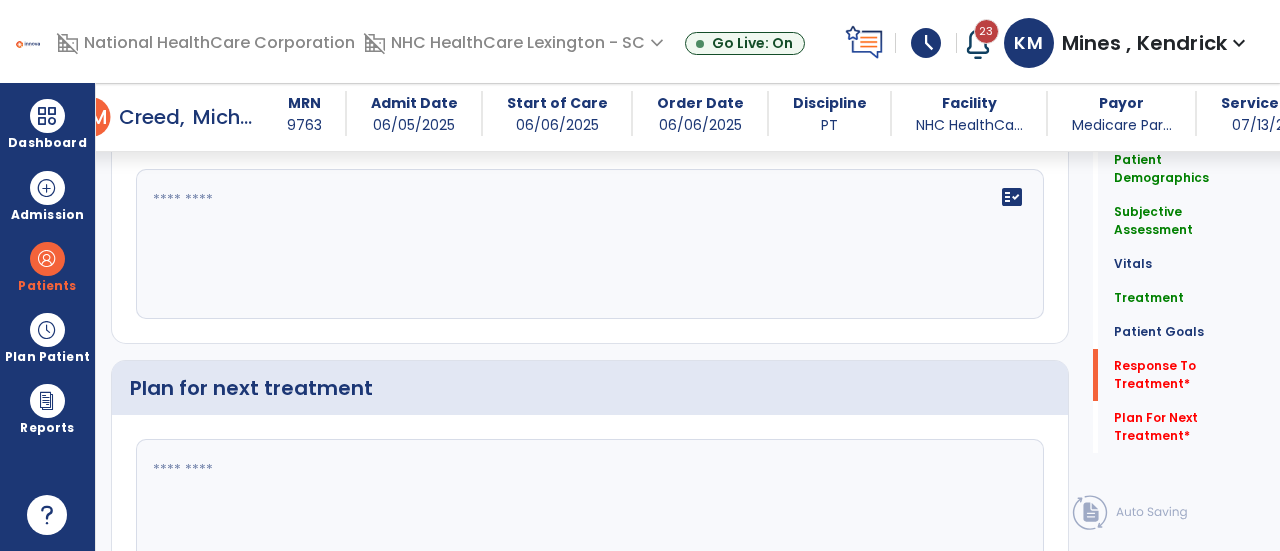 scroll, scrollTop: 2800, scrollLeft: 0, axis: vertical 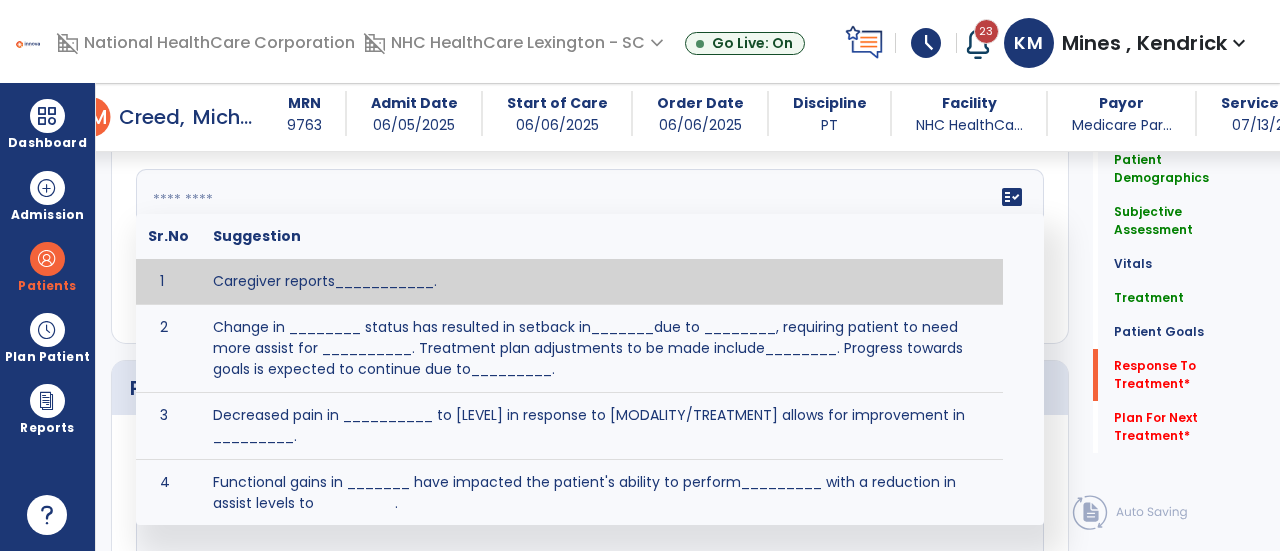 click on "fact_check  Sr.No Suggestion 1 Caregiver reports___________. 2 Change in ________ status has resulted in setback in_______due to ________, requiring patient to need more assist for __________.   Treatment plan adjustments to be made include________.  Progress towards goals is expected to continue due to_________. 3 Decreased pain in __________ to [LEVEL] in response to [MODALITY/TREATMENT] allows for improvement in _________. 4 Functional gains in _______ have impacted the patient's ability to perform_________ with a reduction in assist levels to_________. 5 Functional progress this week has been significant due to__________. 6 Gains in ________ have improved the patient's ability to perform ______with decreased levels of assist to___________. 7 Improvement in ________allows patient to tolerate higher levels of challenges in_________. 8 Pain in [AREA] has decreased to [LEVEL] in response to [TREATMENT/MODALITY], allowing fore ease in completing__________. 9 10 11 12 13 14 15 16 17 18 19 20 21" 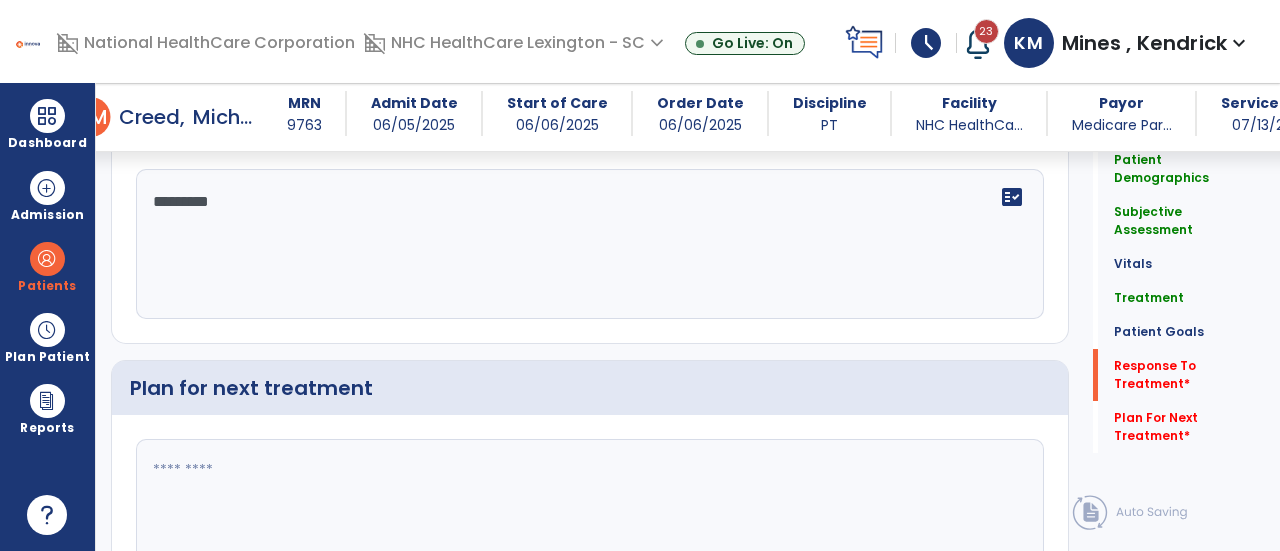 scroll, scrollTop: 2919, scrollLeft: 0, axis: vertical 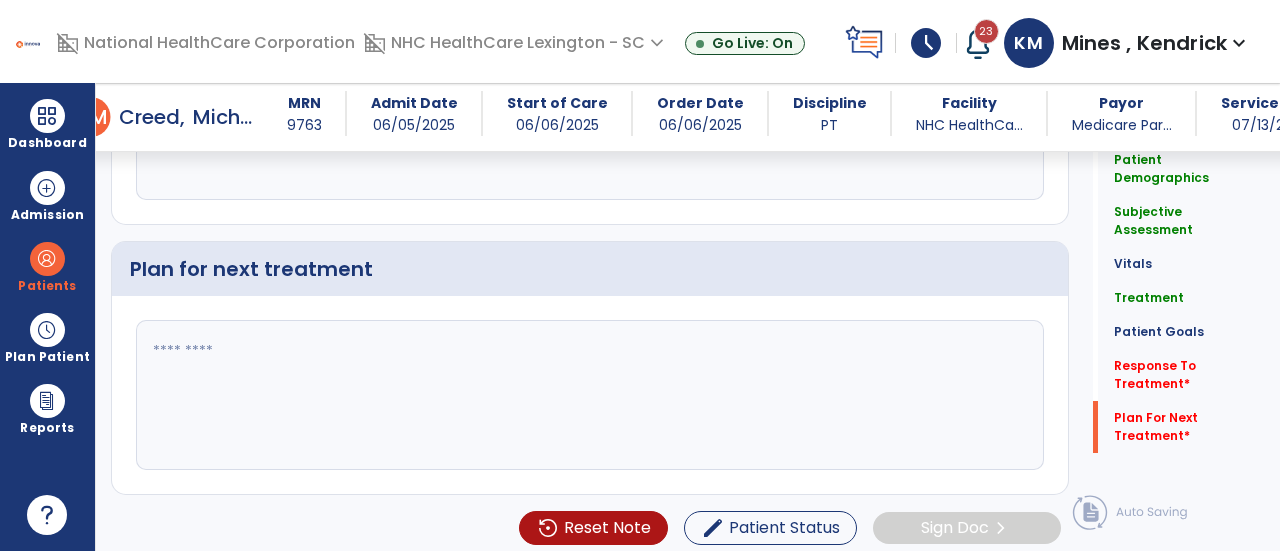 type on "*********" 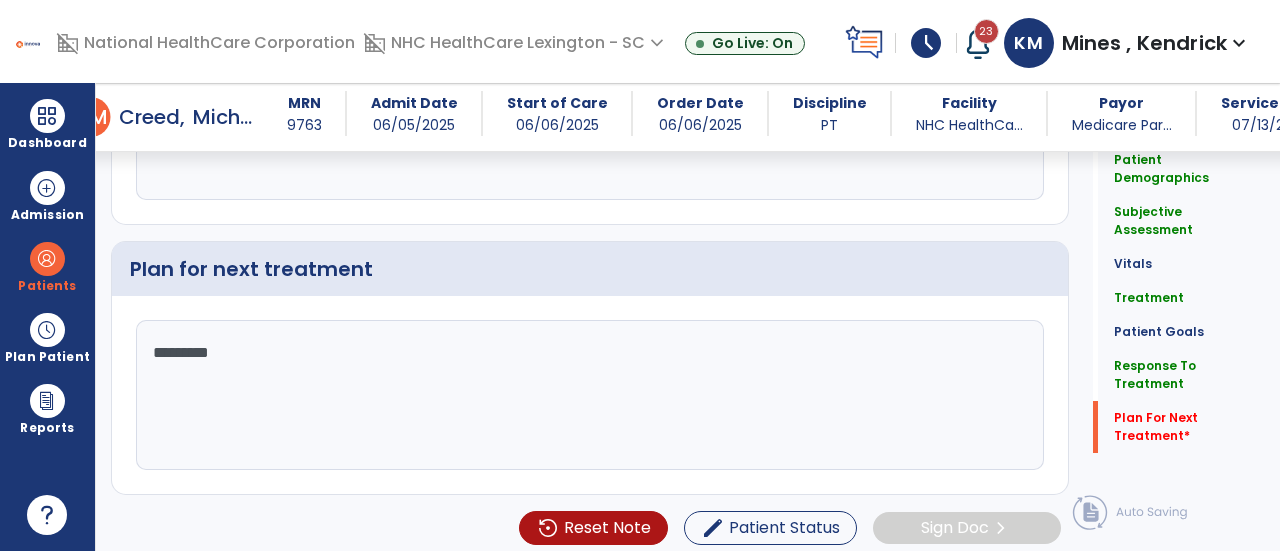 scroll, scrollTop: 2919, scrollLeft: 0, axis: vertical 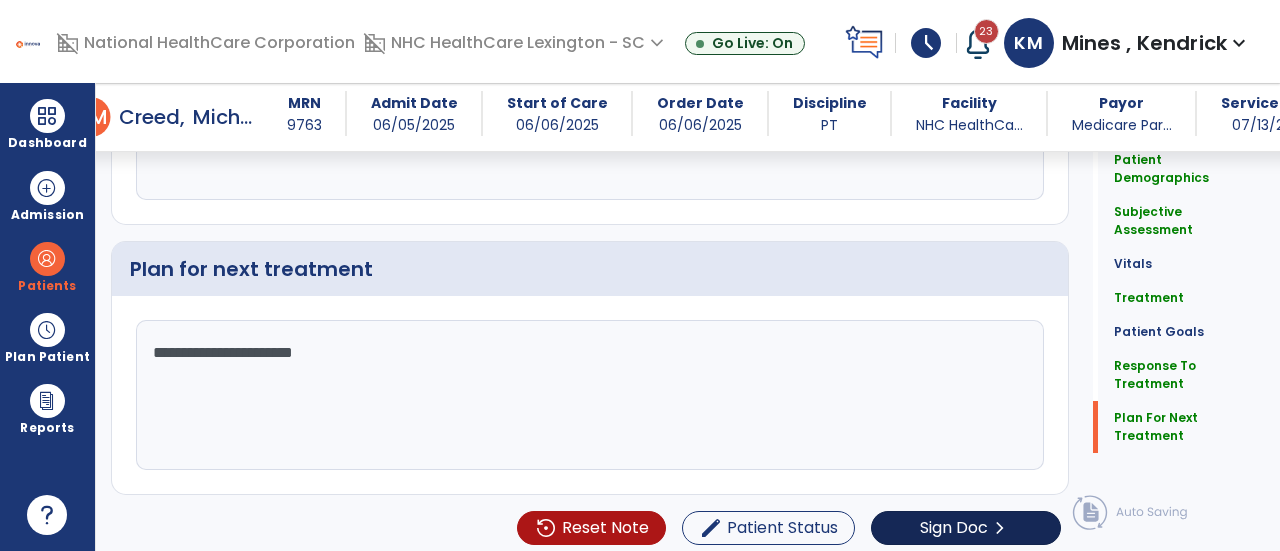 type on "**********" 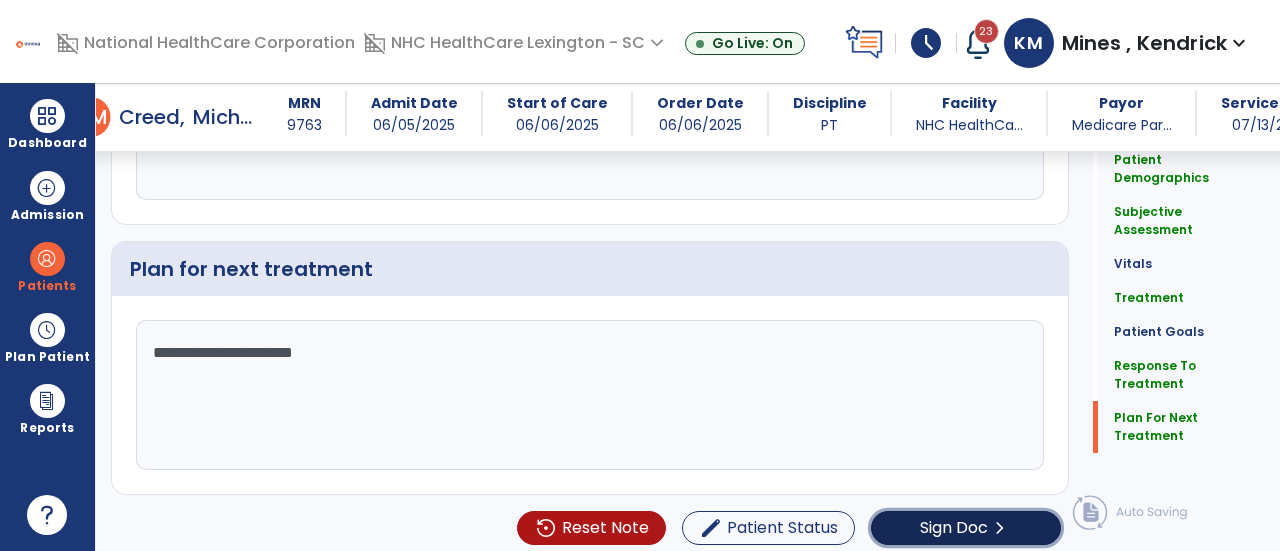 click on "Sign Doc  chevron_right" 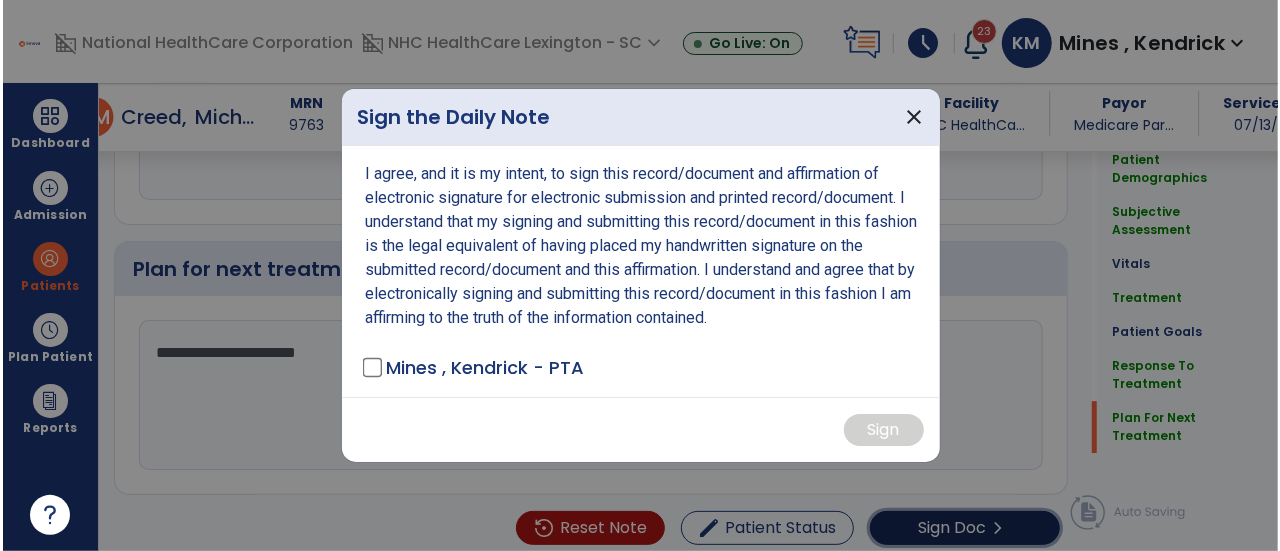 scroll, scrollTop: 2919, scrollLeft: 0, axis: vertical 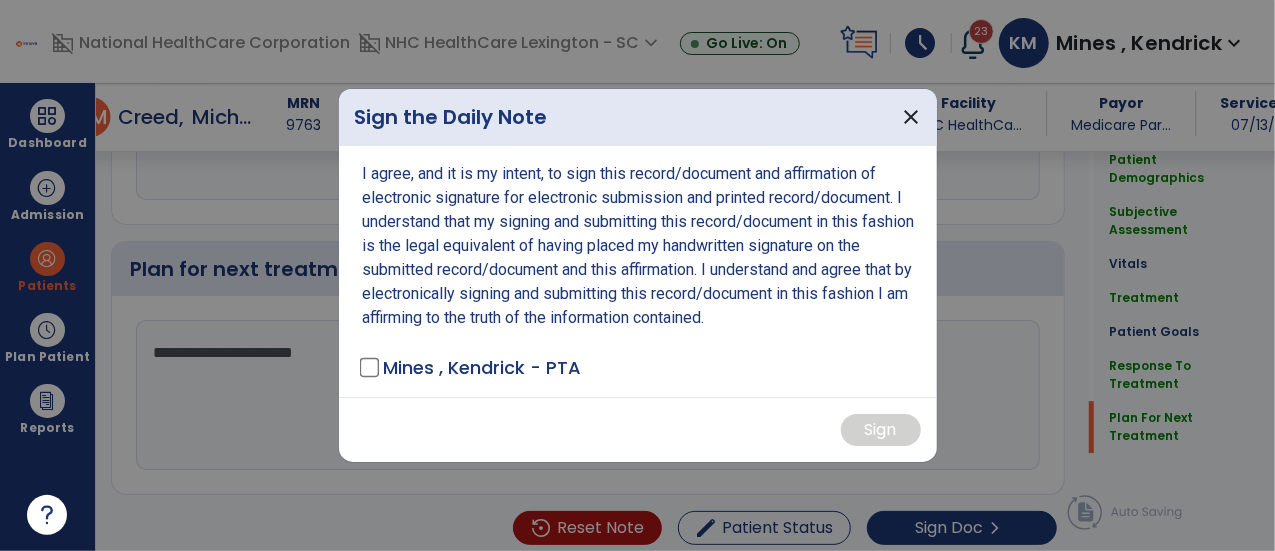 click on "I agree, and it is my intent, to sign this record/document and affirmation of electronic signature for electronic submission and printed record/document. I understand that my signing and submitting this record/document in this fashion is the legal equivalent of having placed my handwritten signature on the submitted record/document and this affirmation. I understand and agree that by electronically signing and submitting this record/document in this fashion I am affirming to the truth of the information contained. [LAST] , [LAST] - [PROFESSION]" at bounding box center [638, 271] 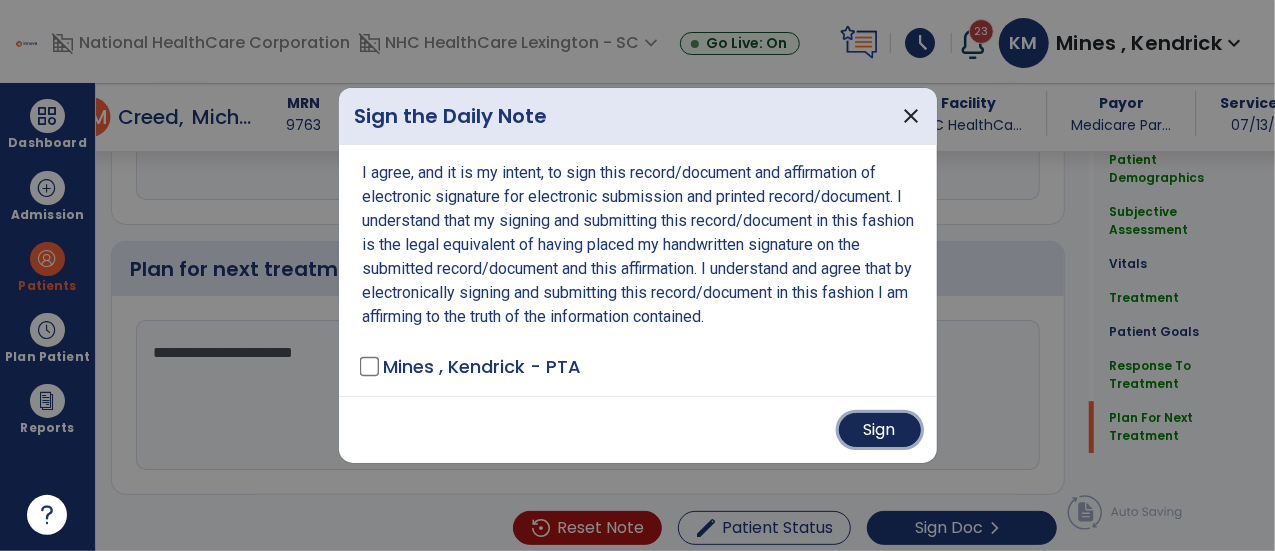 click on "Sign" at bounding box center (880, 430) 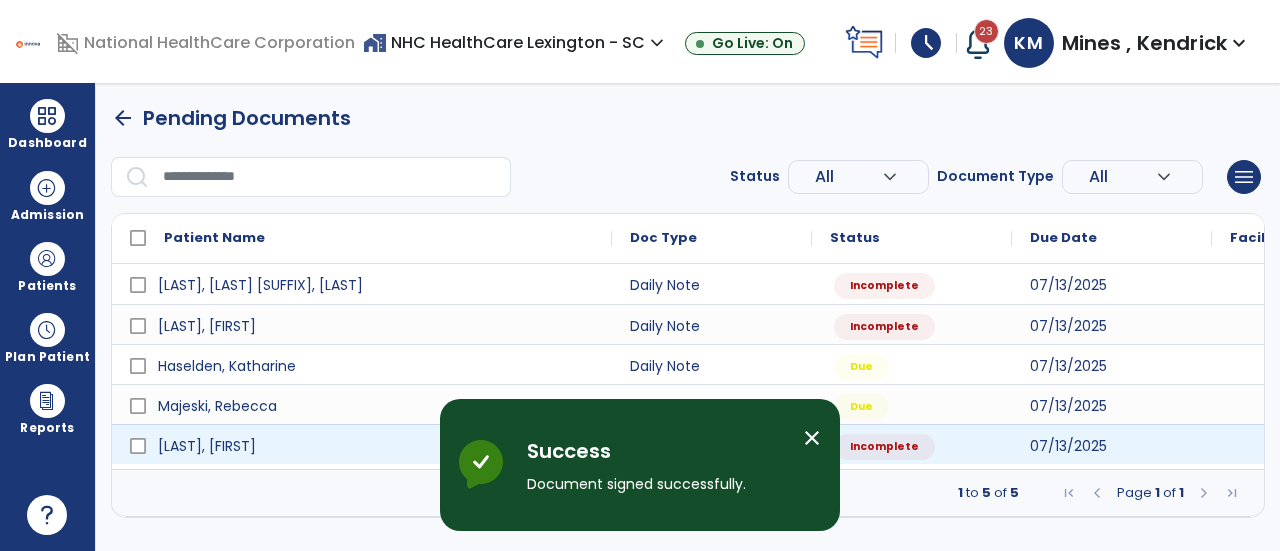 scroll, scrollTop: 0, scrollLeft: 0, axis: both 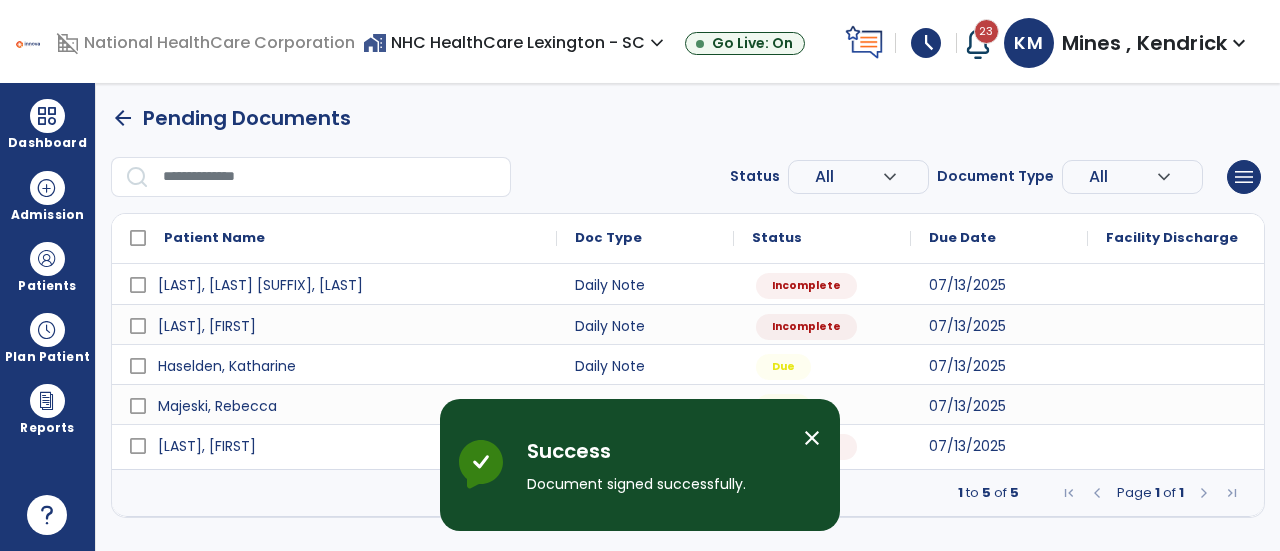 click on "close" at bounding box center [812, 438] 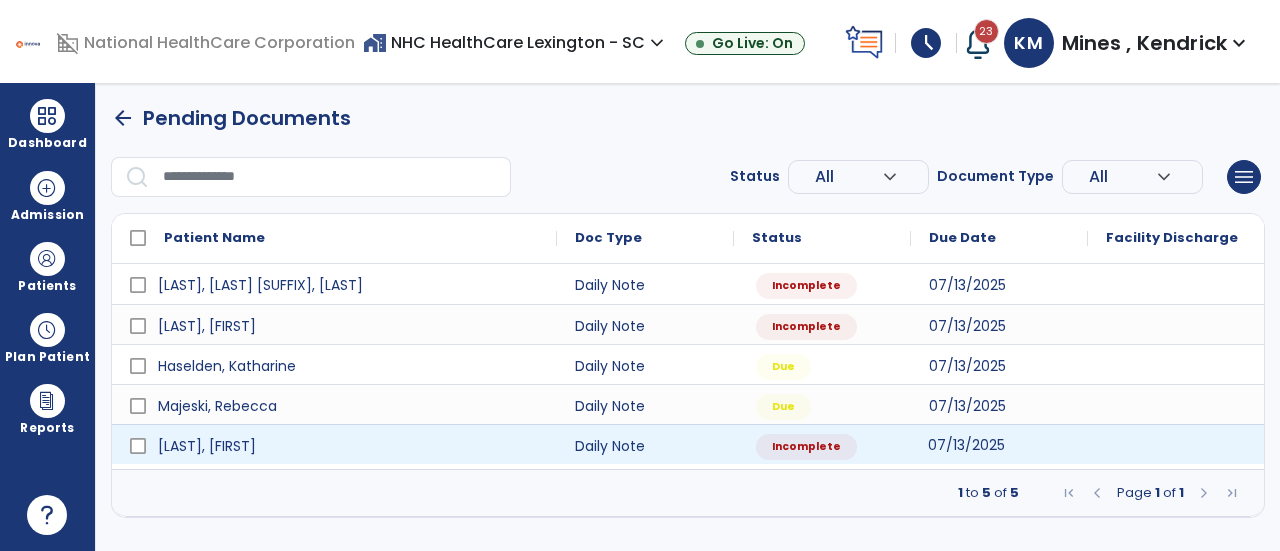click on "07/13/2025" at bounding box center (999, 444) 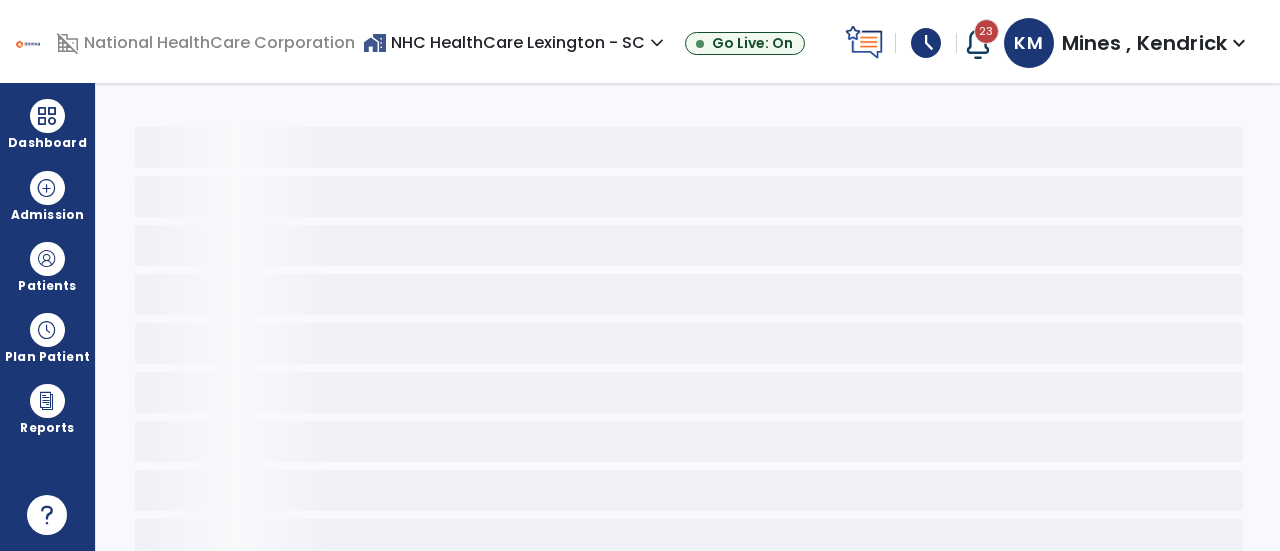 select on "*" 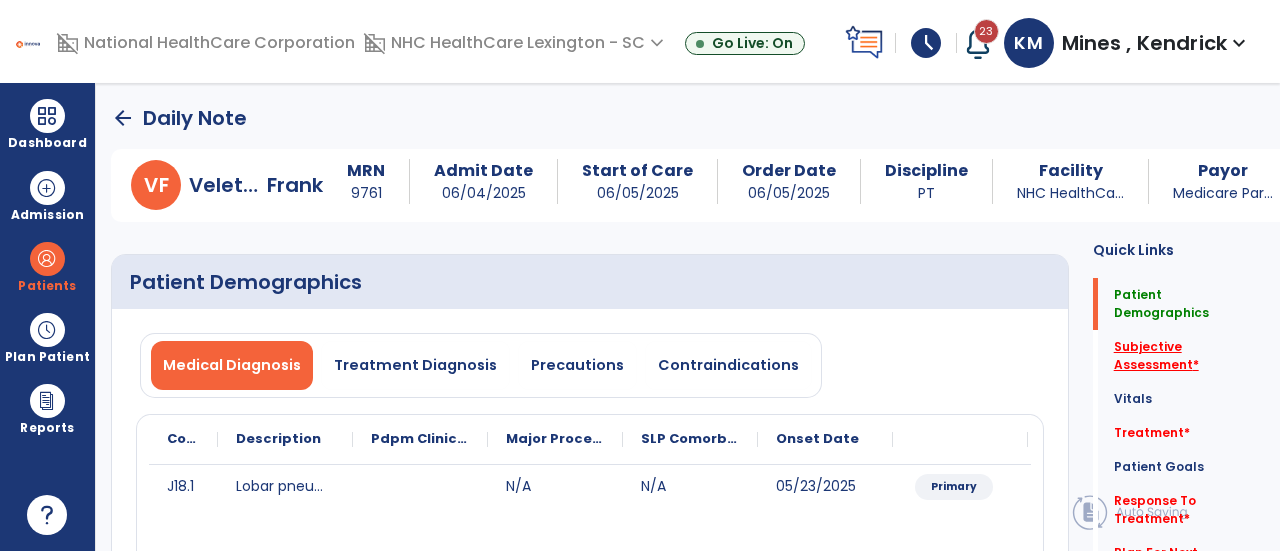click on "Subjective Assessment   *" 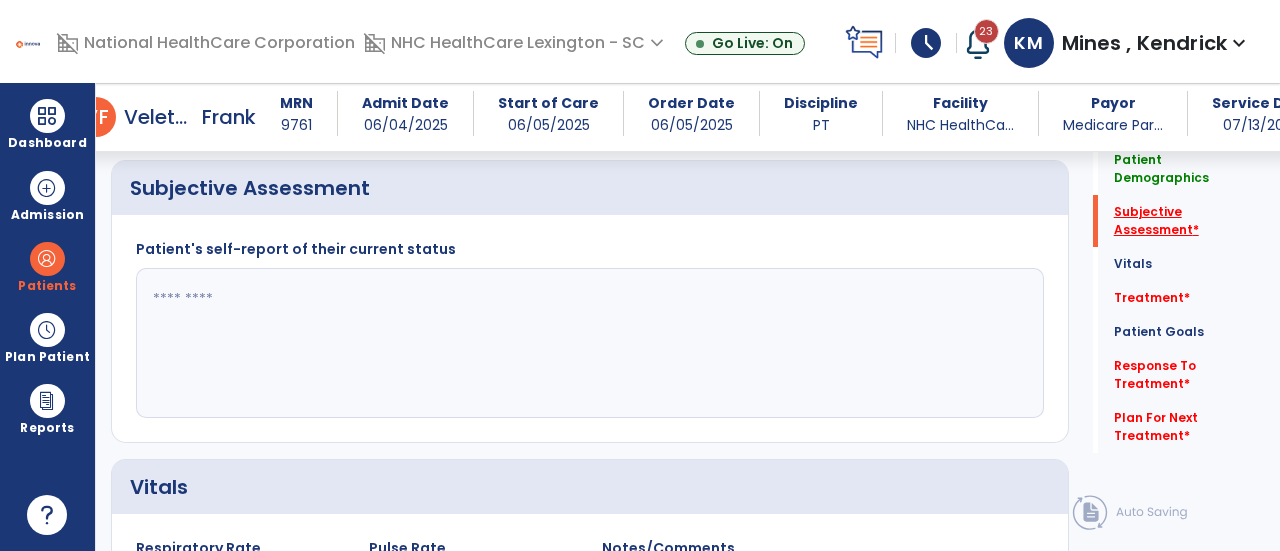 scroll, scrollTop: 479, scrollLeft: 0, axis: vertical 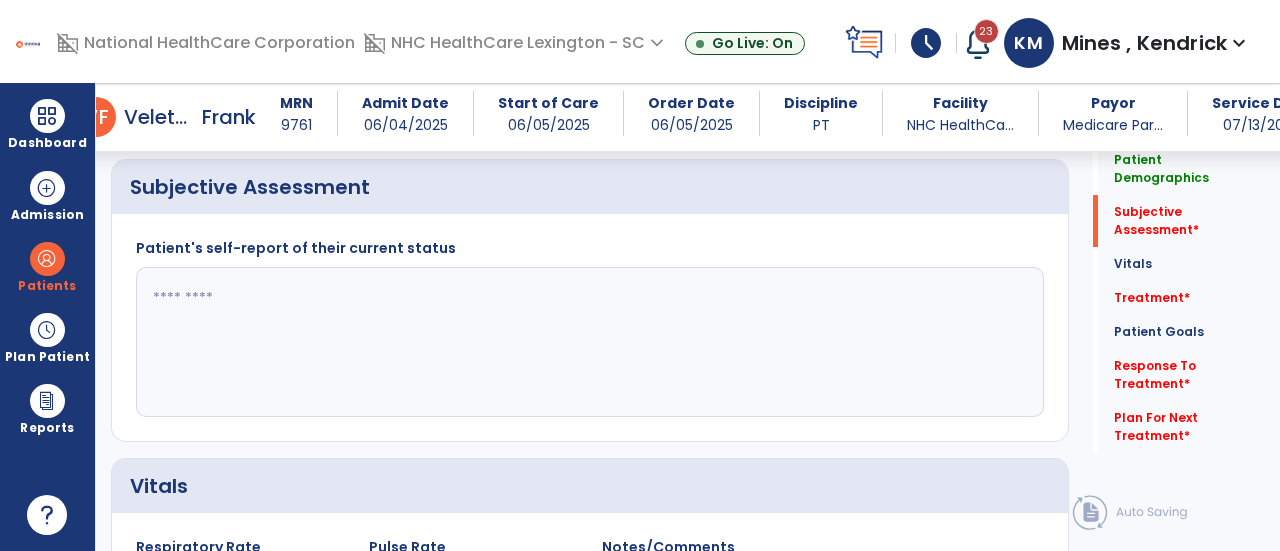 click 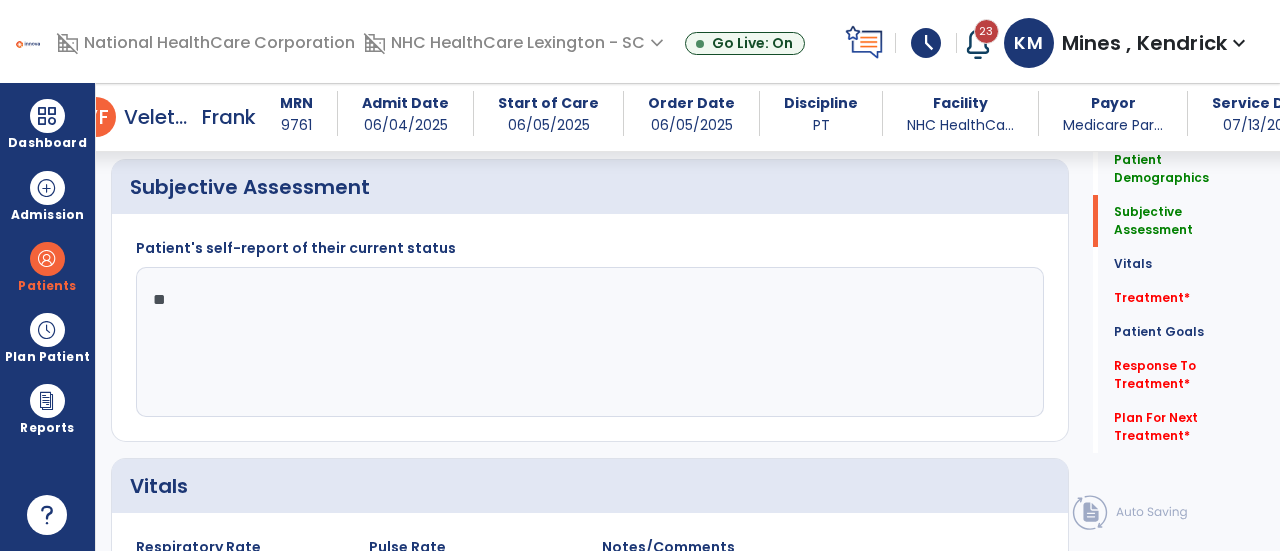 type on "*" 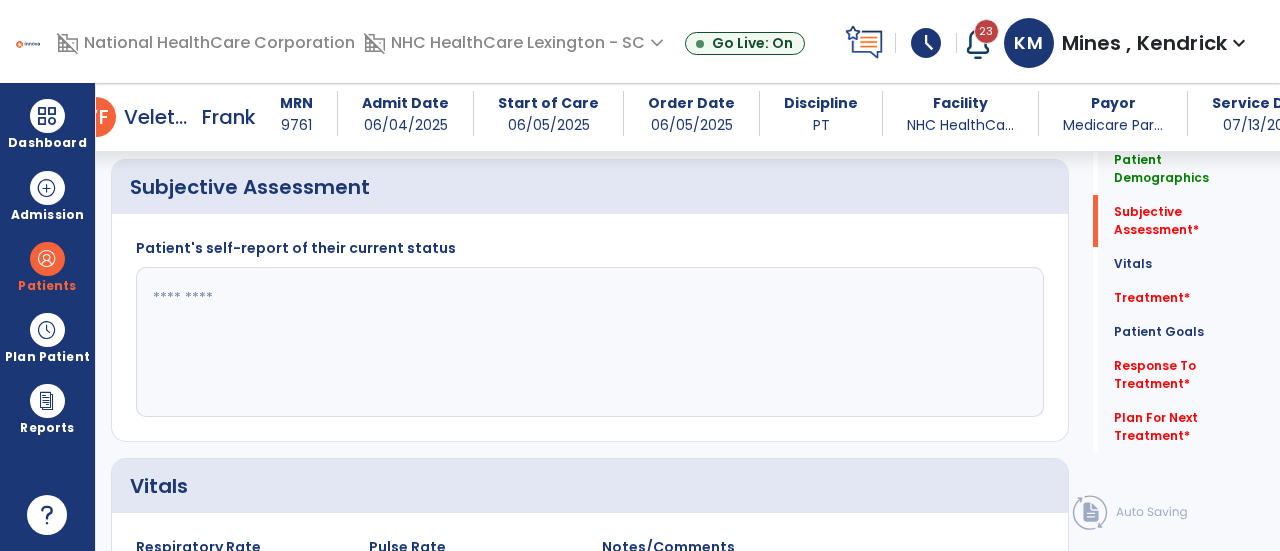 type on "*" 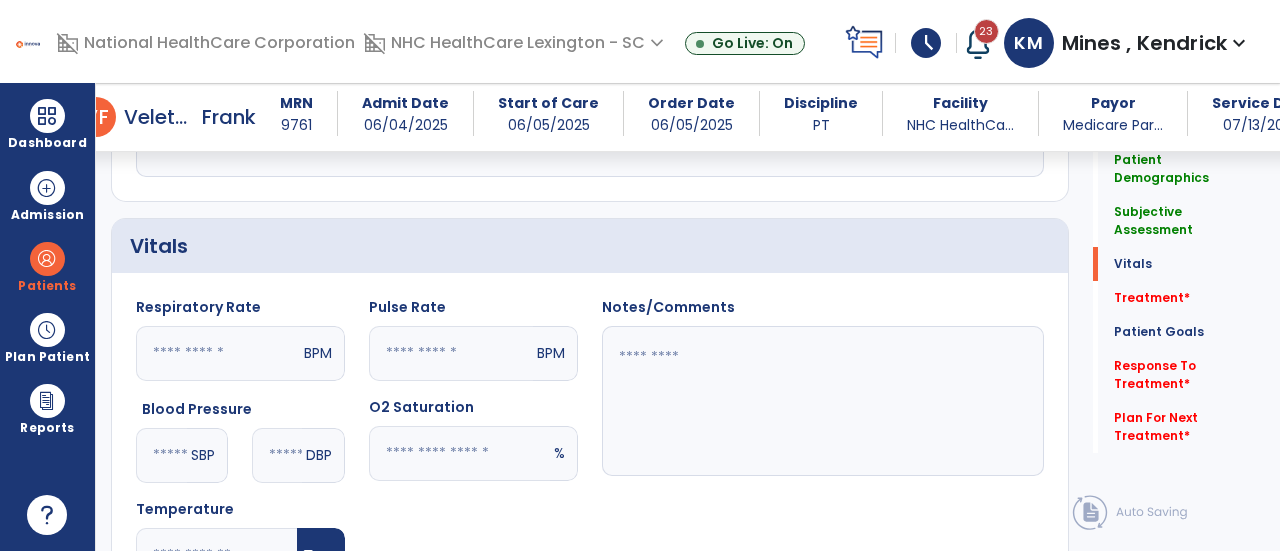 scroll, scrollTop: 883, scrollLeft: 0, axis: vertical 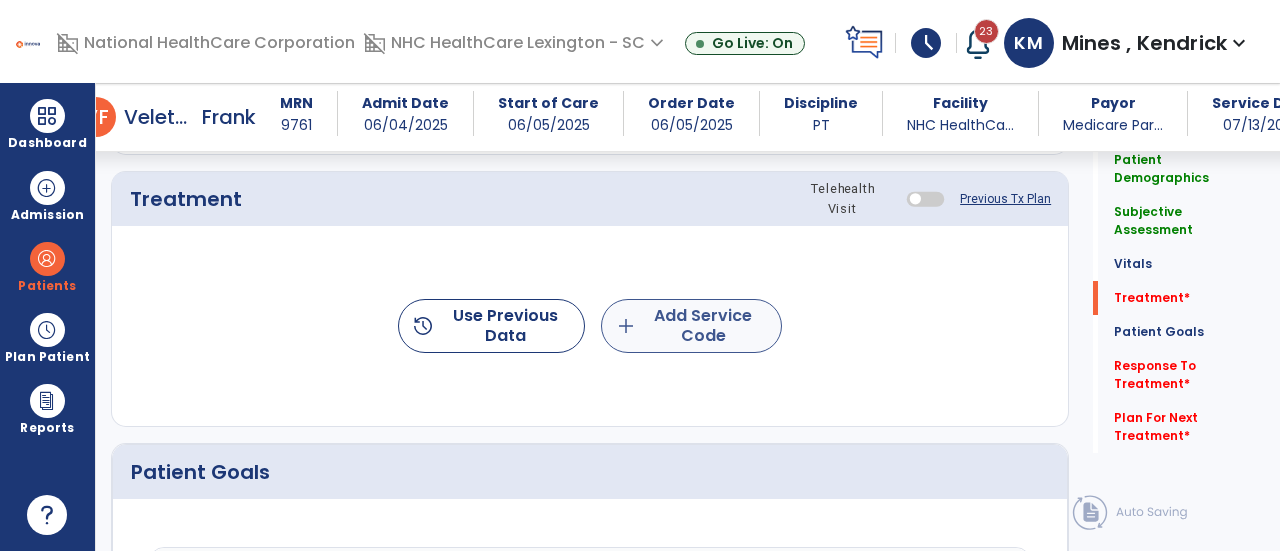 type on "****" 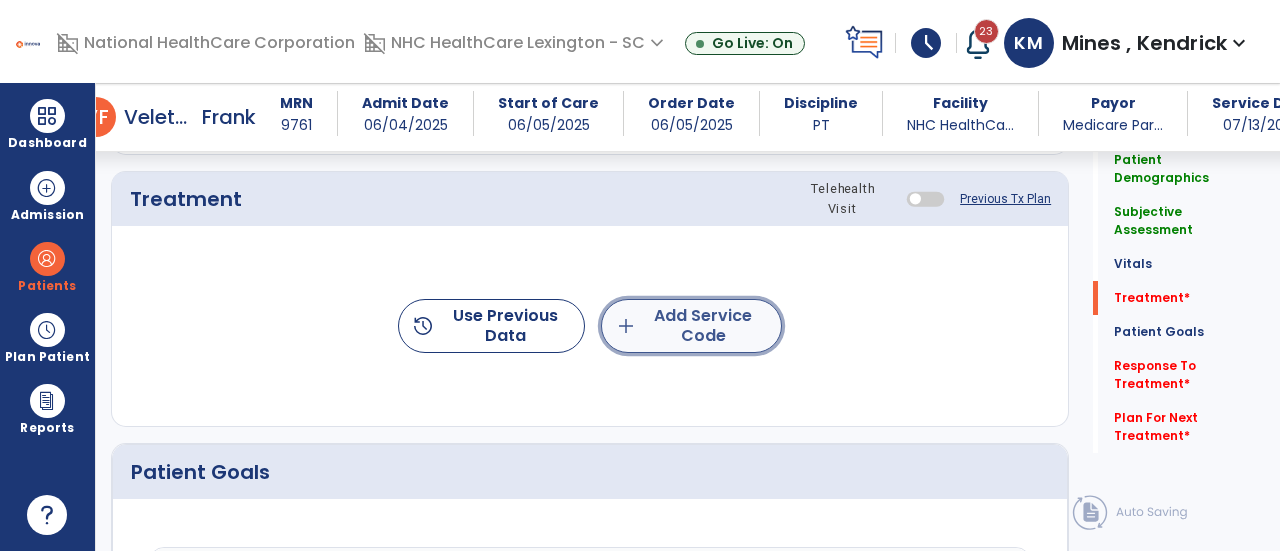 click on "add  Add Service Code" 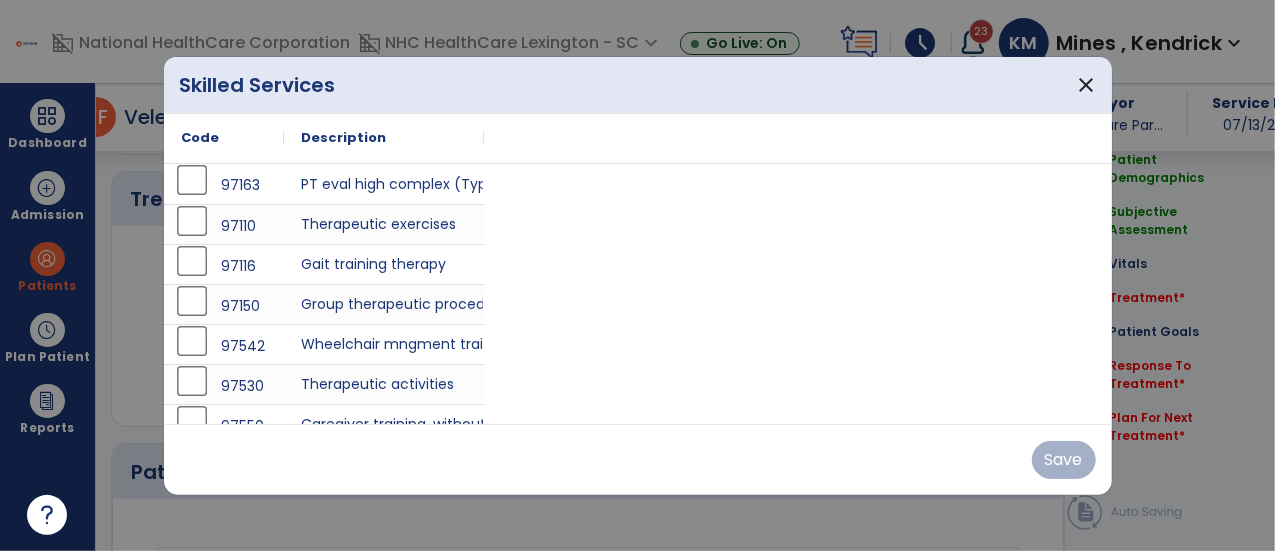 scroll, scrollTop: 1188, scrollLeft: 0, axis: vertical 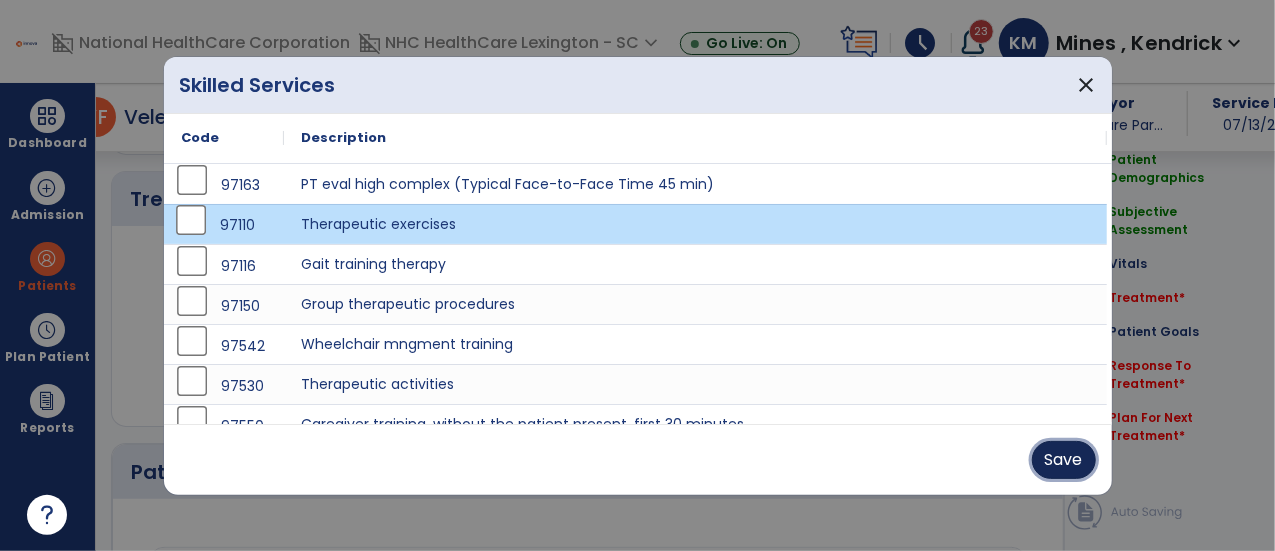 click on "Save" at bounding box center [1064, 460] 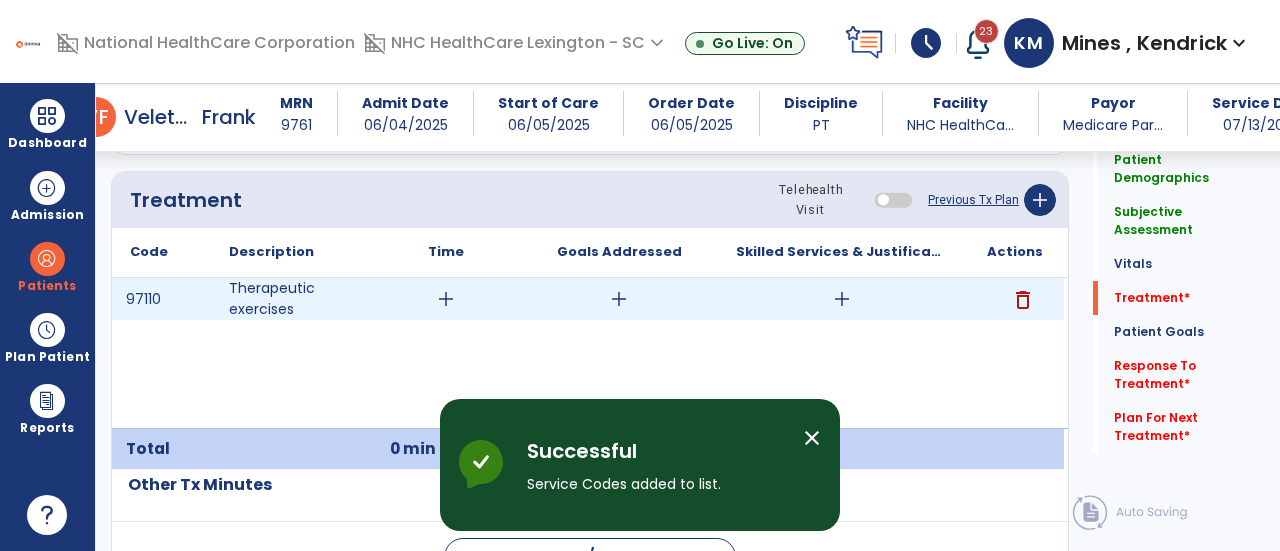 click on "add" at bounding box center [446, 299] 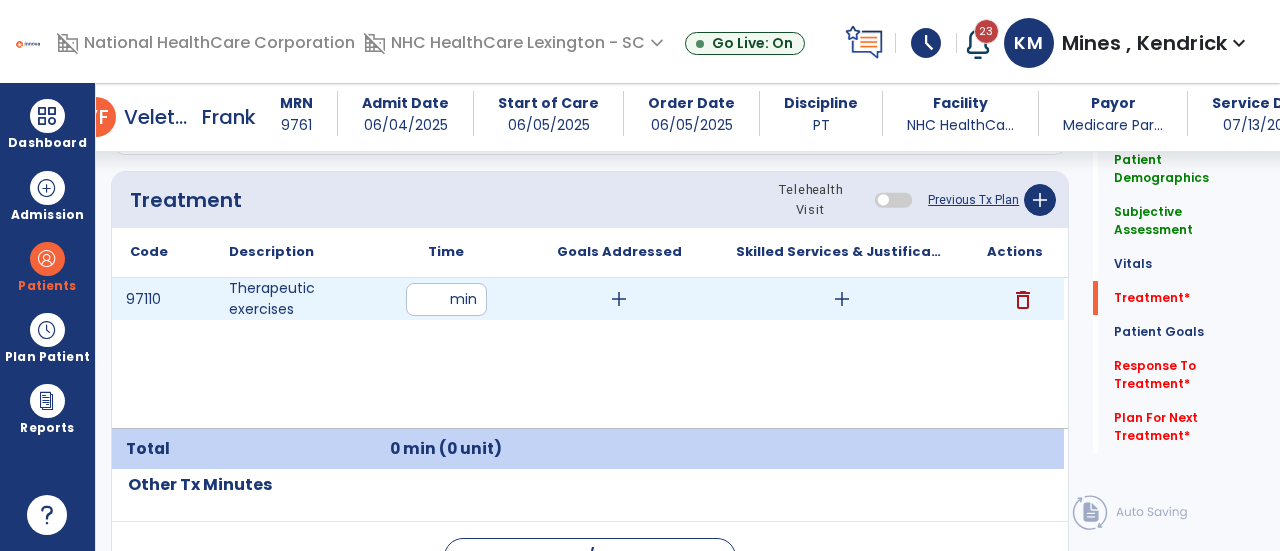 click on "97110  Therapeutic exercises  min add add delete" at bounding box center [588, 299] 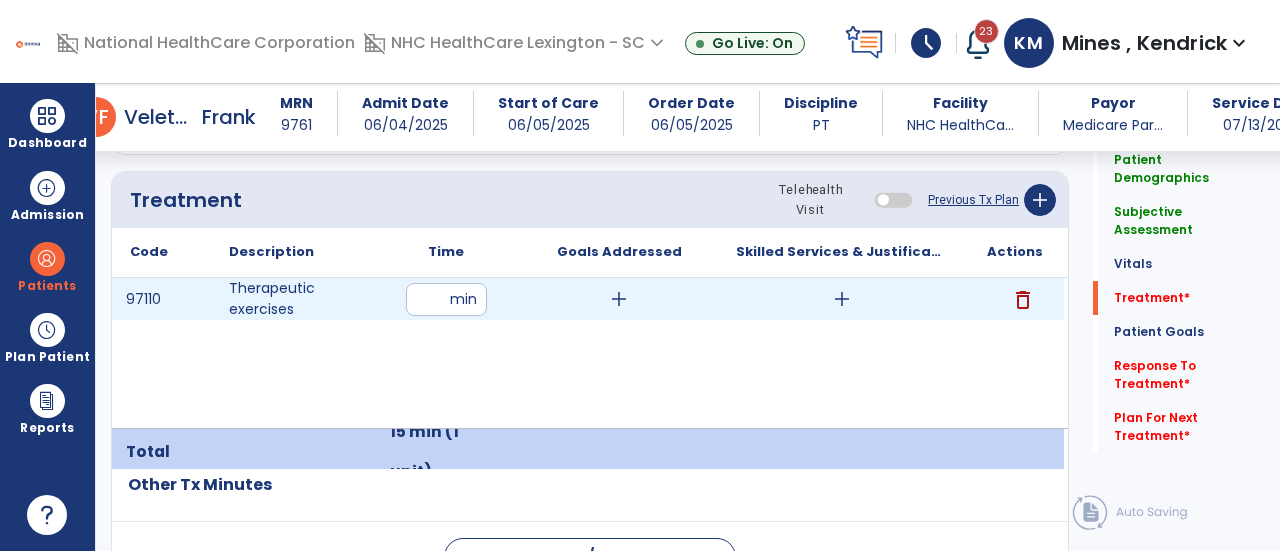 click on "add" at bounding box center (619, 299) 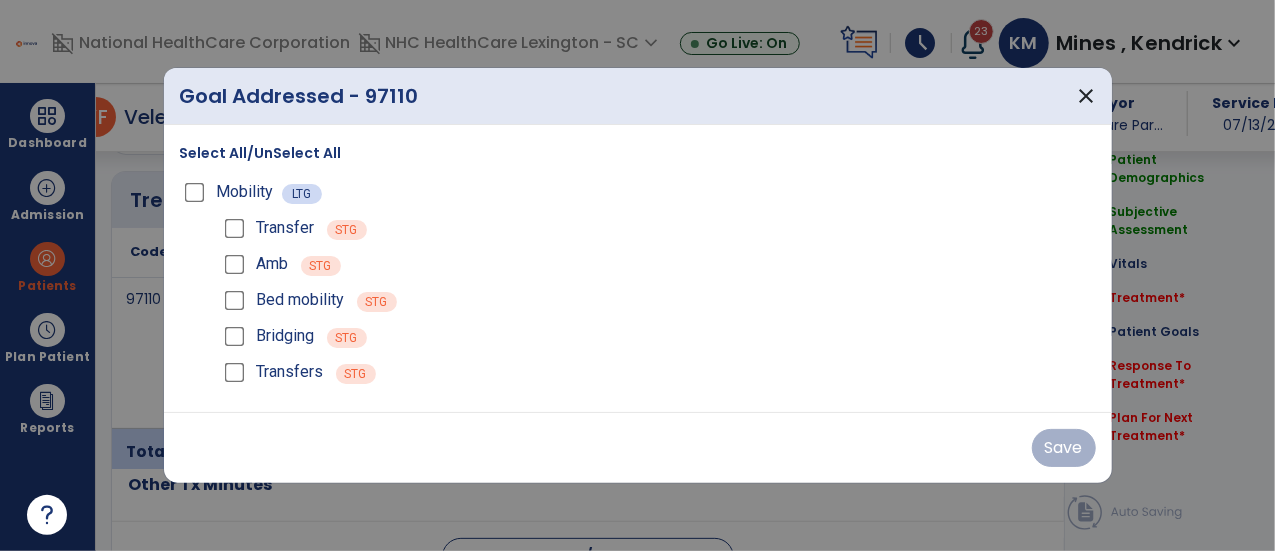 scroll, scrollTop: 1188, scrollLeft: 0, axis: vertical 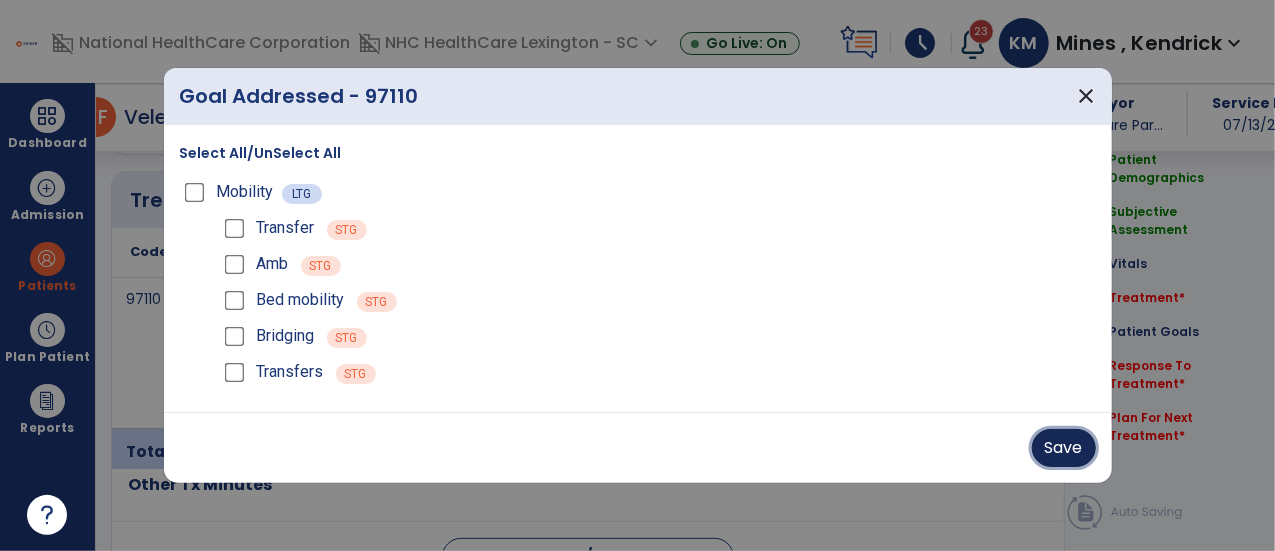 click on "Save" at bounding box center (1064, 448) 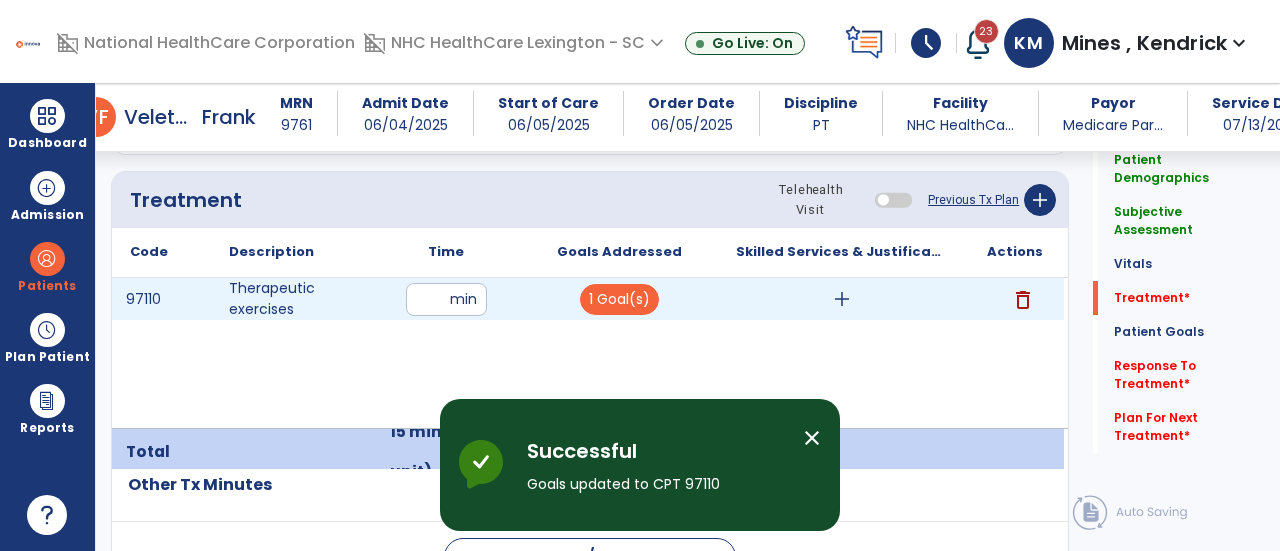 click on "add" at bounding box center (841, 299) 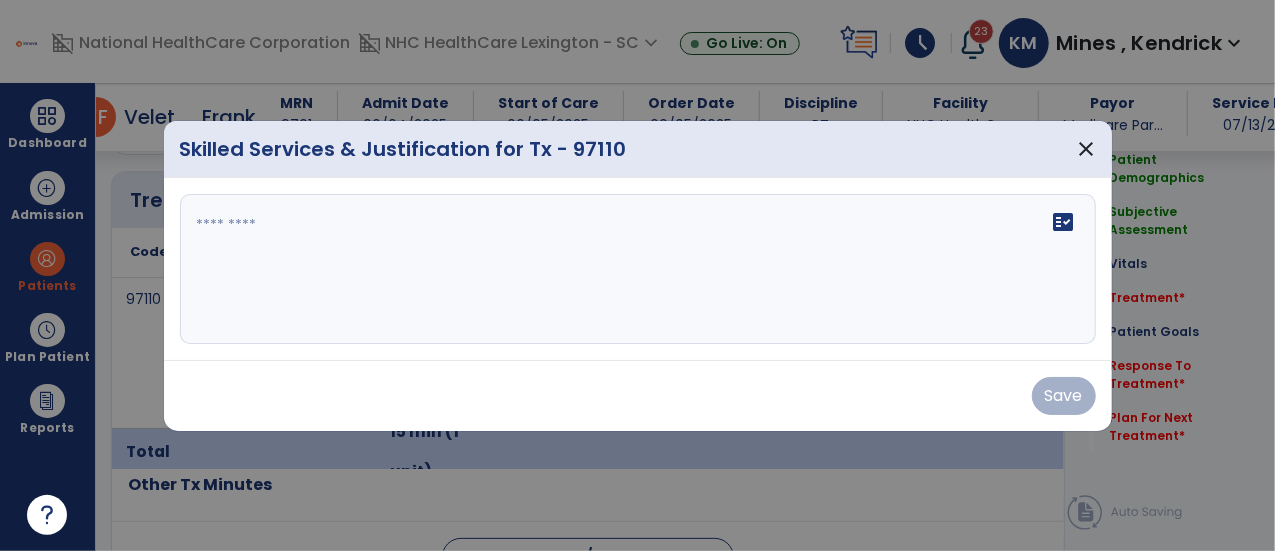 scroll, scrollTop: 1188, scrollLeft: 0, axis: vertical 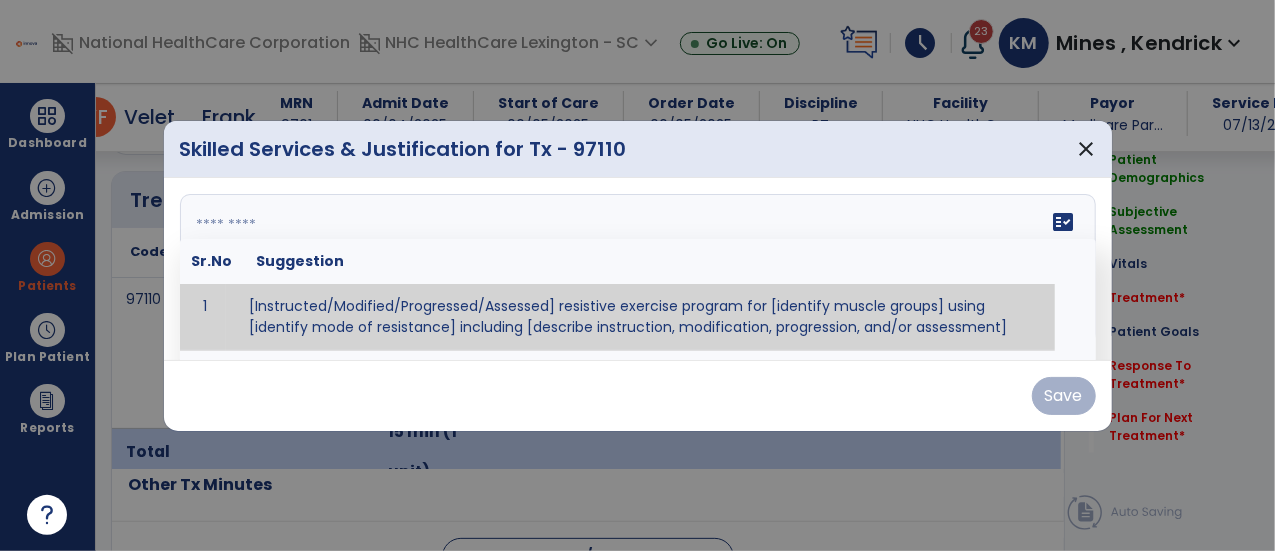click on "fact_check  Sr.No Suggestion 1 [Instructed/Modified/Progressed/Assessed] resistive exercise program for [identify muscle groups] using [identify mode of resistance] including [describe instruction, modification, progression, and/or assessment] 2 [Instructed/Modified/Progressed/Assessed] aerobic exercise program using [identify equipment/mode] including [describe instruction, modification,progression, and/or assessment] 3 [Instructed/Modified/Progressed/Assessed] [PROM/A/AROM/AROM] program for [identify joint movements] using [contract-relax, over-pressure, inhibitory techniques, other] 4 [Assessed/Tested] aerobic capacity with administration of [aerobic capacity test]" at bounding box center [638, 269] 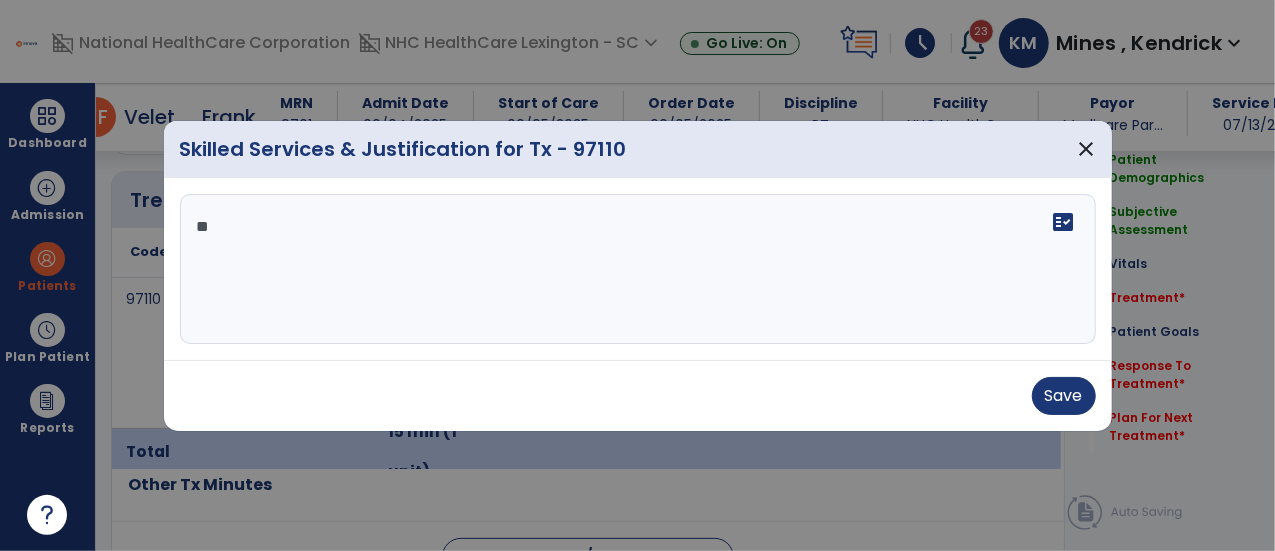 type on "*" 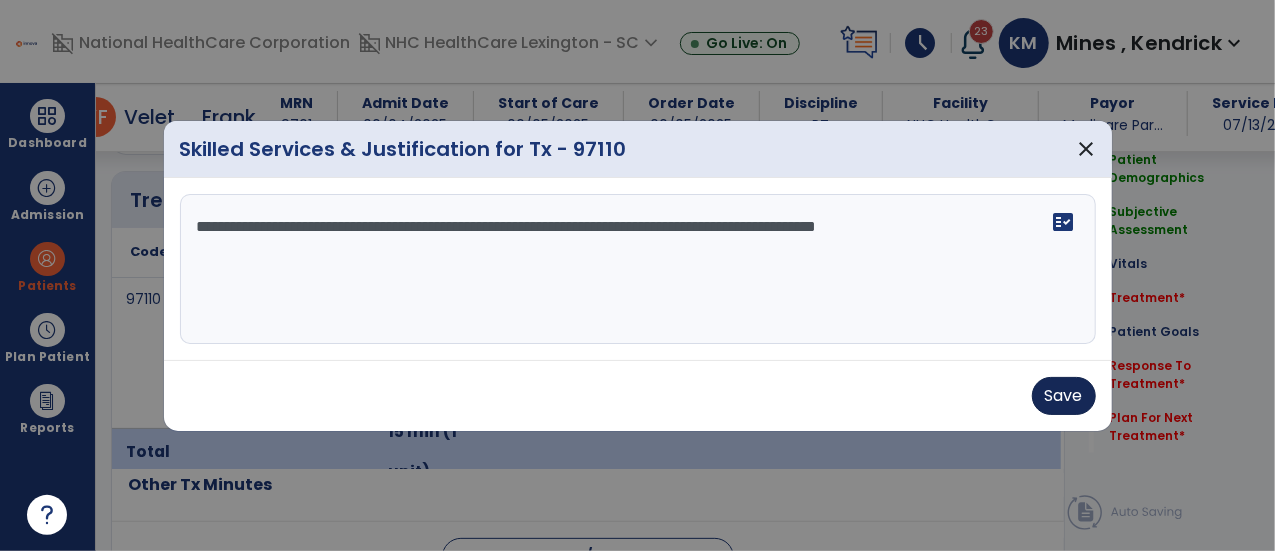 type on "**********" 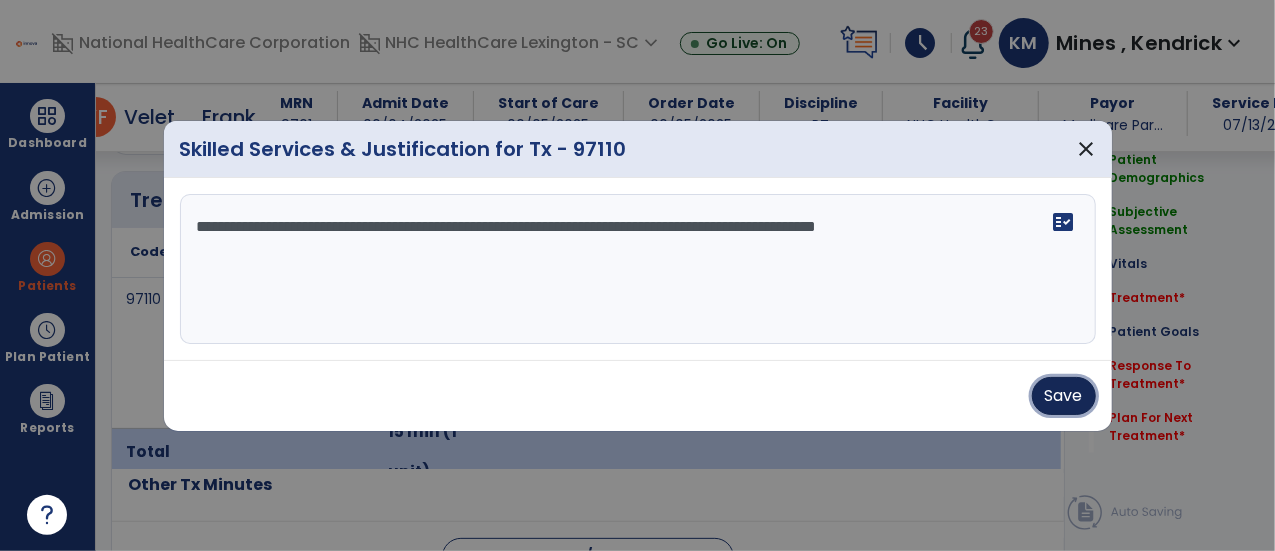 click on "Save" at bounding box center [1064, 396] 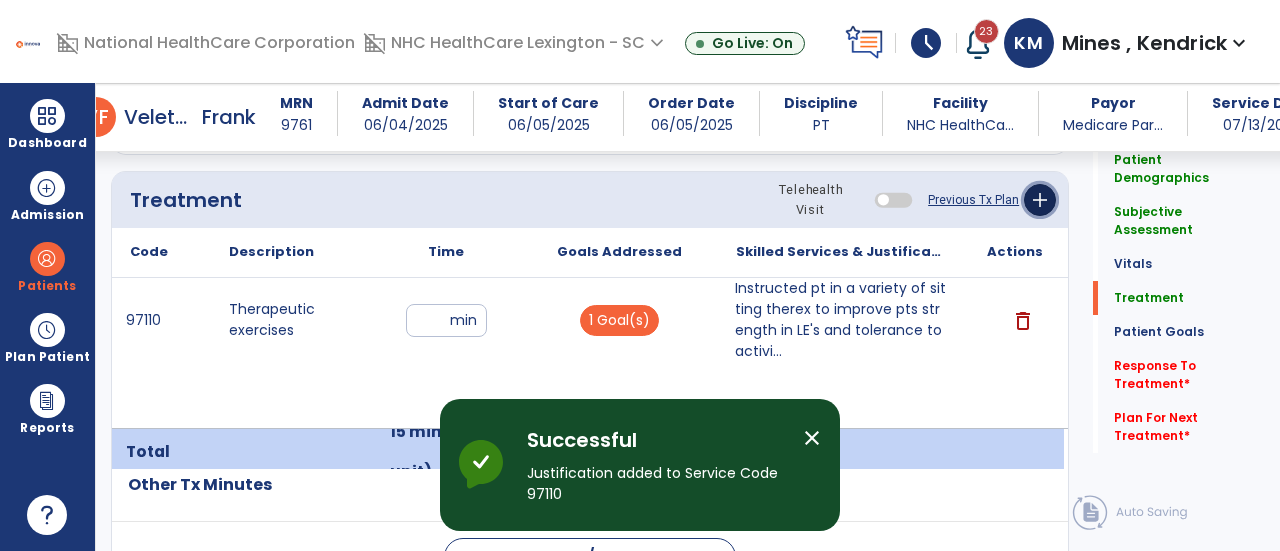 click on "add" 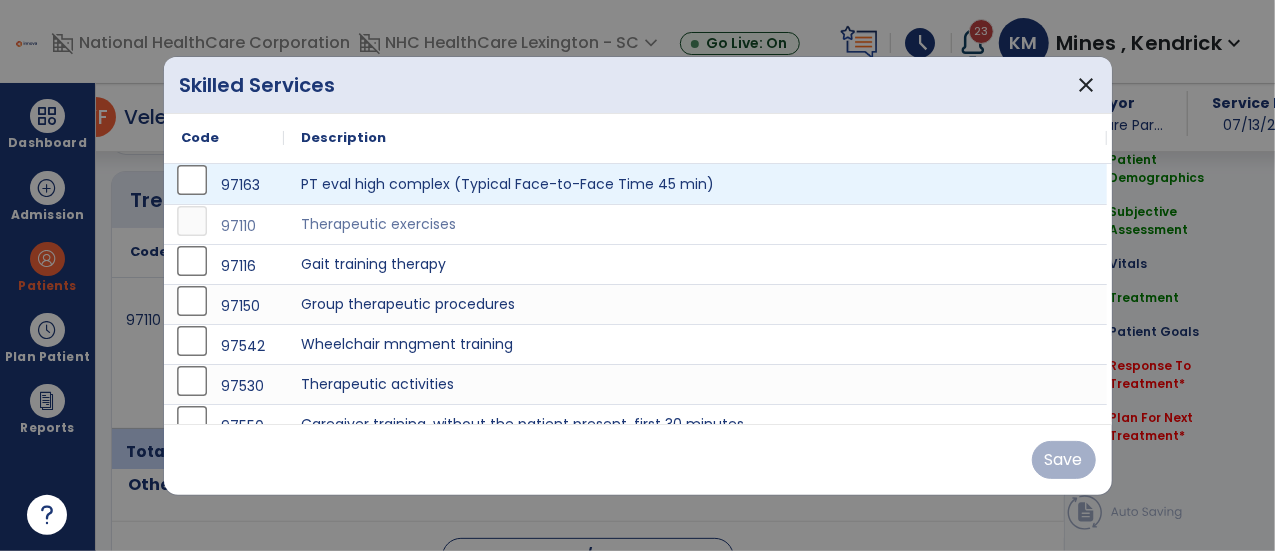 scroll, scrollTop: 1188, scrollLeft: 0, axis: vertical 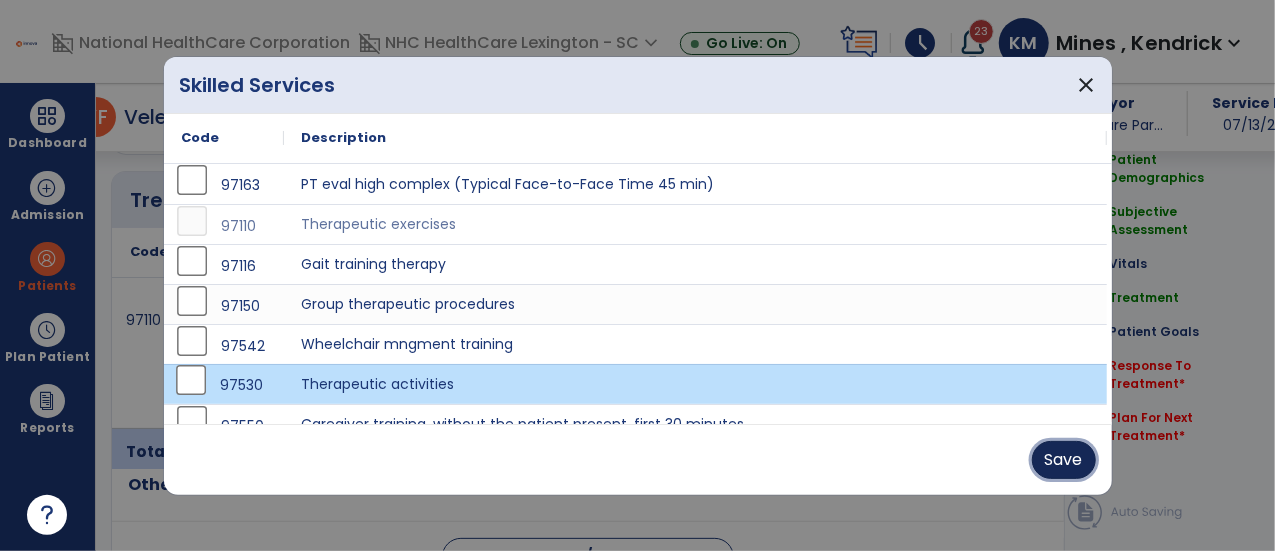 click on "Save" at bounding box center (1064, 460) 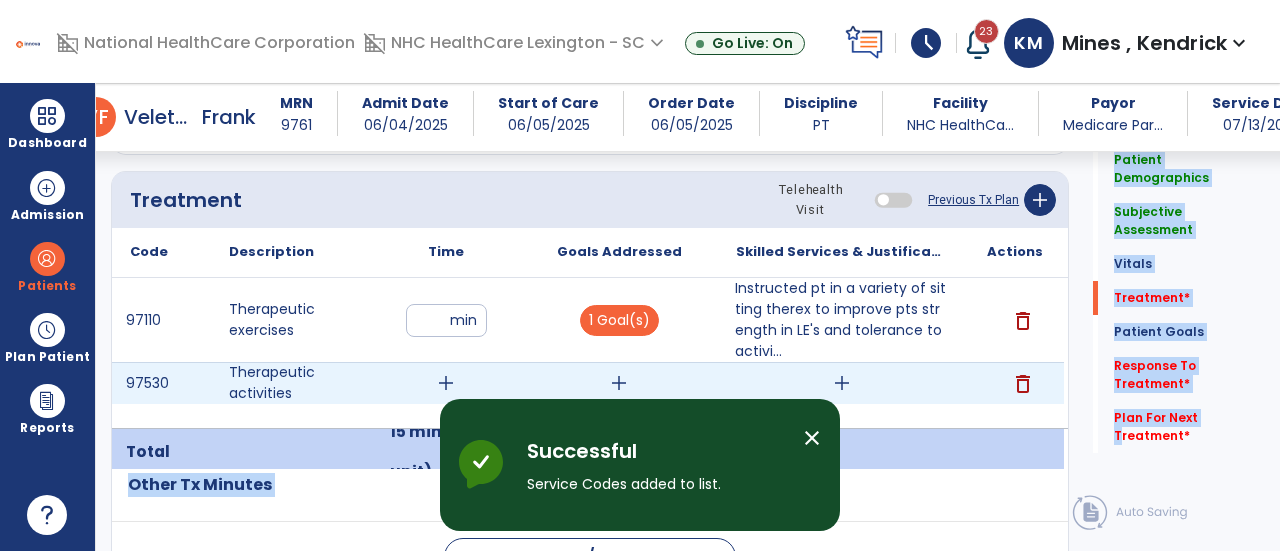 drag, startPoint x: 1081, startPoint y: 459, endPoint x: 456, endPoint y: 382, distance: 629.72534 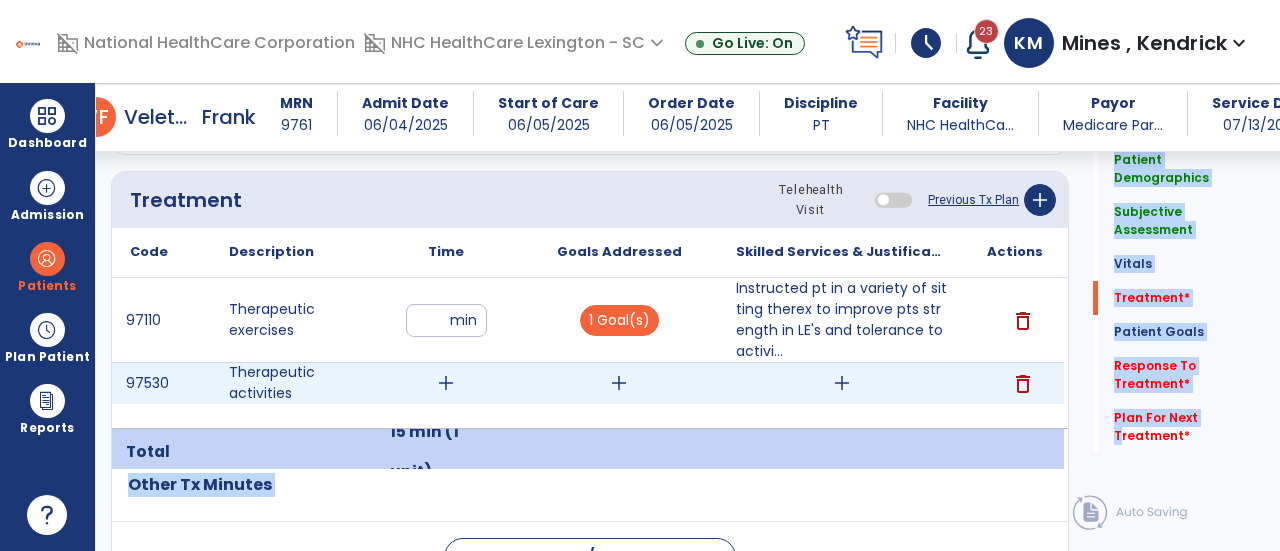 click on "add" at bounding box center [446, 383] 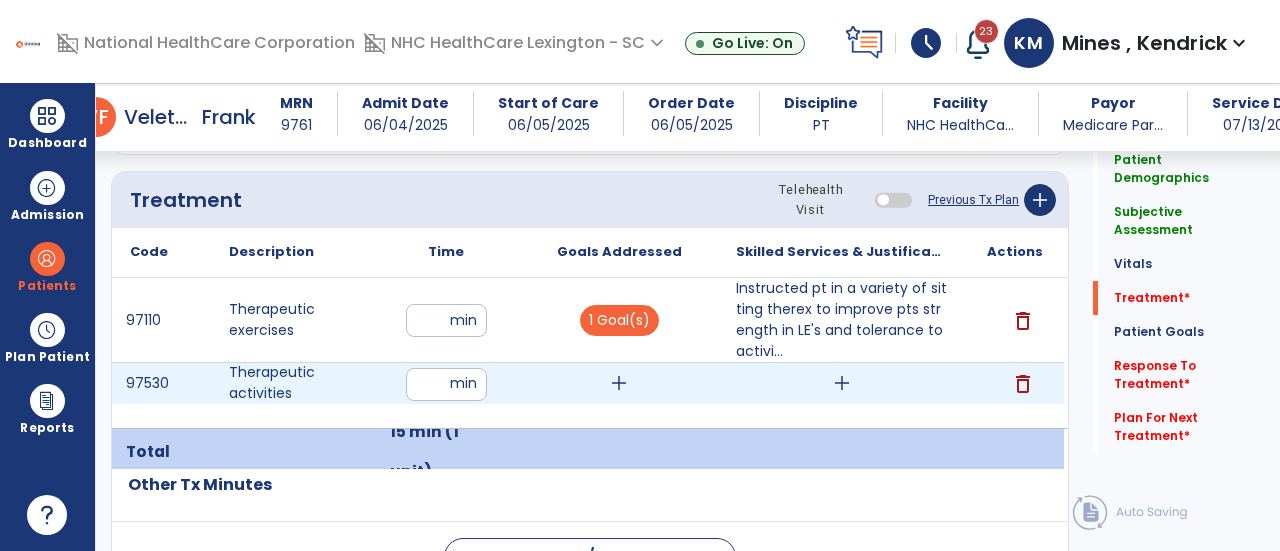 type on "**" 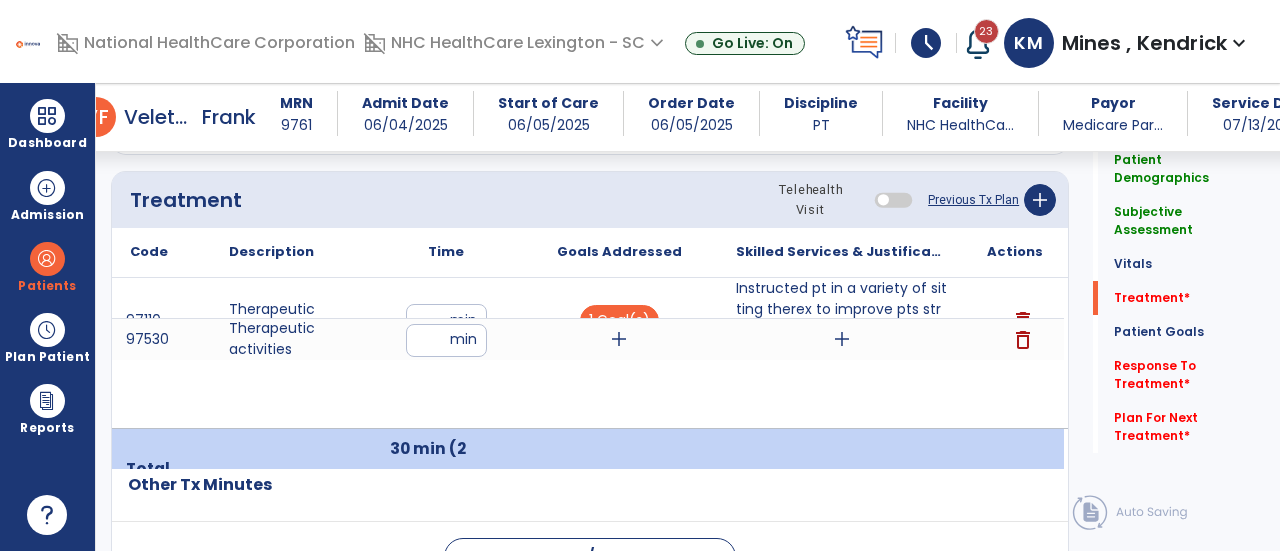 click on "97110  Therapeutic exercises  ** min  1 Goal(s)  Instructed pt in a variety of sitting therex to improve pts strength in LE's and tolerance to activi...  delete 97530  Therapeutic activities  ** min add add delete" at bounding box center (588, 353) 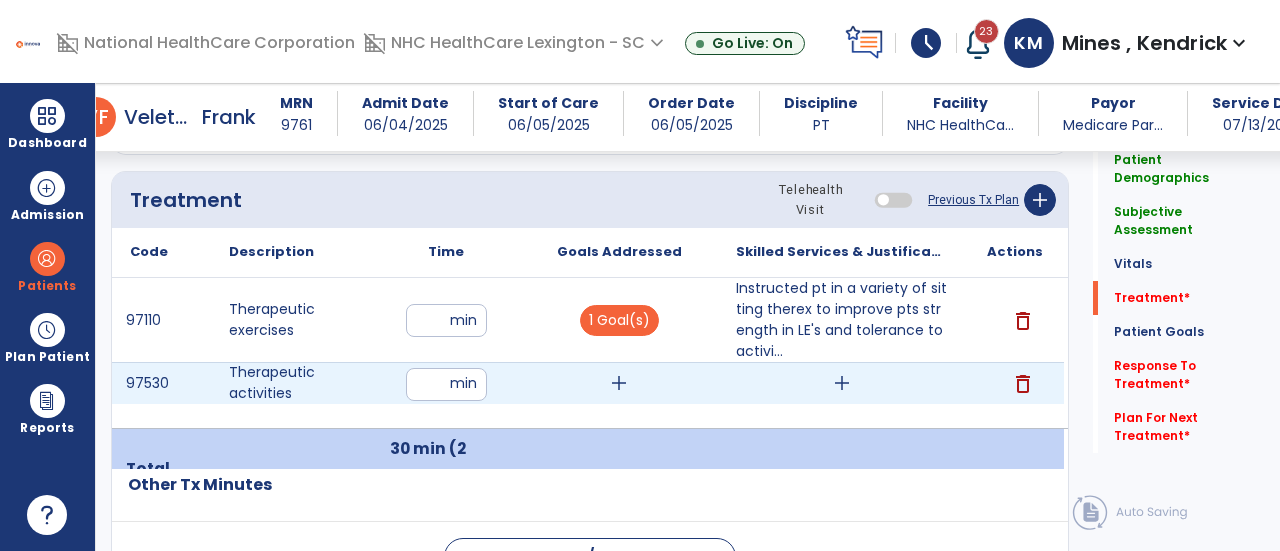 click on "add" at bounding box center [619, 383] 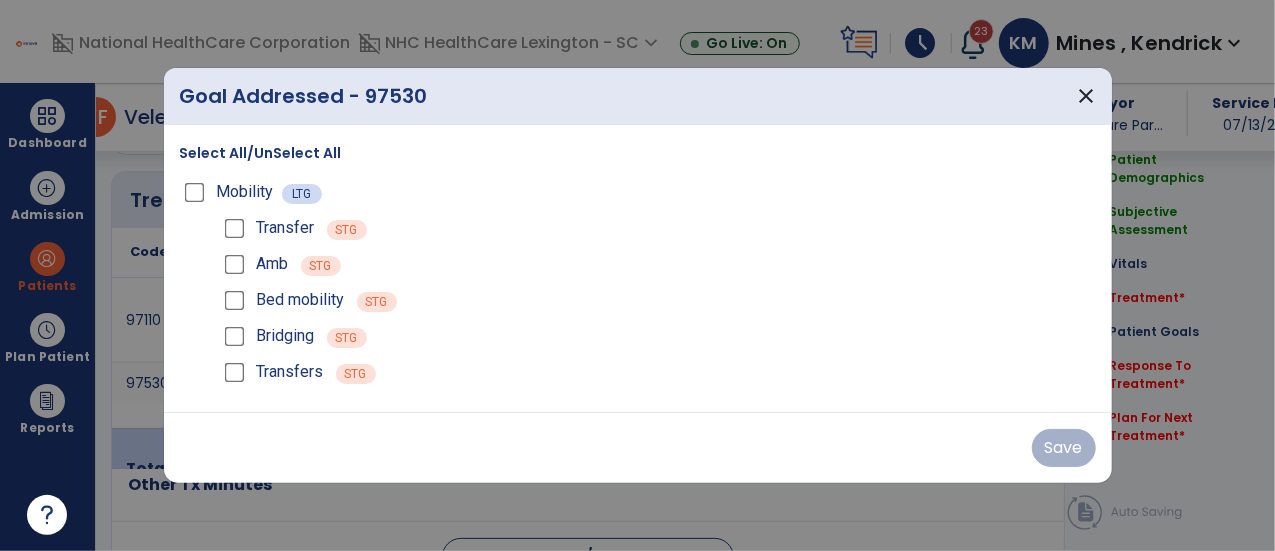scroll, scrollTop: 1188, scrollLeft: 0, axis: vertical 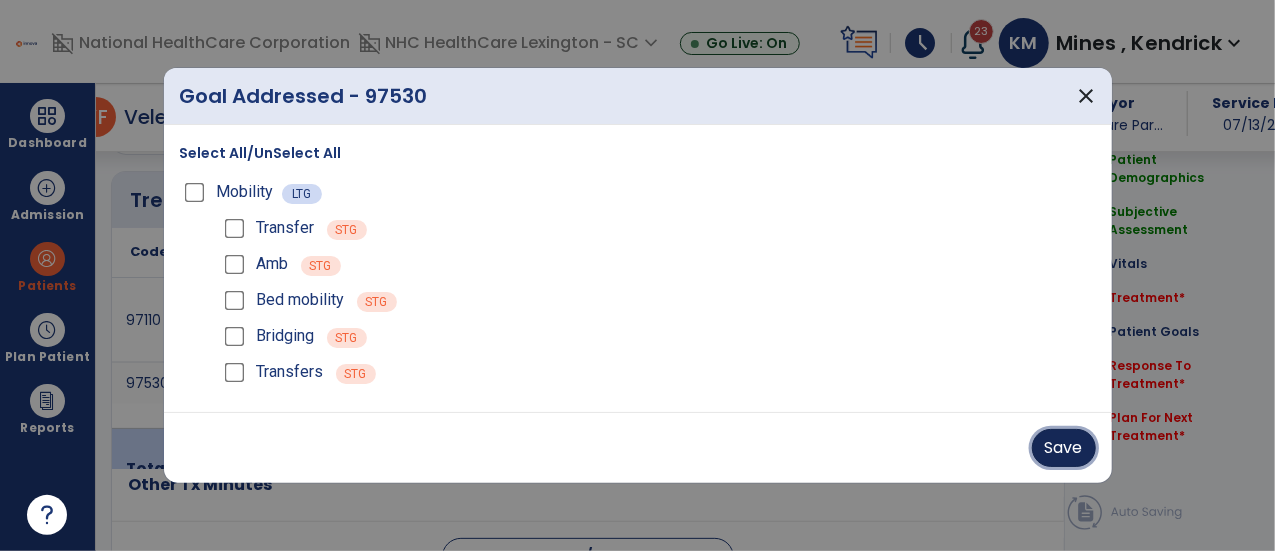 click on "Save" at bounding box center [1064, 448] 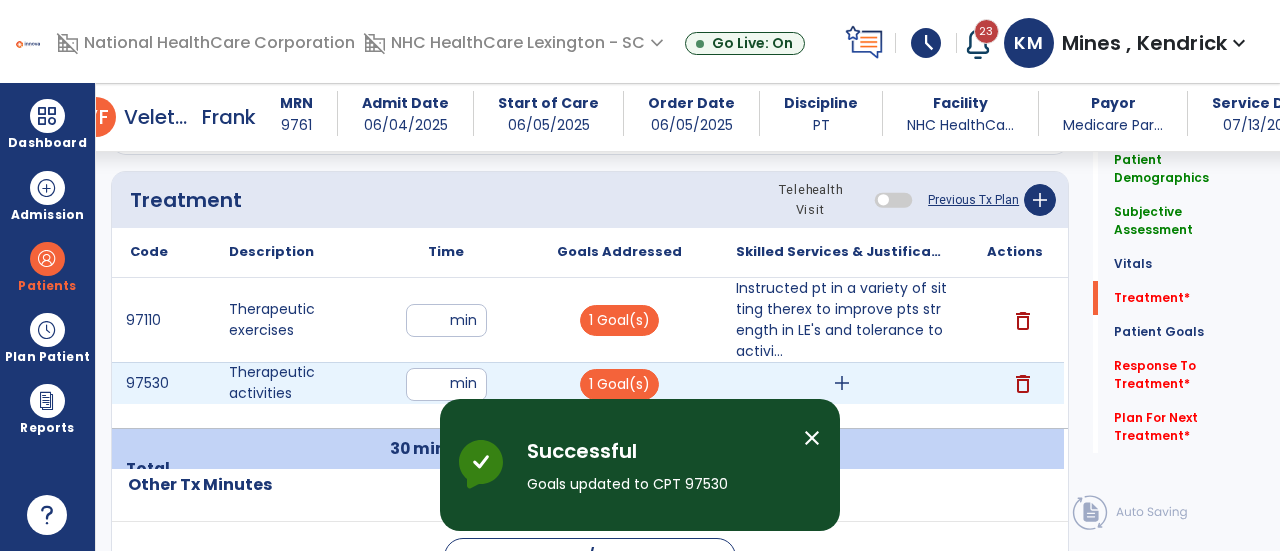 click on "add" at bounding box center [841, 383] 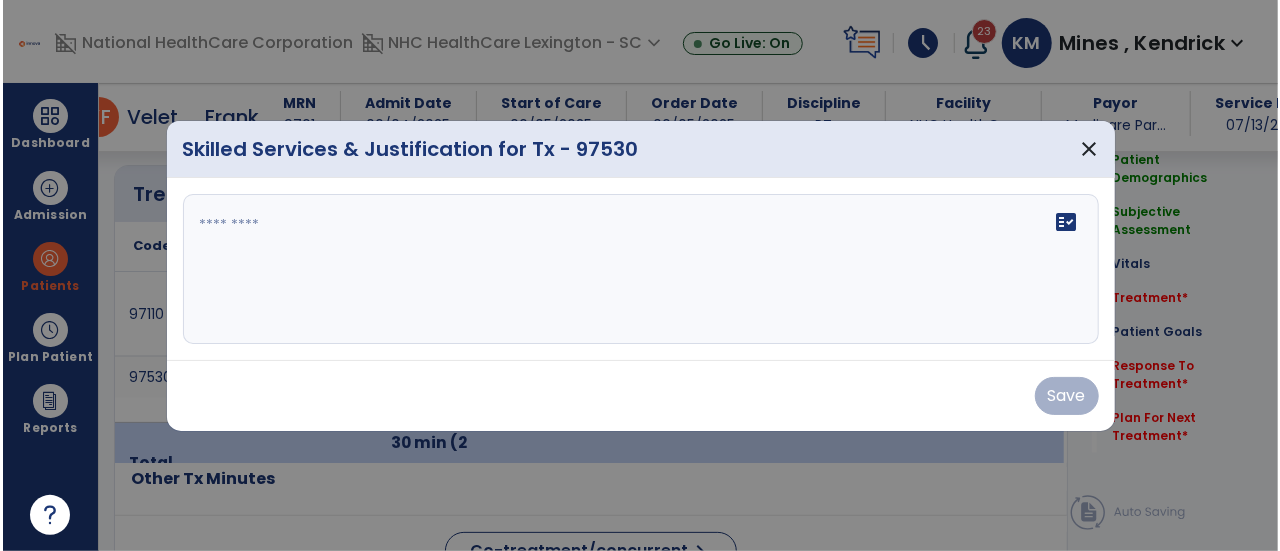 scroll, scrollTop: 1188, scrollLeft: 0, axis: vertical 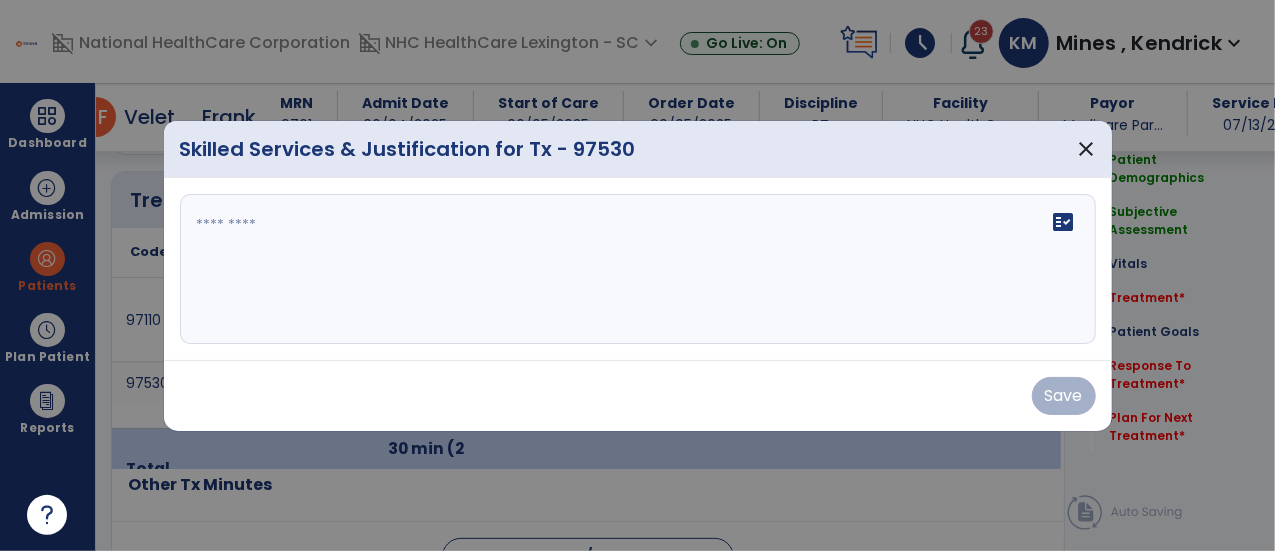 click at bounding box center [638, 269] 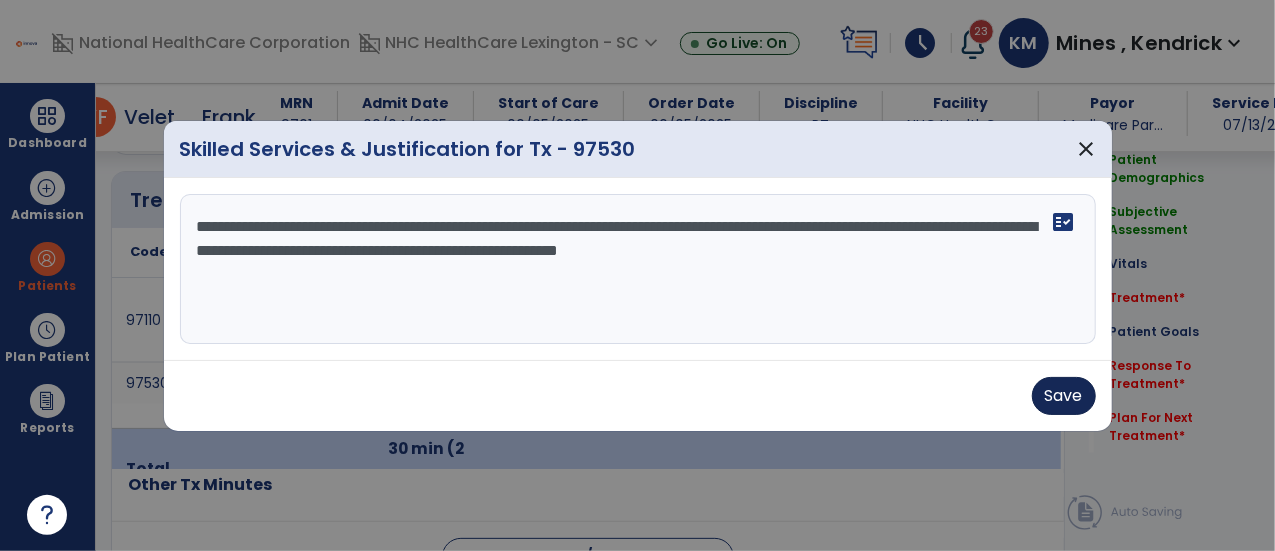 type on "**********" 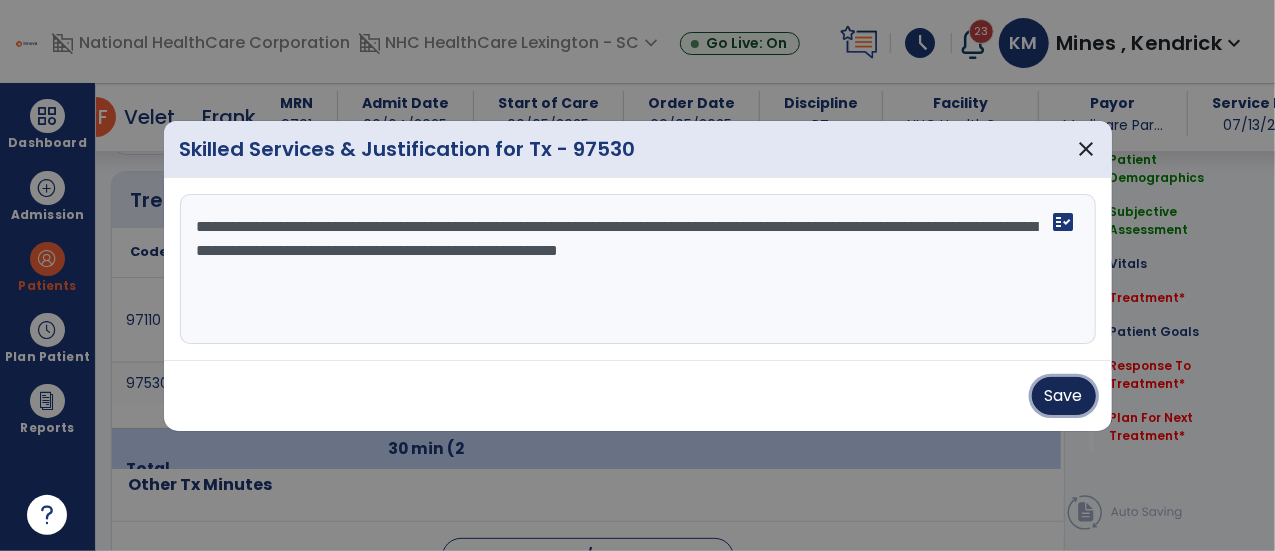 click on "Save" at bounding box center [1064, 396] 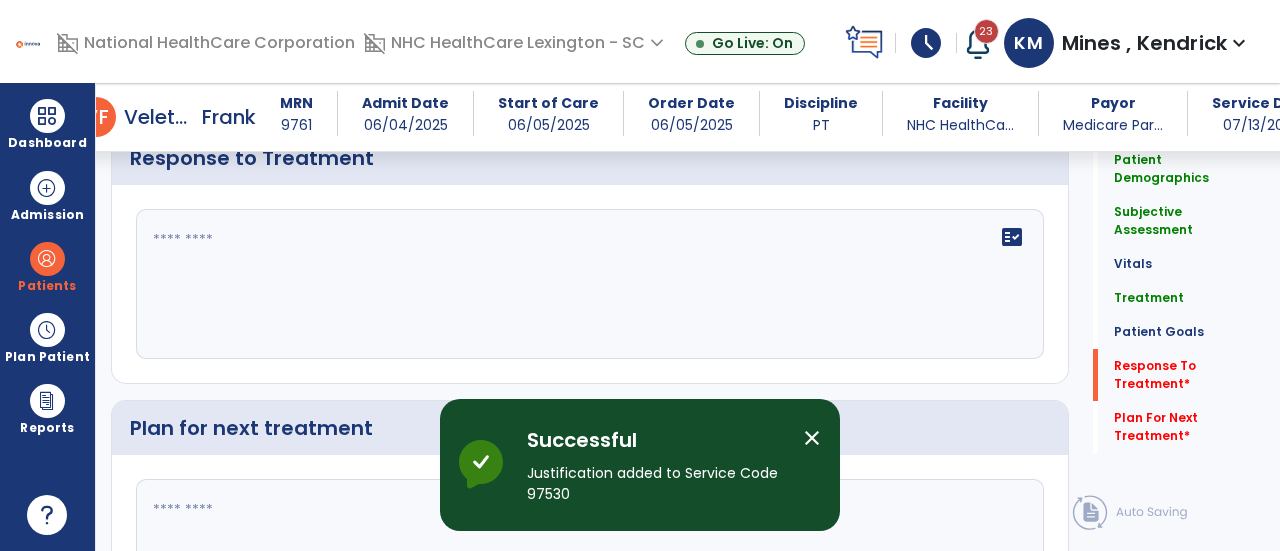scroll, scrollTop: 3072, scrollLeft: 0, axis: vertical 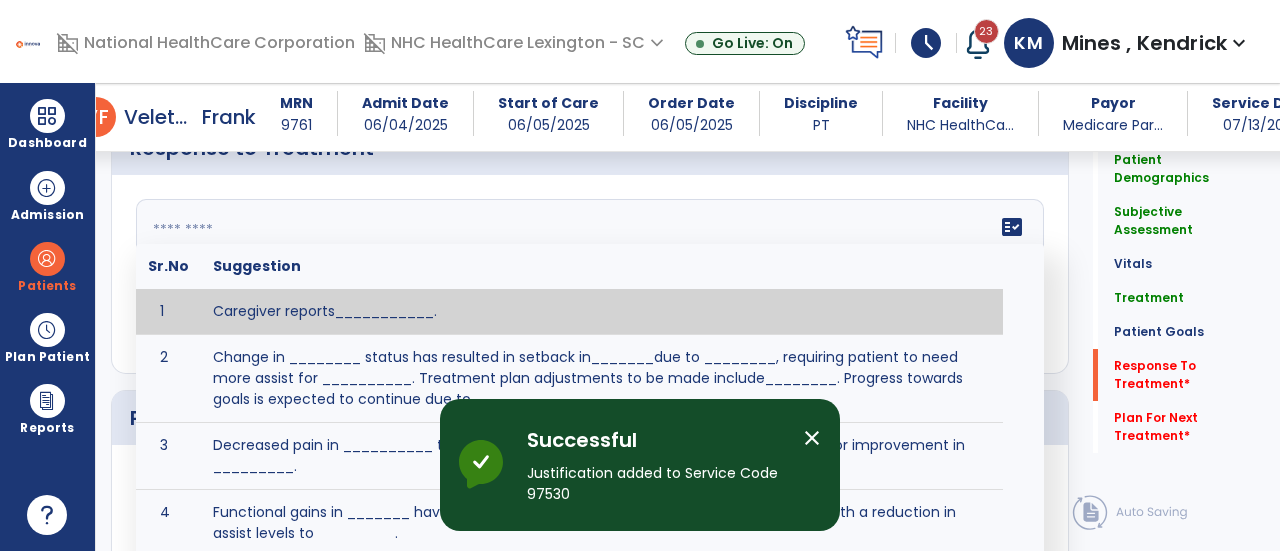 click on "fact_check  Sr.No Suggestion 1 Caregiver reports___________. 2 Change in ________ status has resulted in setback in_______due to ________, requiring patient to need more assist for __________.   Treatment plan adjustments to be made include________.  Progress towards goals is expected to continue due to_________. 3 Decreased pain in __________ to [LEVEL] in response to [MODALITY/TREATMENT] allows for improvement in _________. 4 Functional gains in _______ have impacted the patient's ability to perform_________ with a reduction in assist levels to_________. 5 Functional progress this week has been significant due to__________. 6 Gains in ________ have improved the patient's ability to perform ______with decreased levels of assist to___________. 7 Improvement in ________allows patient to tolerate higher levels of challenges in_________. 8 Pain in [AREA] has decreased to [LEVEL] in response to [TREATMENT/MODALITY], allowing fore ease in completing__________. 9 10 11 12 13 14 15 16 17 18 19 20 21" 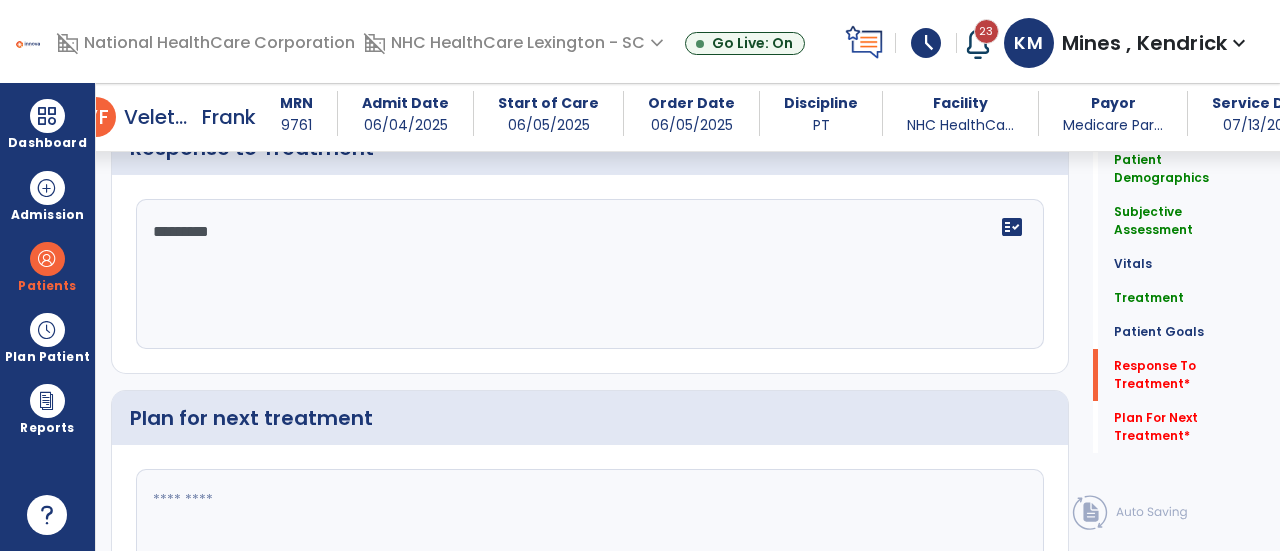 scroll, scrollTop: 3220, scrollLeft: 0, axis: vertical 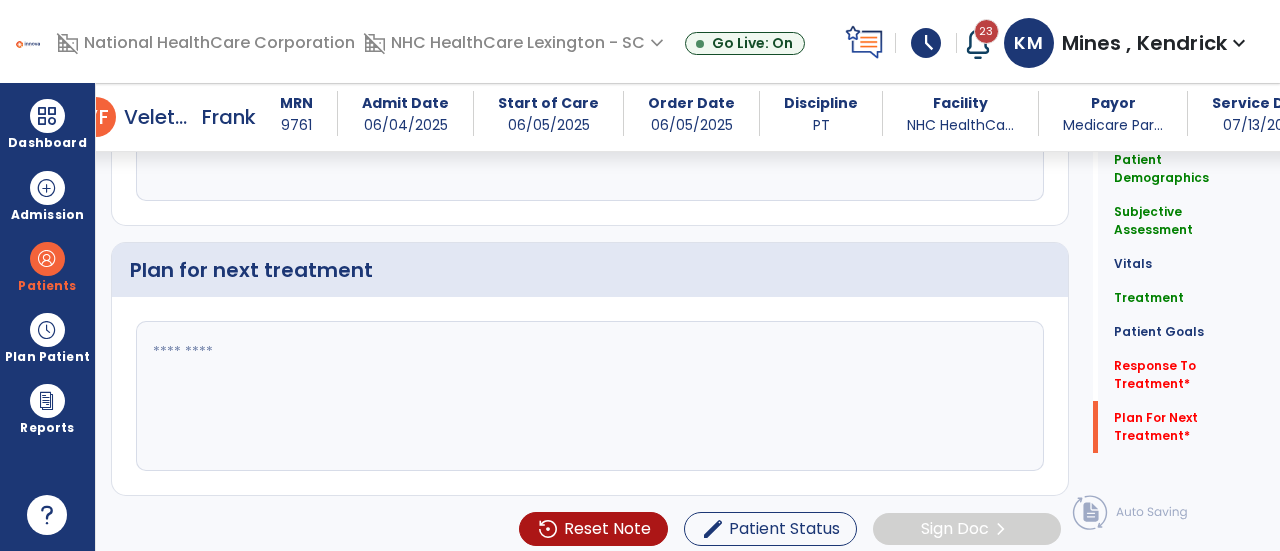 type on "*********" 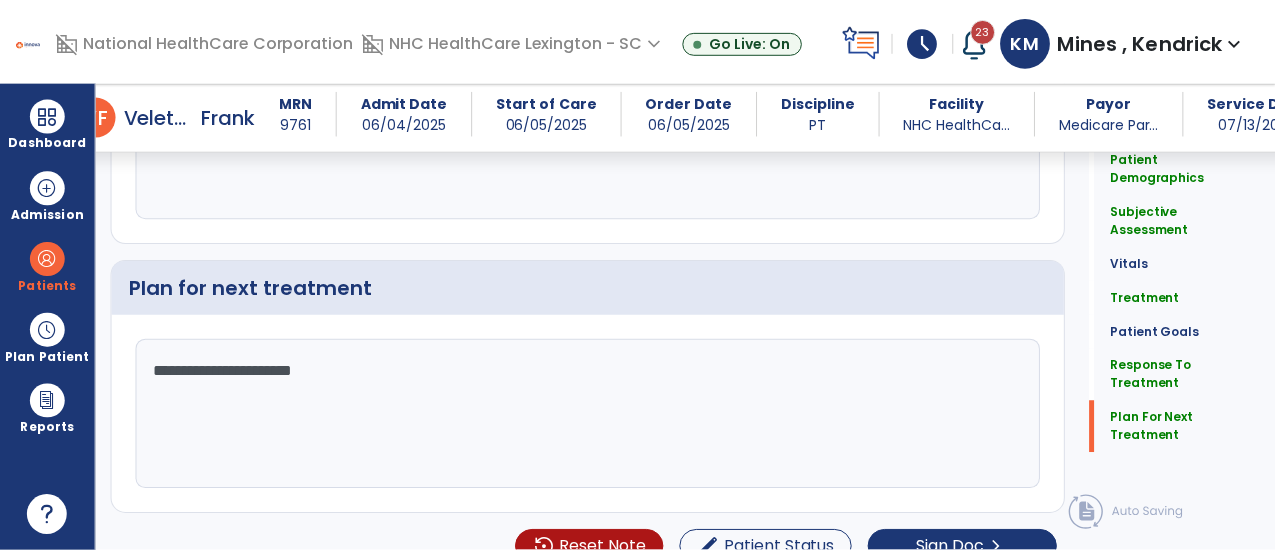 scroll, scrollTop: 3220, scrollLeft: 0, axis: vertical 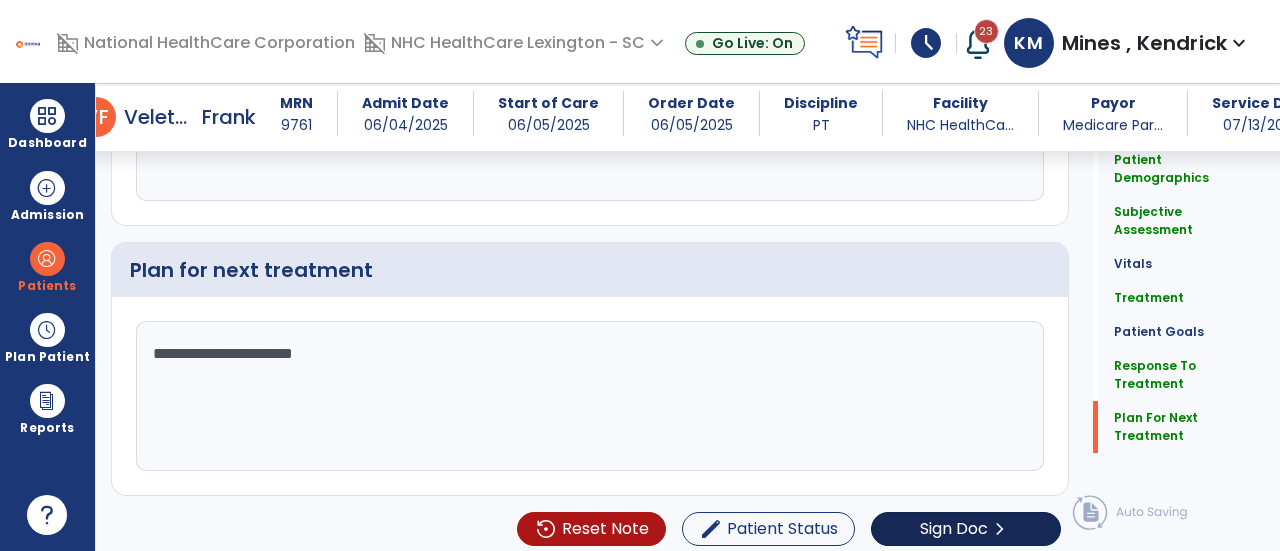 type on "**********" 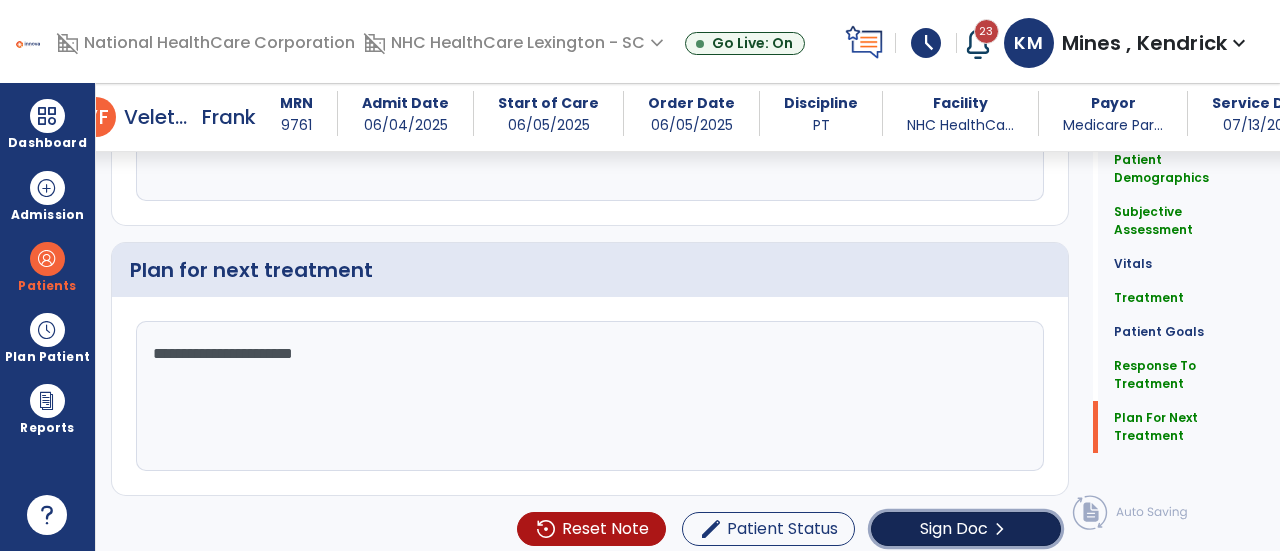 click on "Sign Doc" 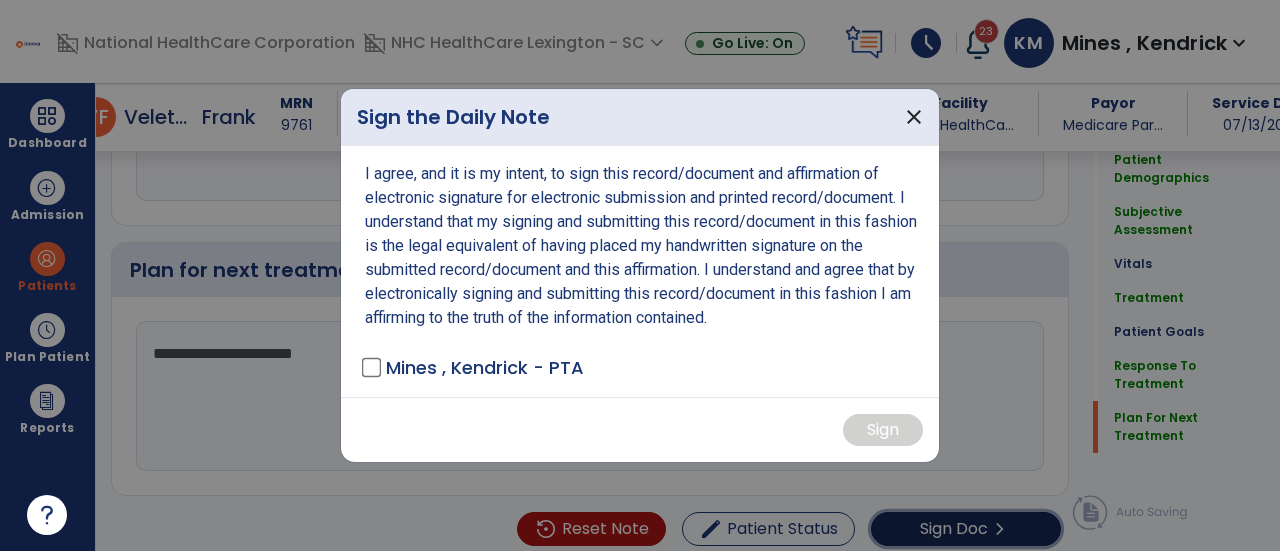 scroll, scrollTop: 3220, scrollLeft: 0, axis: vertical 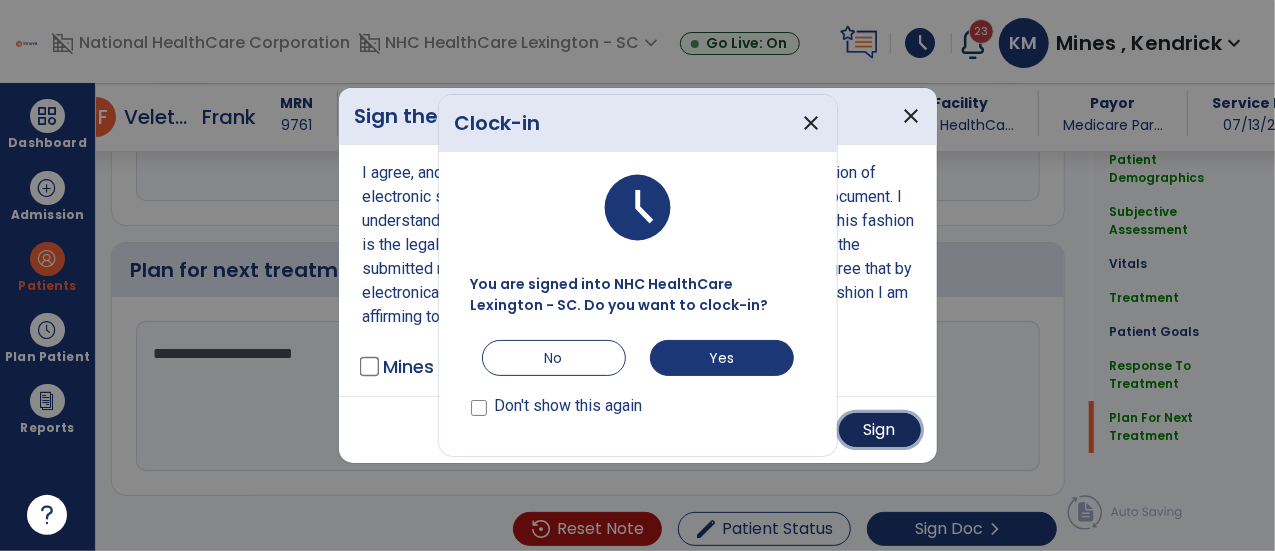 click on "Sign" at bounding box center (880, 430) 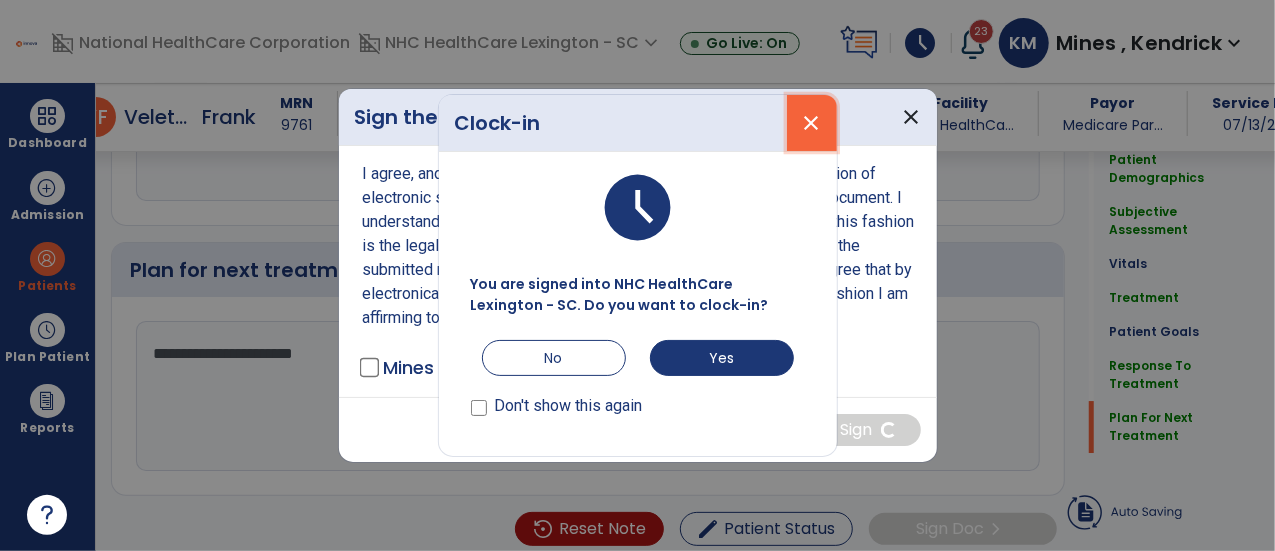 click on "close" at bounding box center [812, 123] 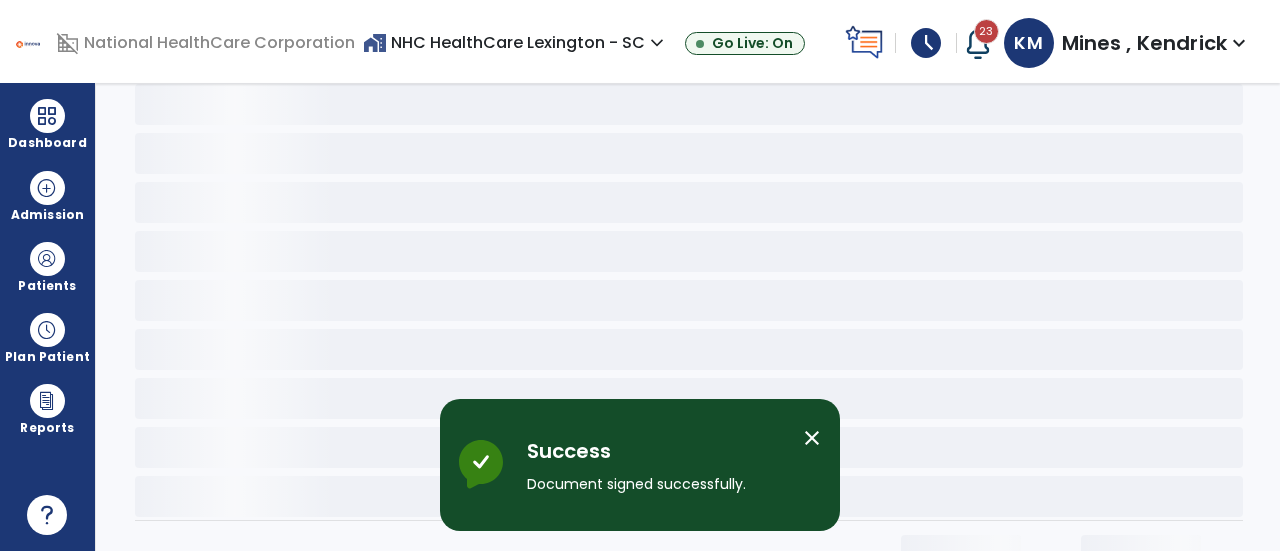 scroll, scrollTop: 0, scrollLeft: 0, axis: both 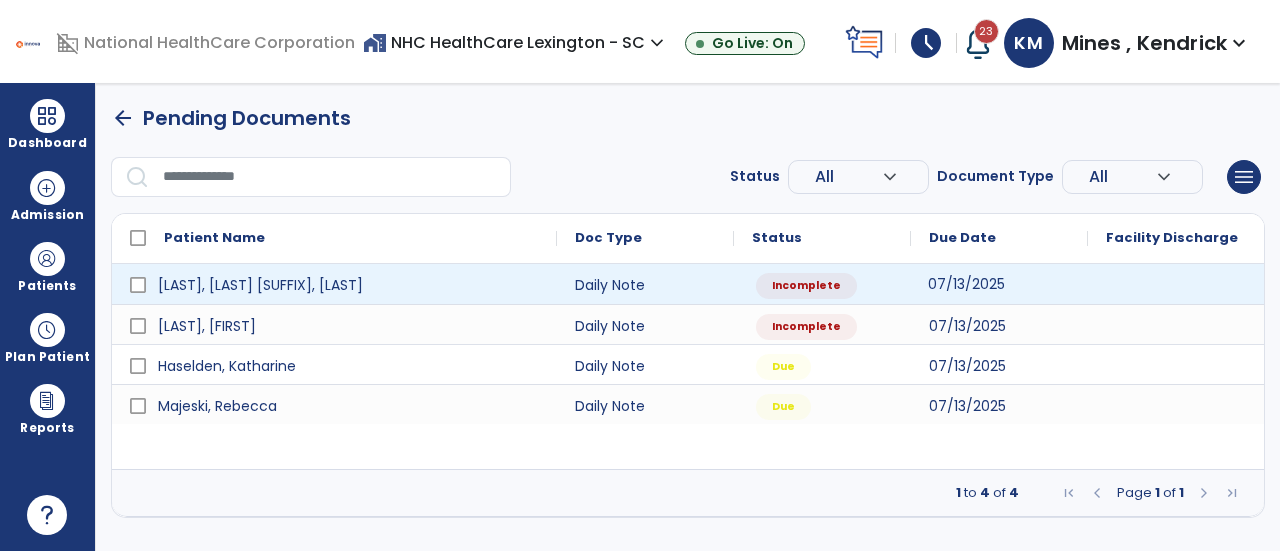 click on "07/13/2025" at bounding box center [999, 284] 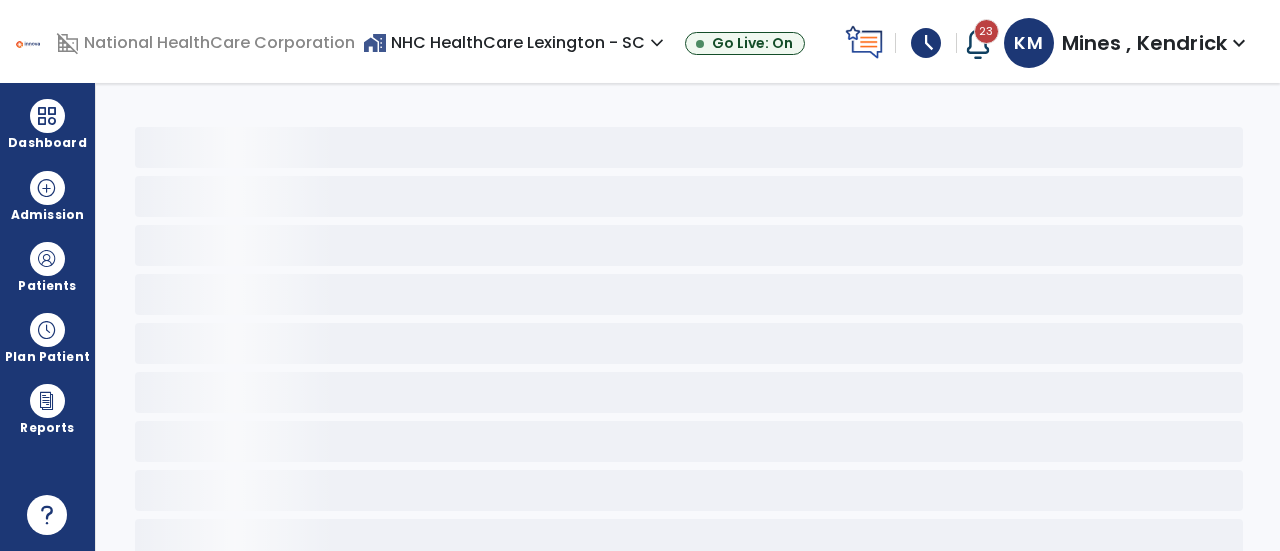 select on "*" 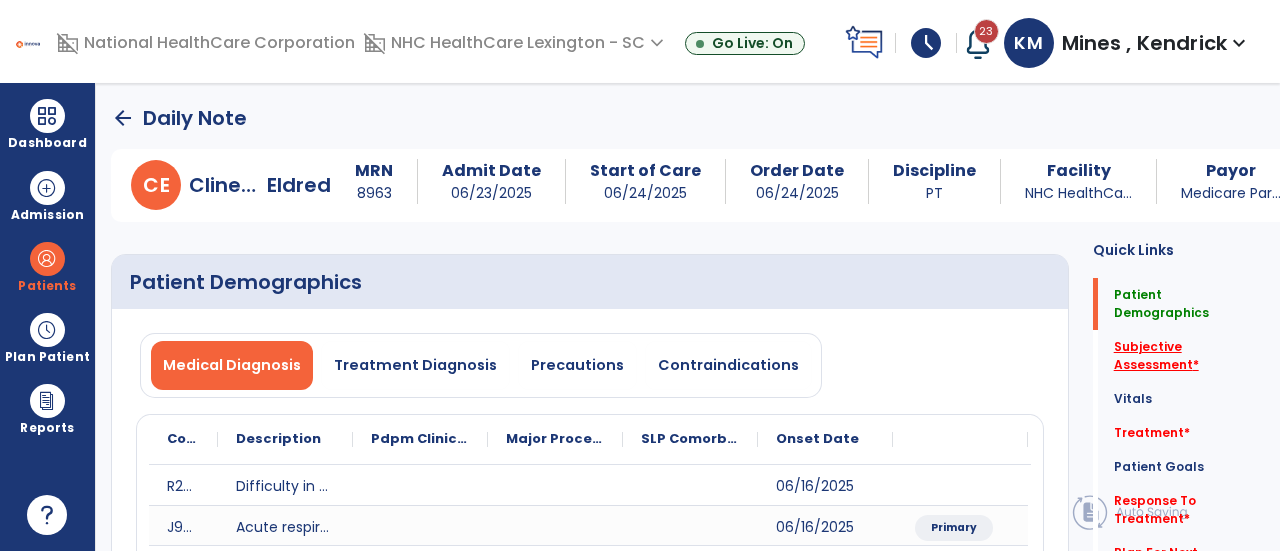 click on "Subjective Assessment   *" 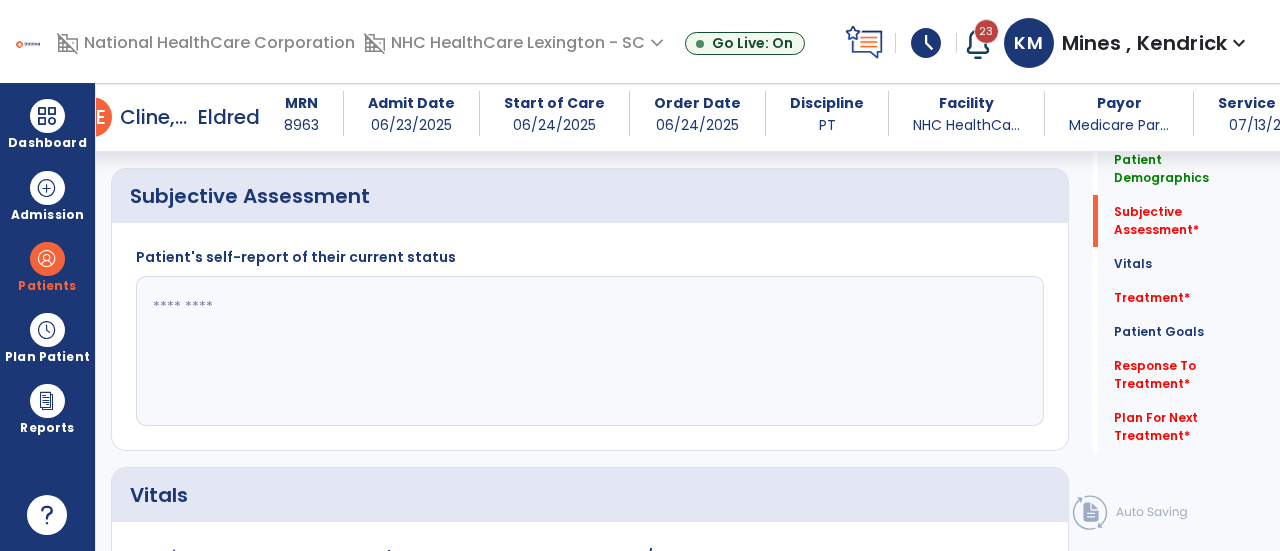 scroll, scrollTop: 849, scrollLeft: 0, axis: vertical 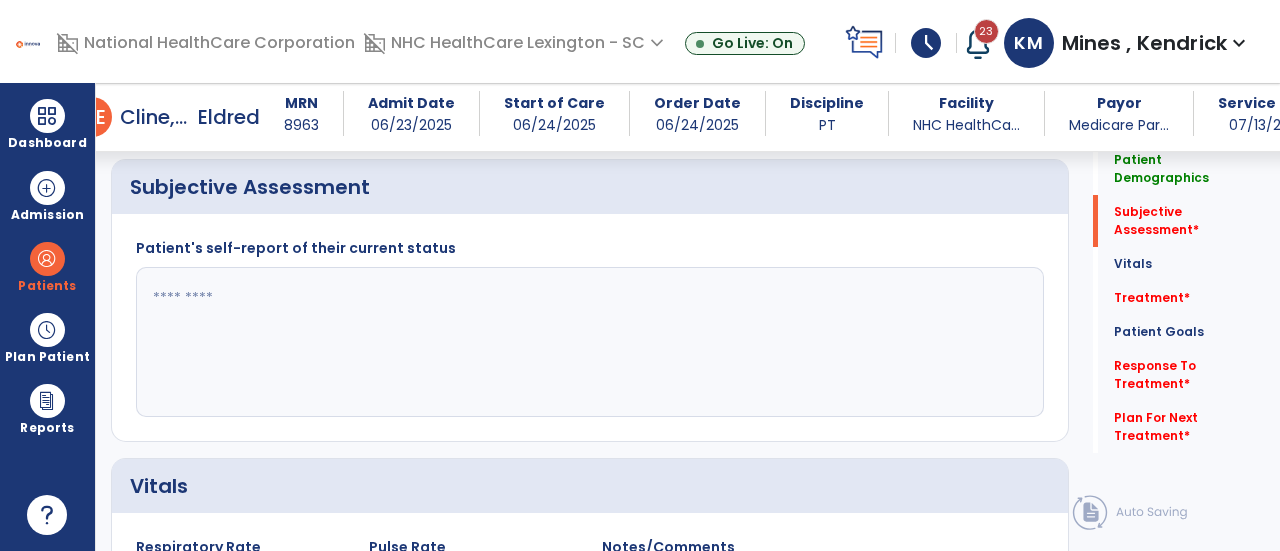 click 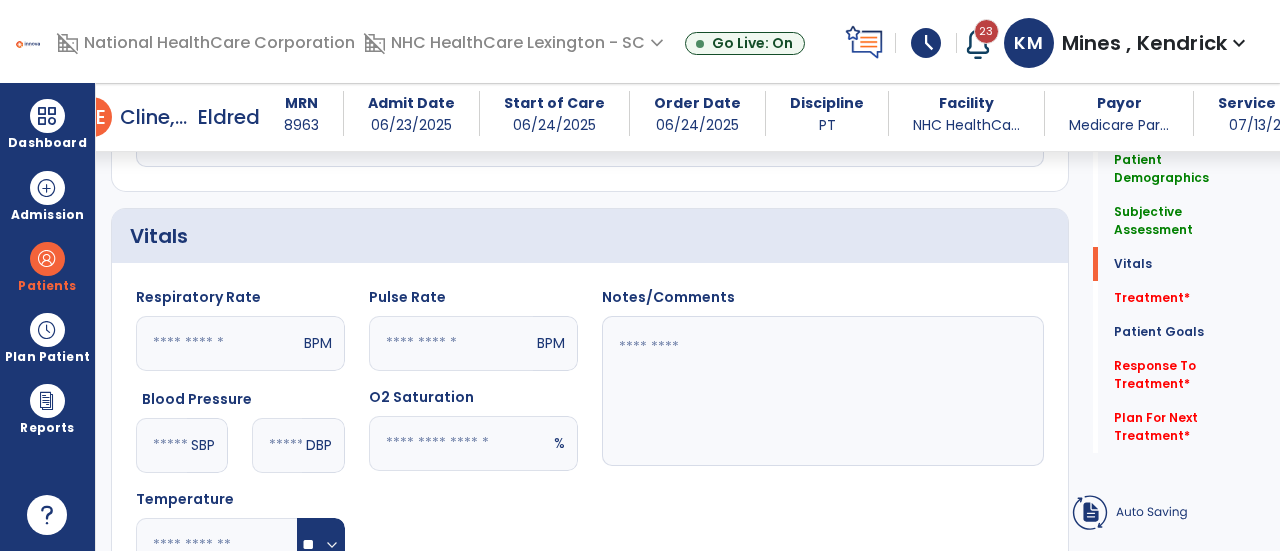 scroll, scrollTop: 1100, scrollLeft: 0, axis: vertical 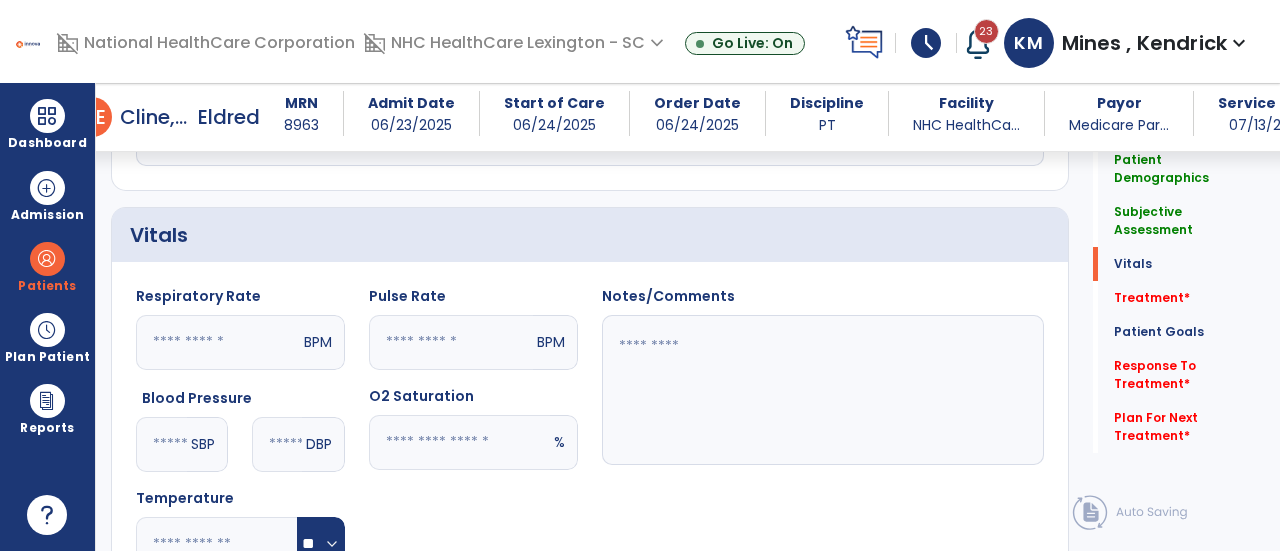 type on "**********" 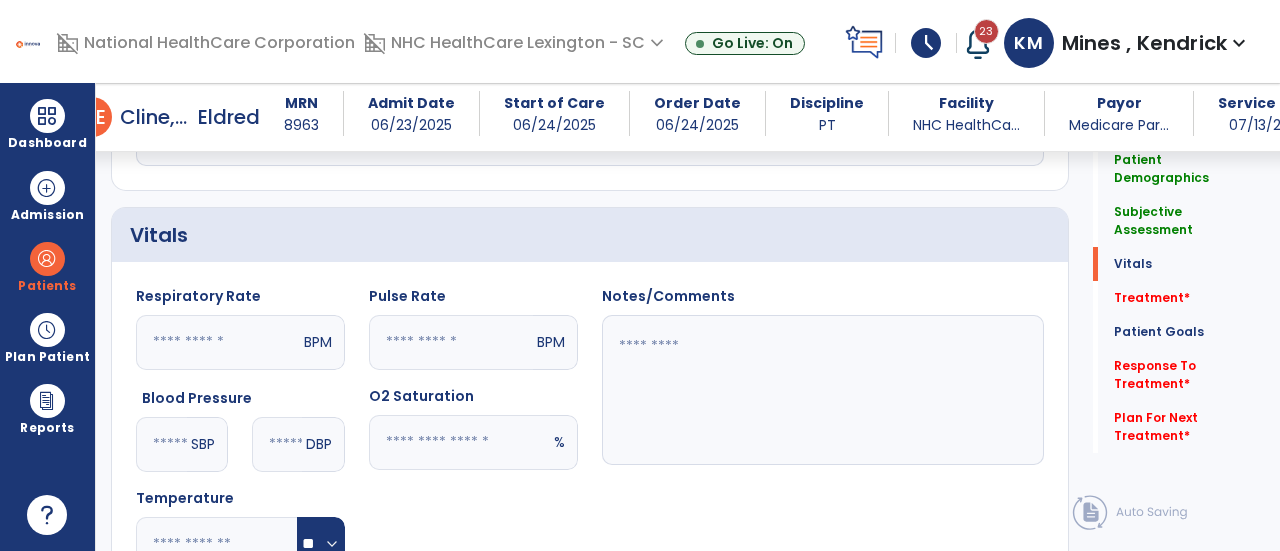 click 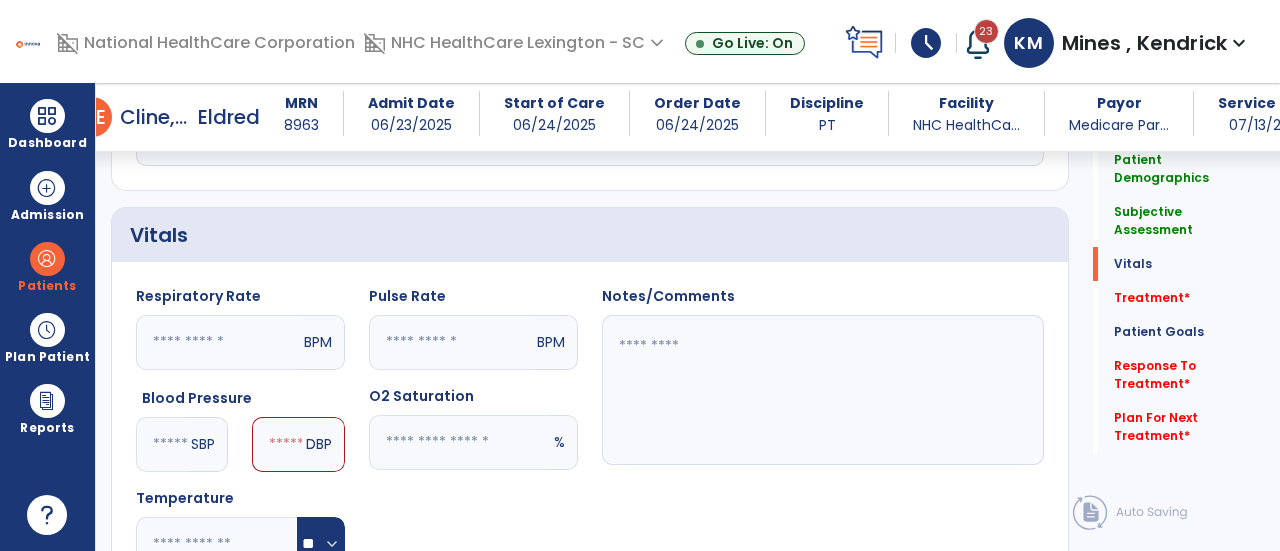 type on "**" 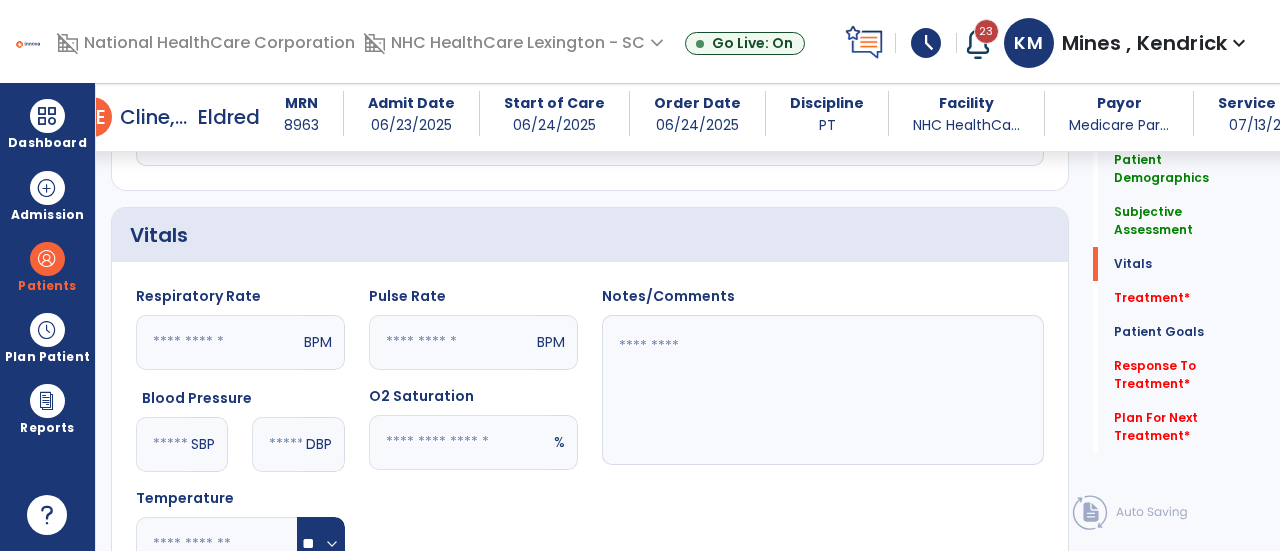 type on "**" 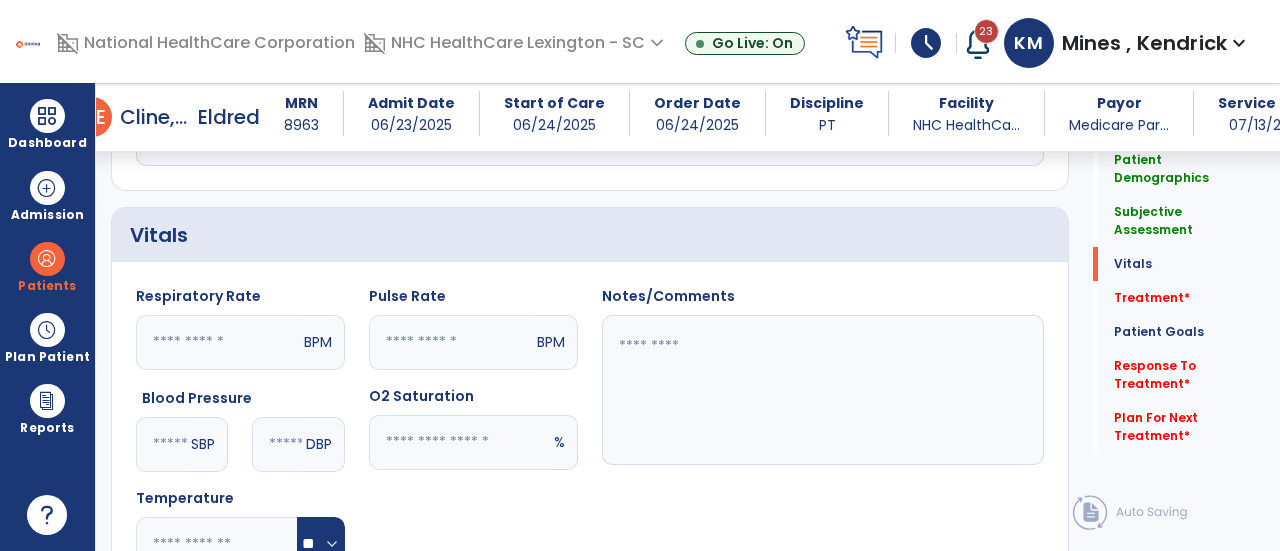 click 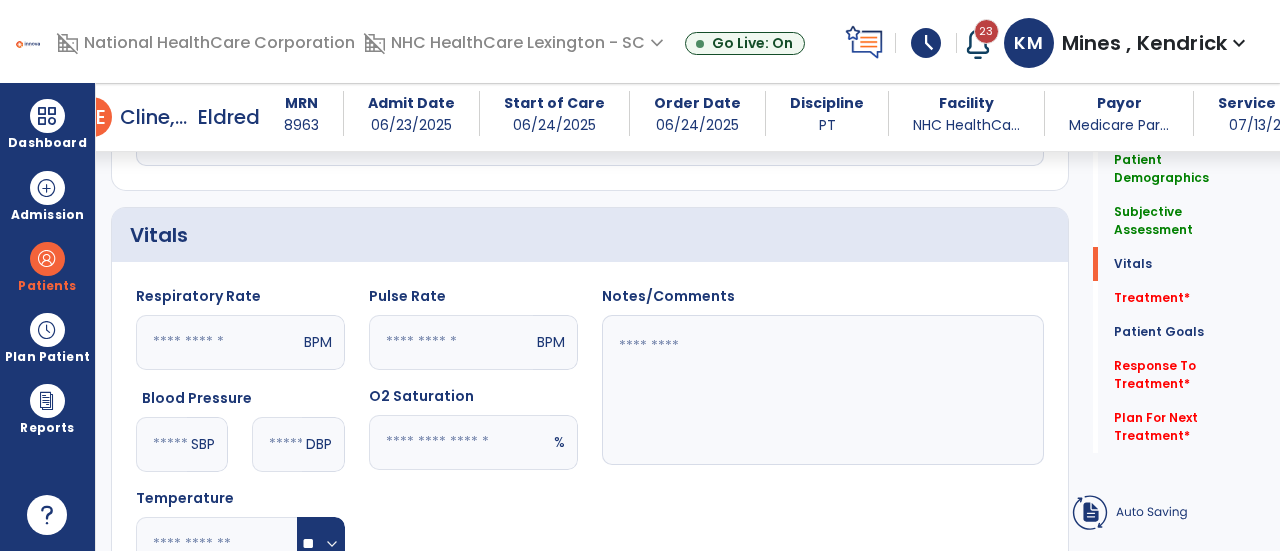 click 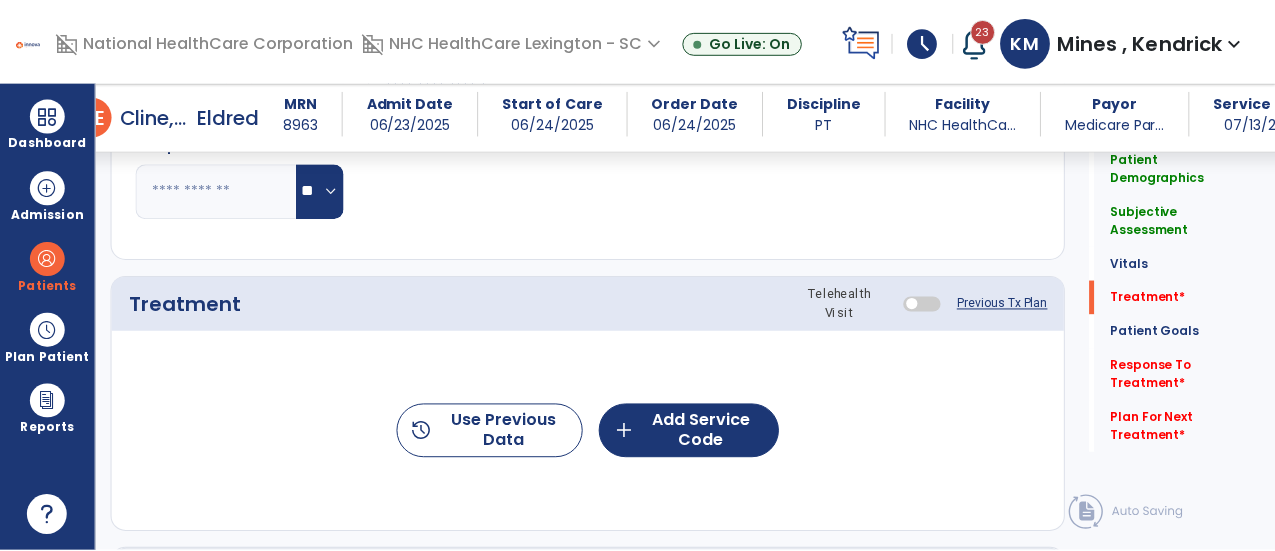 scroll, scrollTop: 1469, scrollLeft: 0, axis: vertical 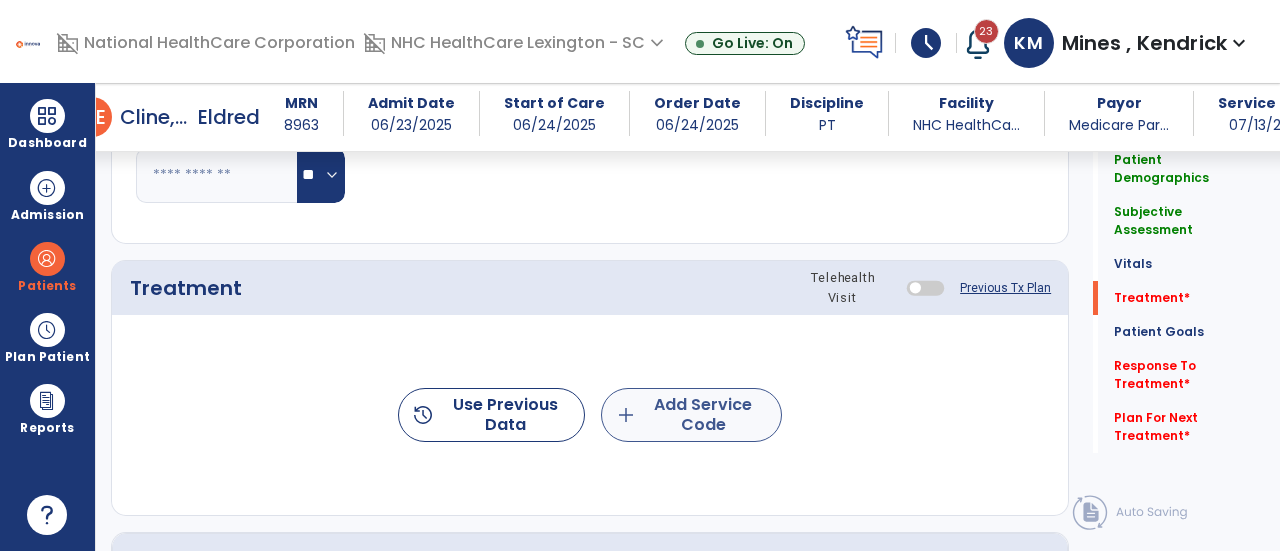 type on "**" 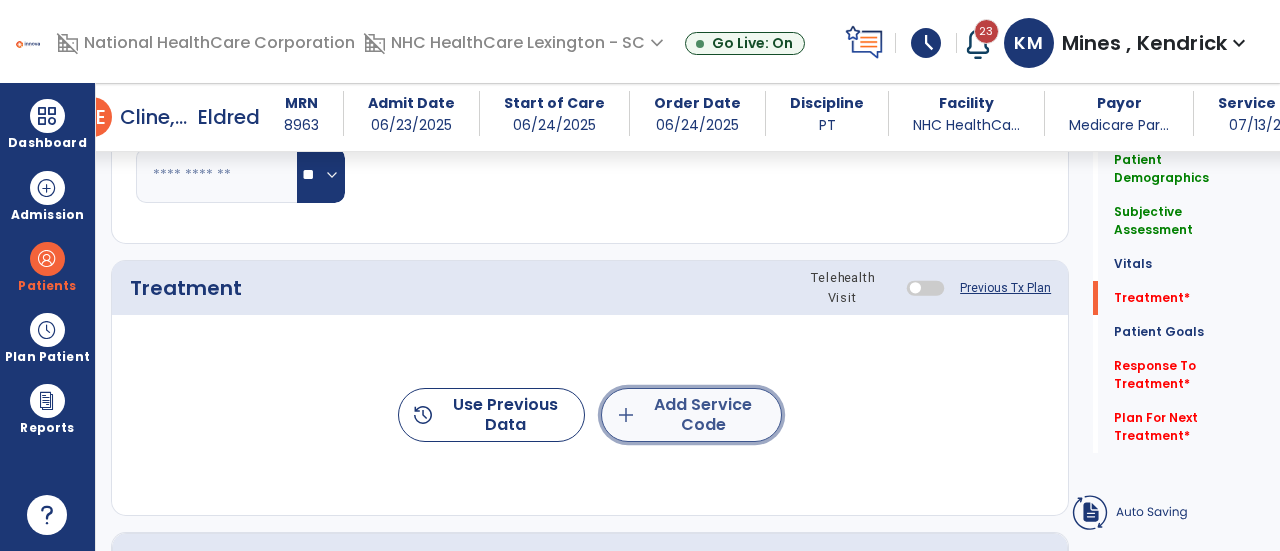 click on "add  Add Service Code" 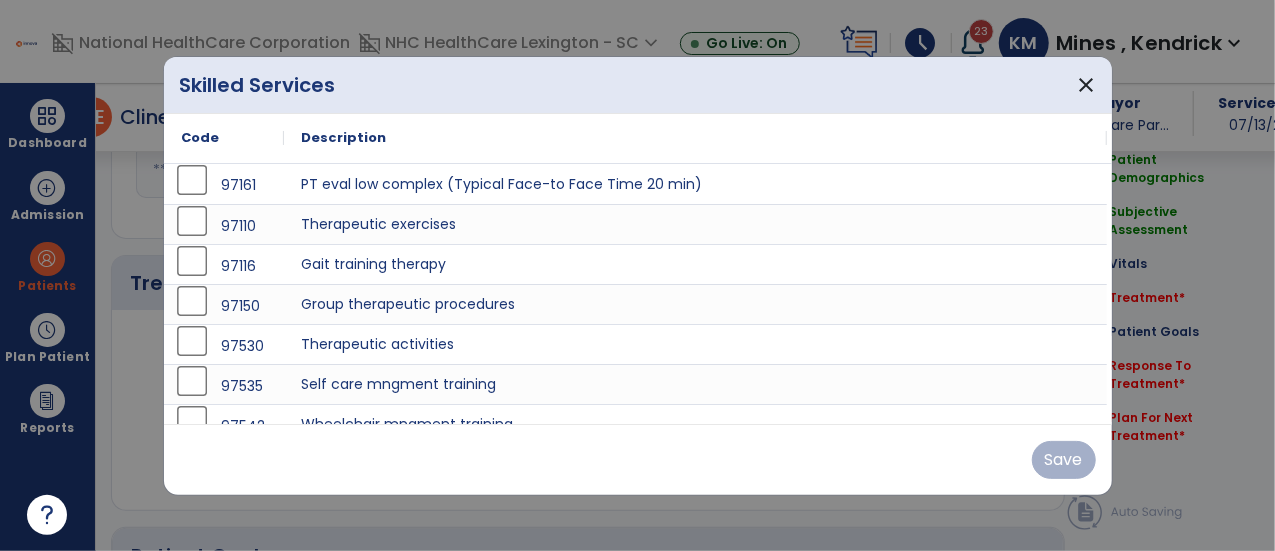 scroll, scrollTop: 1469, scrollLeft: 0, axis: vertical 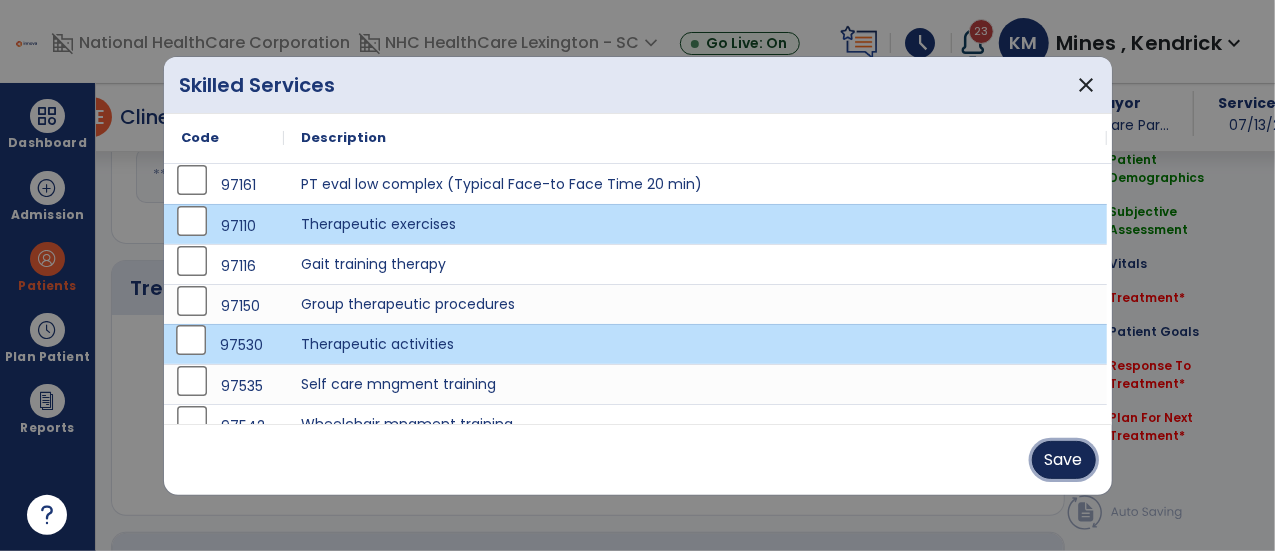 click on "Save" at bounding box center [1064, 460] 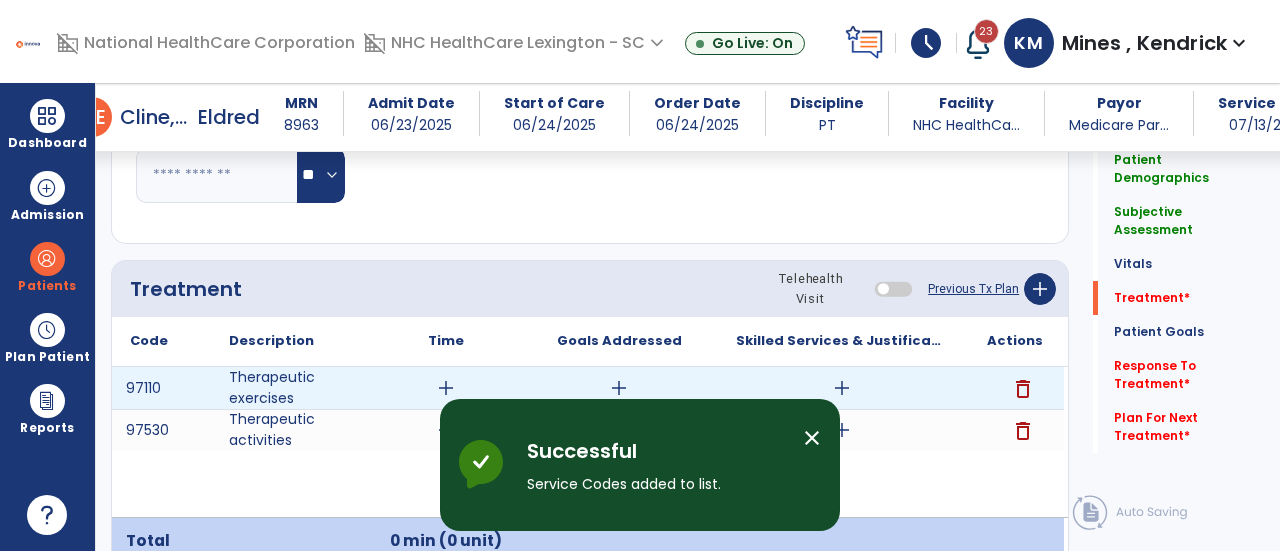 click on "add" at bounding box center (446, 388) 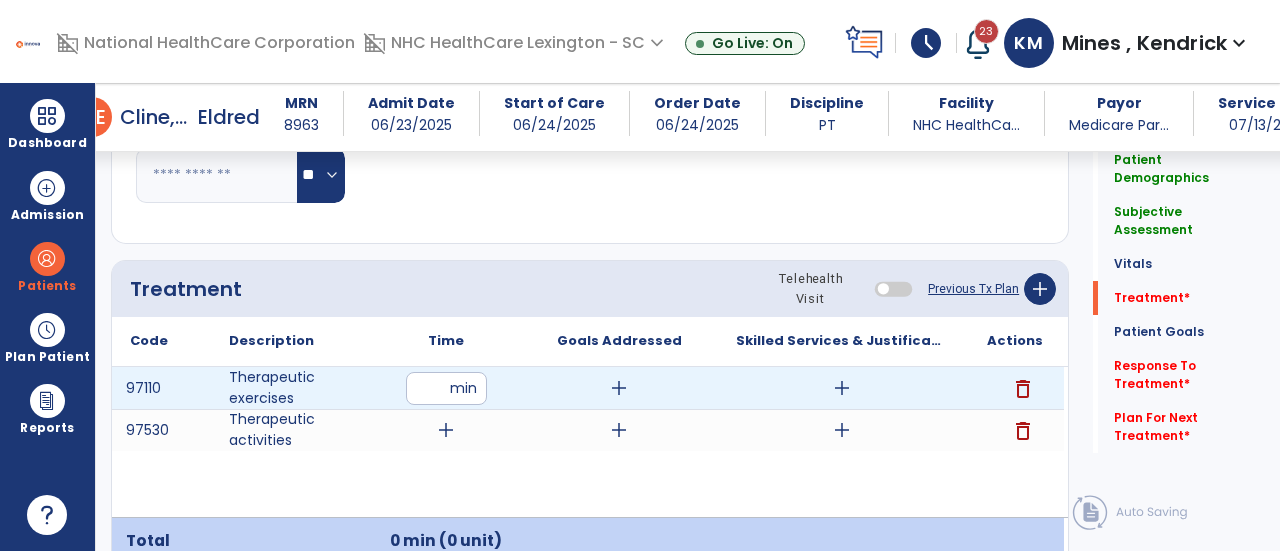 type on "**" 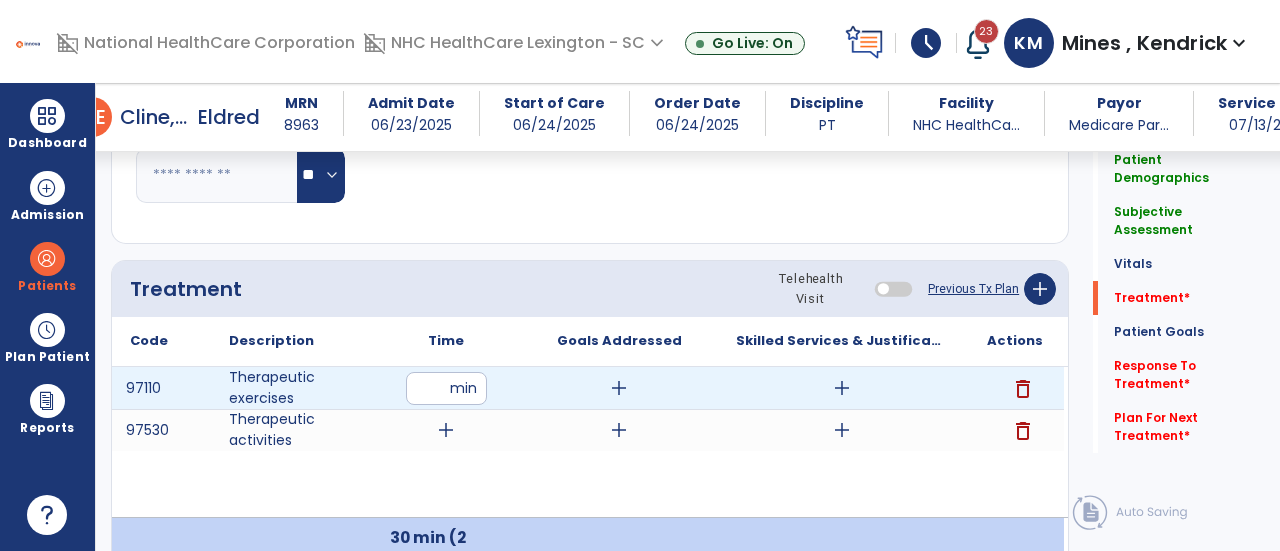 click on "delete" at bounding box center (1023, 389) 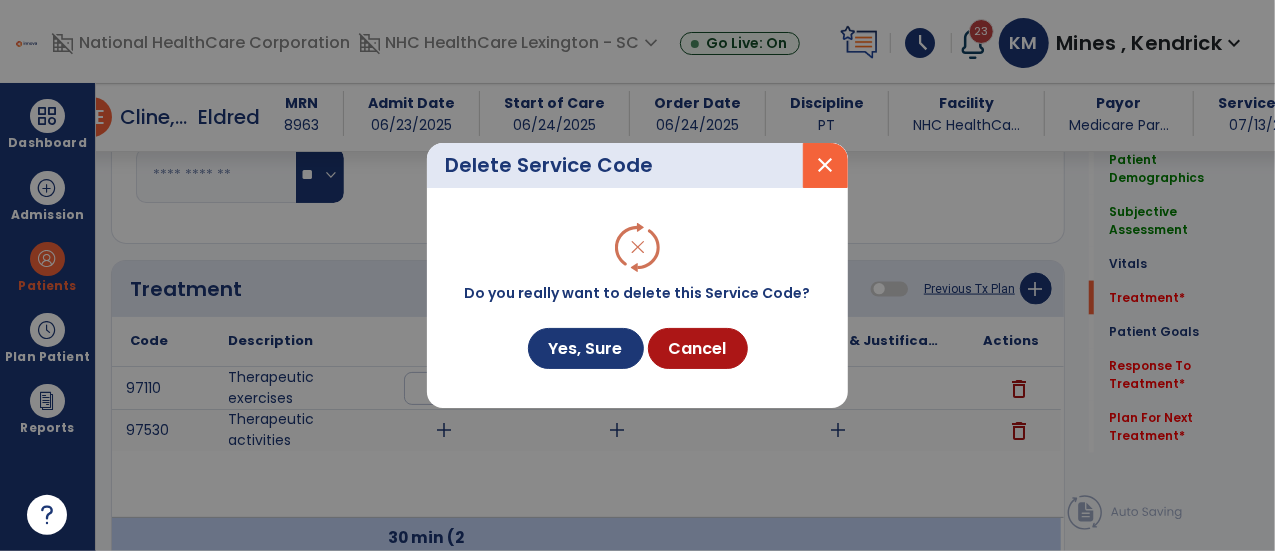 scroll, scrollTop: 1469, scrollLeft: 0, axis: vertical 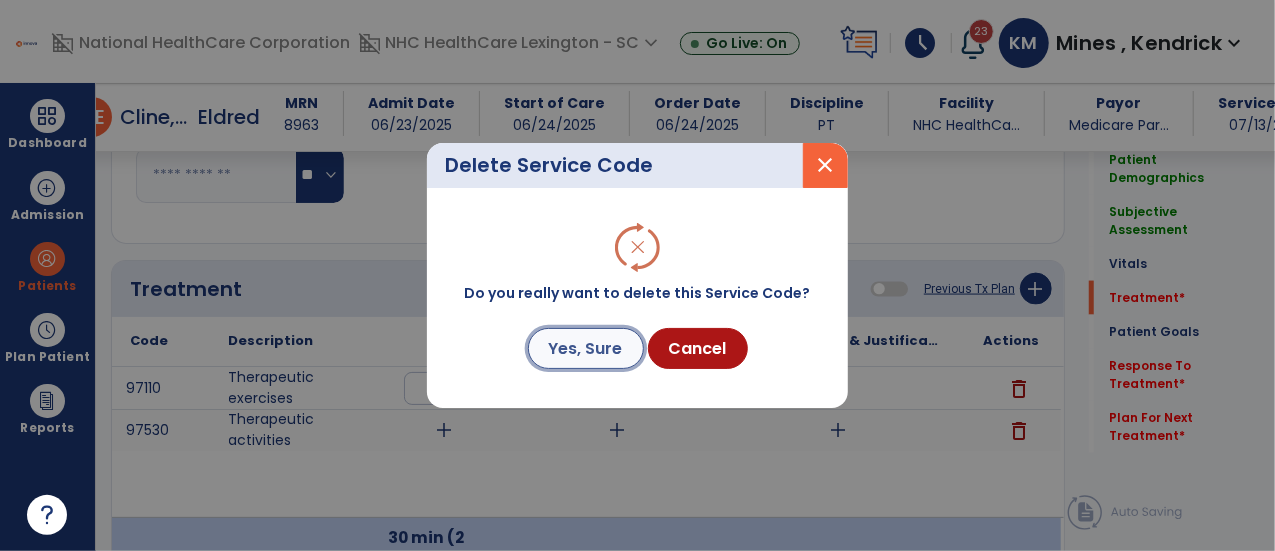 click on "Yes, Sure" at bounding box center [586, 348] 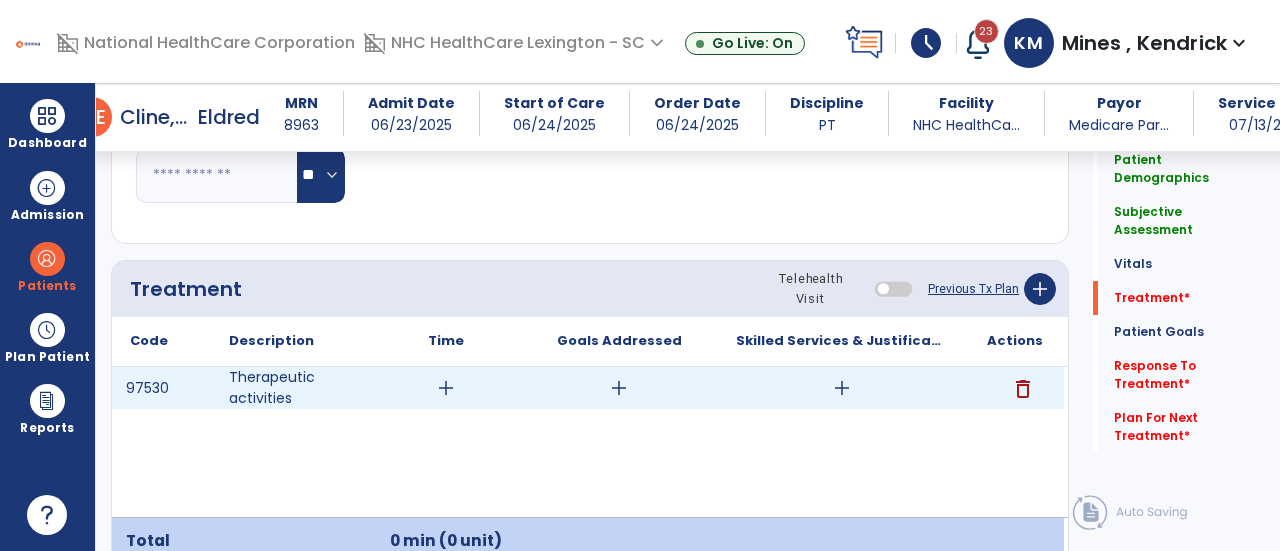 click on "add" at bounding box center (446, 388) 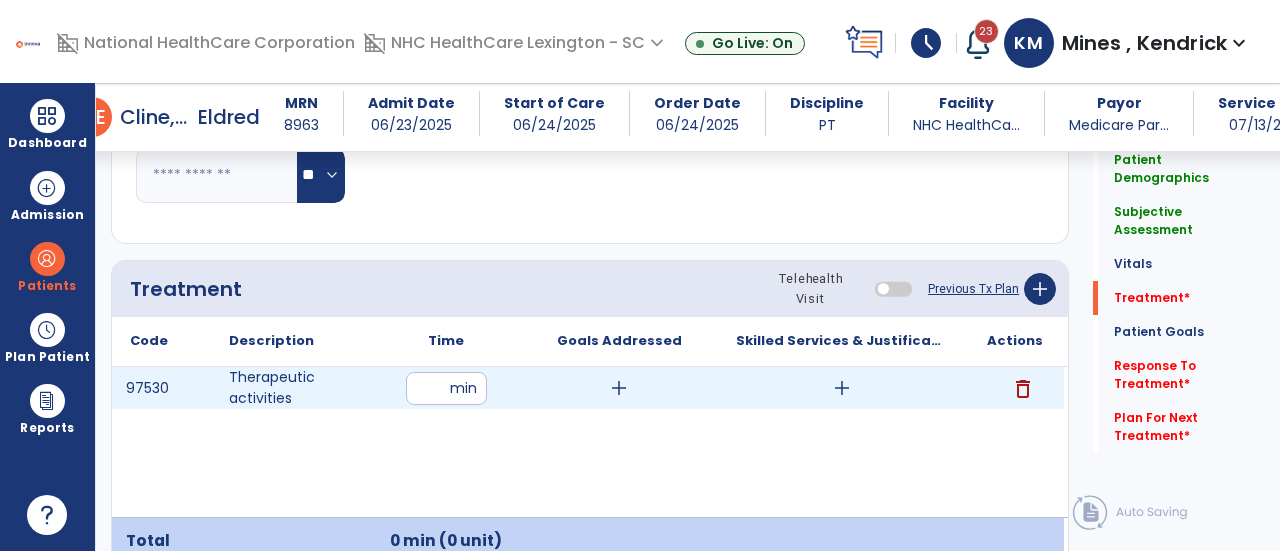type on "**" 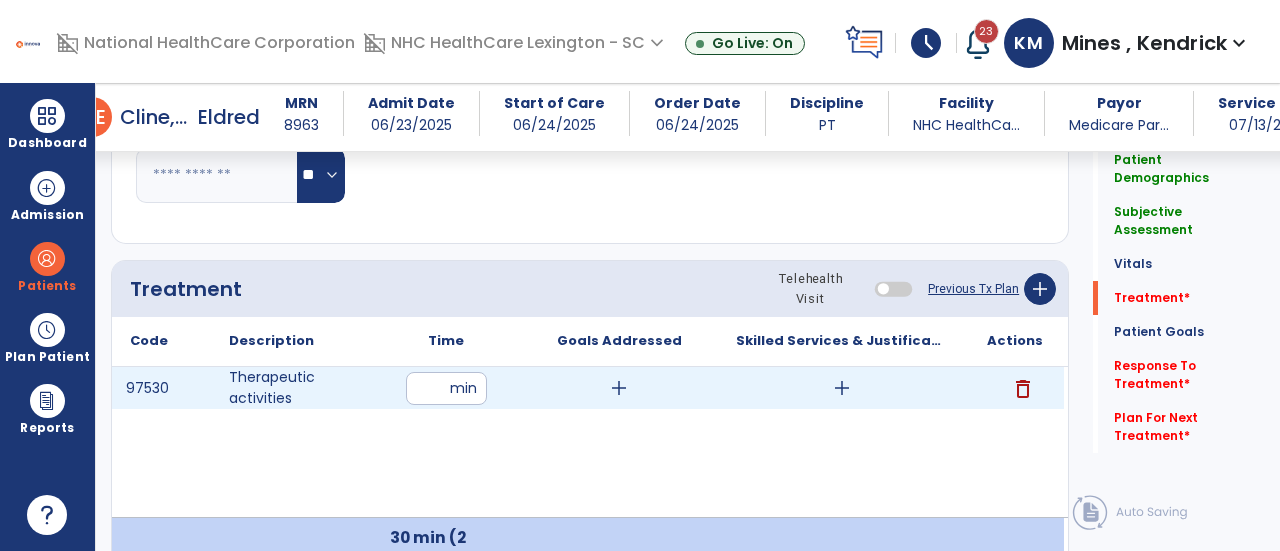 click on "add" at bounding box center (619, 388) 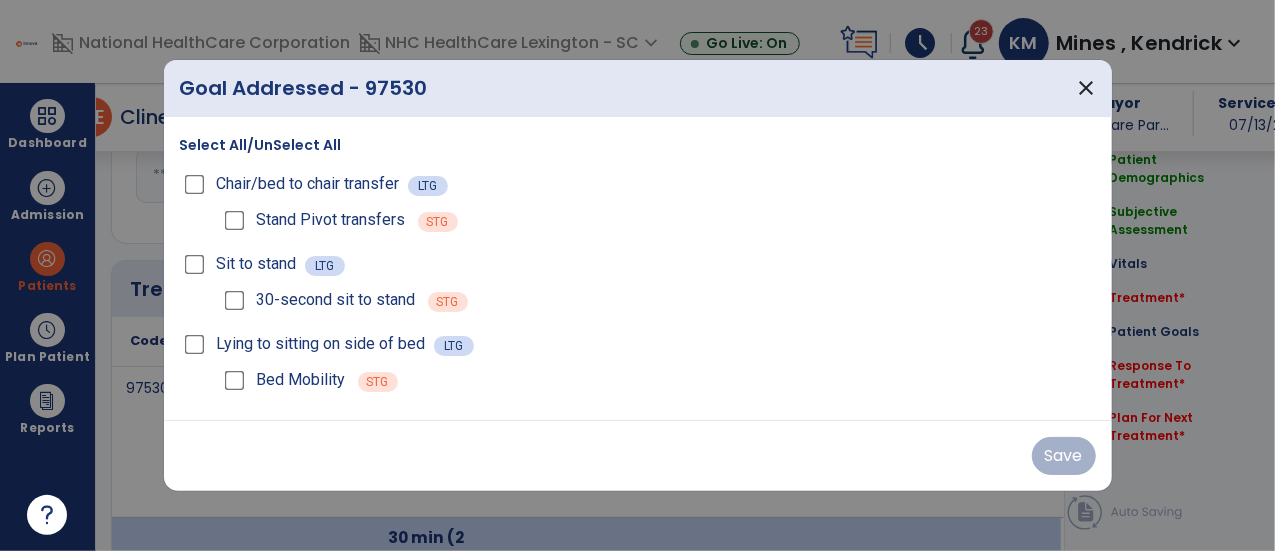 scroll, scrollTop: 1469, scrollLeft: 0, axis: vertical 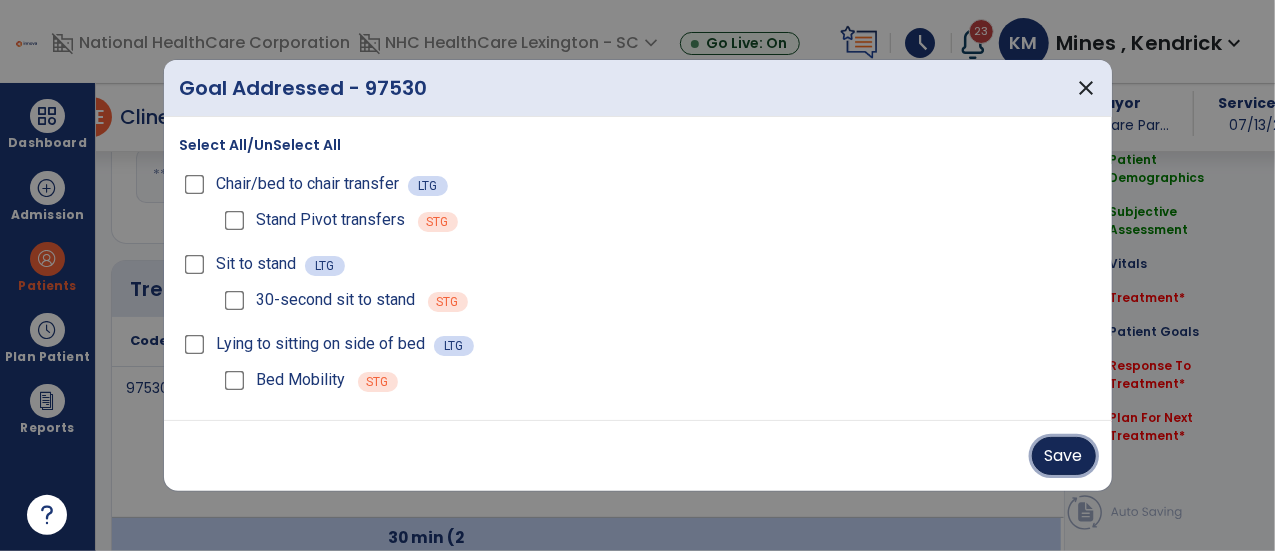 click on "Save" at bounding box center [1064, 456] 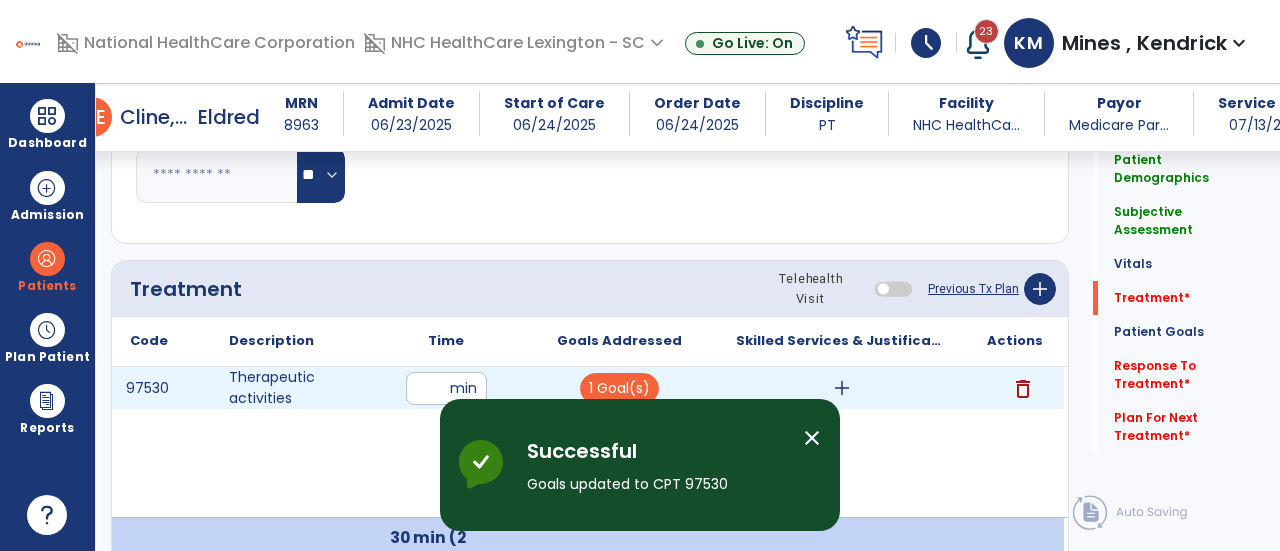 click on "add" at bounding box center (841, 388) 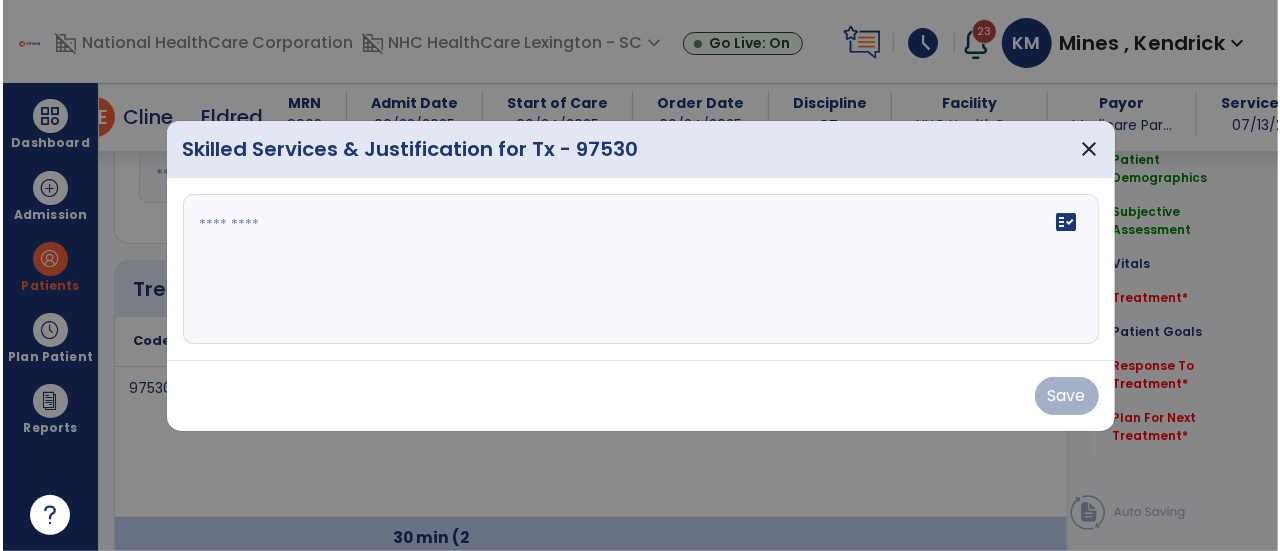 scroll, scrollTop: 1469, scrollLeft: 0, axis: vertical 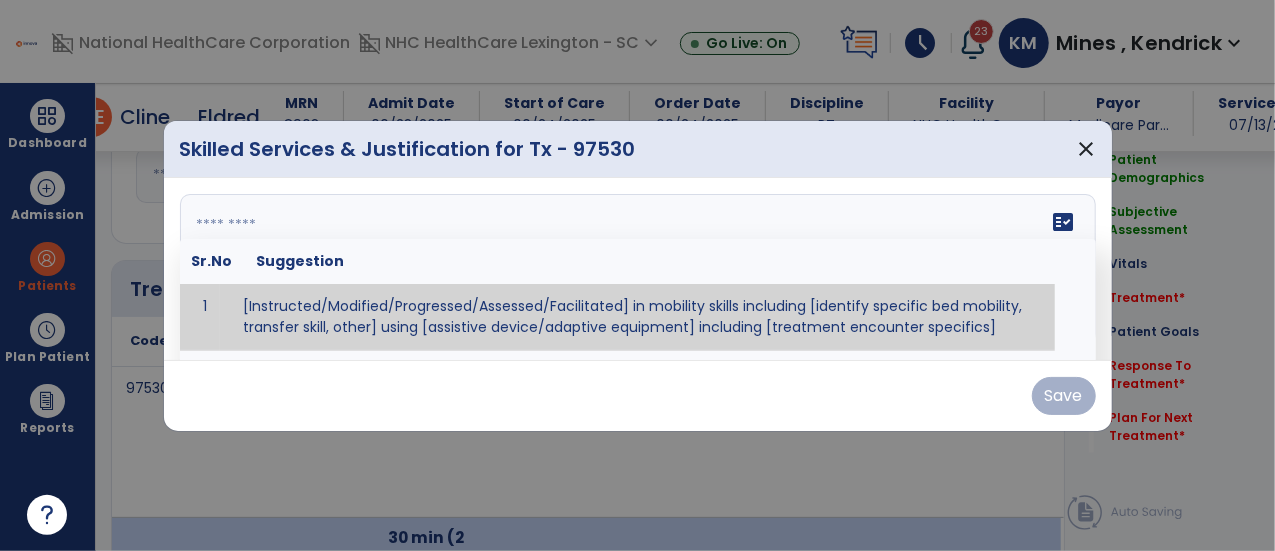 click at bounding box center (636, 269) 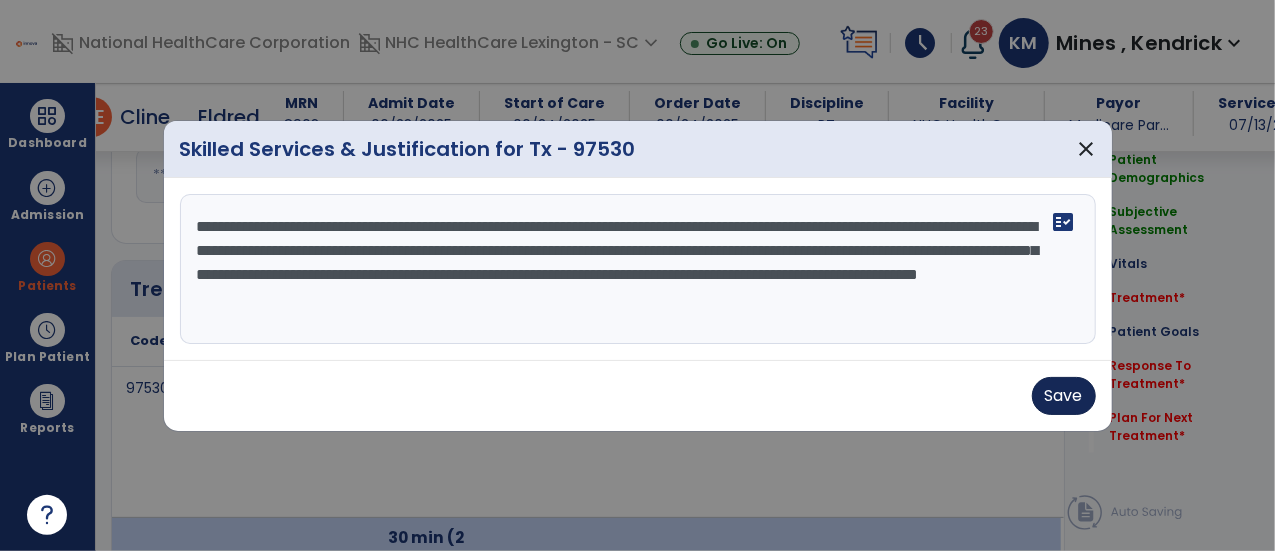 type on "**********" 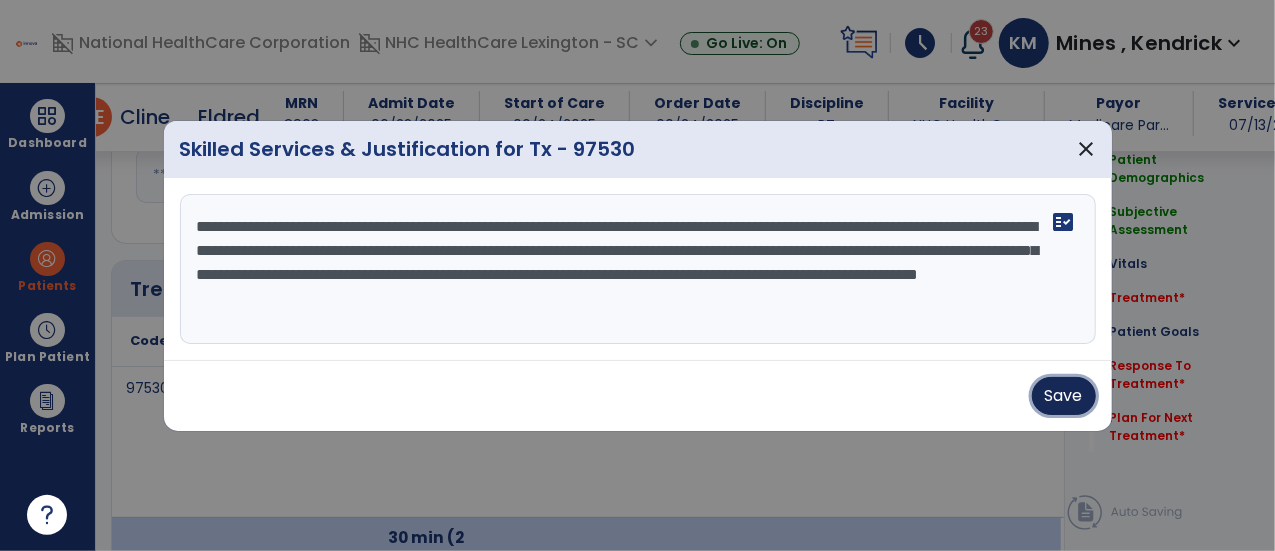 click on "Save" at bounding box center [1064, 396] 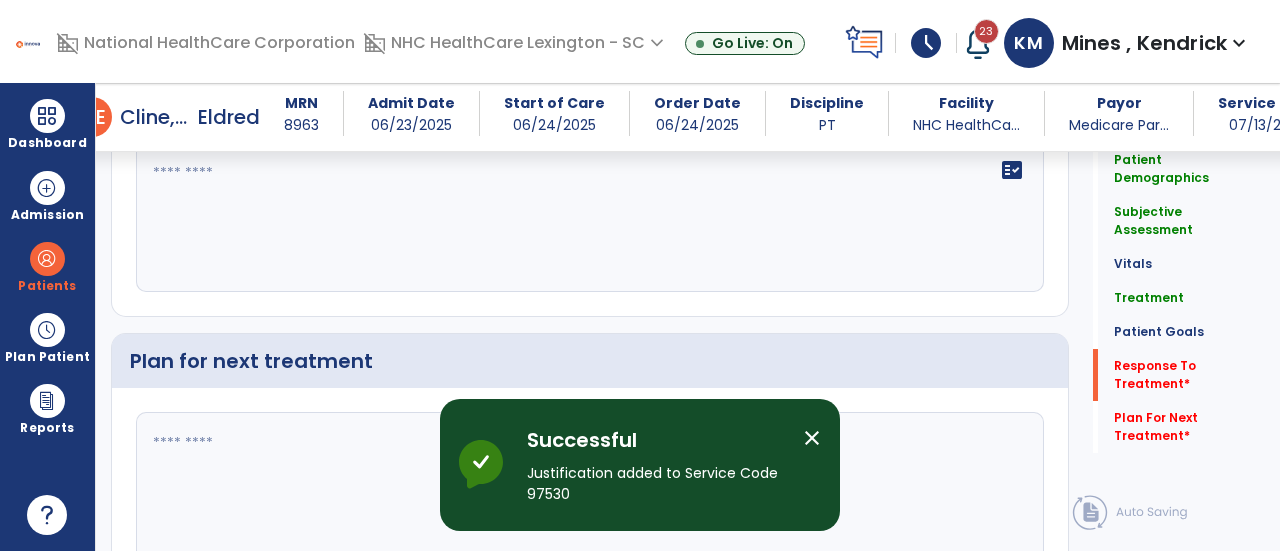 scroll, scrollTop: 3301, scrollLeft: 0, axis: vertical 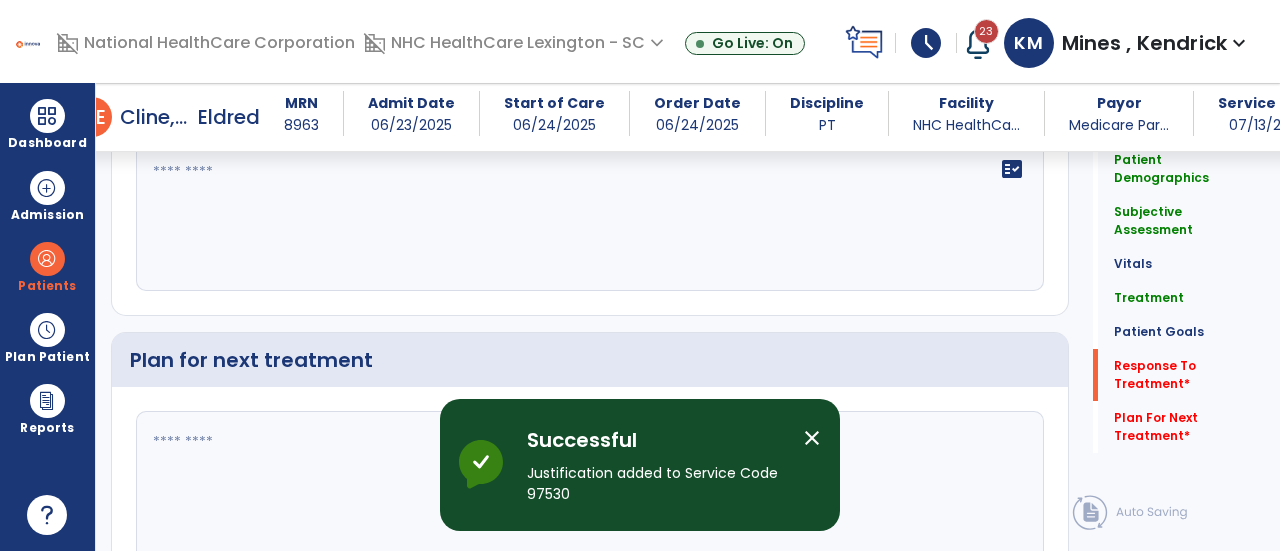 click on "fact_check" 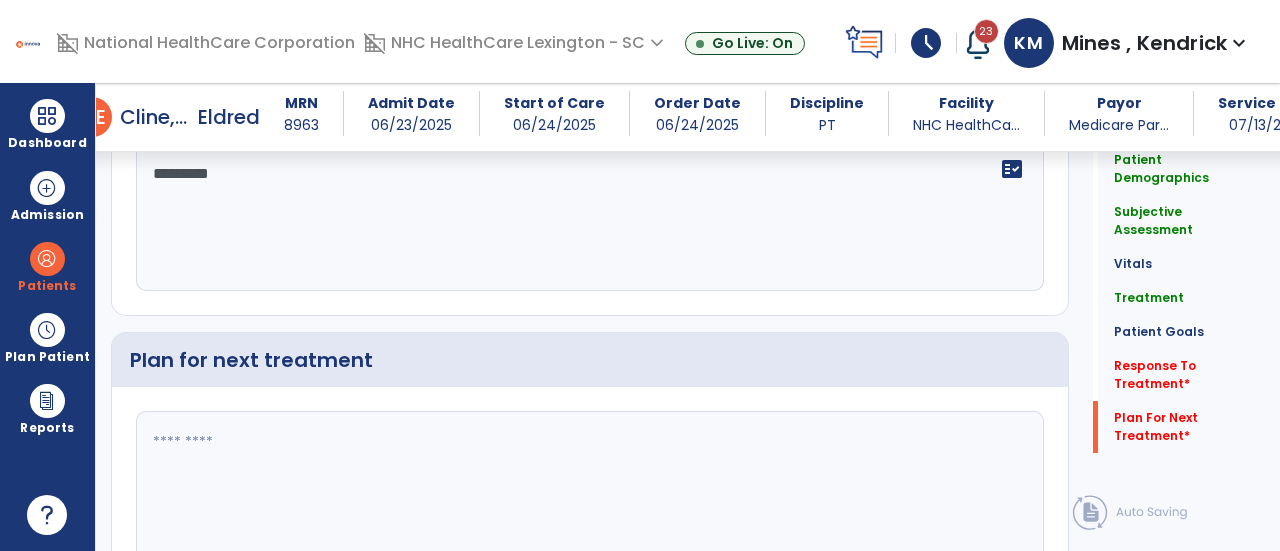 scroll, scrollTop: 3391, scrollLeft: 0, axis: vertical 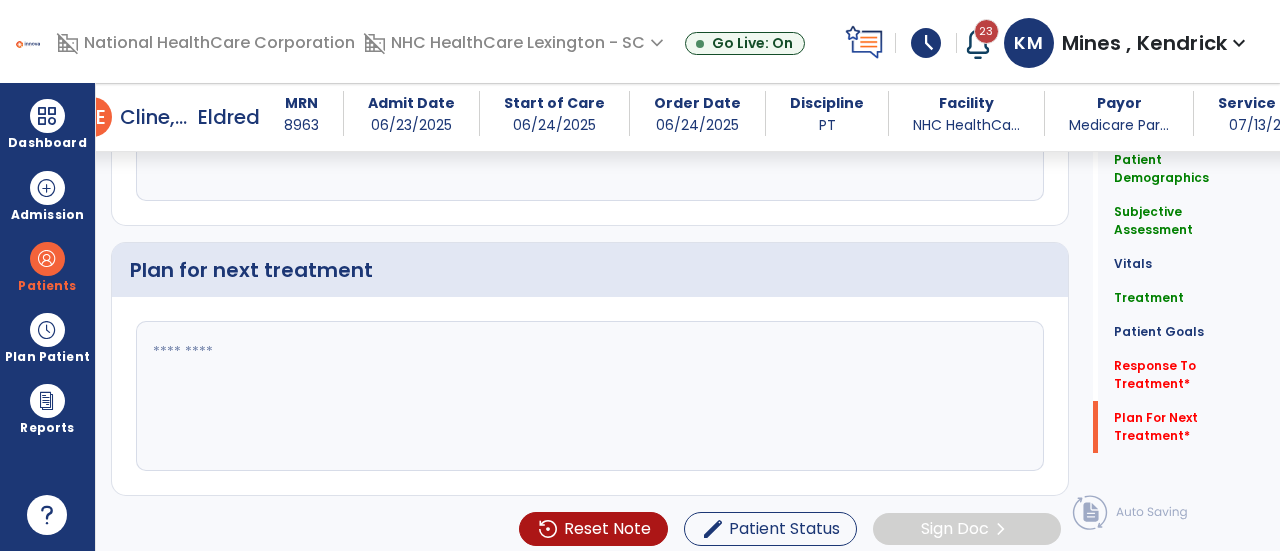 type on "*********" 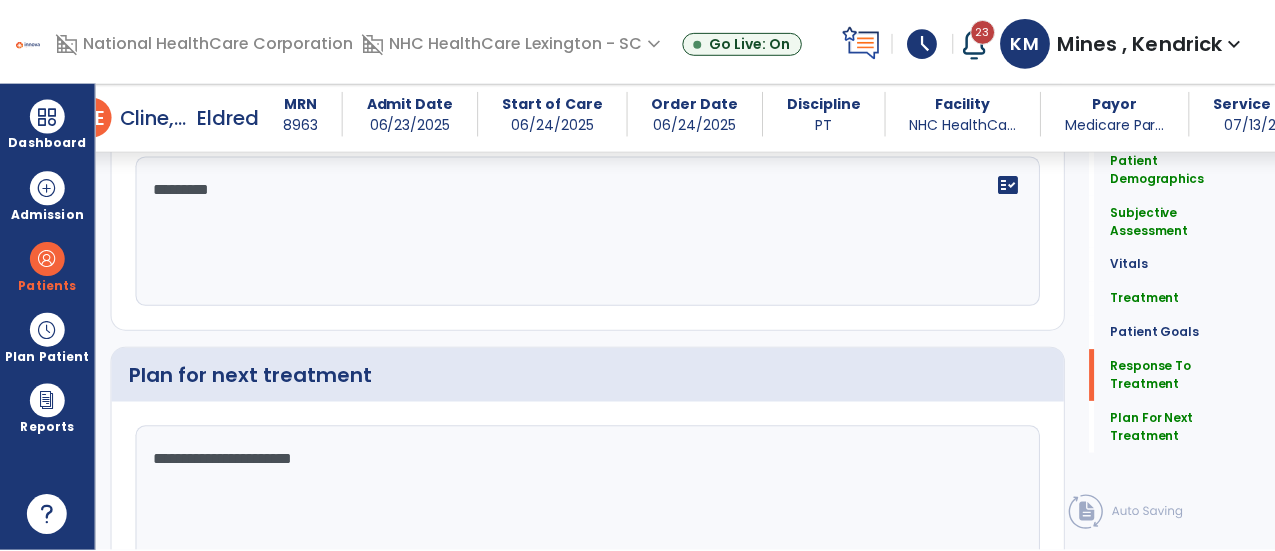 scroll, scrollTop: 3391, scrollLeft: 0, axis: vertical 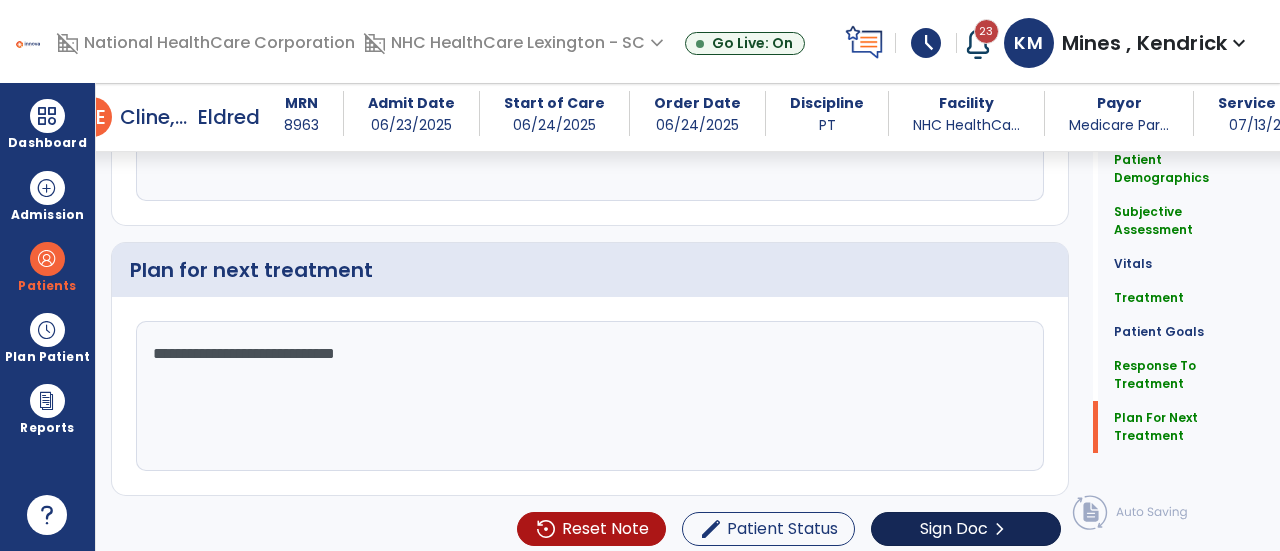 type on "**********" 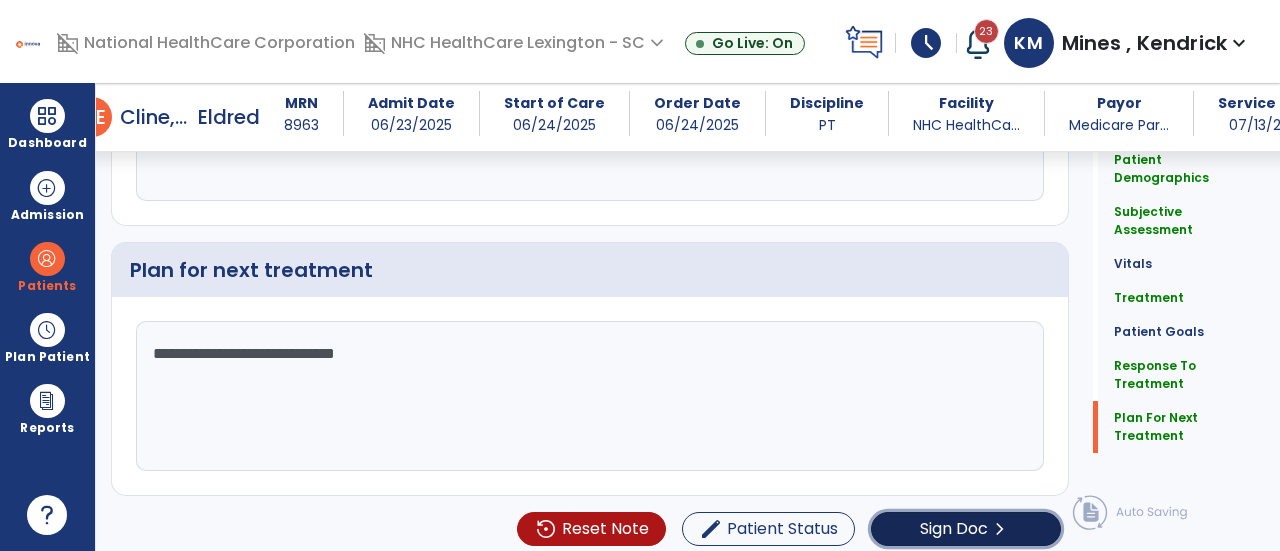 click on "Sign Doc" 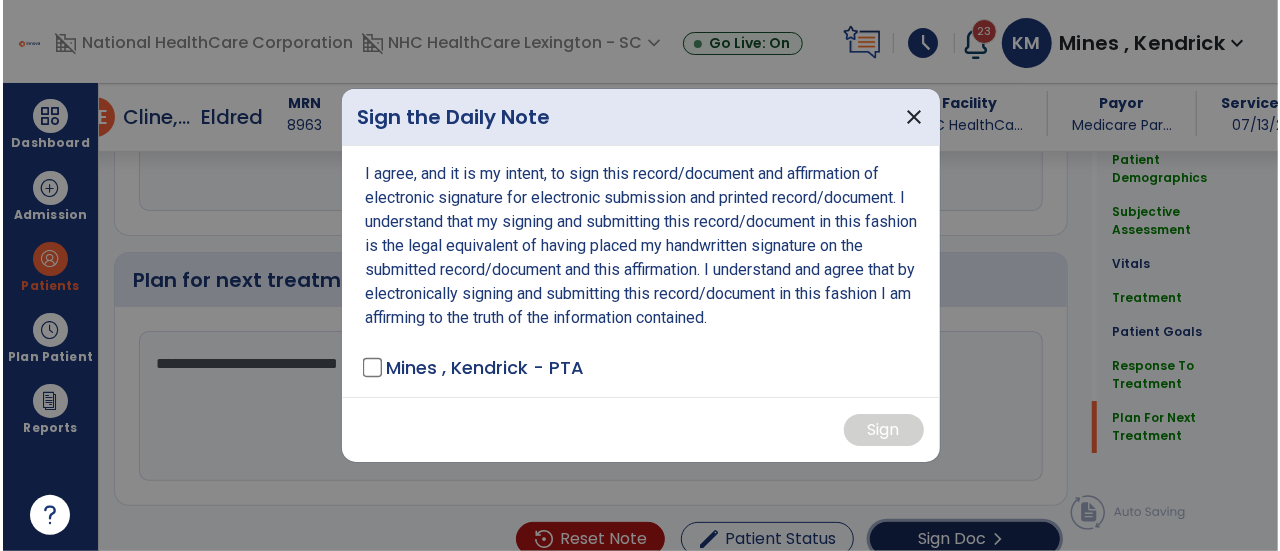 scroll, scrollTop: 3391, scrollLeft: 0, axis: vertical 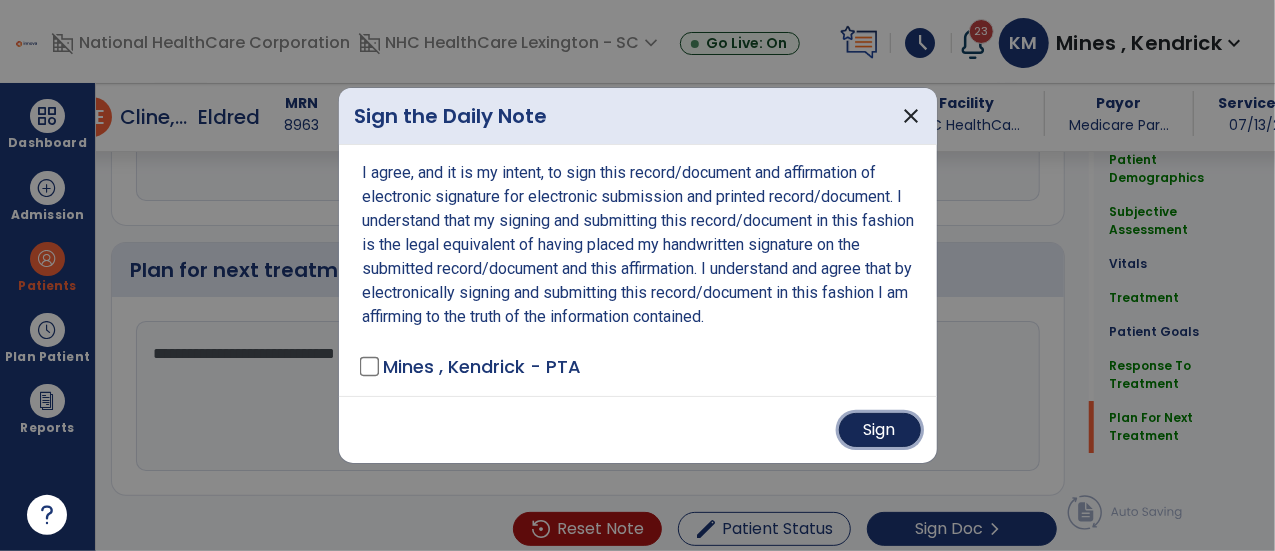 click on "Sign" at bounding box center (880, 430) 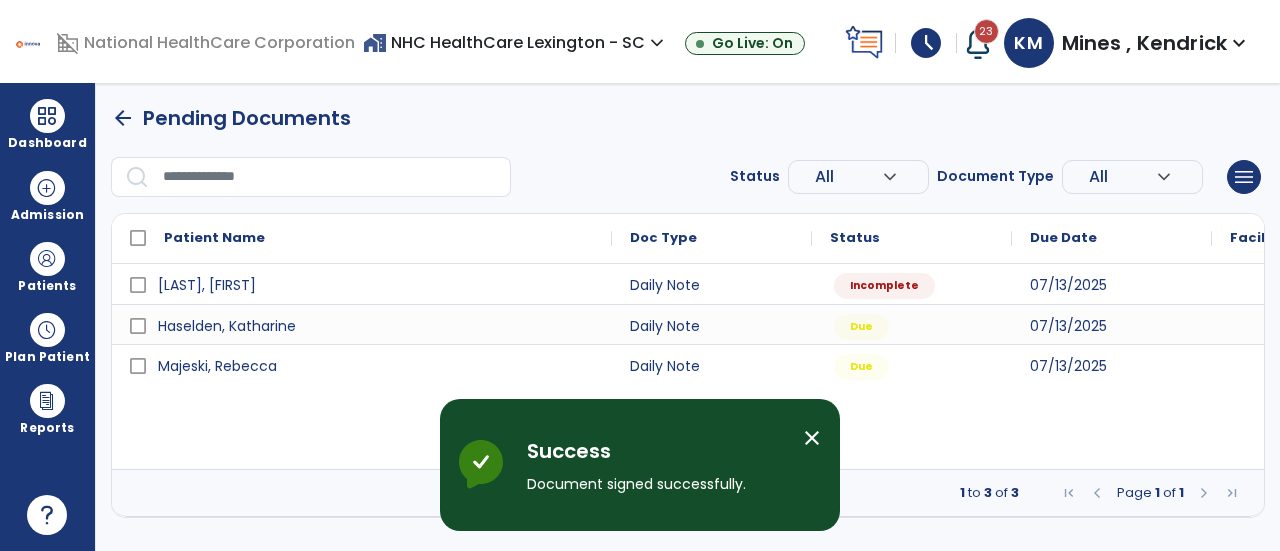 scroll, scrollTop: 0, scrollLeft: 0, axis: both 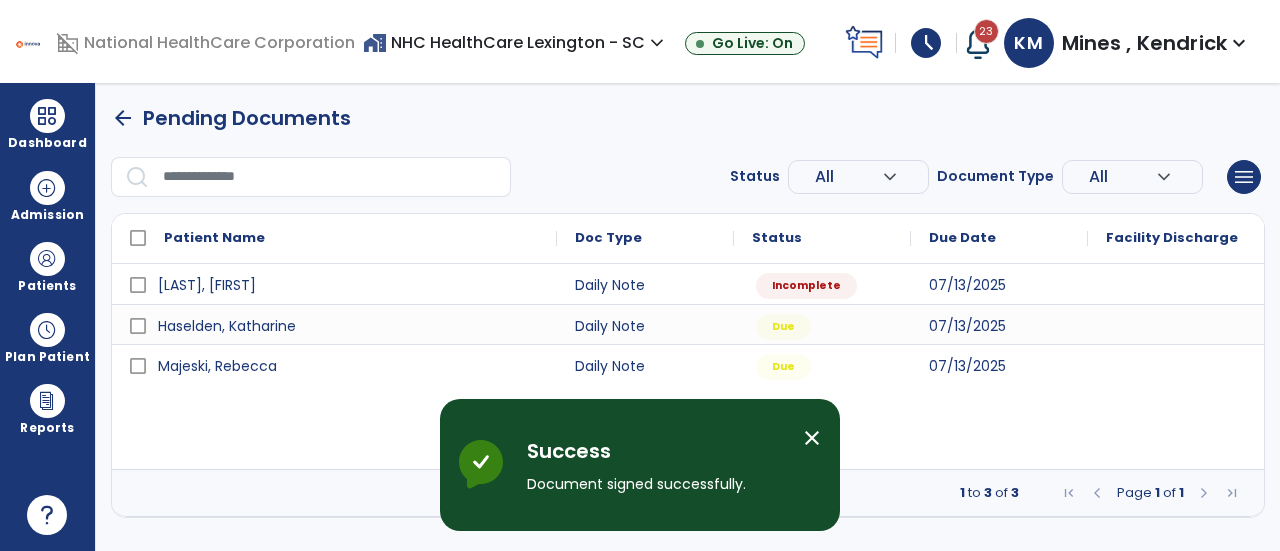click on "close" at bounding box center (812, 438) 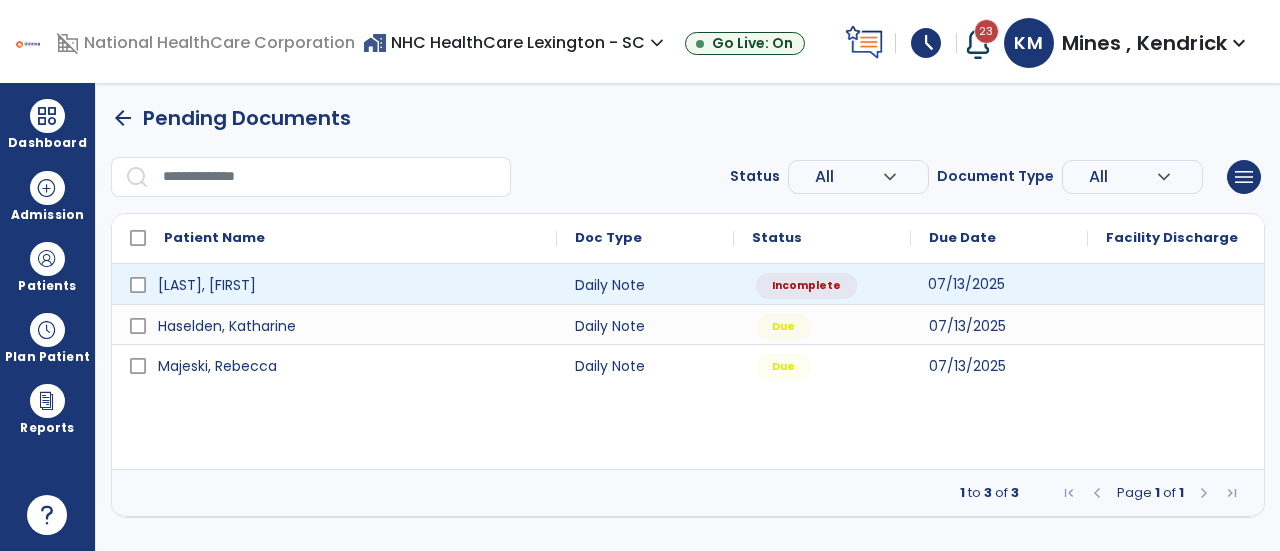 click on "07/13/2025" at bounding box center [999, 284] 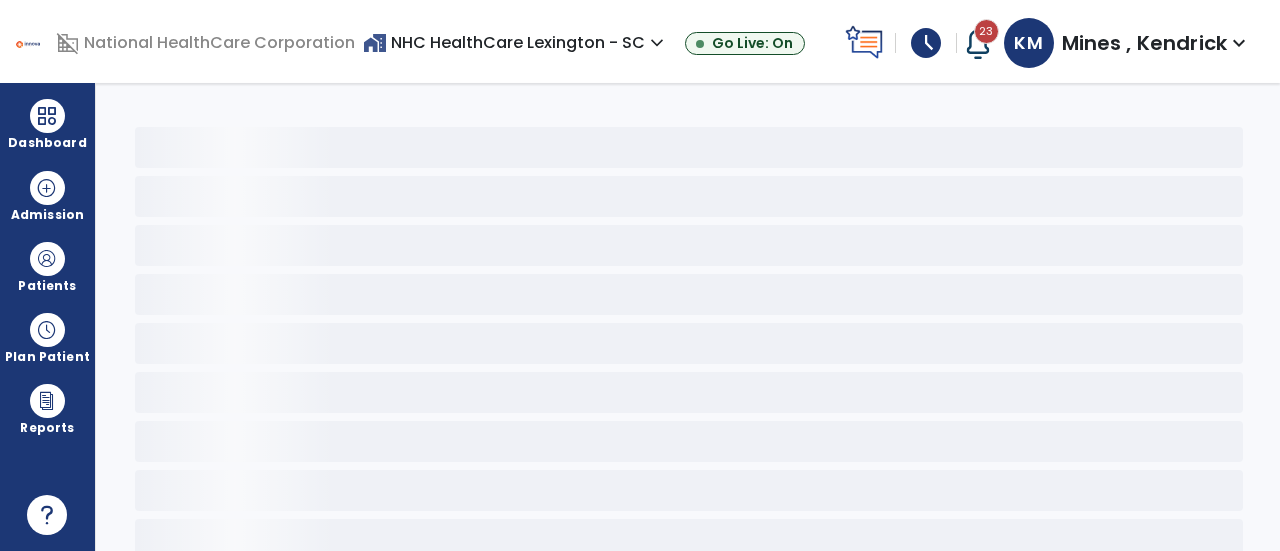 select on "*" 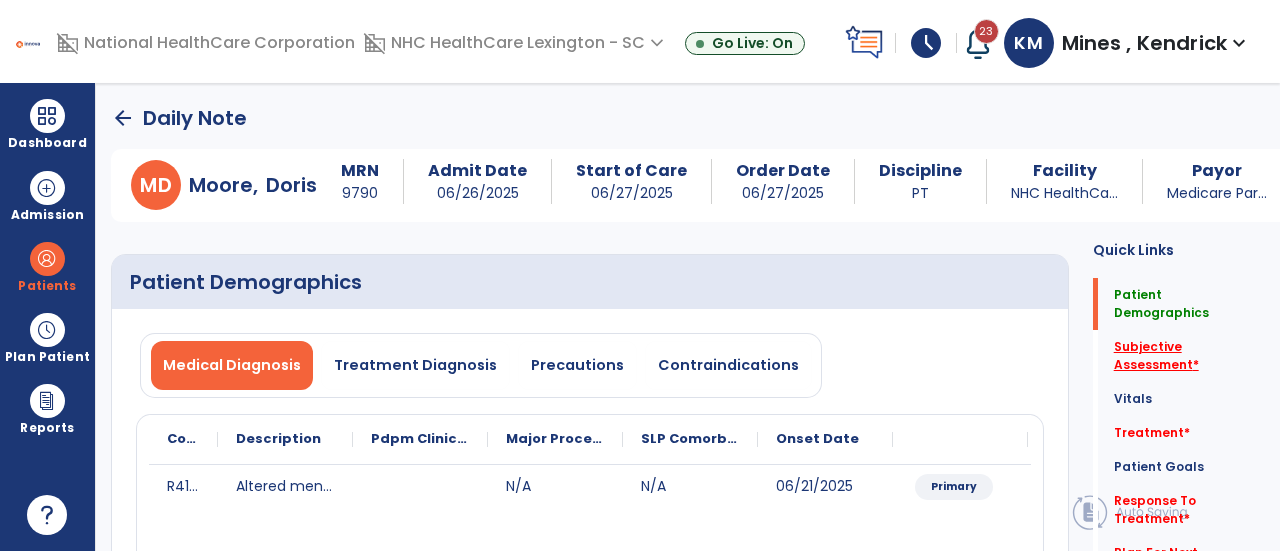 click on "Subjective Assessment   *" 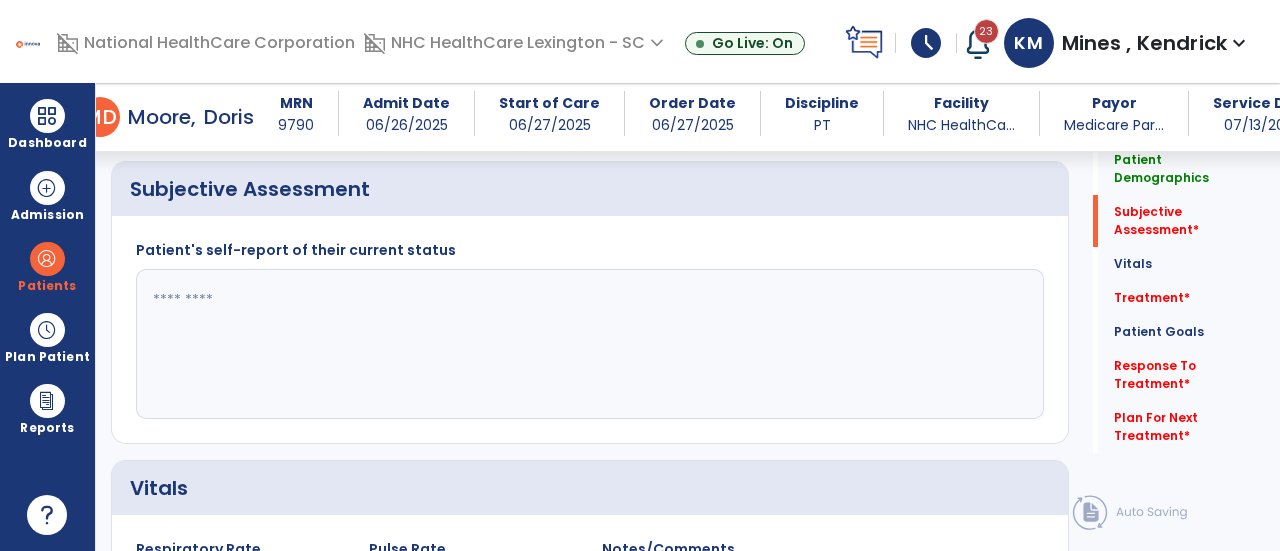 scroll, scrollTop: 479, scrollLeft: 0, axis: vertical 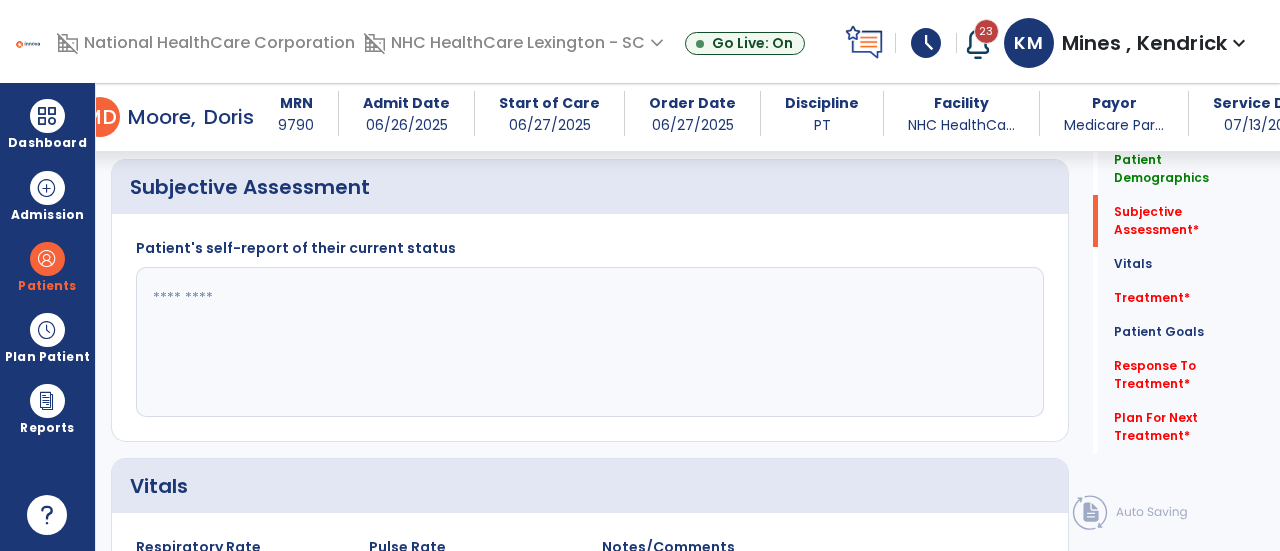 click 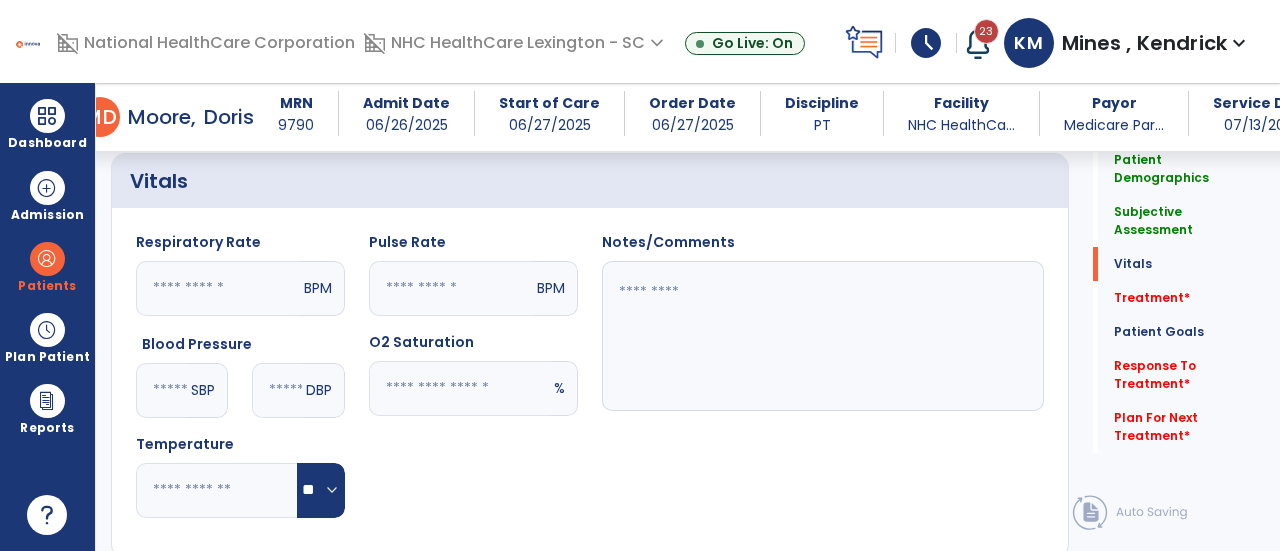 scroll, scrollTop: 792, scrollLeft: 0, axis: vertical 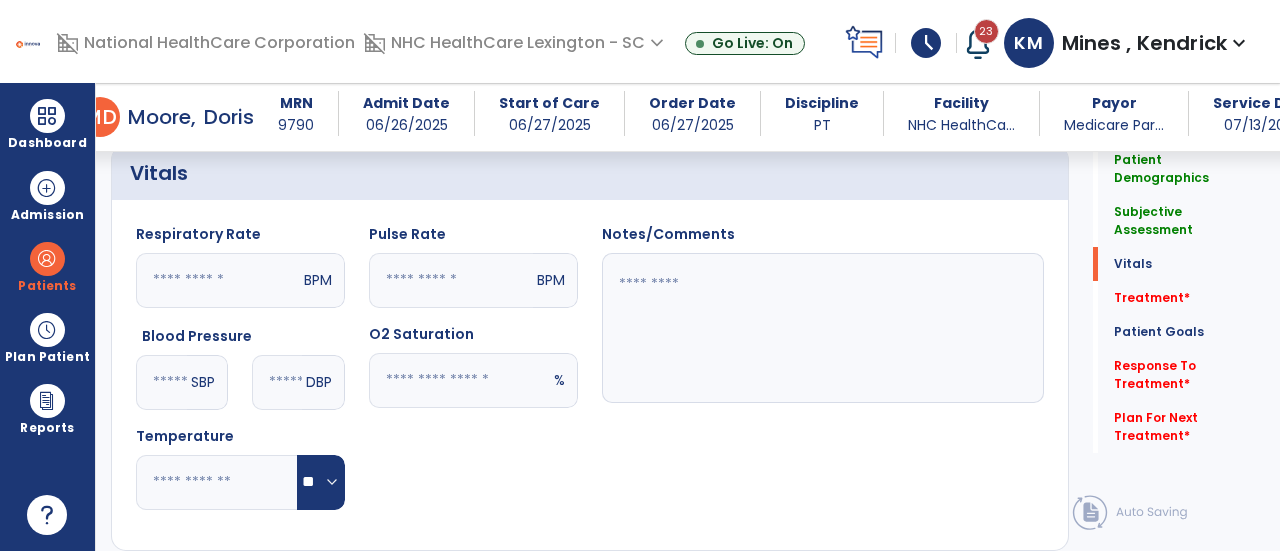 type on "**********" 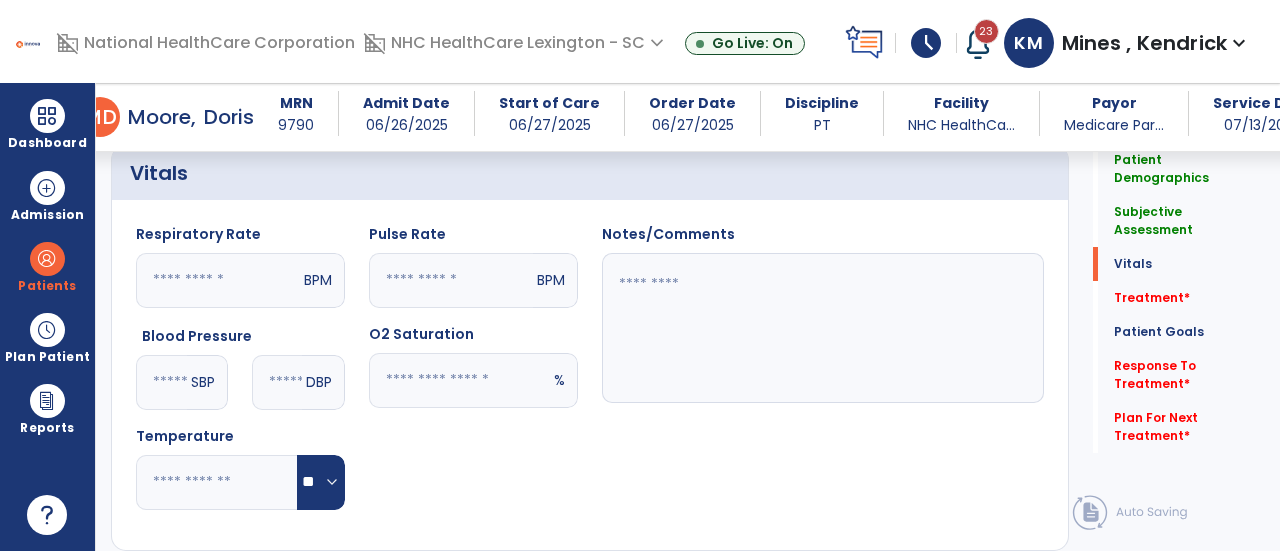 click 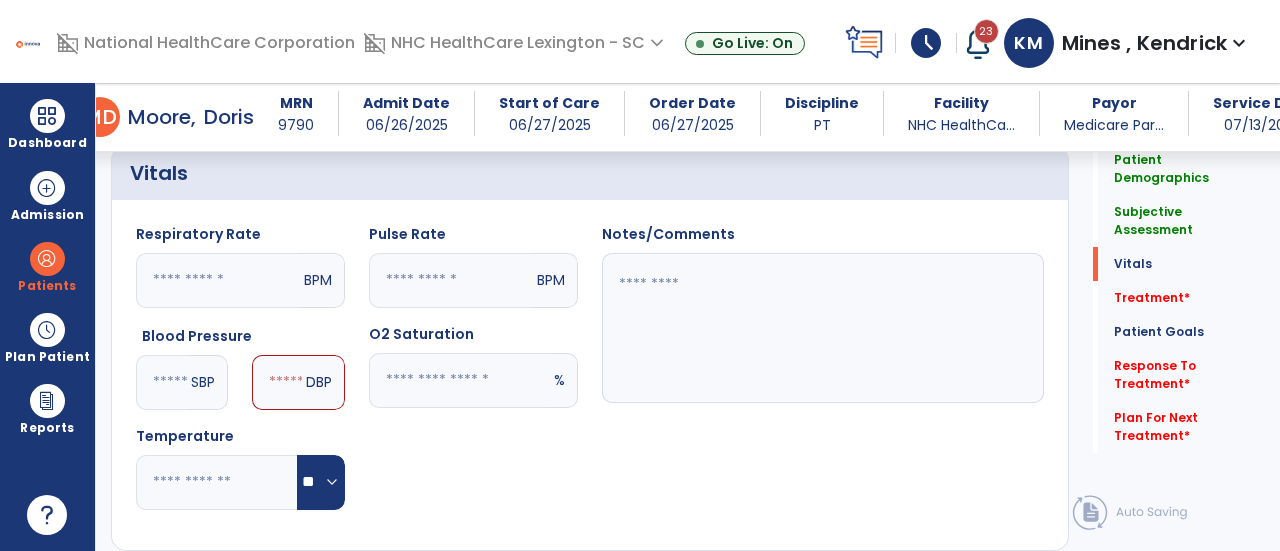 type on "***" 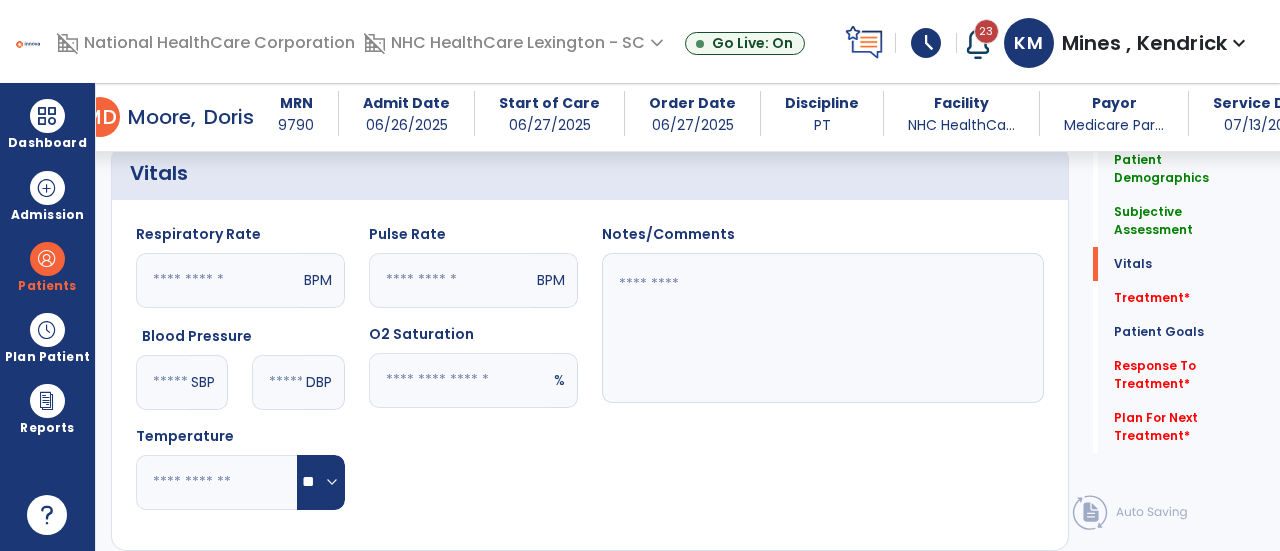 type on "**" 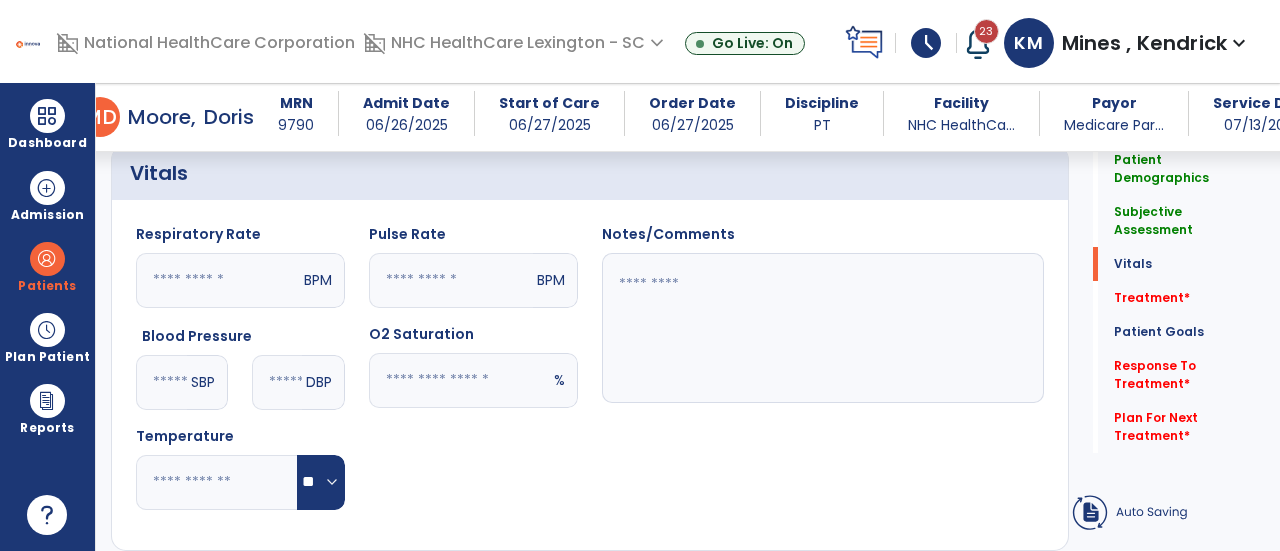 click 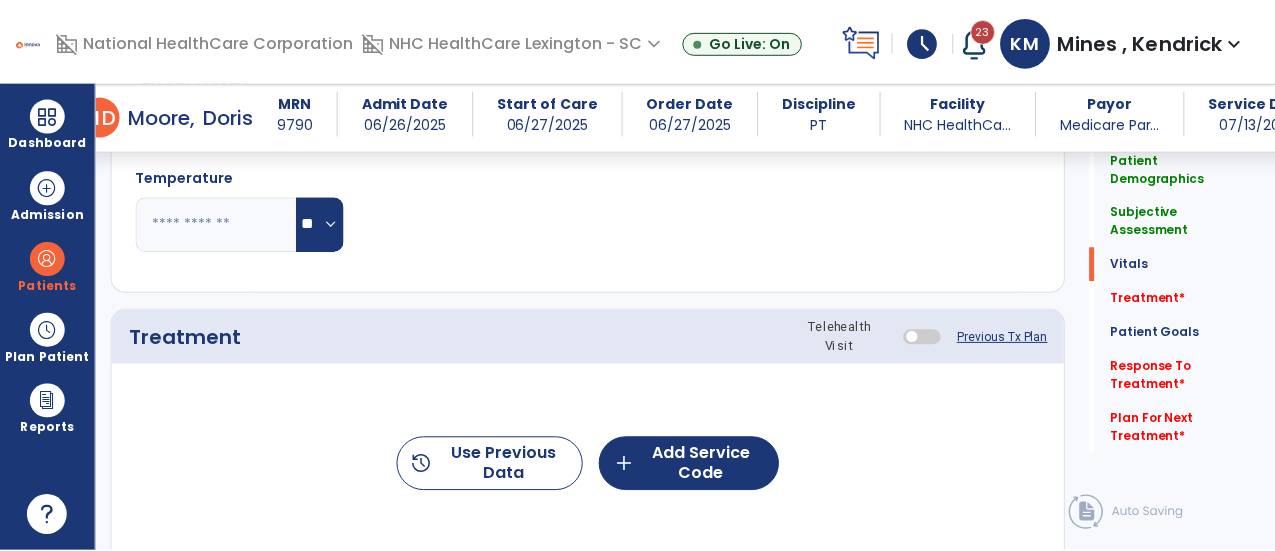 scroll, scrollTop: 1065, scrollLeft: 0, axis: vertical 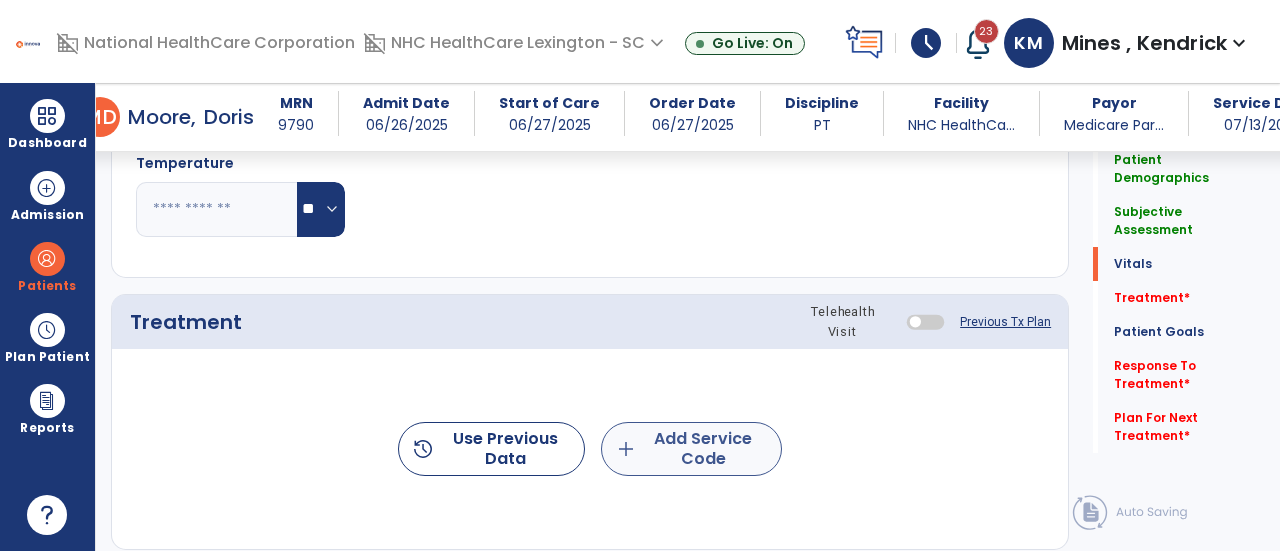 type on "**" 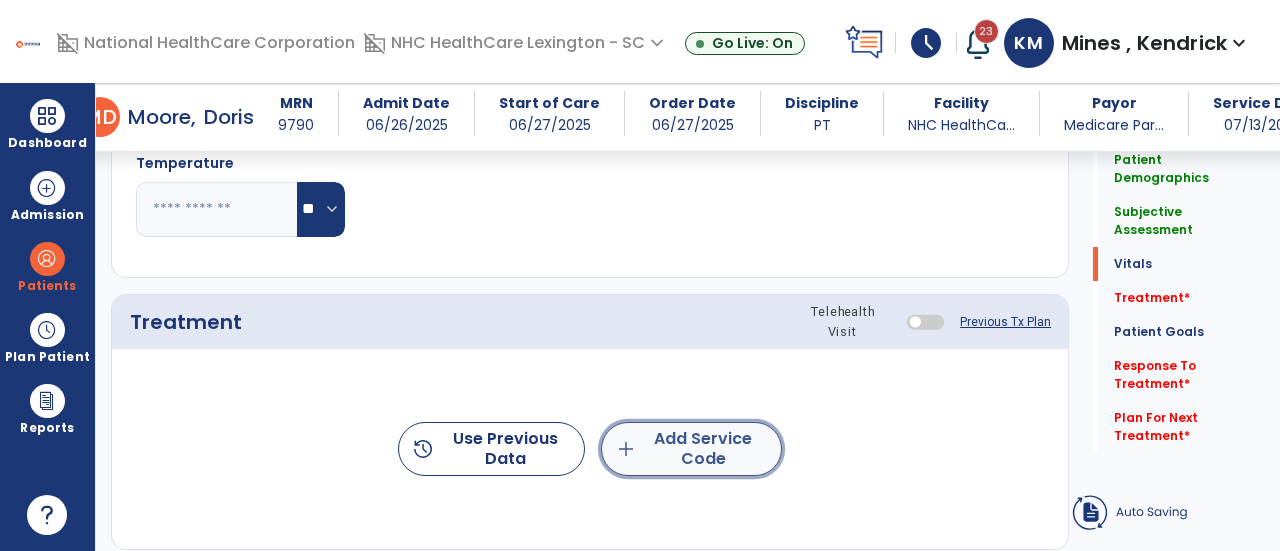 click on "add  Add Service Code" 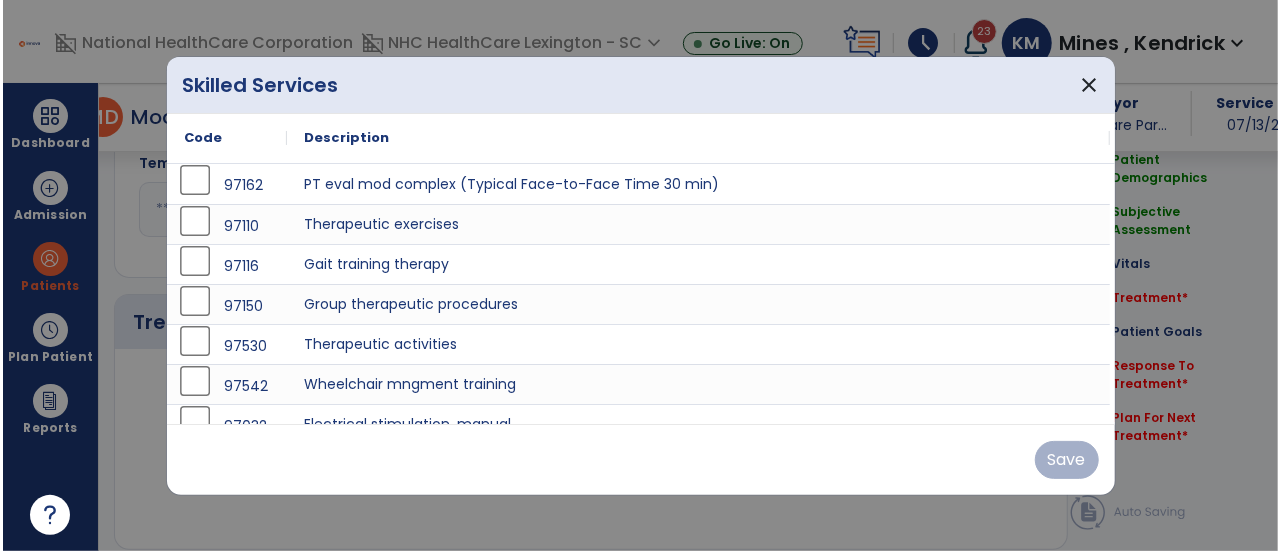 scroll, scrollTop: 1065, scrollLeft: 0, axis: vertical 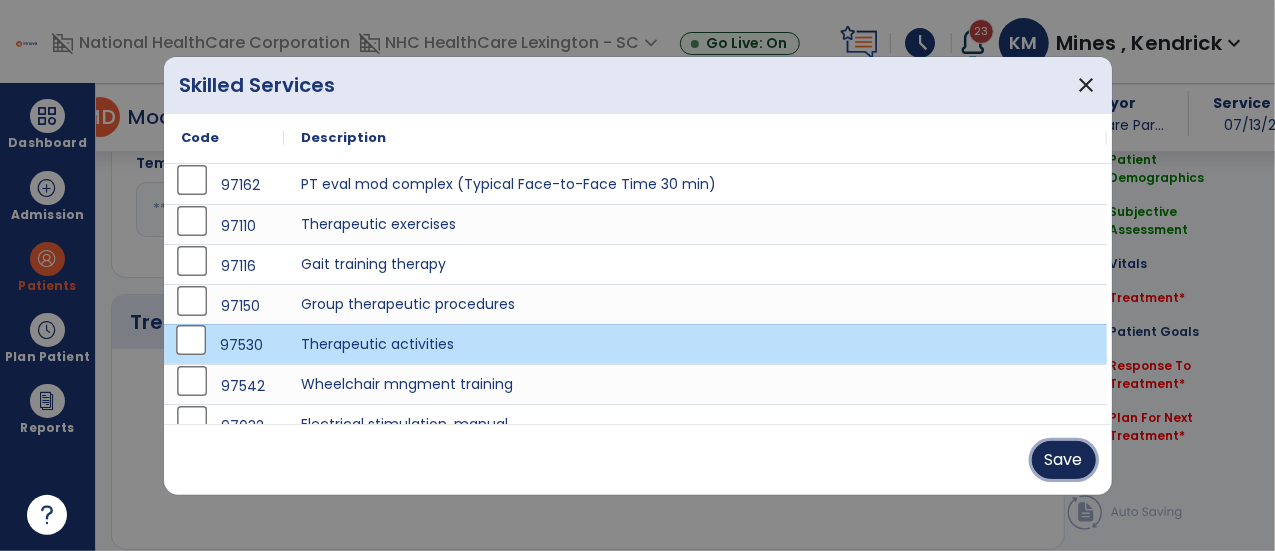 click on "Save" at bounding box center (1064, 460) 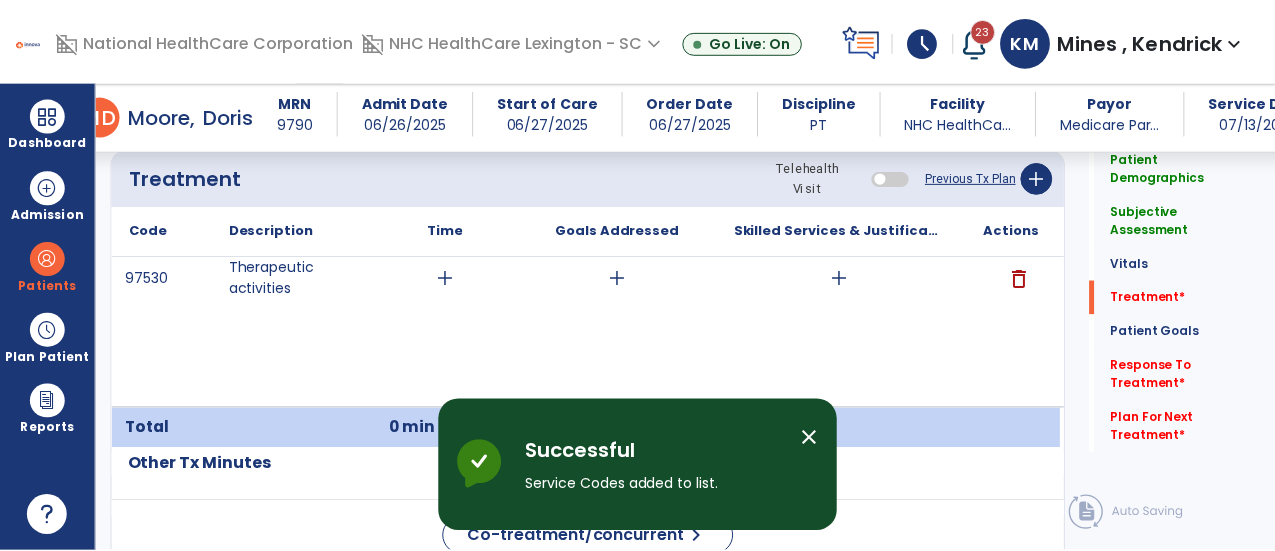 scroll, scrollTop: 1215, scrollLeft: 0, axis: vertical 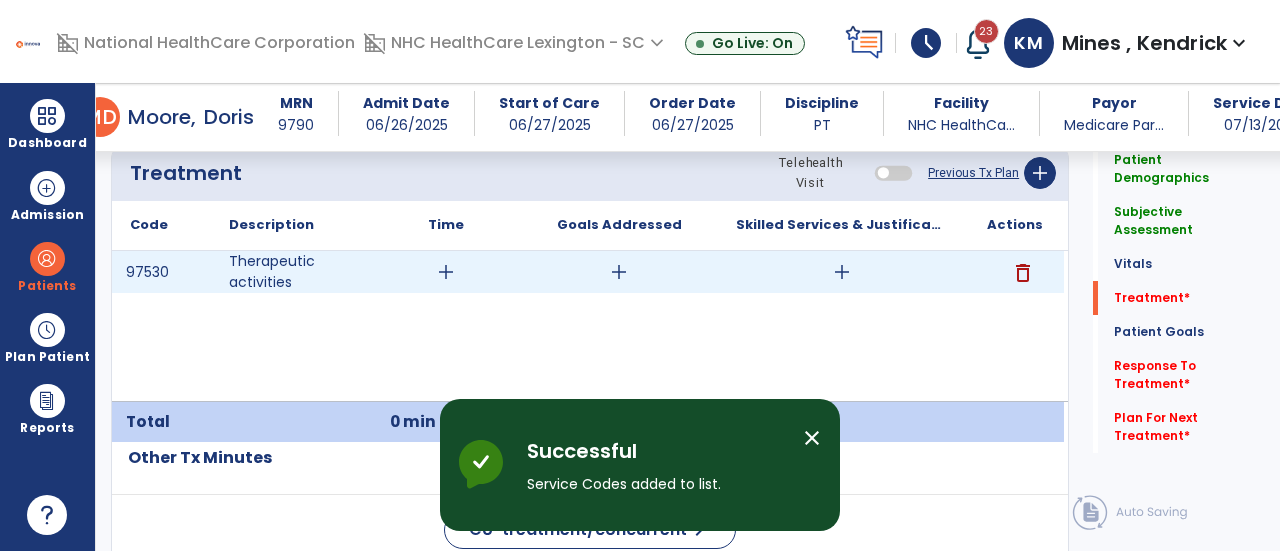 click on "add" at bounding box center (446, 272) 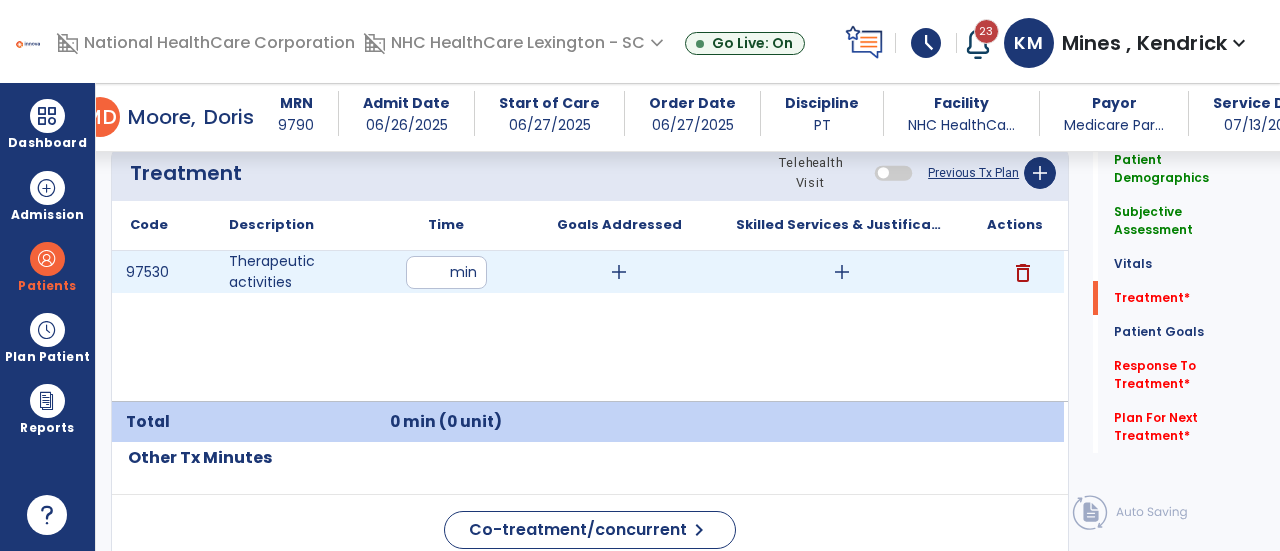 type on "**" 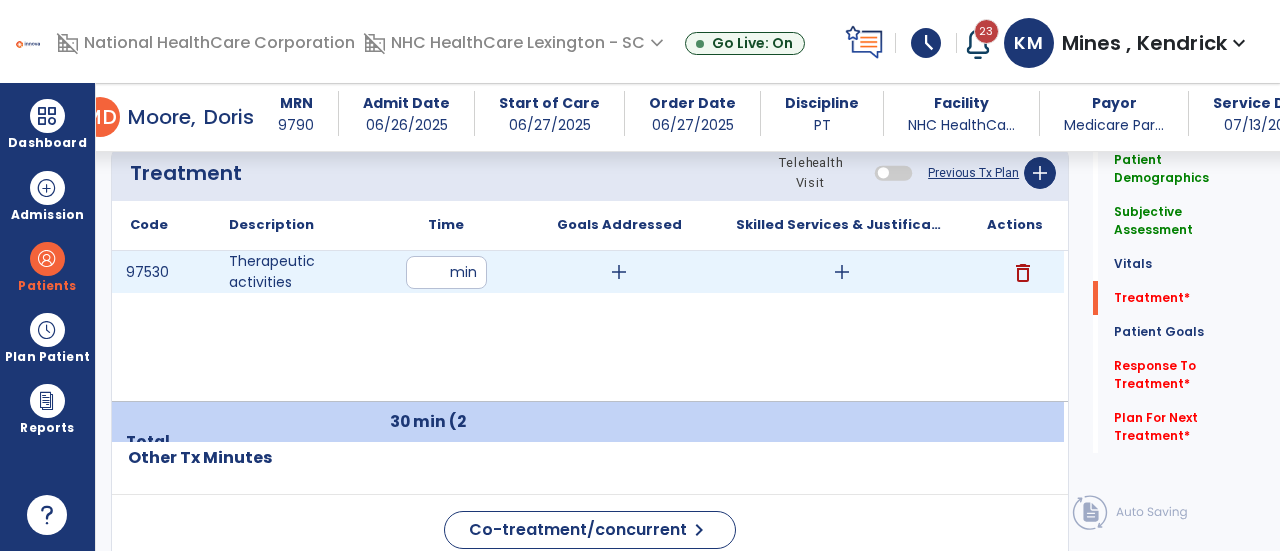 click on "add" at bounding box center (619, 272) 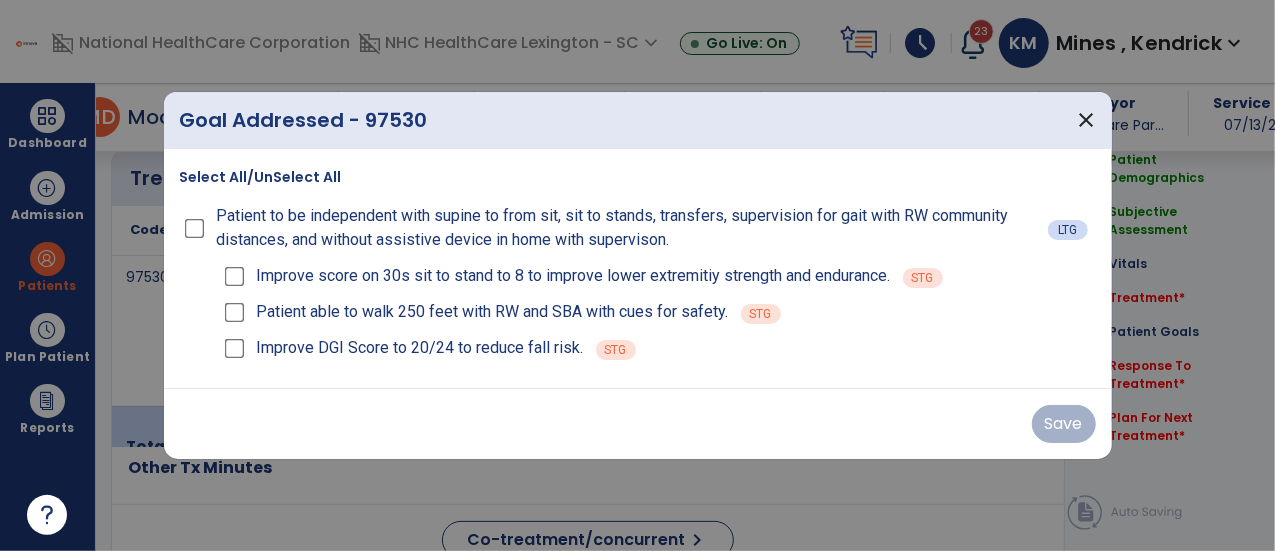 scroll, scrollTop: 1215, scrollLeft: 0, axis: vertical 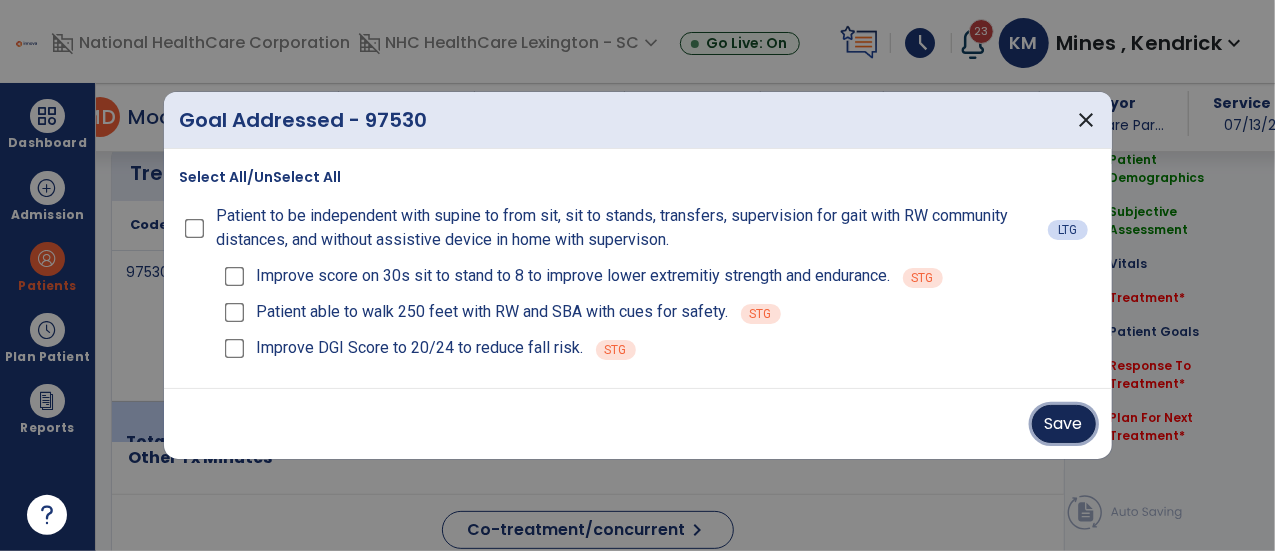 click on "Save" at bounding box center (1064, 424) 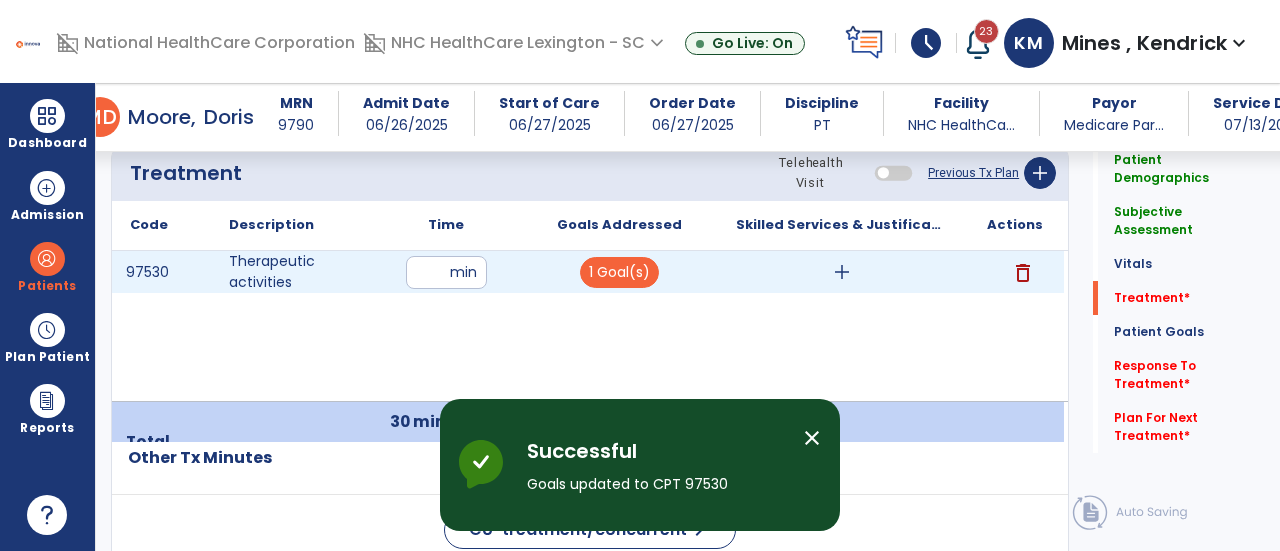 click on "add" at bounding box center (842, 272) 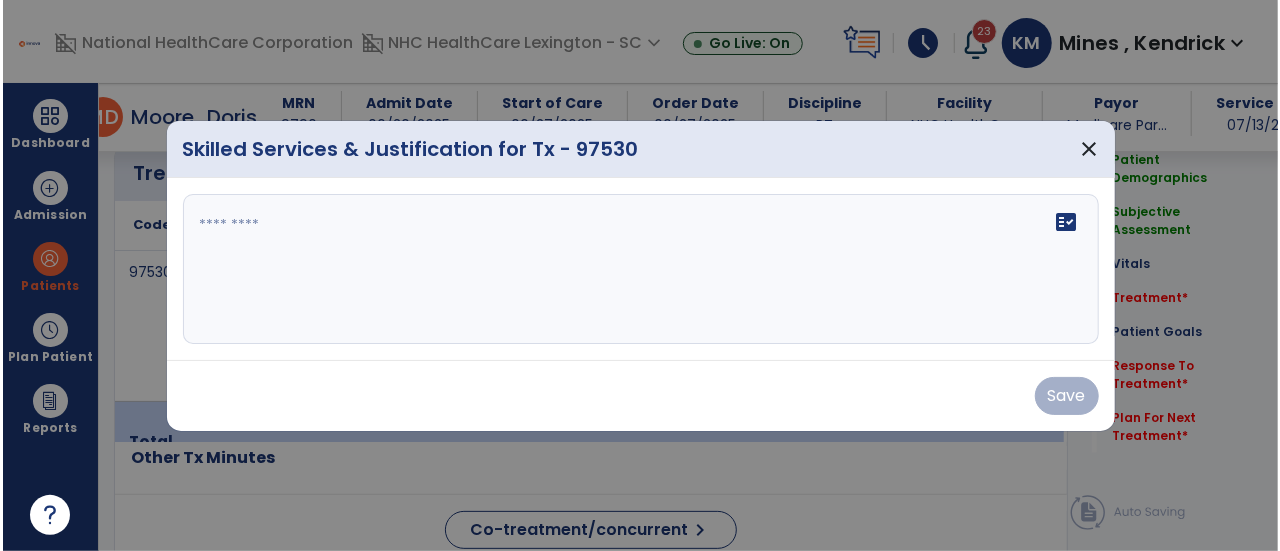 scroll, scrollTop: 1215, scrollLeft: 0, axis: vertical 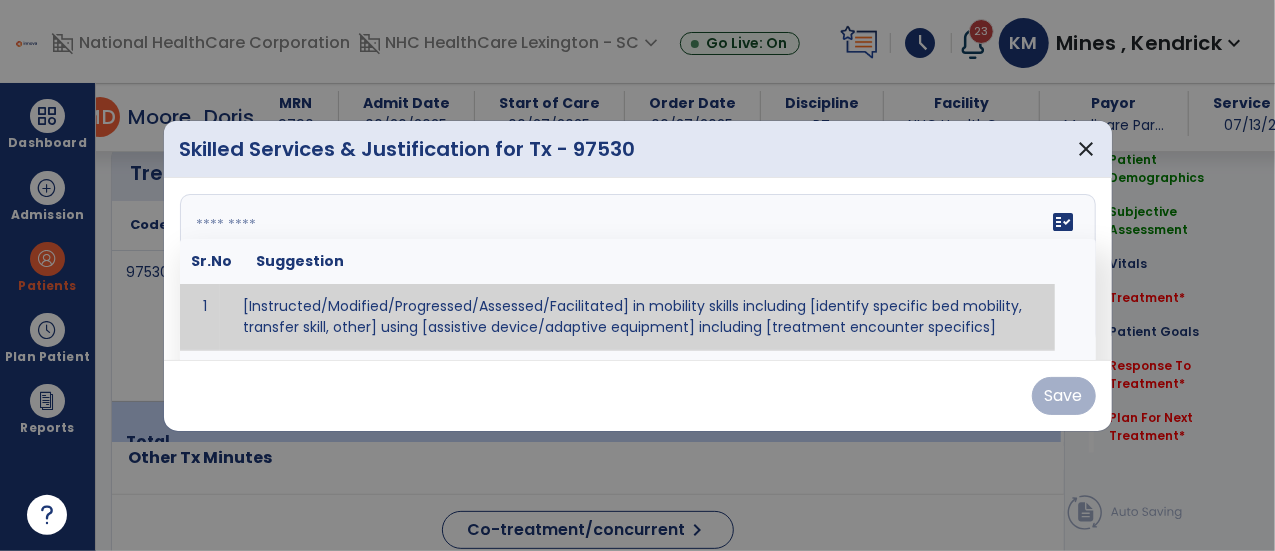 click on "fact_check  Sr.No Suggestion 1 [Instructed/Modified/Progressed/Assessed/Facilitated] in mobility skills including [identify specific bed mobility, transfer skill, other] using [assistive device/adaptive equipment] including [treatment encounter specifics]" at bounding box center (638, 269) 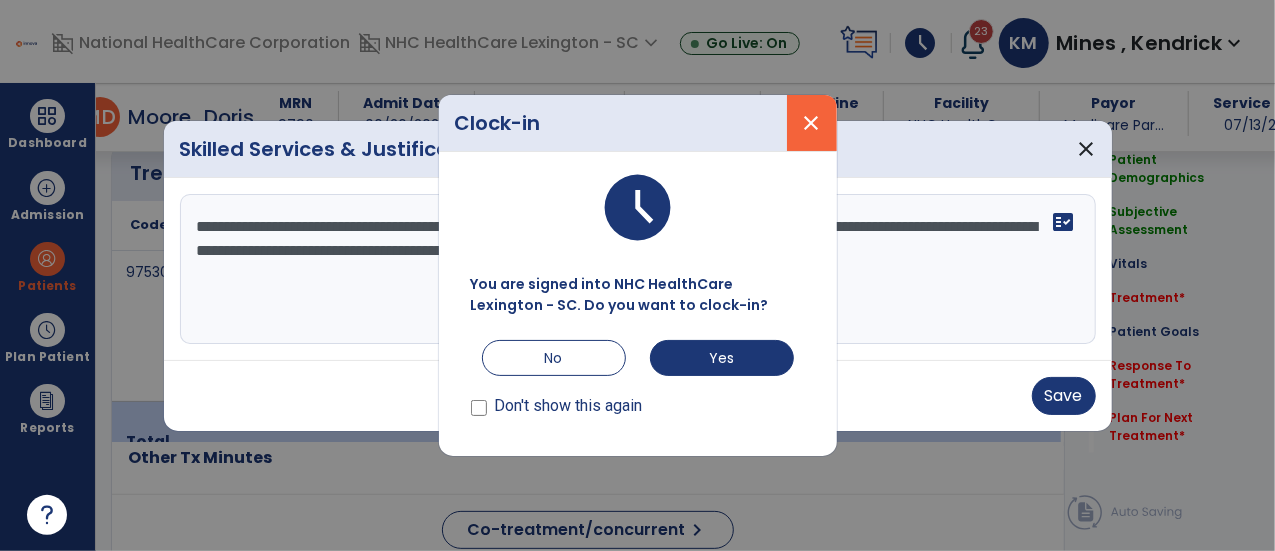 type on "**********" 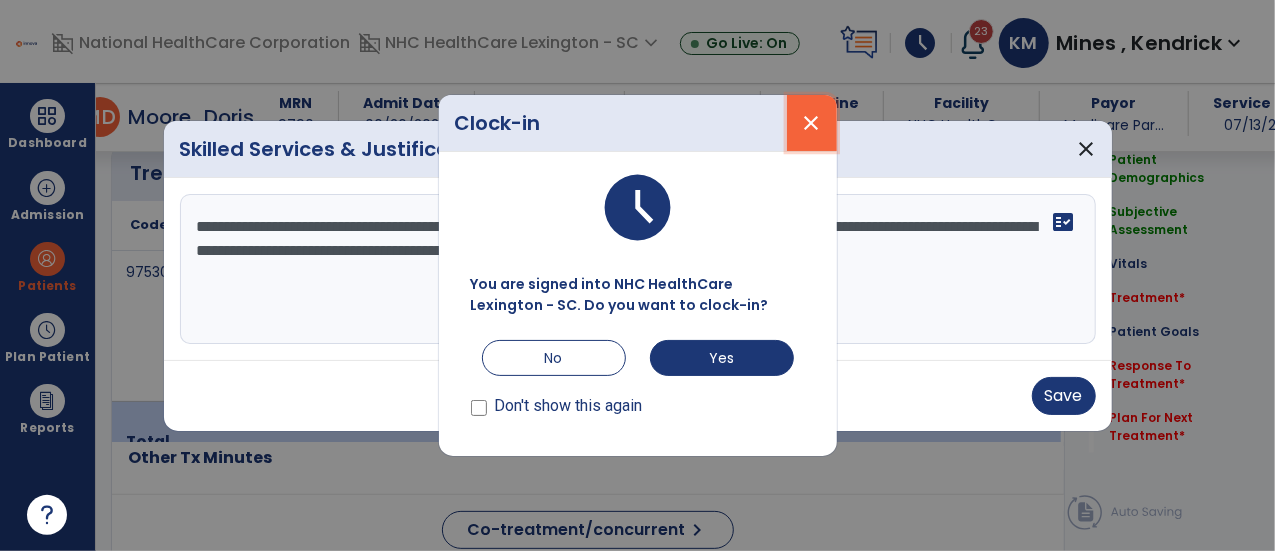 click on "close" at bounding box center [812, 123] 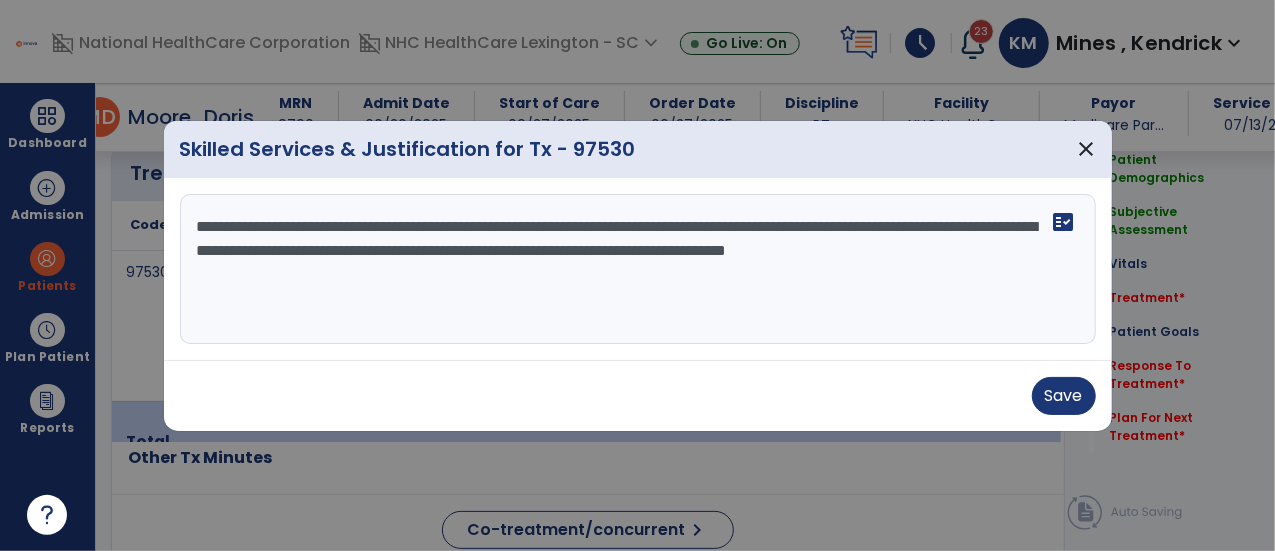 click on "Save" at bounding box center [638, 395] 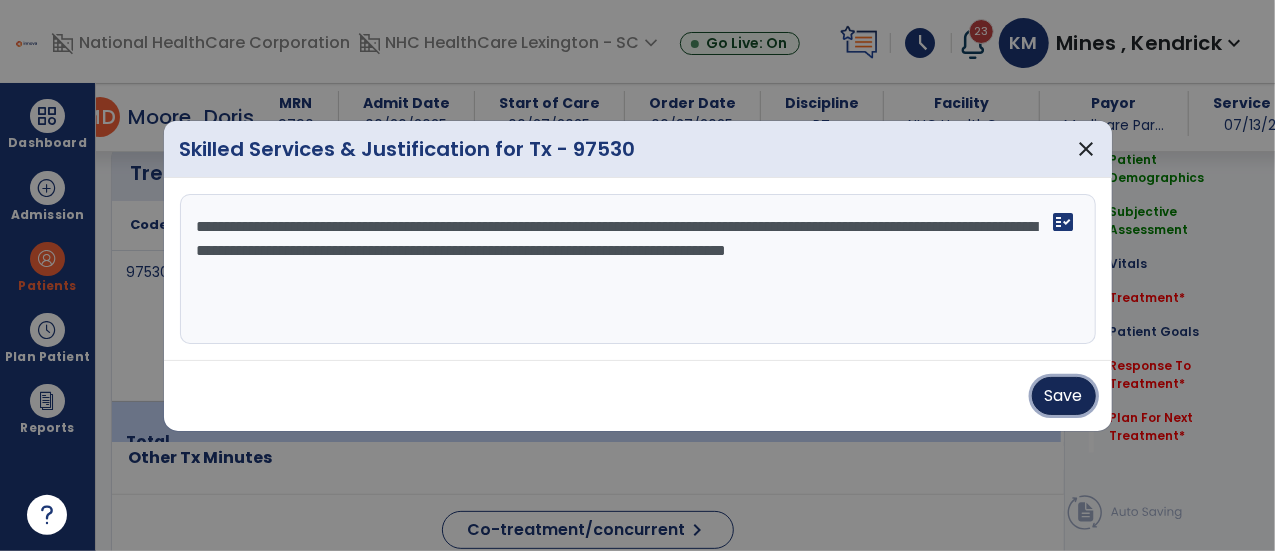 click on "Save" at bounding box center [1064, 396] 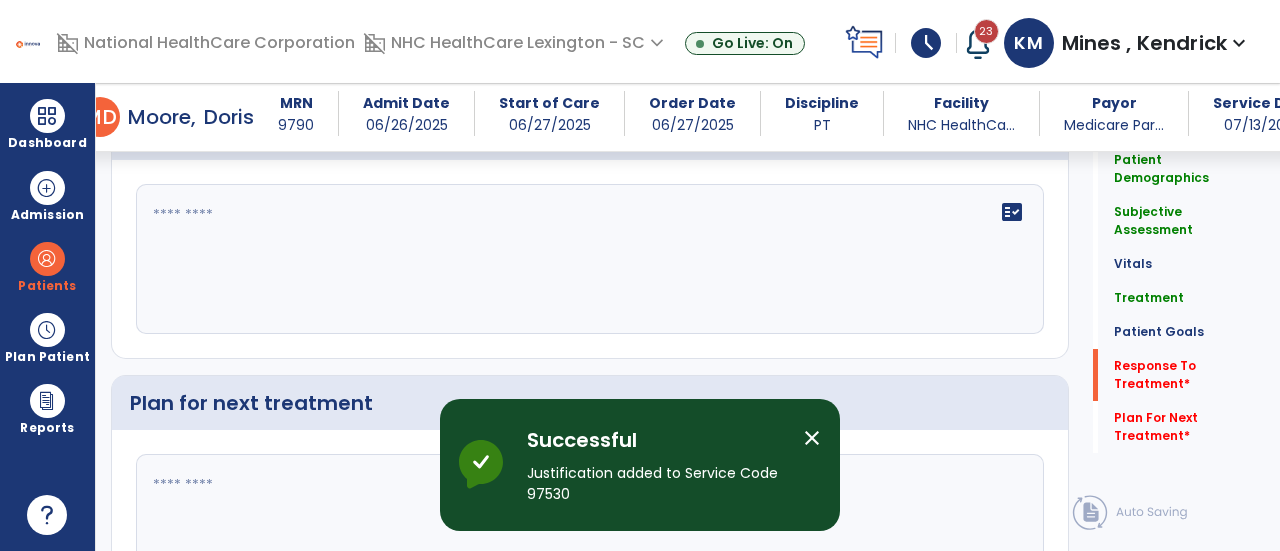 scroll, scrollTop: 2793, scrollLeft: 0, axis: vertical 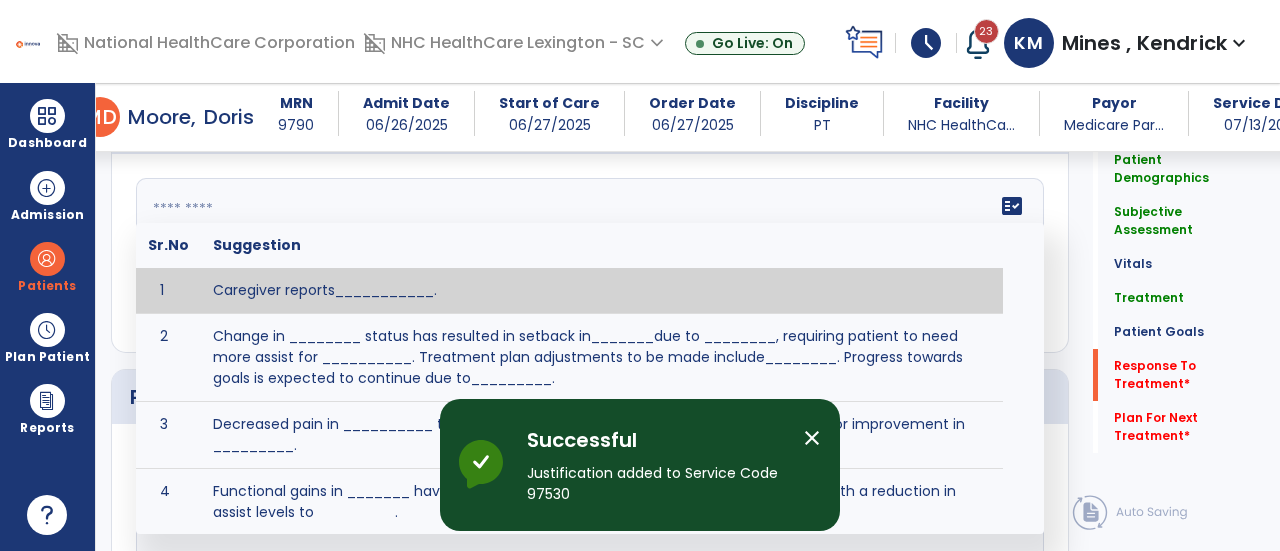 click on "fact_check  Sr.No Suggestion 1 Caregiver reports___________. 2 Change in ________ status has resulted in setback in_______due to ________, requiring patient to need more assist for __________.   Treatment plan adjustments to be made include________.  Progress towards goals is expected to continue due to_________. 3 Decreased pain in __________ to [LEVEL] in response to [MODALITY/TREATMENT] allows for improvement in _________. 4 Functional gains in _______ have impacted the patient's ability to perform_________ with a reduction in assist levels to_________. 5 Functional progress this week has been significant due to__________. 6 Gains in ________ have improved the patient's ability to perform ______with decreased levels of assist to___________. 7 Improvement in ________allows patient to tolerate higher levels of challenges in_________. 8 Pain in [AREA] has decreased to [LEVEL] in response to [TREATMENT/MODALITY], allowing fore ease in completing__________. 9 10 11 12 13 14 15 16 17 18 19 20 21" 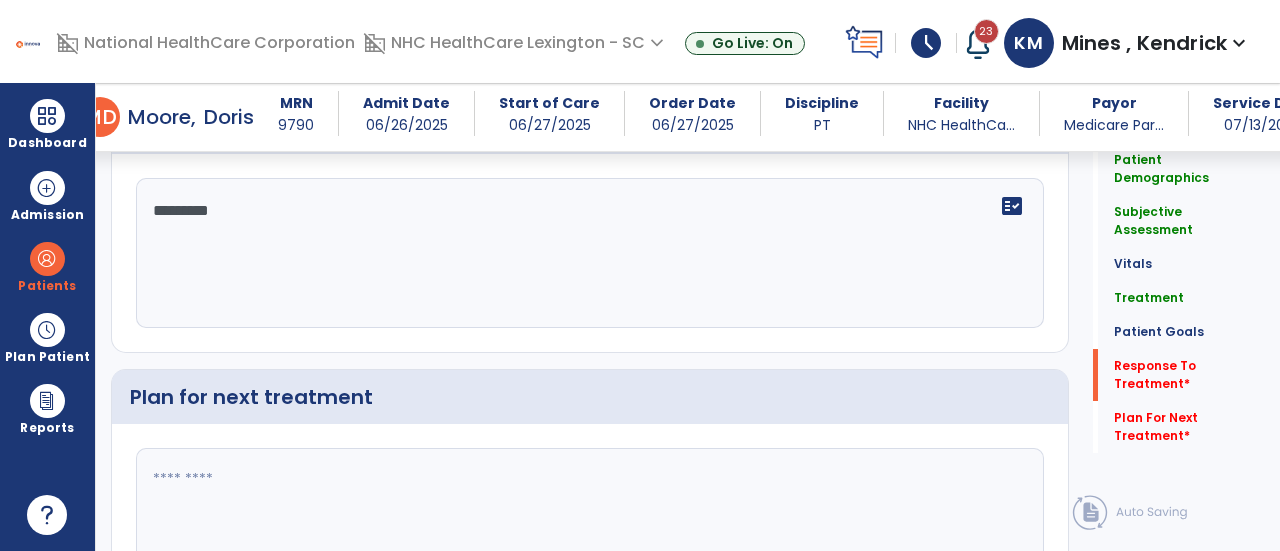 scroll, scrollTop: 2920, scrollLeft: 0, axis: vertical 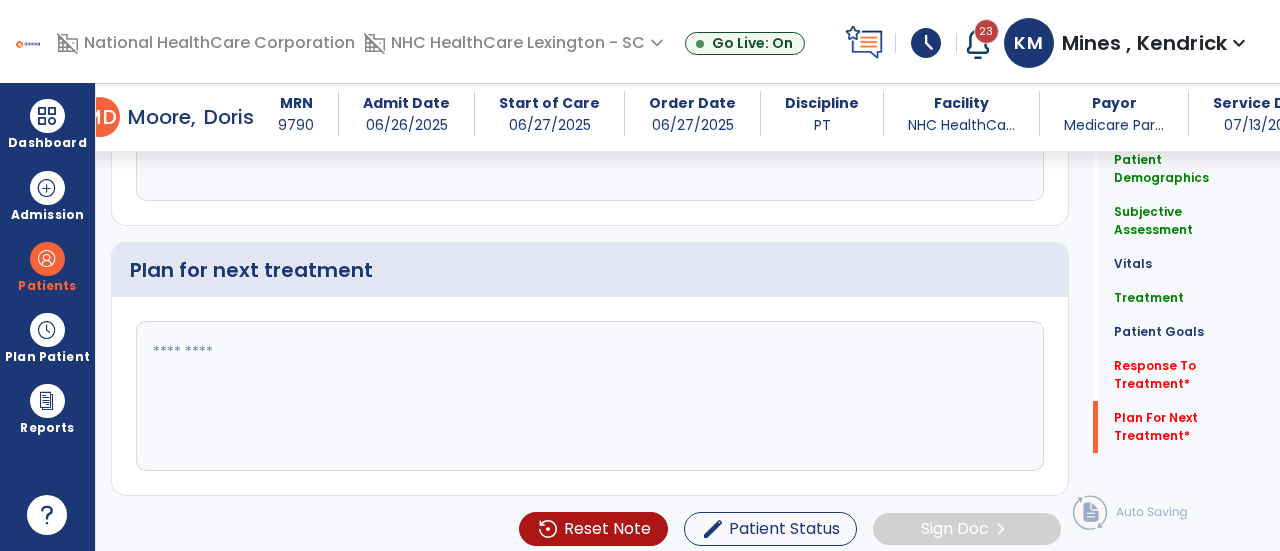 type on "*********" 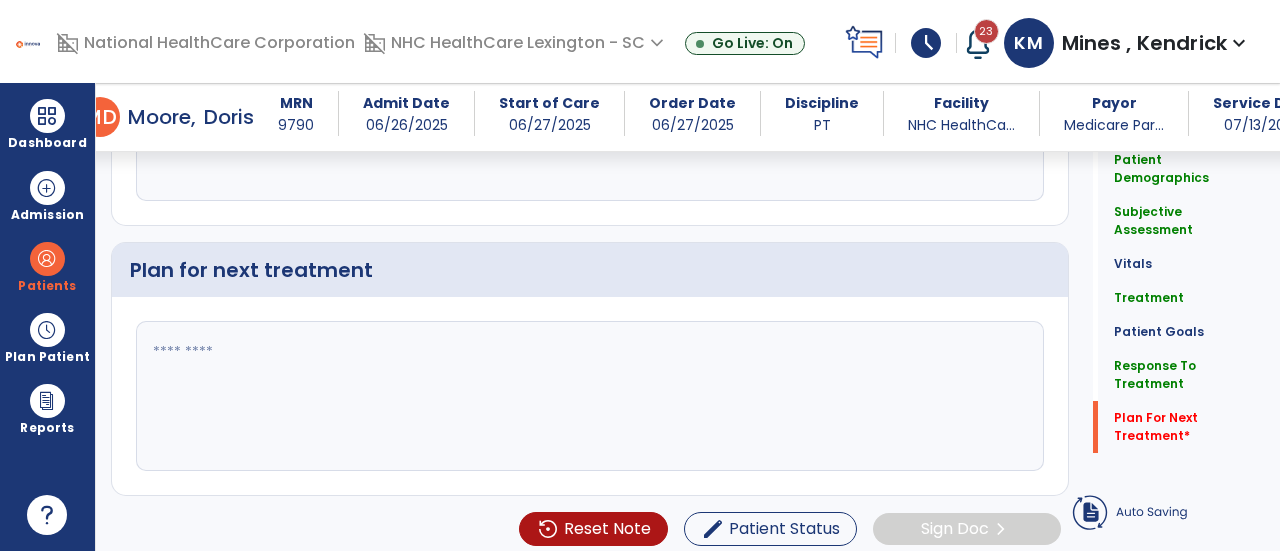 click 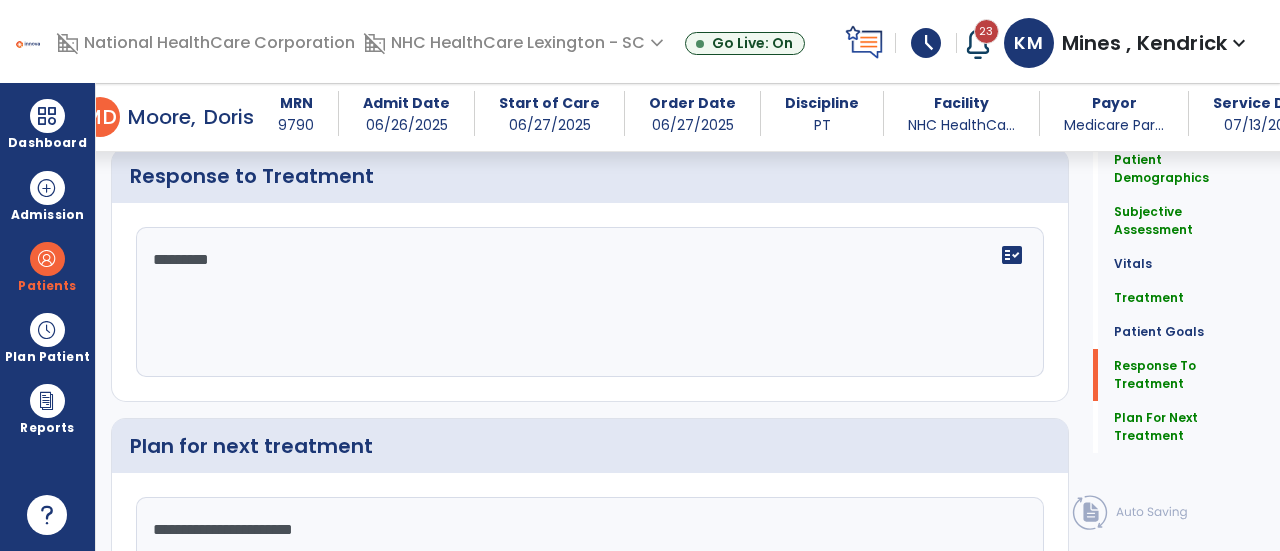 scroll, scrollTop: 2730, scrollLeft: 0, axis: vertical 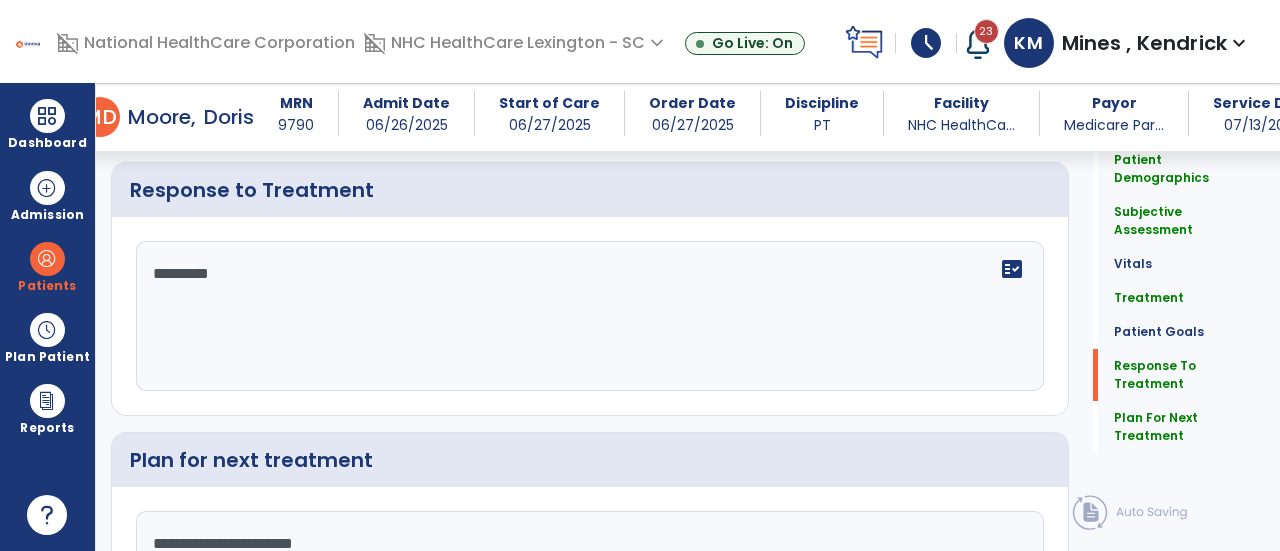 type on "**********" 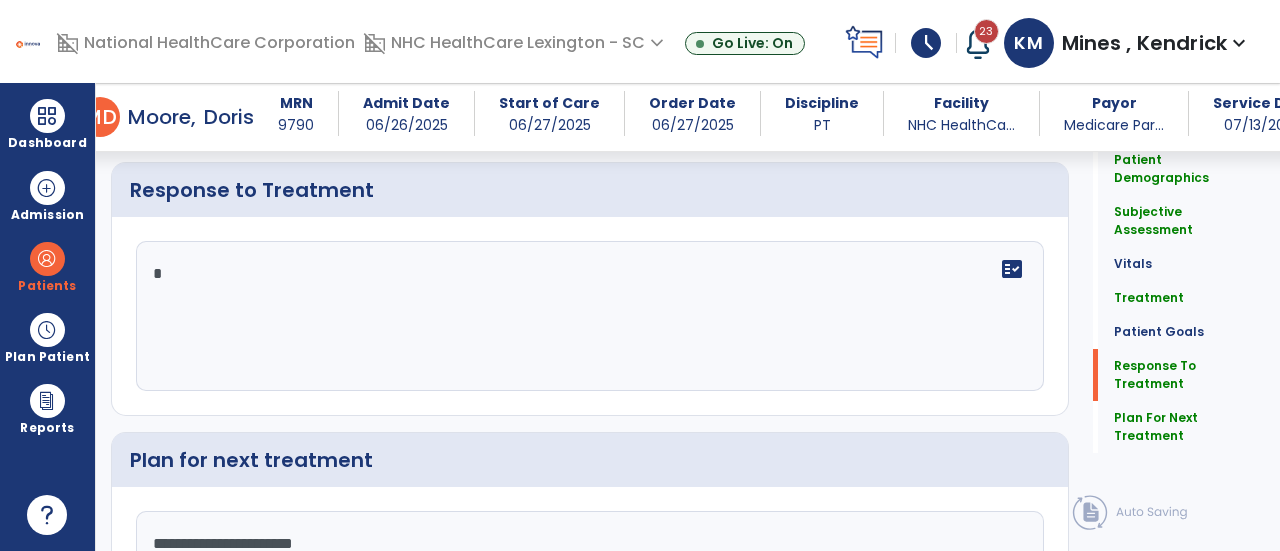 click on "*********" 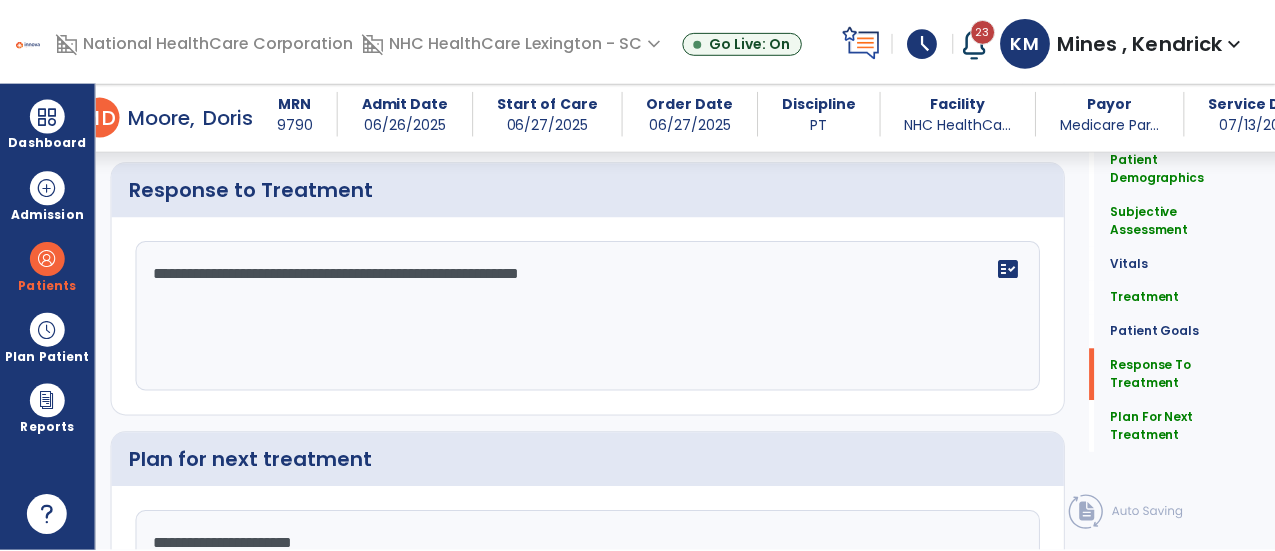 scroll, scrollTop: 2920, scrollLeft: 0, axis: vertical 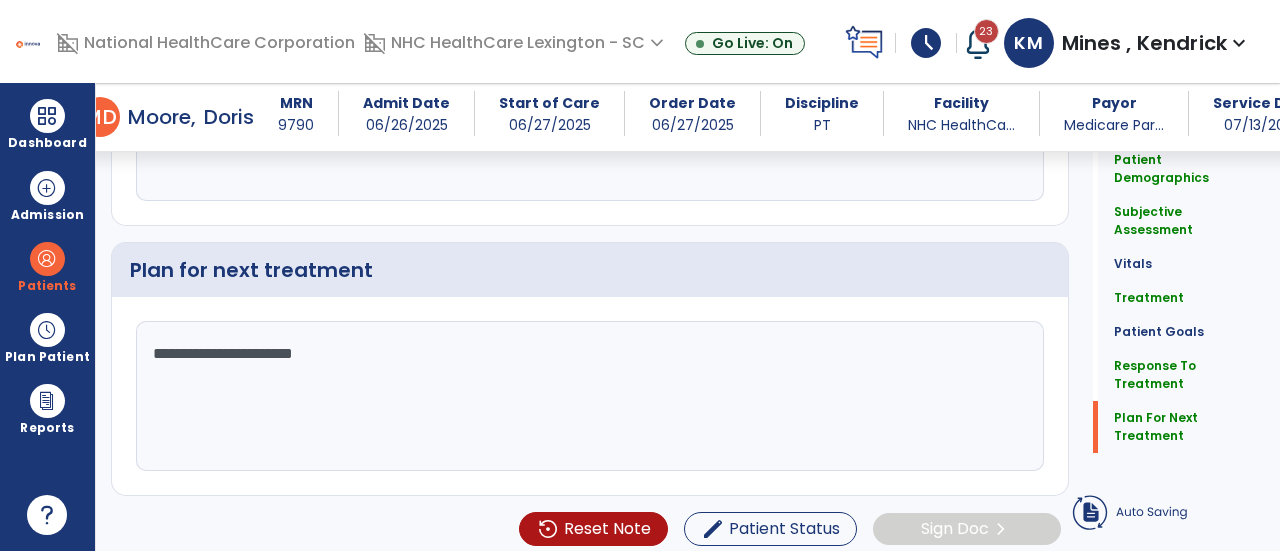 type on "**********" 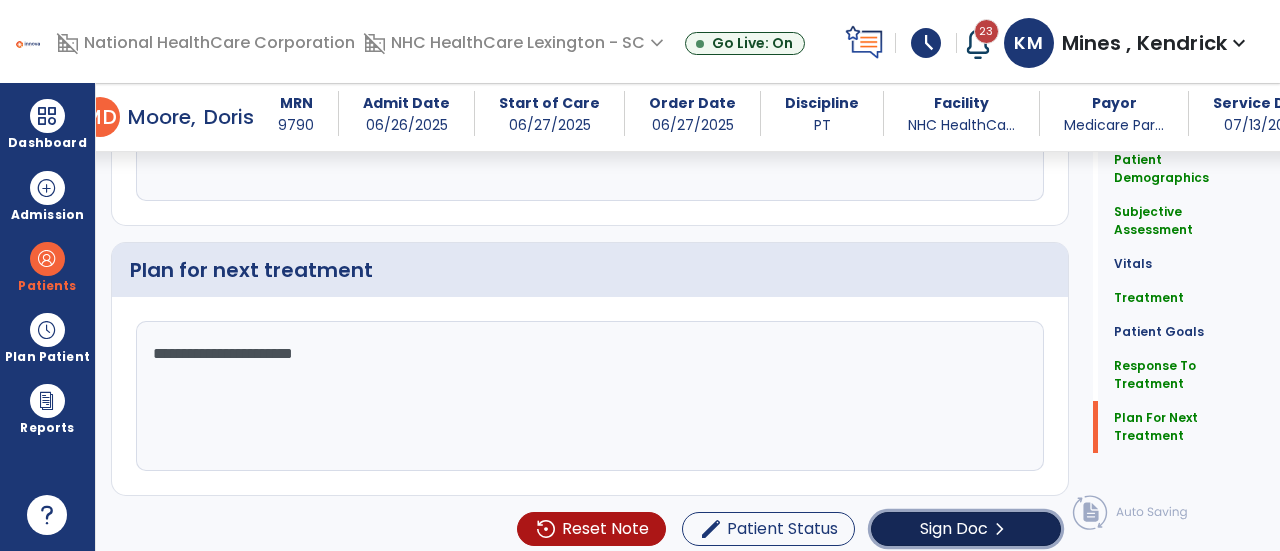 click on "Sign Doc" 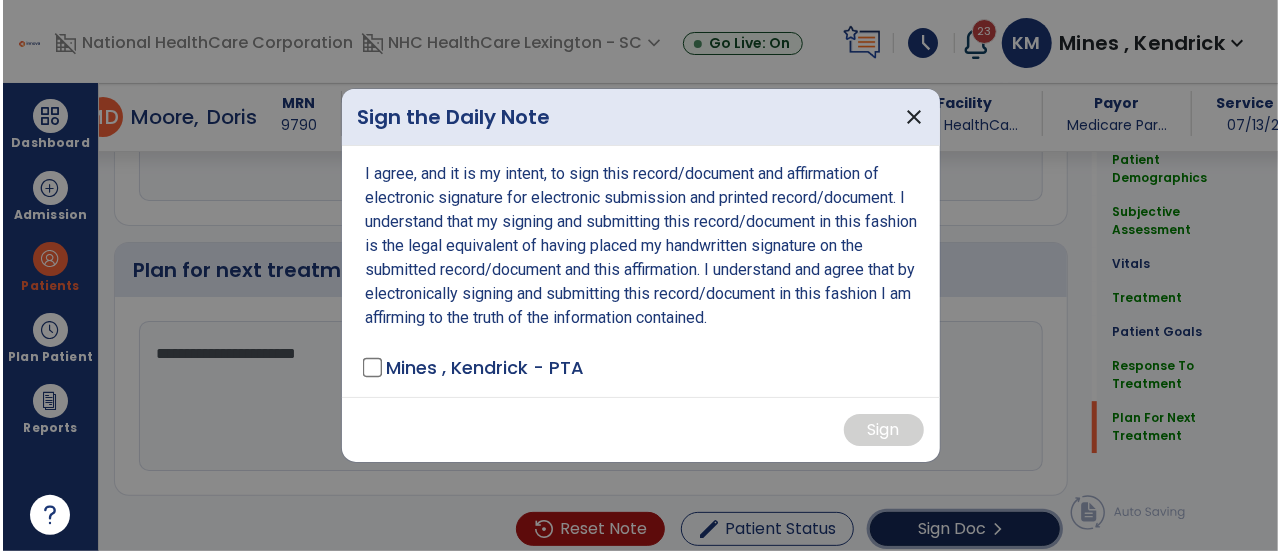 scroll, scrollTop: 2920, scrollLeft: 0, axis: vertical 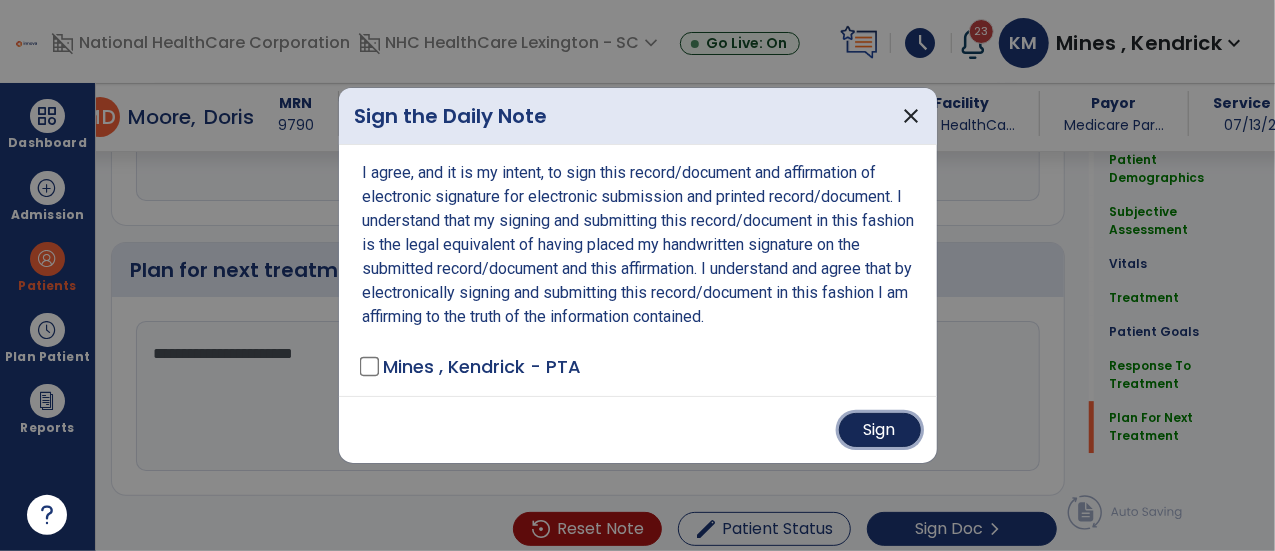 click on "Sign" at bounding box center [880, 430] 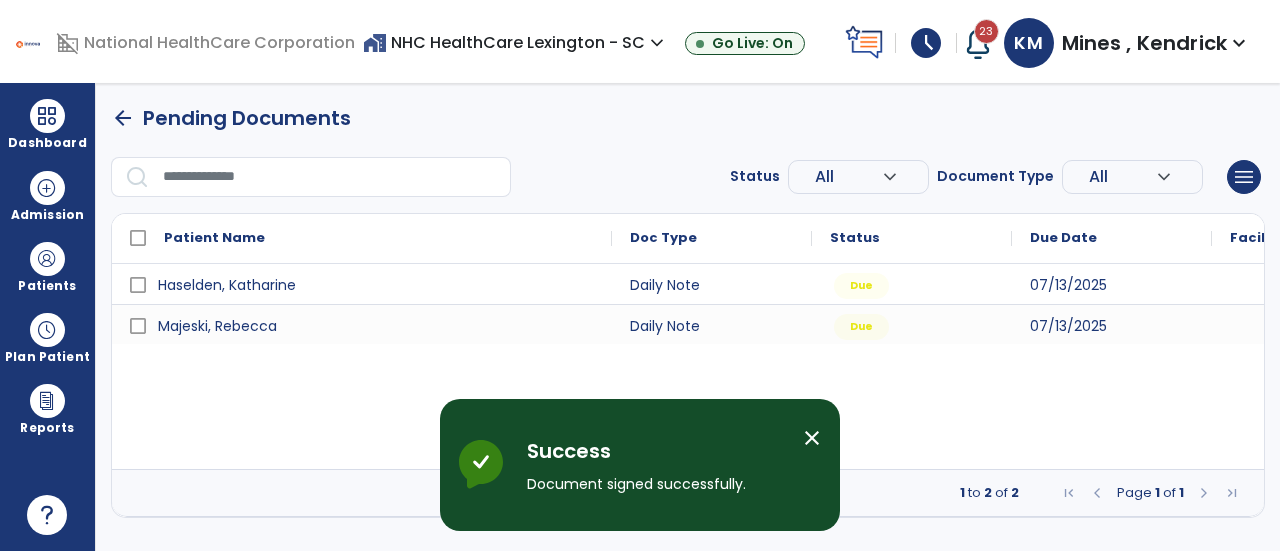 scroll, scrollTop: 0, scrollLeft: 0, axis: both 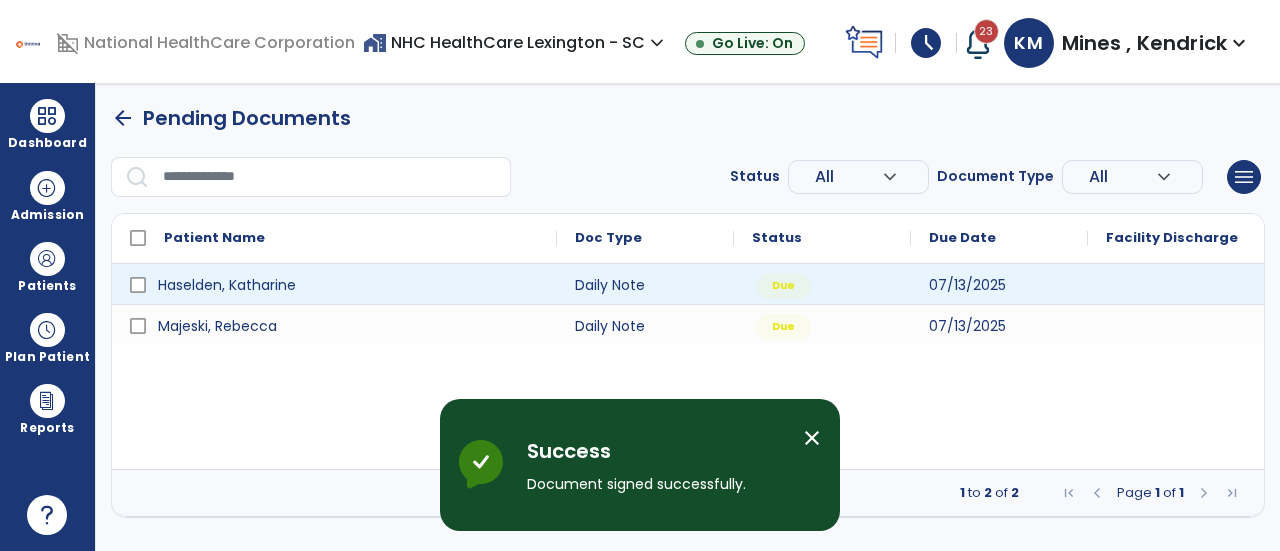 click at bounding box center (1176, 284) 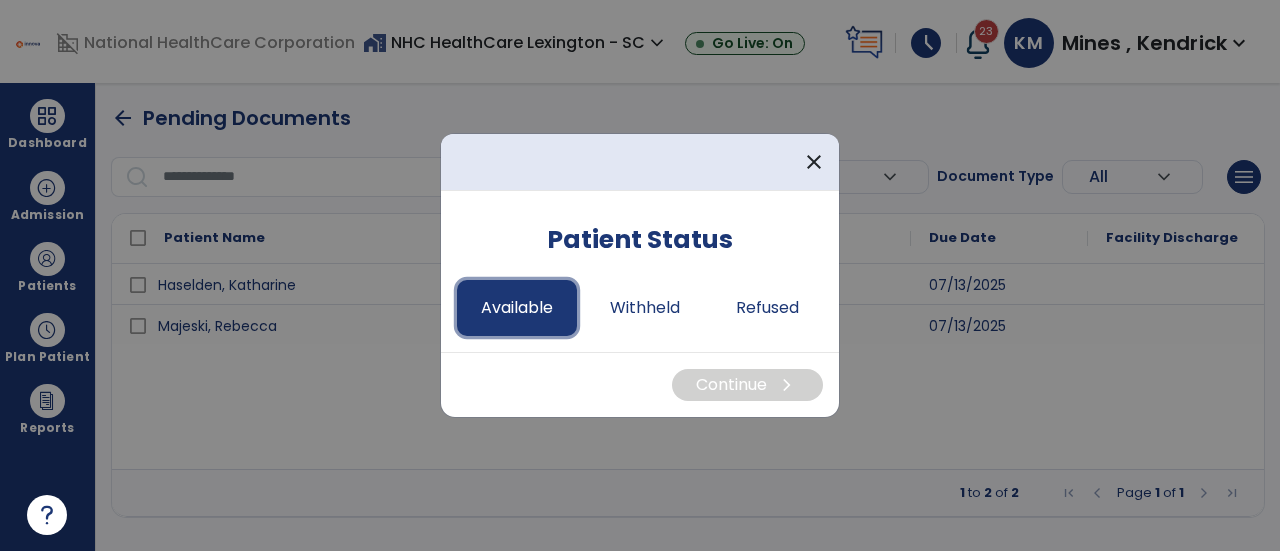 click on "Available" at bounding box center (517, 308) 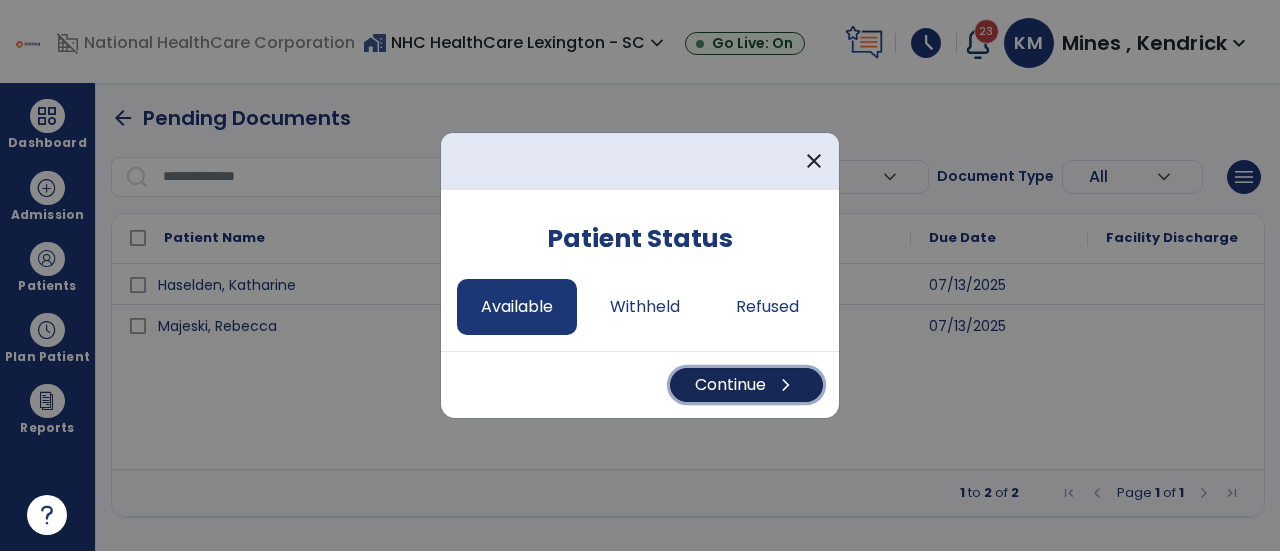 click on "Continue   chevron_right" at bounding box center [746, 385] 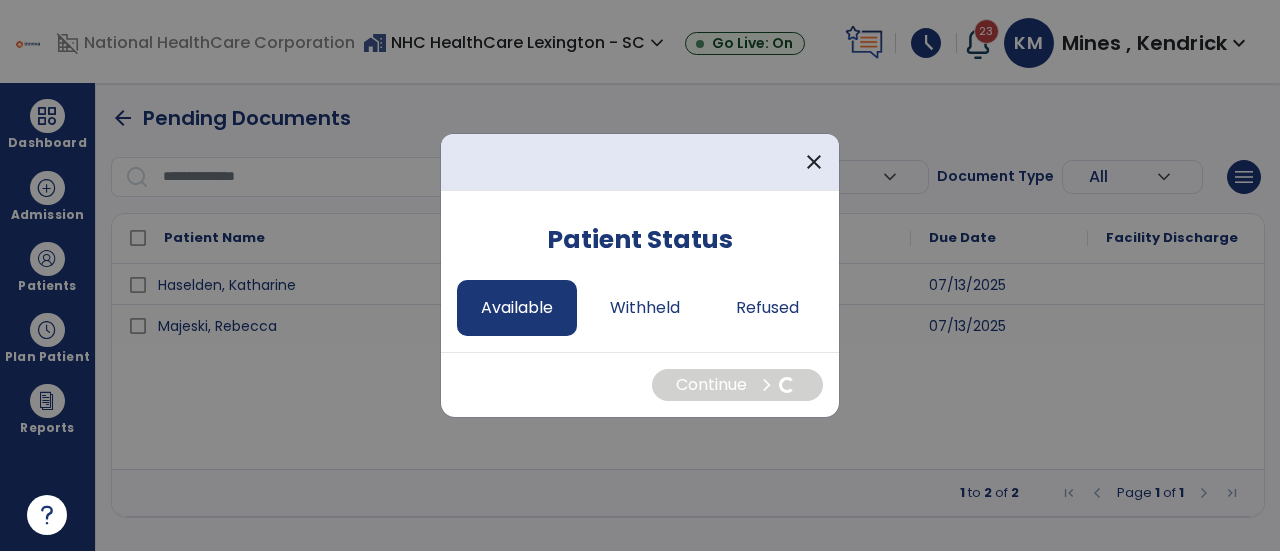 select on "*" 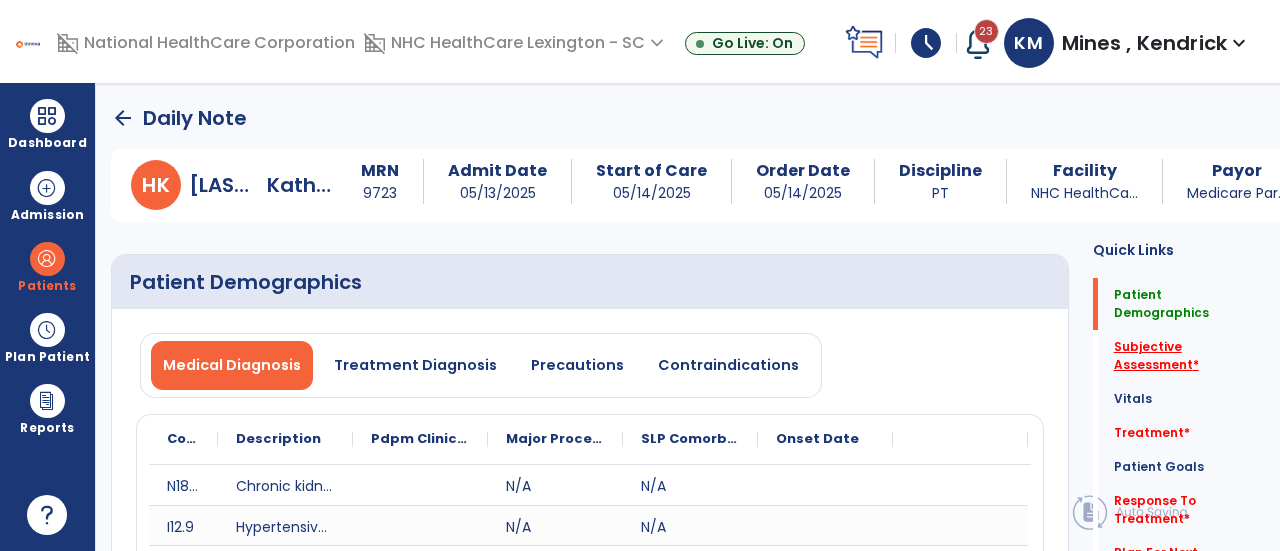 click on "Subjective Assessment   *" 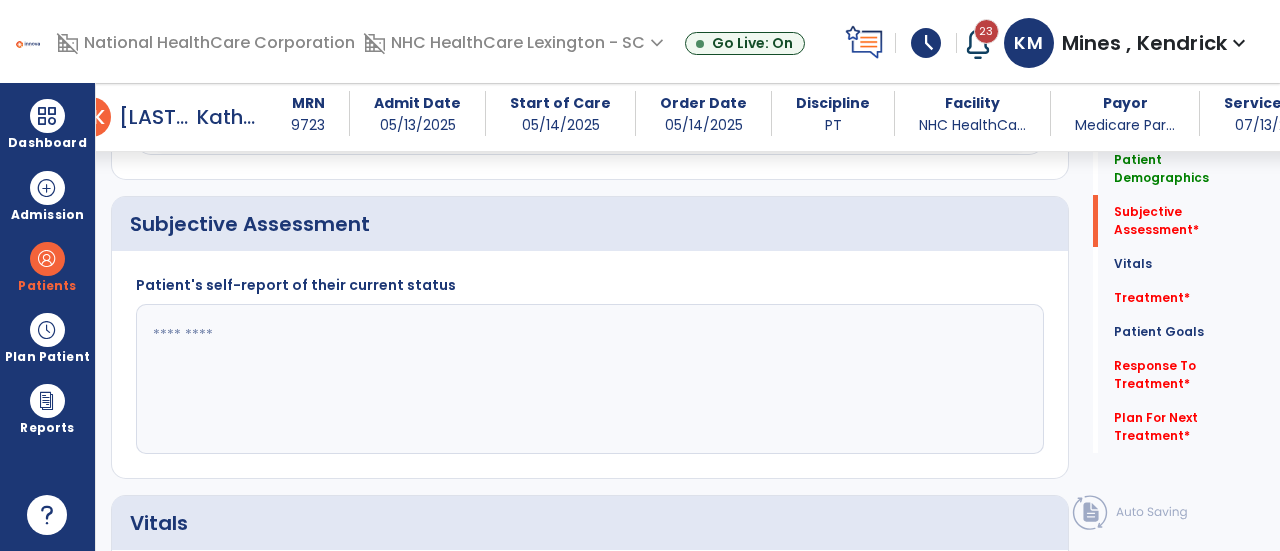 scroll, scrollTop: 569, scrollLeft: 0, axis: vertical 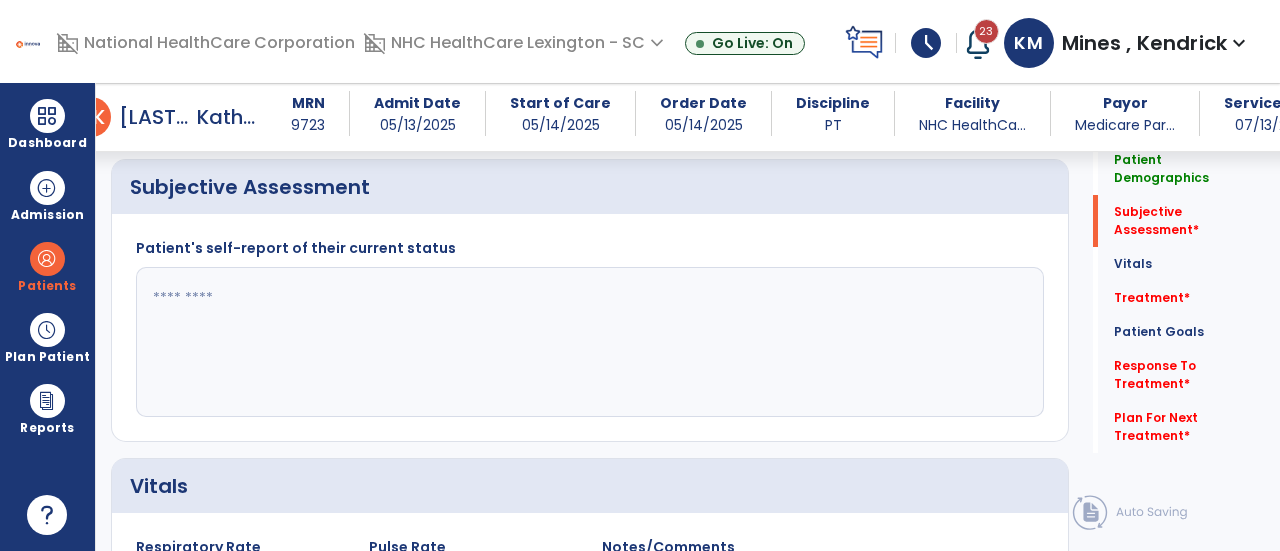 click 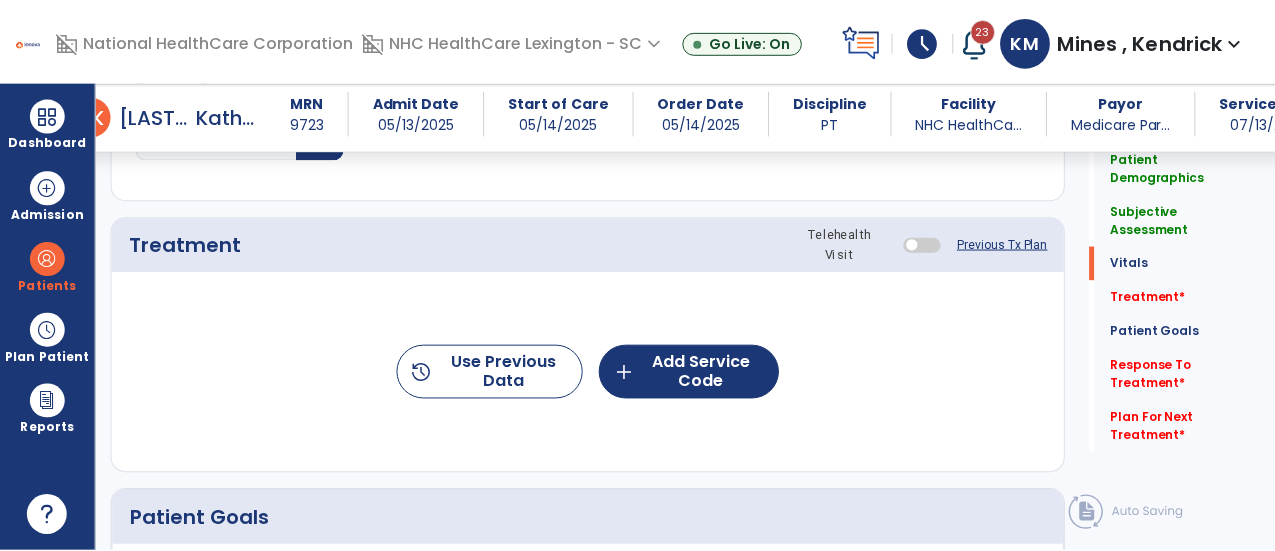 scroll, scrollTop: 1252, scrollLeft: 0, axis: vertical 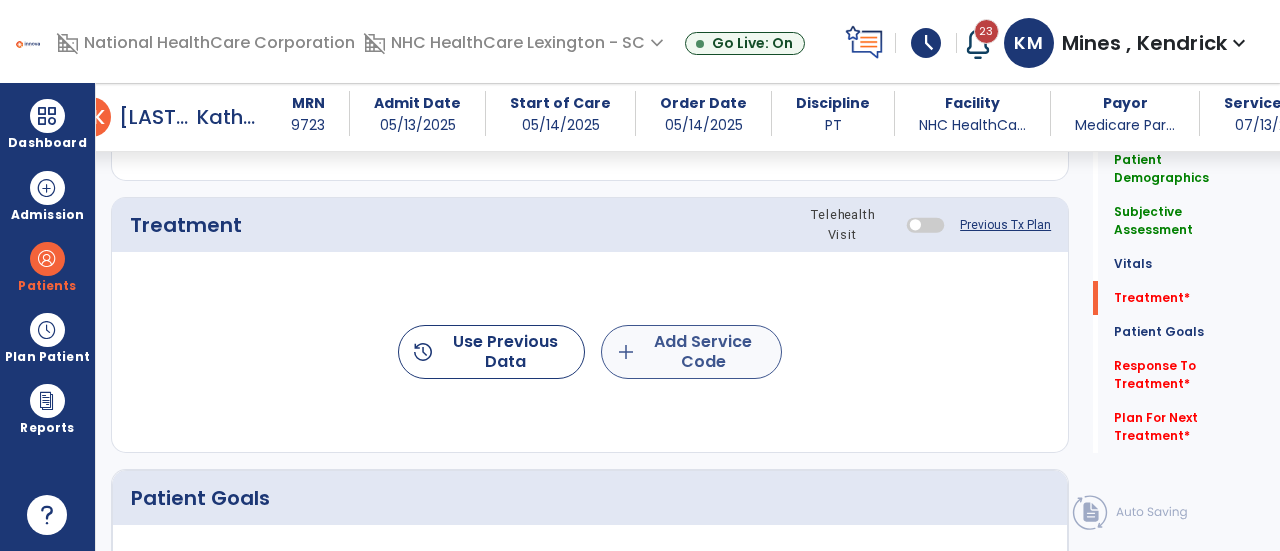 type on "**********" 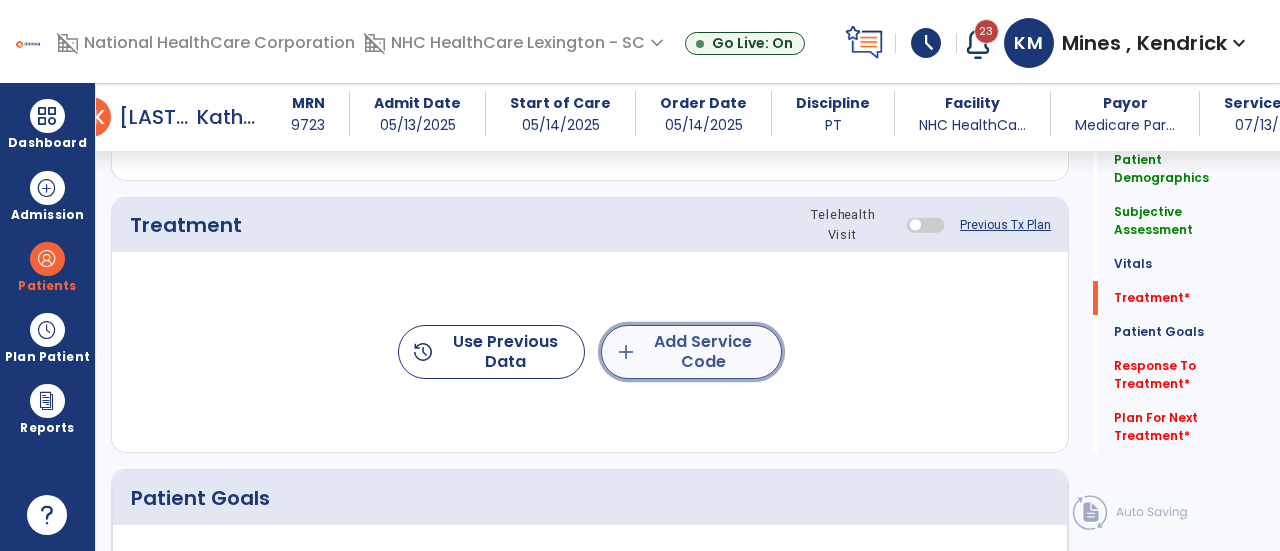 click on "add" 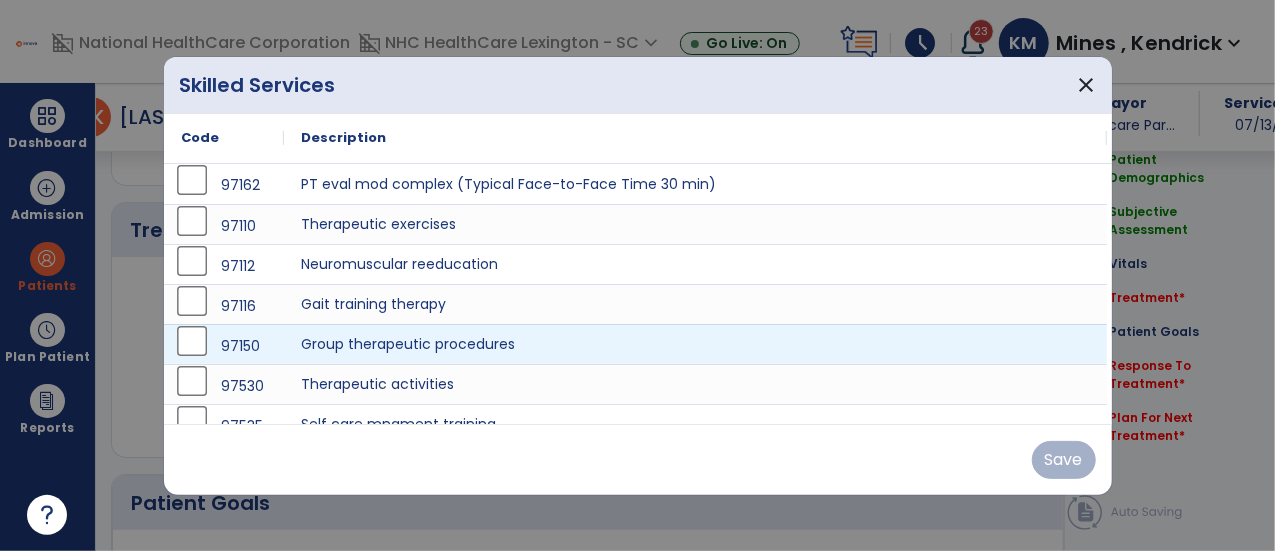 scroll, scrollTop: 1252, scrollLeft: 0, axis: vertical 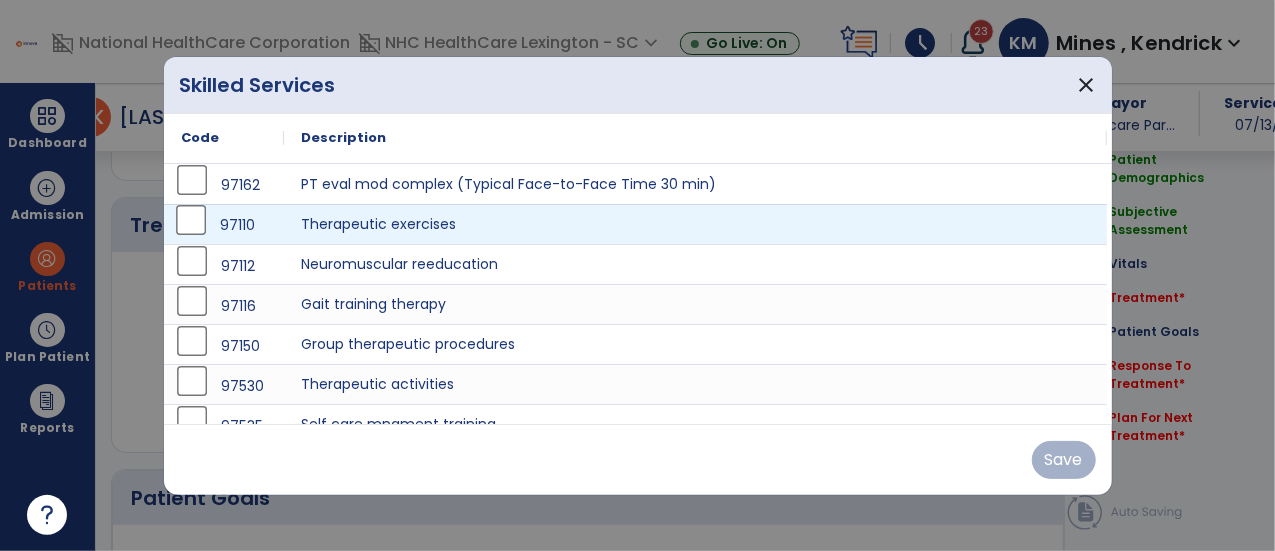 click on "97110" at bounding box center [224, 225] 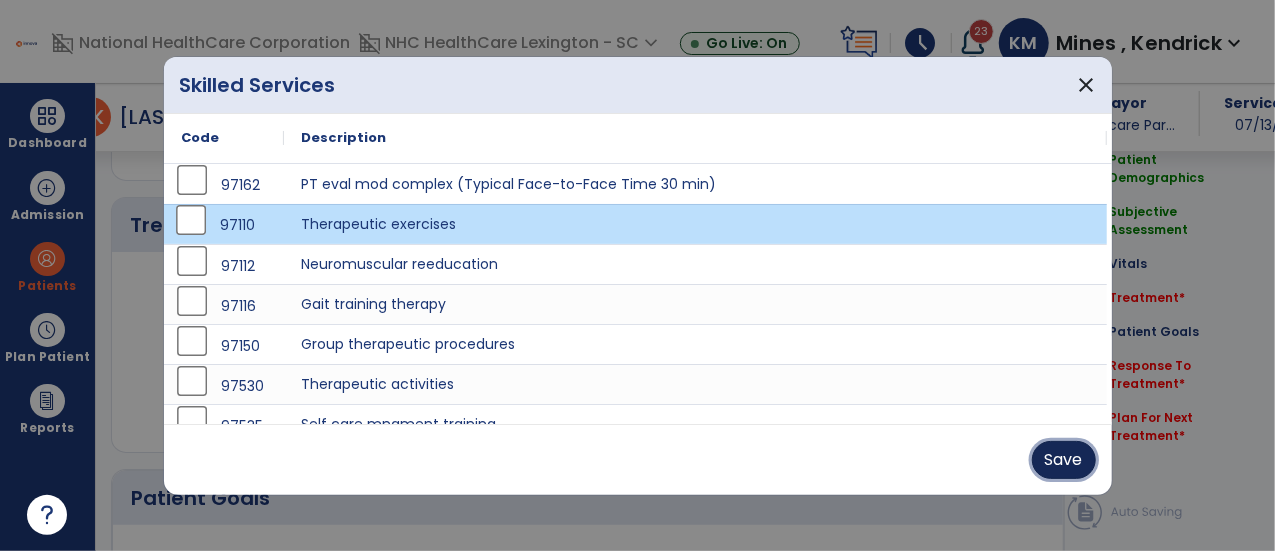 click on "Save" at bounding box center (1064, 460) 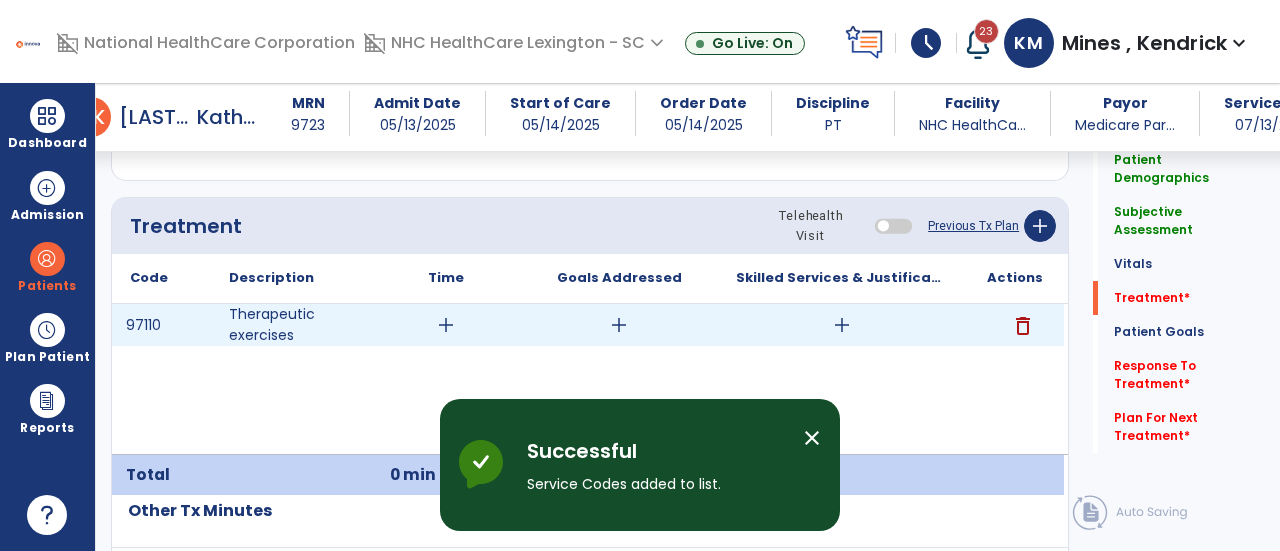 click on "add" at bounding box center (446, 325) 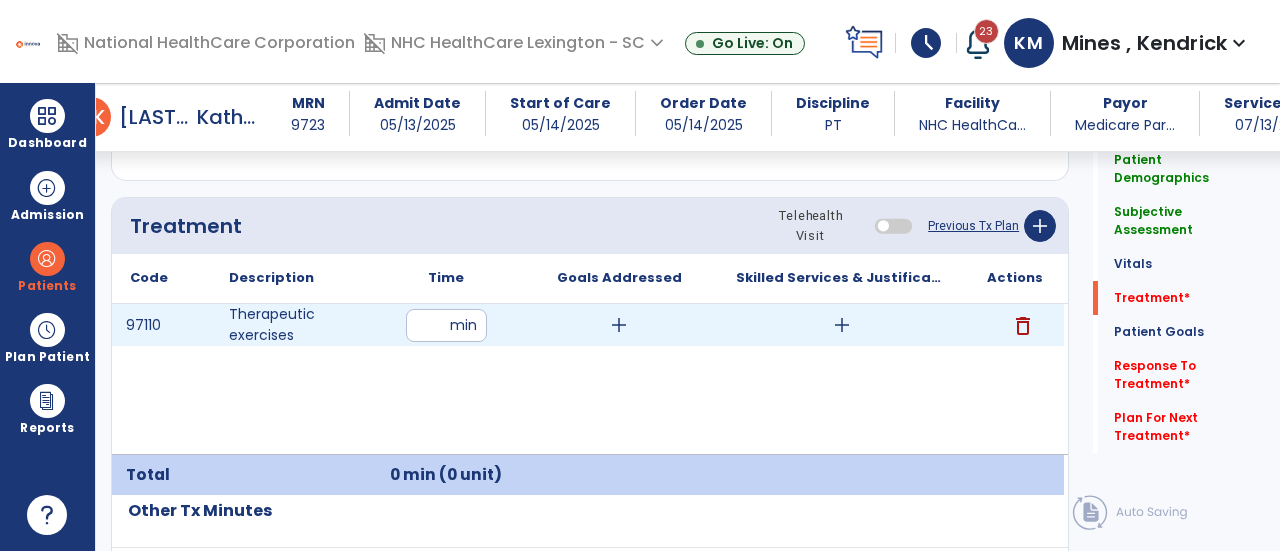 type on "**" 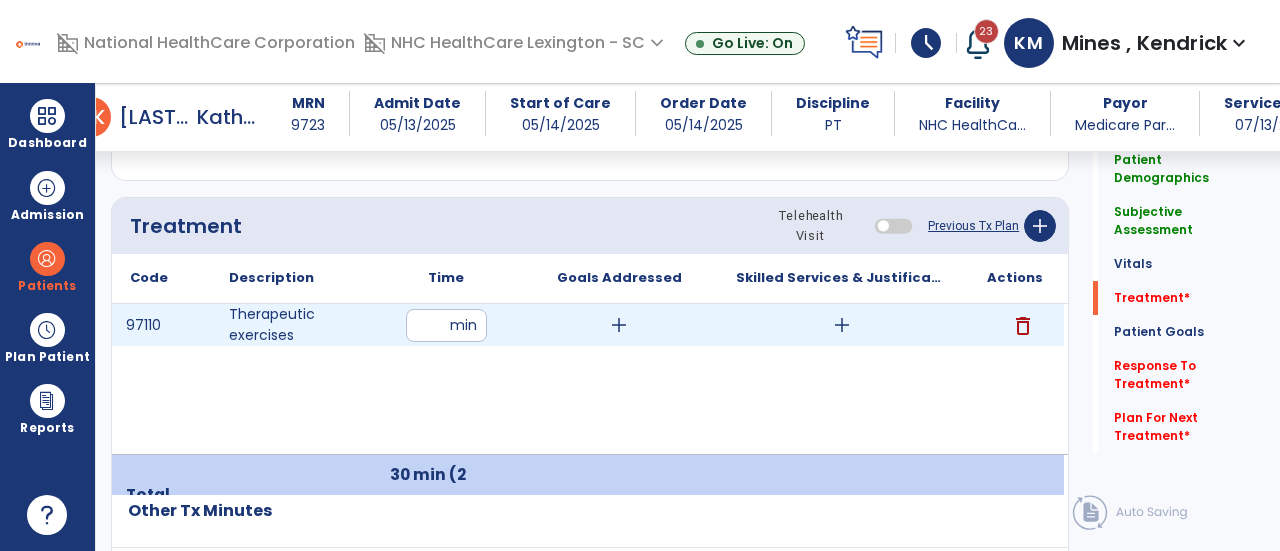 click on "add" at bounding box center (619, 325) 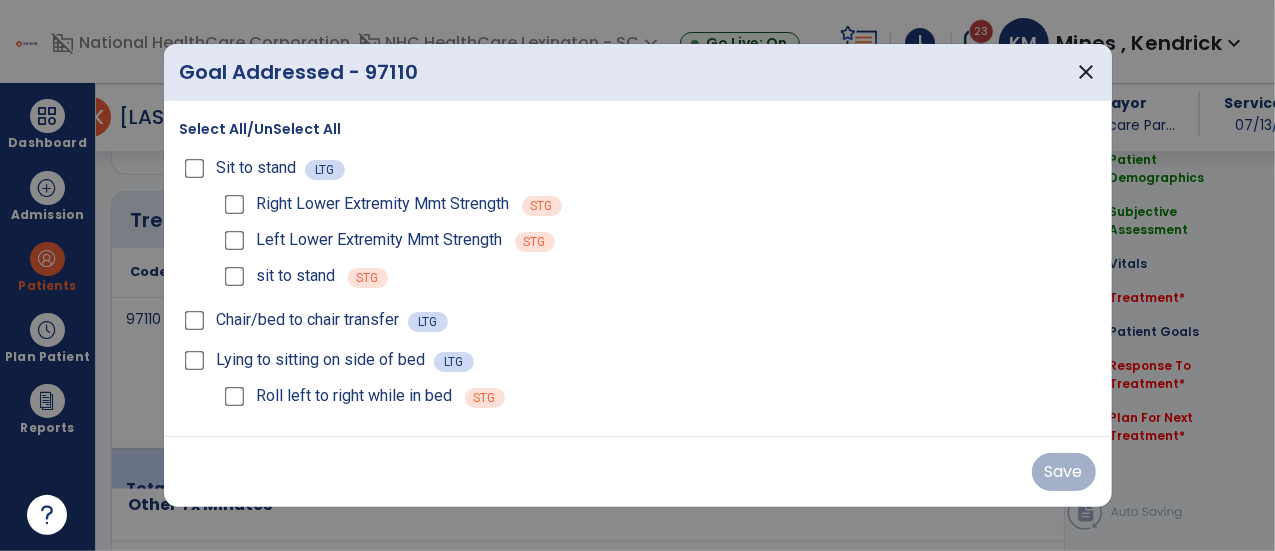 scroll, scrollTop: 1252, scrollLeft: 0, axis: vertical 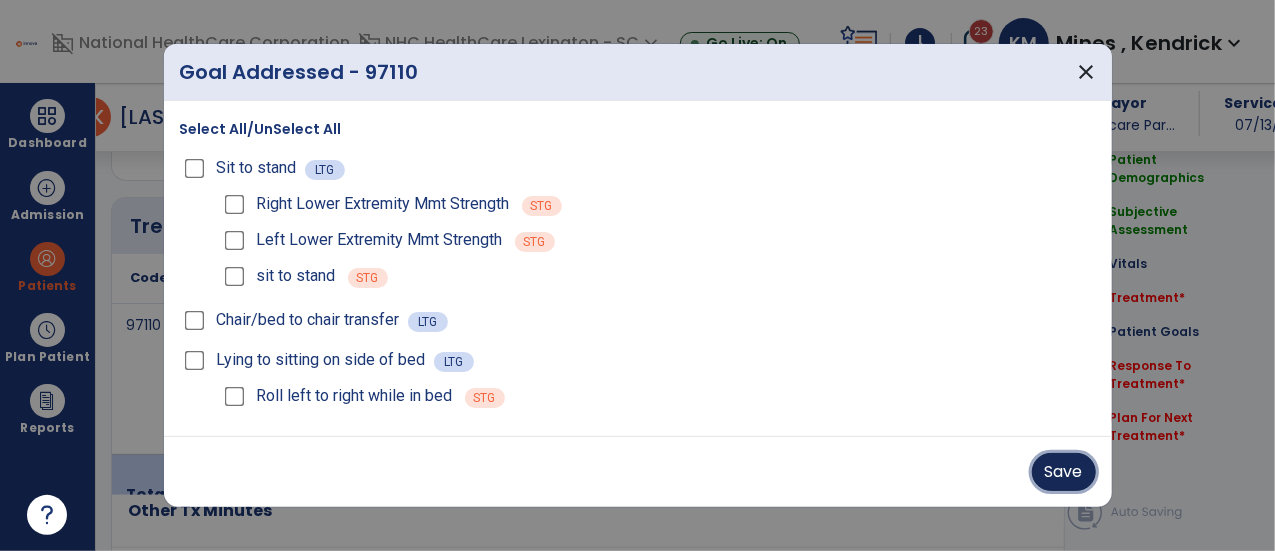 click on "Save" at bounding box center (1064, 472) 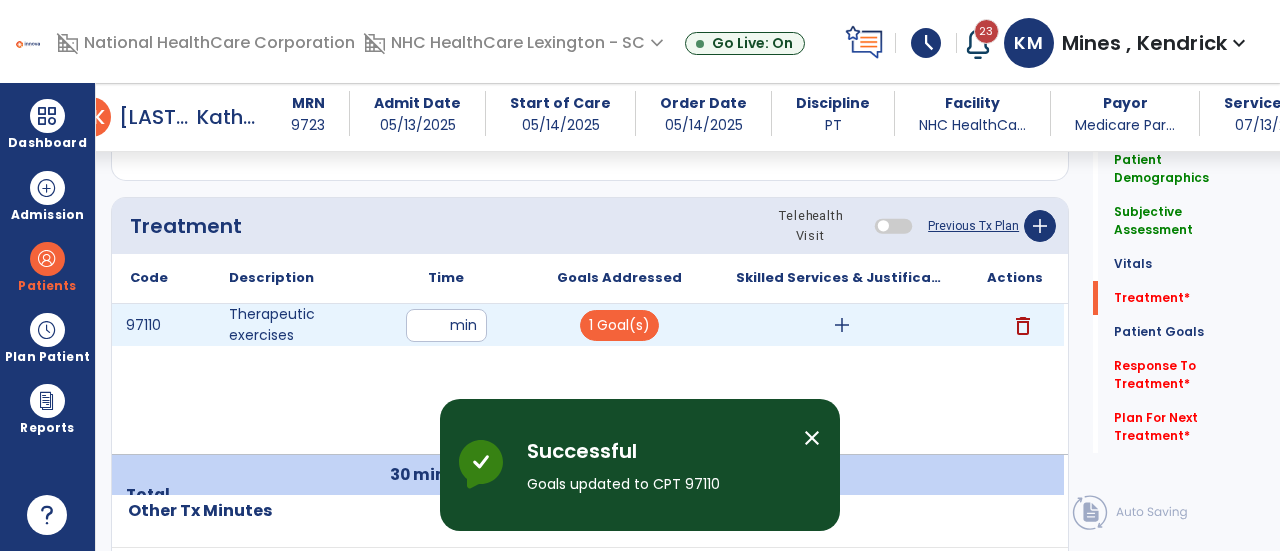 click on "add" at bounding box center (842, 325) 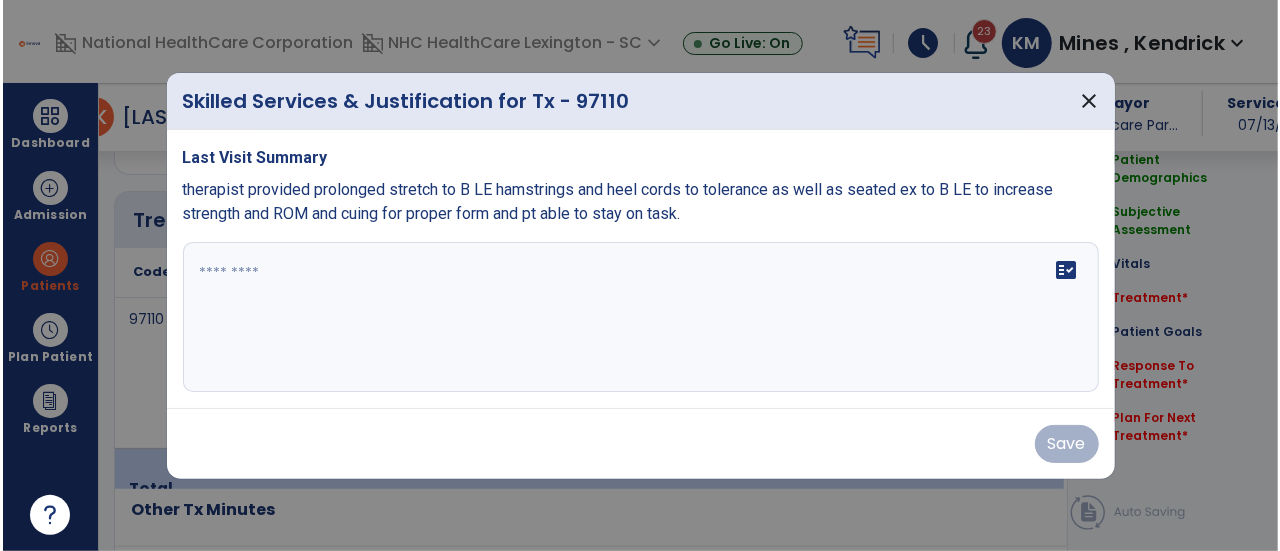 scroll, scrollTop: 1252, scrollLeft: 0, axis: vertical 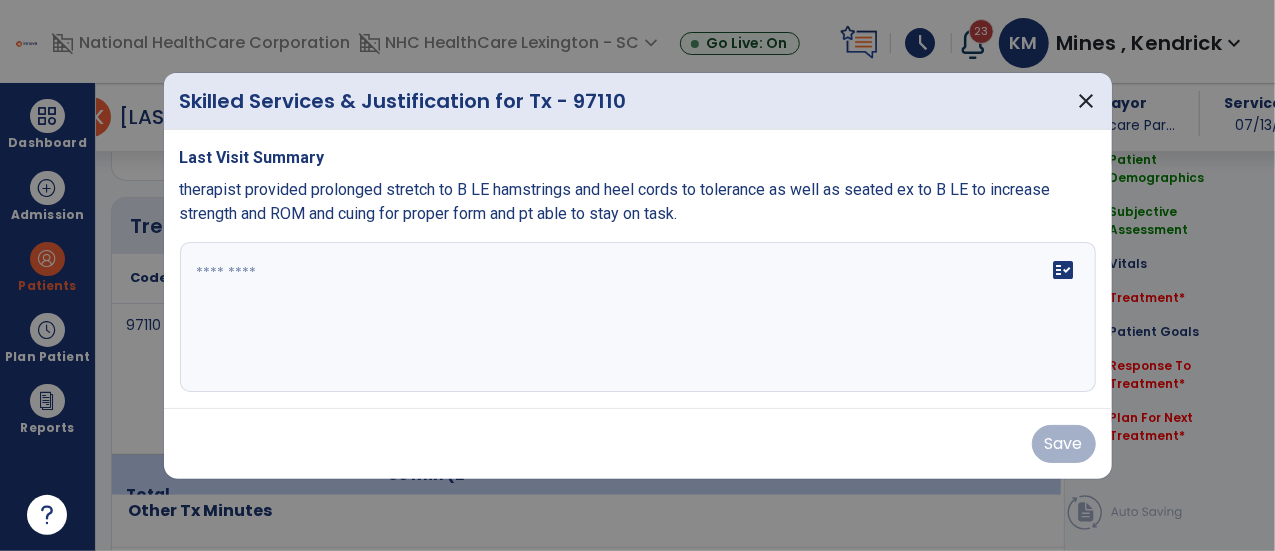 click at bounding box center (638, 317) 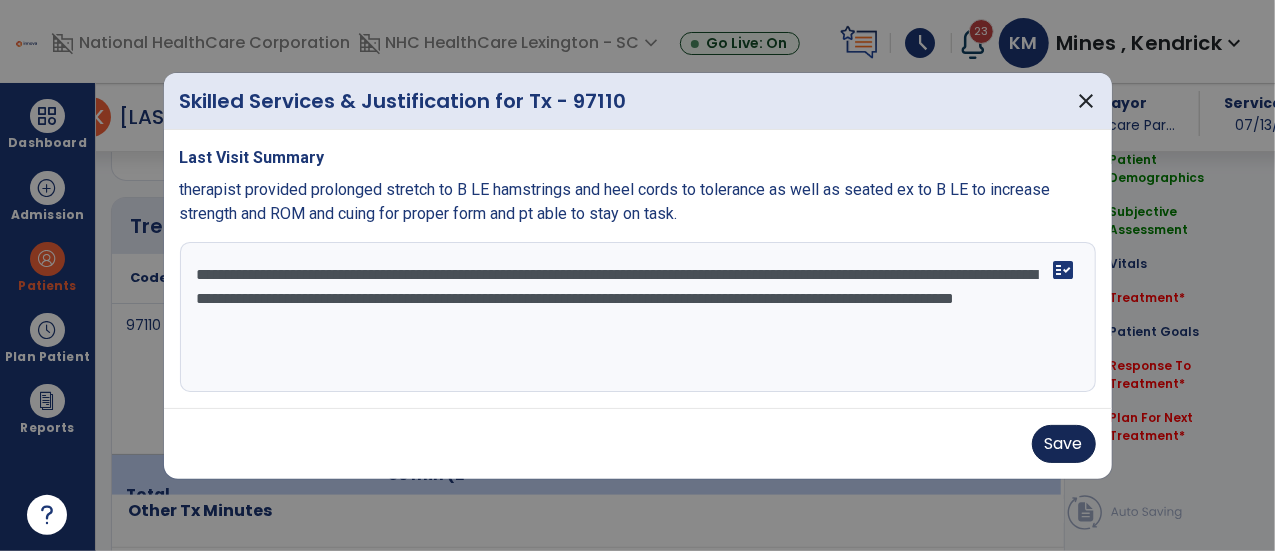 type on "**********" 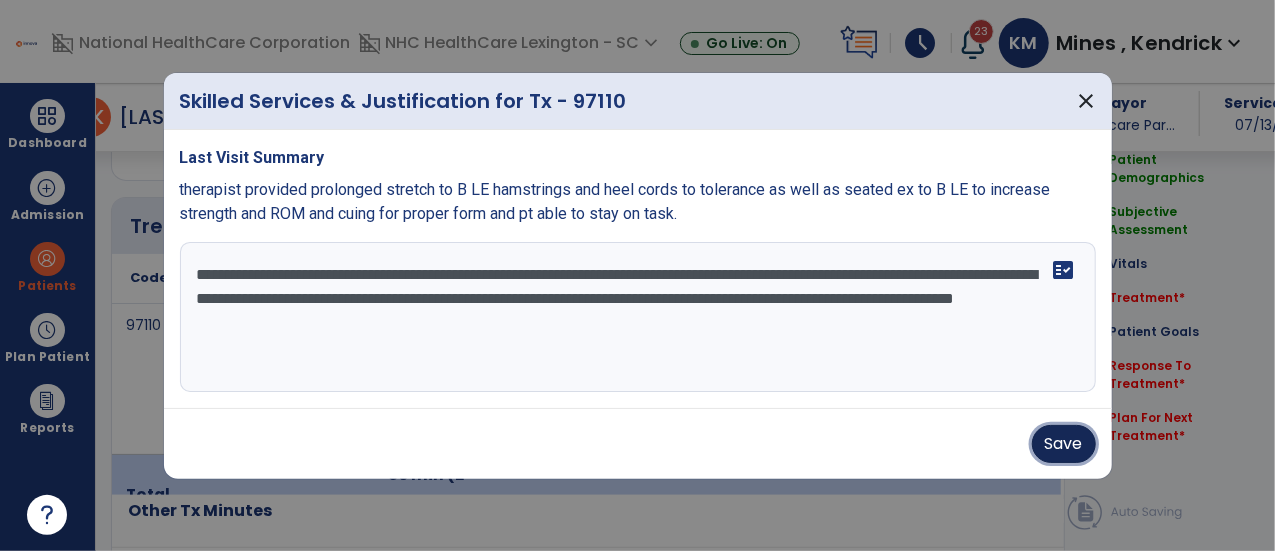 click on "Save" at bounding box center [1064, 444] 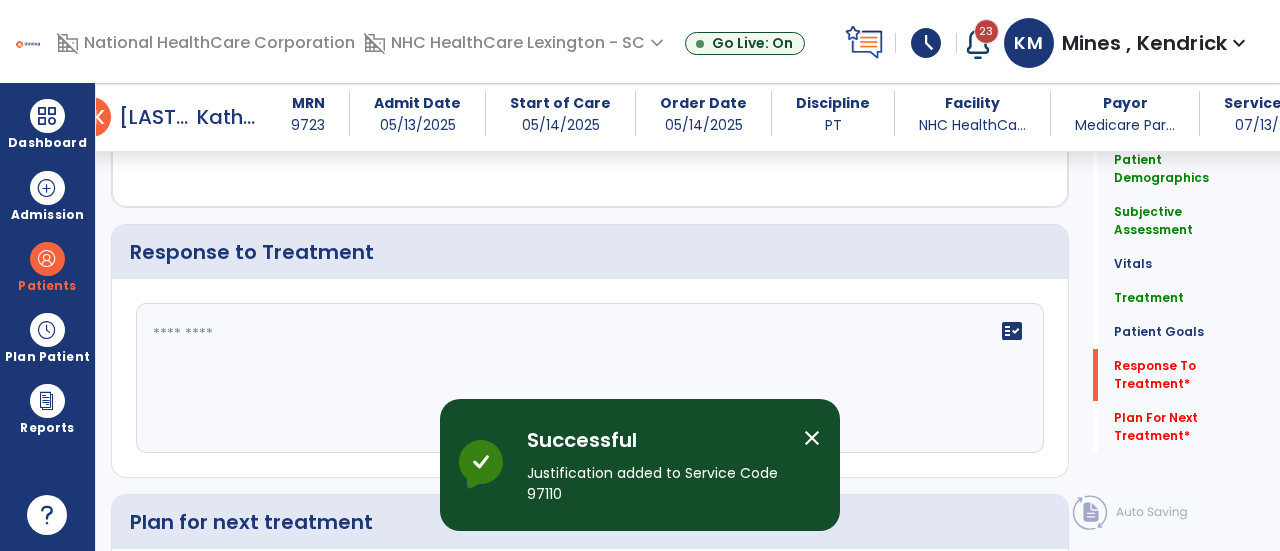 scroll, scrollTop: 2991, scrollLeft: 0, axis: vertical 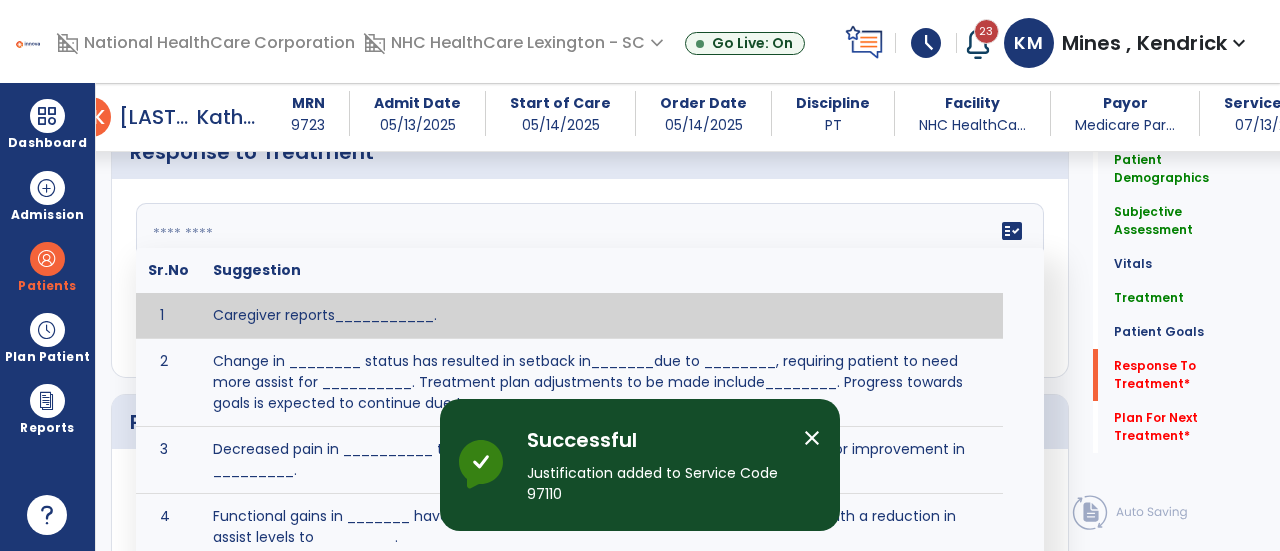click on "fact_check  Sr.No Suggestion 1 Caregiver reports___________. 2 Change in ________ status has resulted in setback in_______due to ________, requiring patient to need more assist for __________.   Treatment plan adjustments to be made include________.  Progress towards goals is expected to continue due to_________. 3 Decreased pain in __________ to [LEVEL] in response to [MODALITY/TREATMENT] allows for improvement in _________. 4 Functional gains in _______ have impacted the patient's ability to perform_________ with a reduction in assist levels to_________. 5 Functional progress this week has been significant due to__________. 6 Gains in ________ have improved the patient's ability to perform ______with decreased levels of assist to___________. 7 Improvement in ________allows patient to tolerate higher levels of challenges in_________. 8 Pain in [AREA] has decreased to [LEVEL] in response to [TREATMENT/MODALITY], allowing fore ease in completing__________. 9 10 11 12 13 14 15 16 17 18 19 20 21" 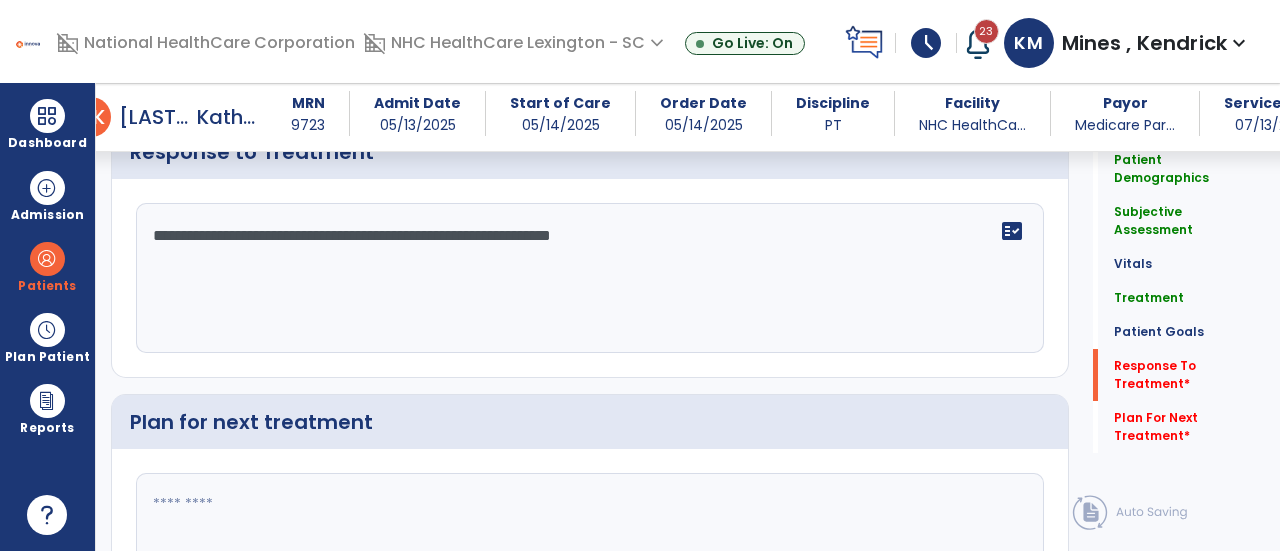 type on "**********" 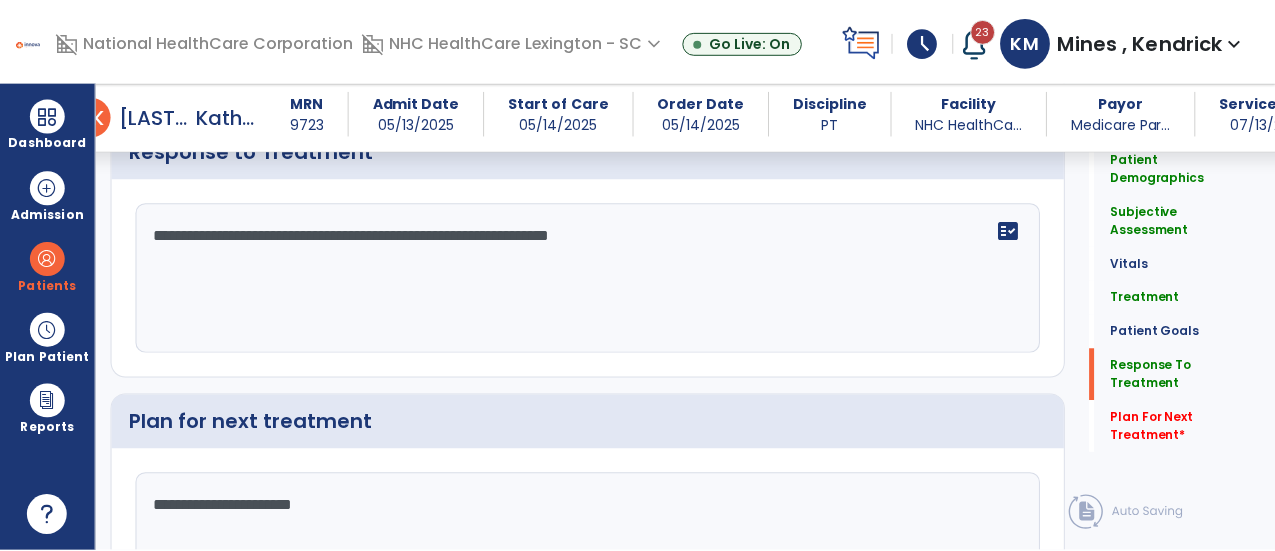 scroll, scrollTop: 3142, scrollLeft: 0, axis: vertical 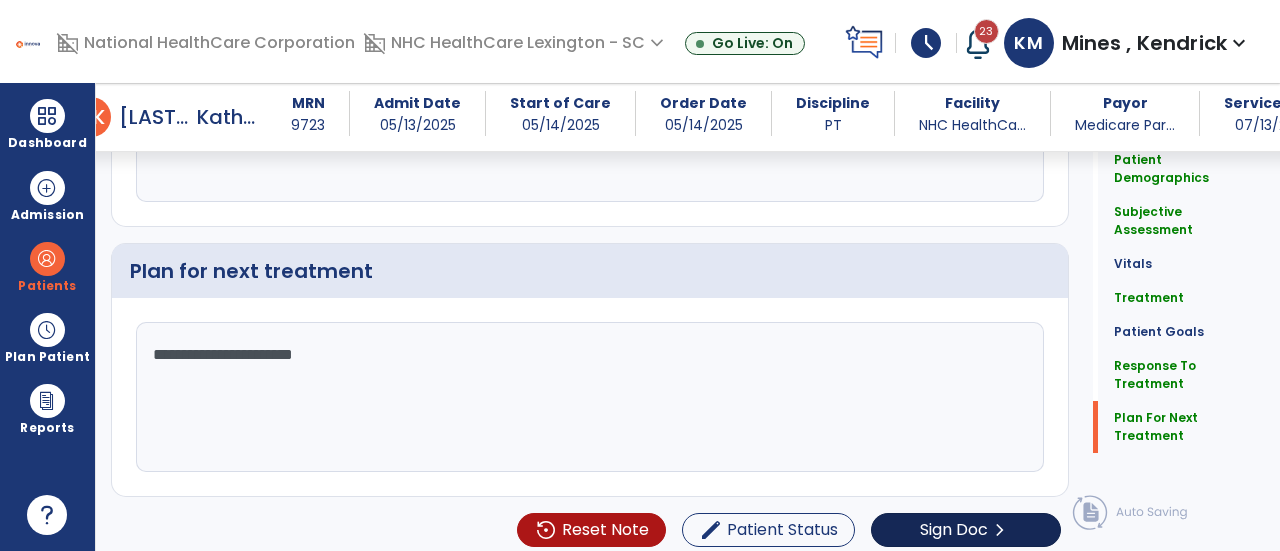 type on "**********" 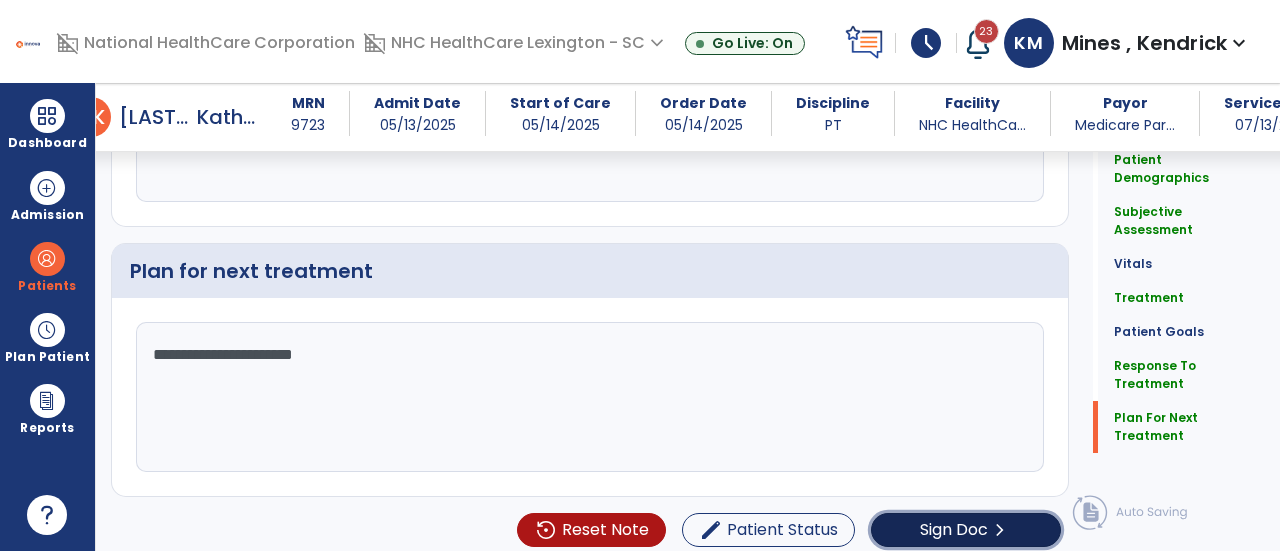 click on "Sign Doc" 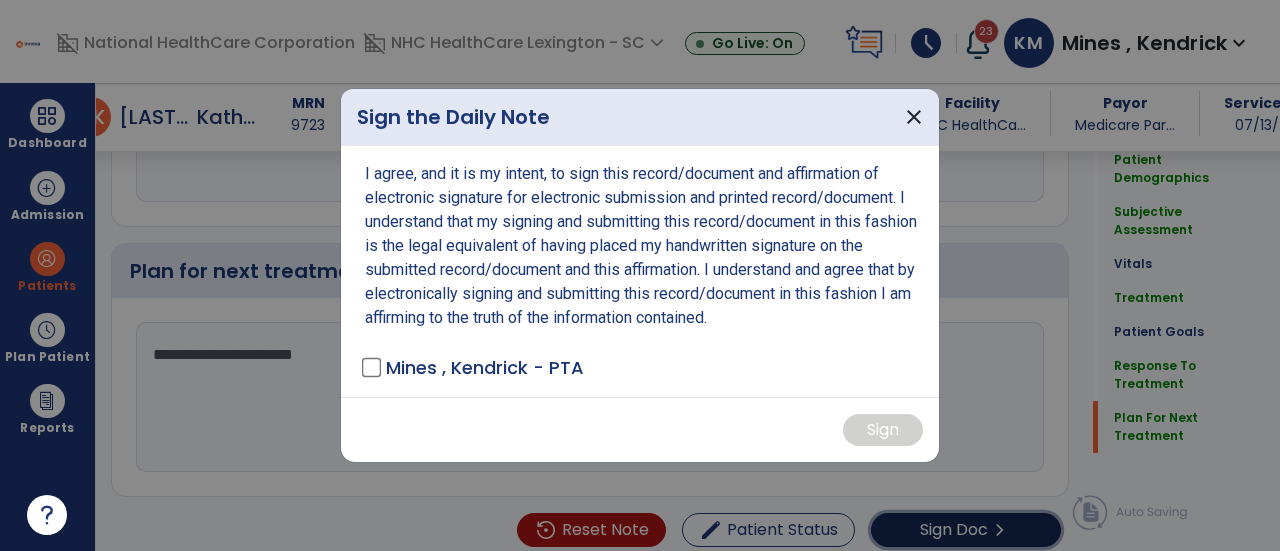 scroll, scrollTop: 3142, scrollLeft: 0, axis: vertical 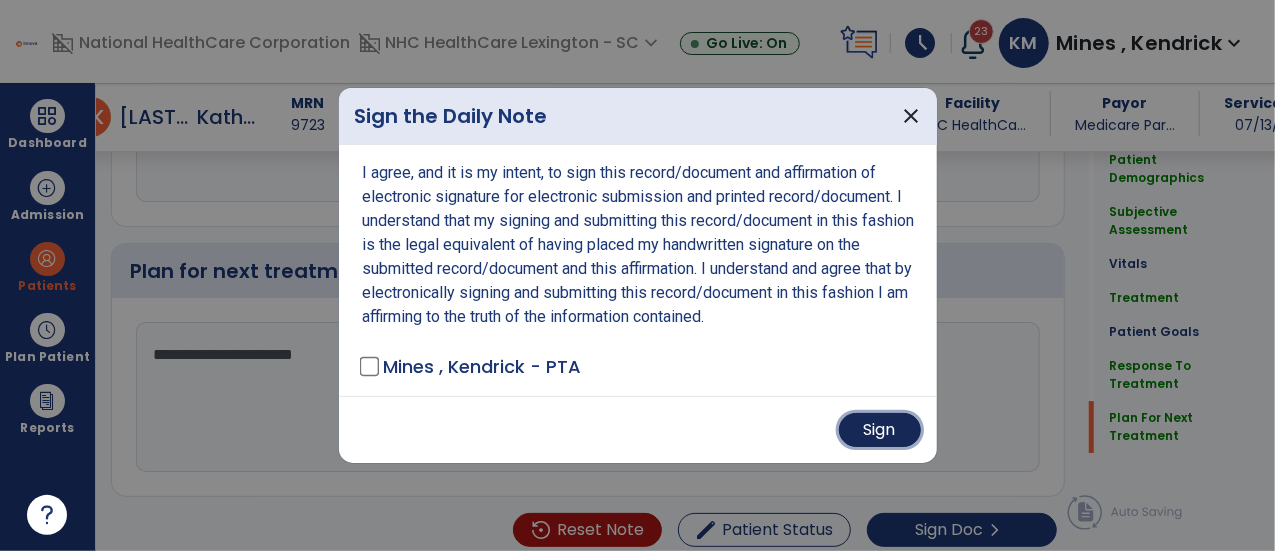 click on "Sign" at bounding box center [880, 430] 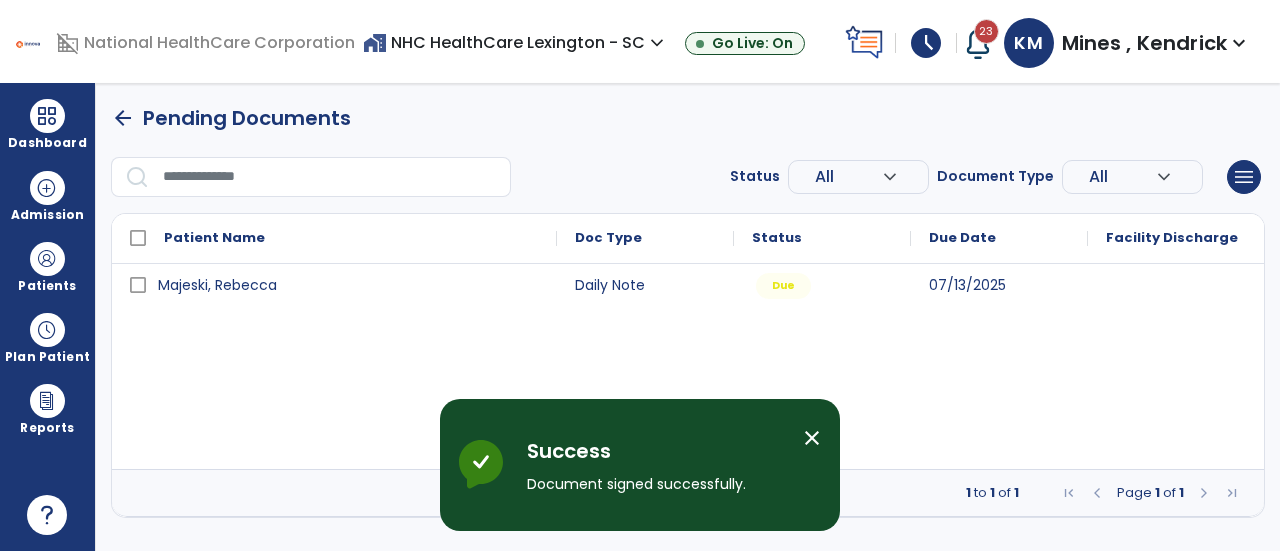 scroll, scrollTop: 0, scrollLeft: 0, axis: both 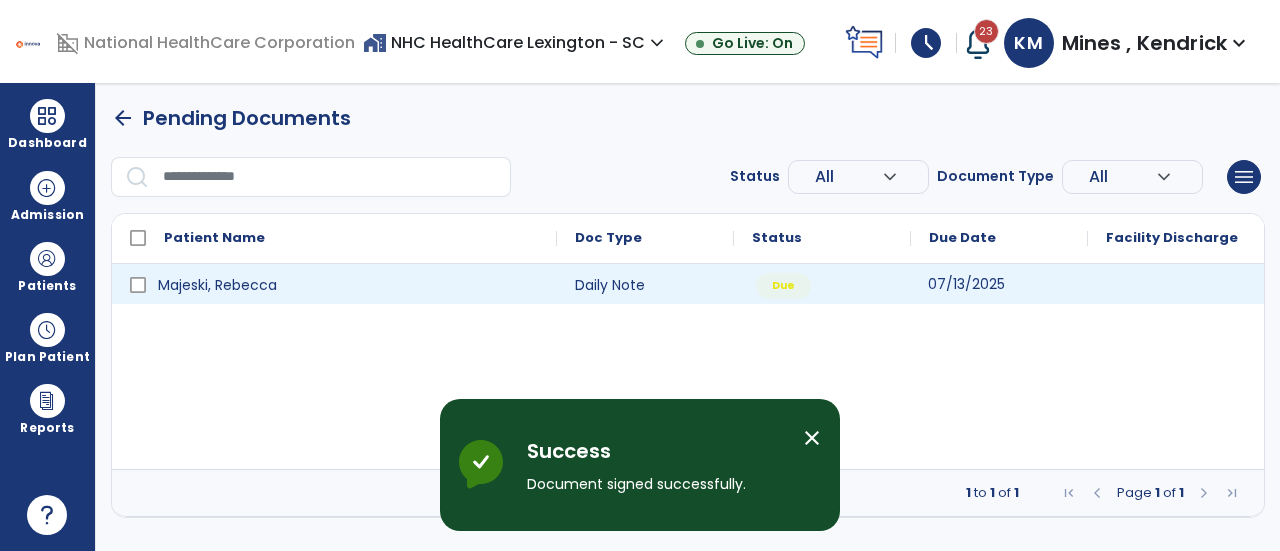 click on "07/13/2025" at bounding box center (999, 284) 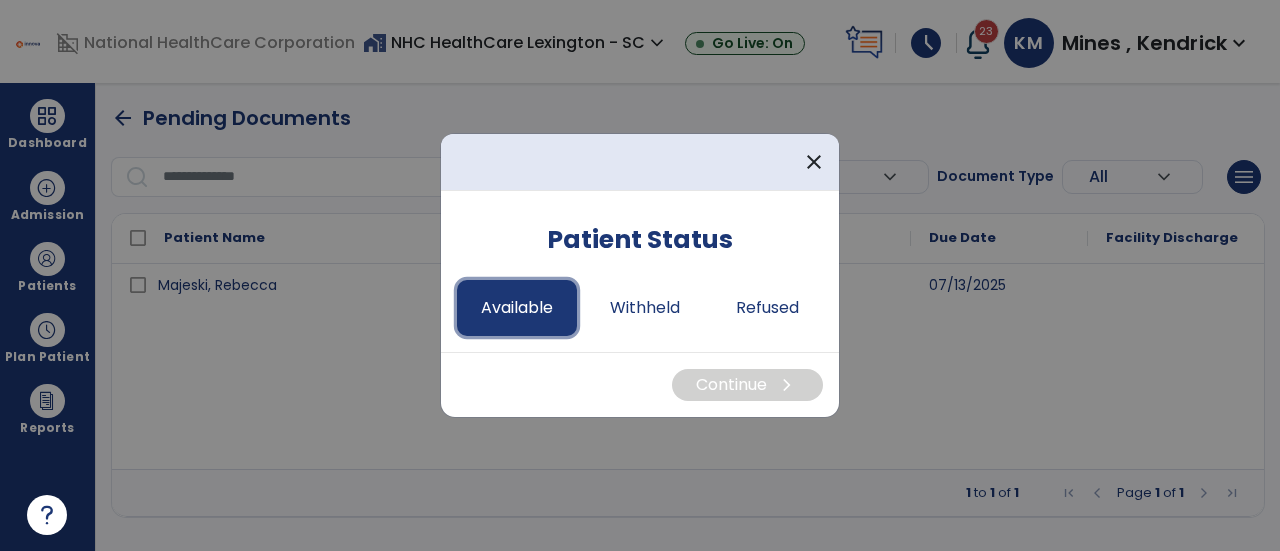 click on "Available" at bounding box center (517, 308) 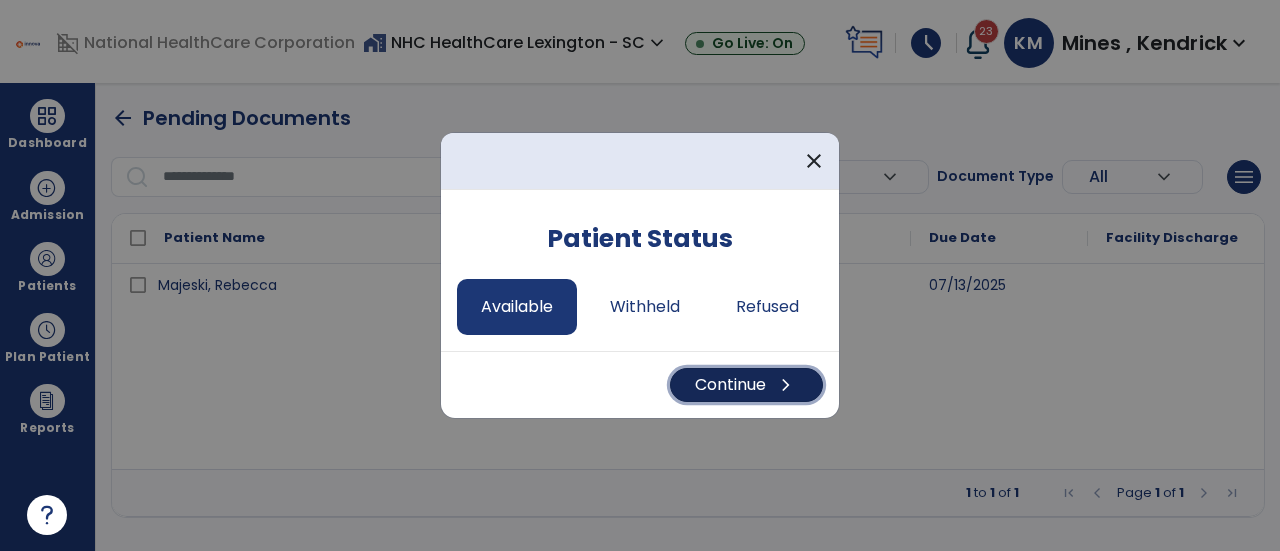 click on "Continue   chevron_right" at bounding box center [746, 385] 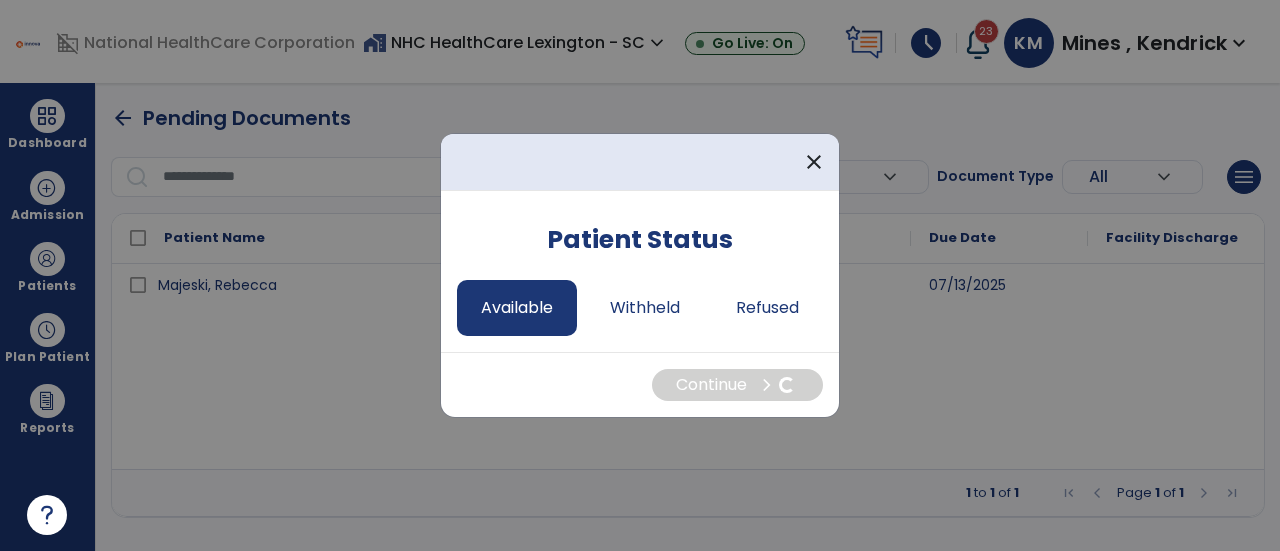 select on "*" 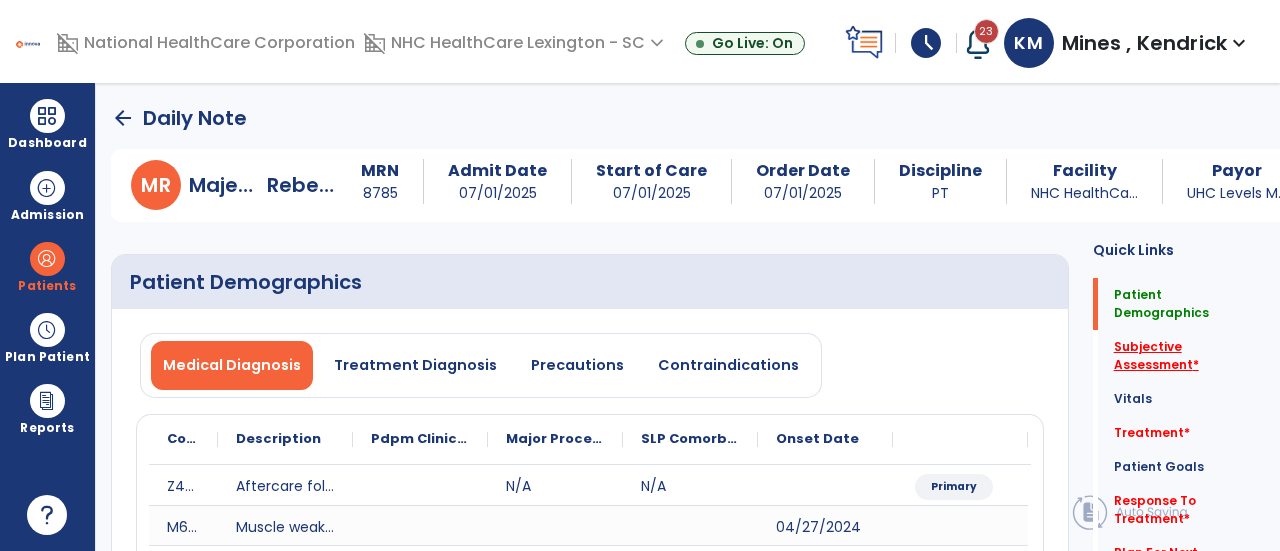 click on "Subjective Assessment   *" 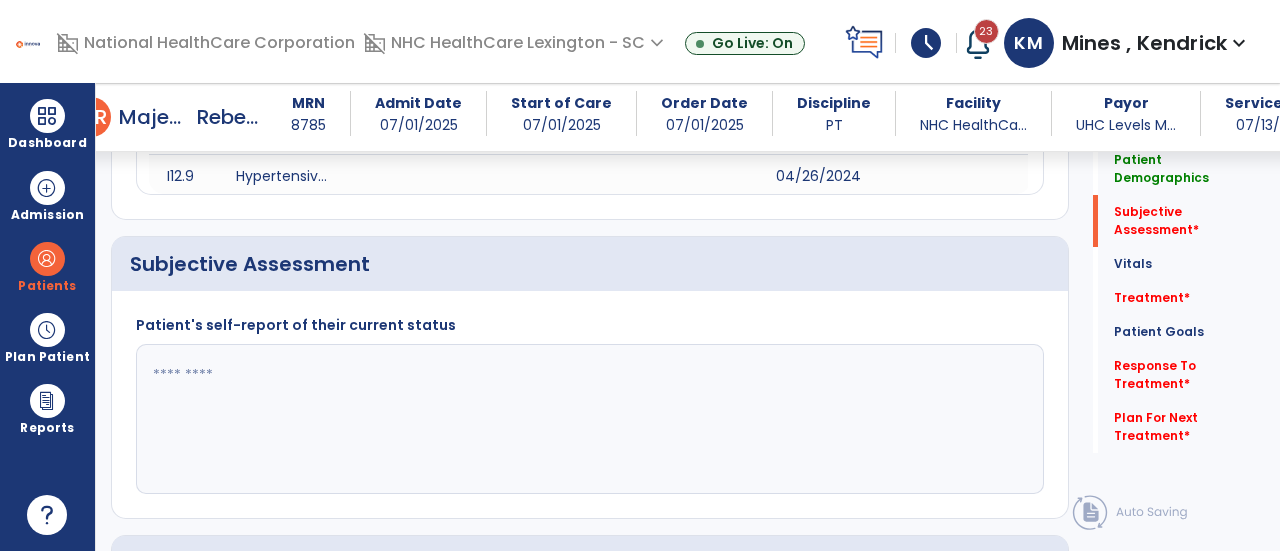 scroll, scrollTop: 1369, scrollLeft: 0, axis: vertical 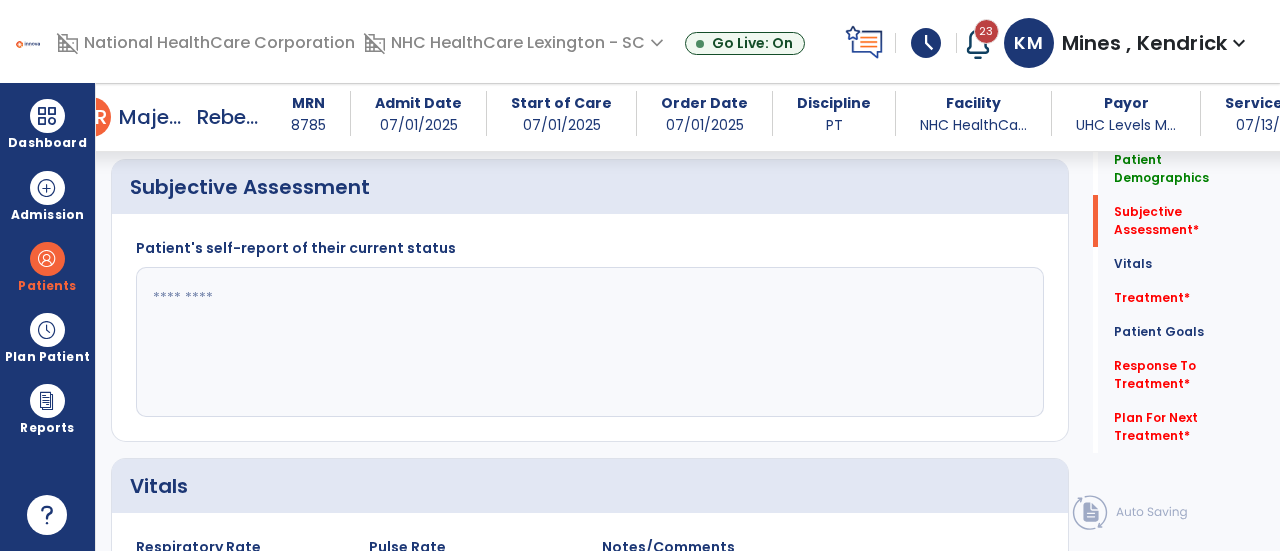 click 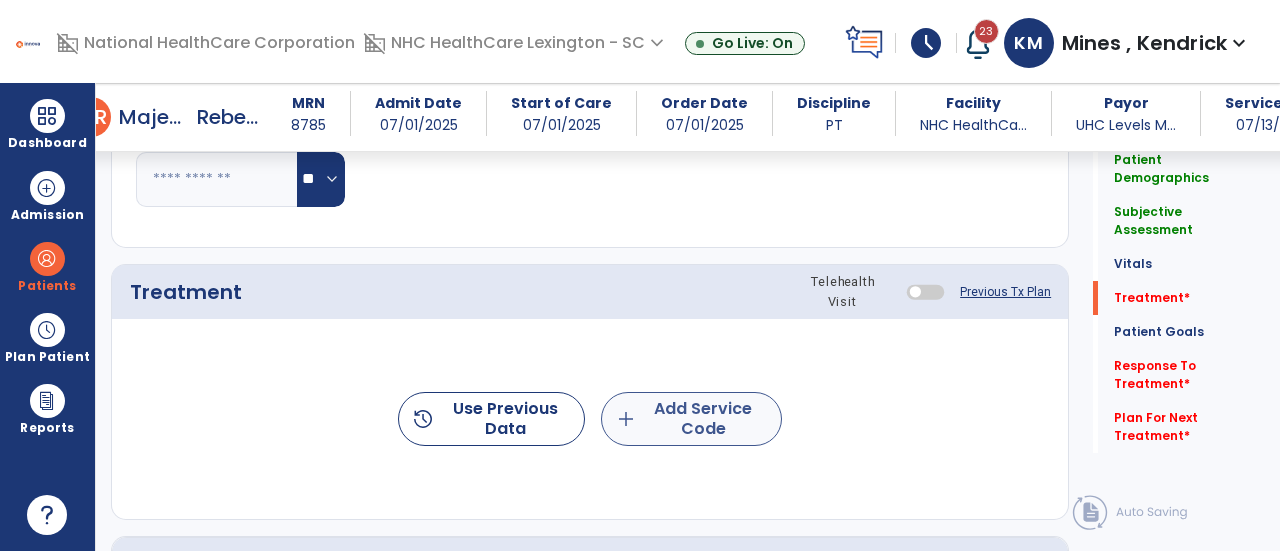 type on "**********" 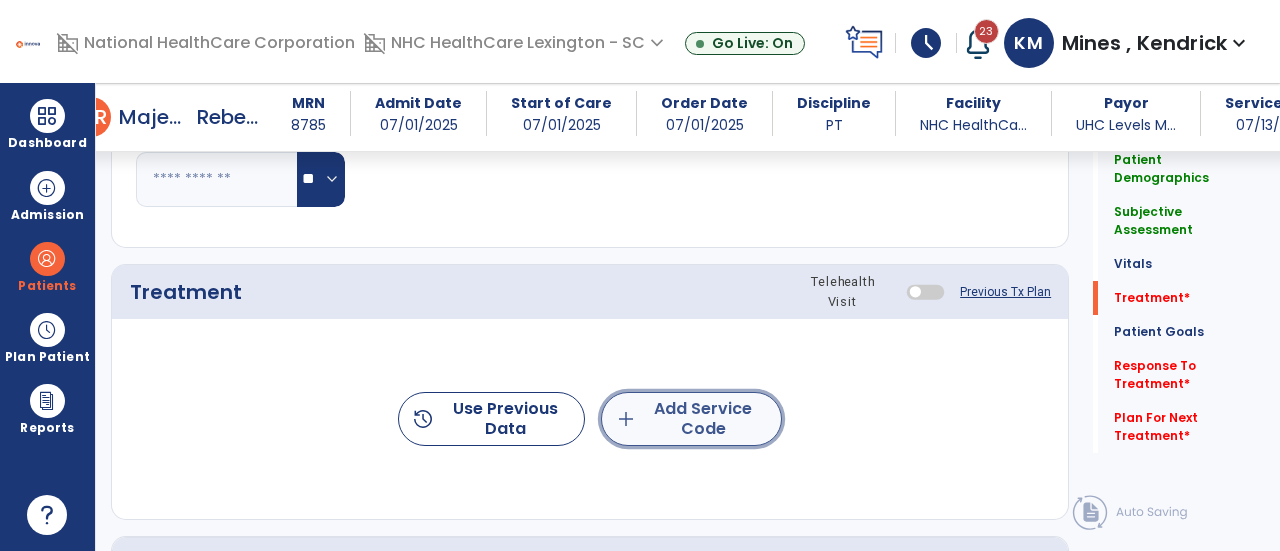 click on "add  Add Service Code" 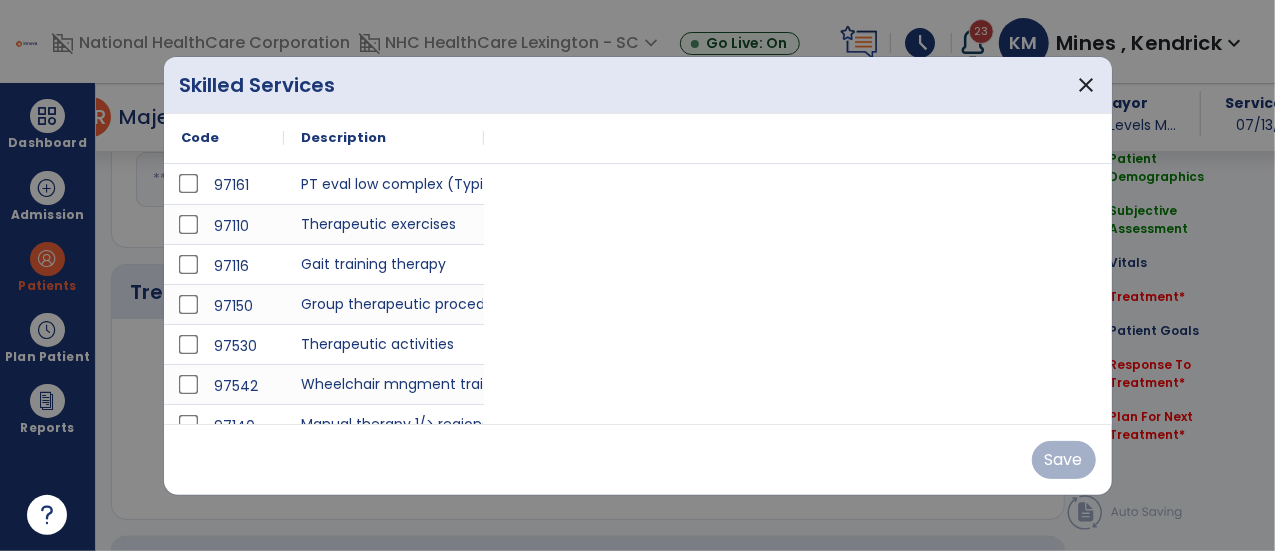 scroll, scrollTop: 1985, scrollLeft: 0, axis: vertical 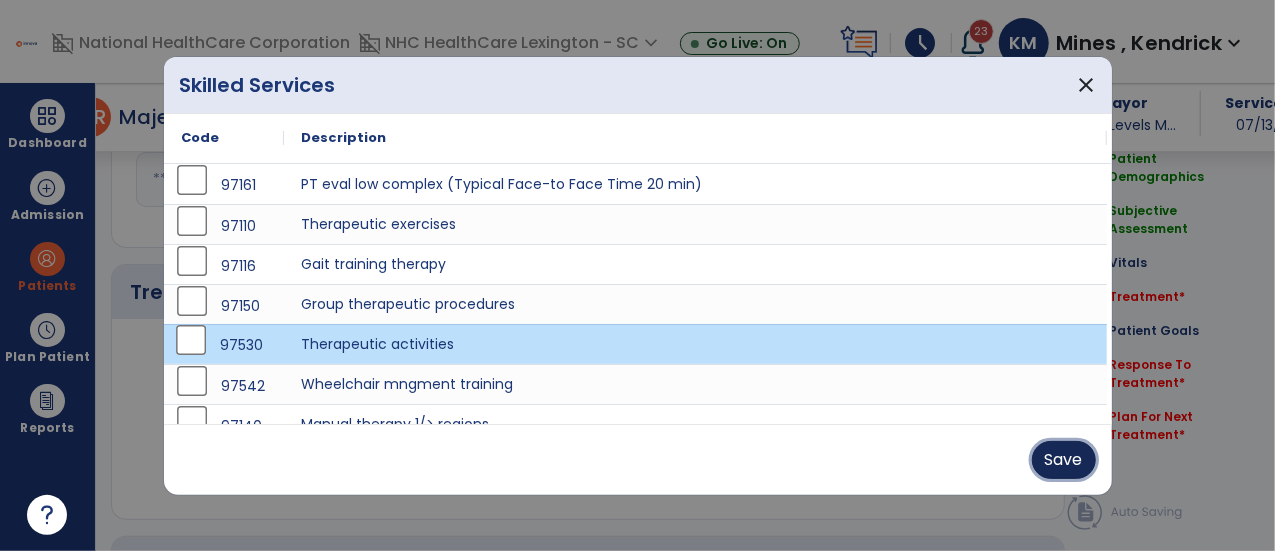 click on "Save" at bounding box center [1064, 460] 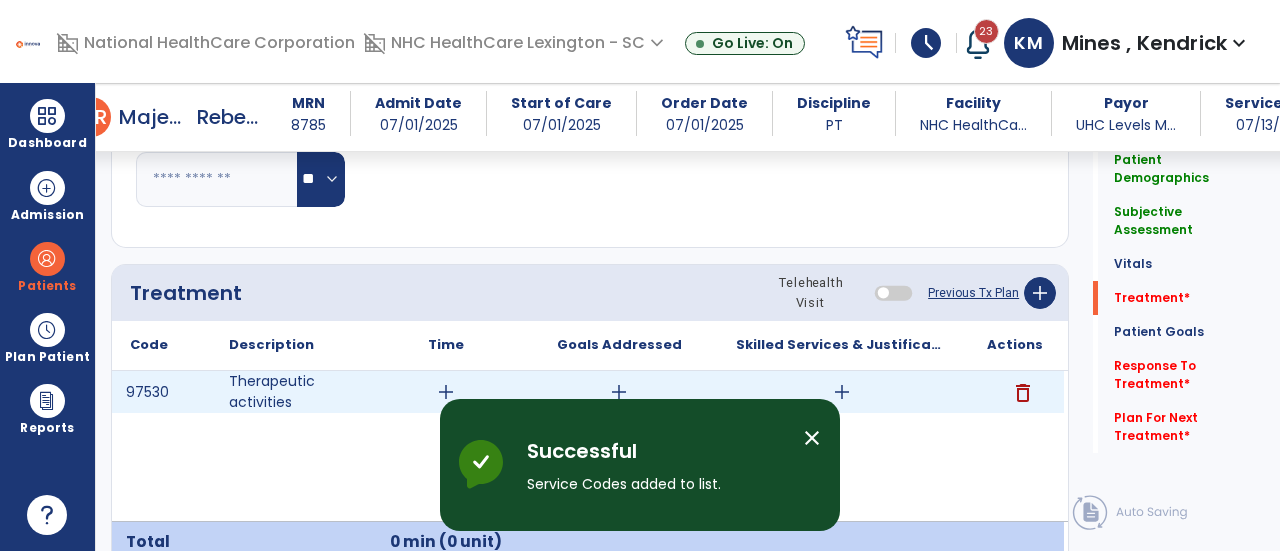 click on "add" at bounding box center [446, 392] 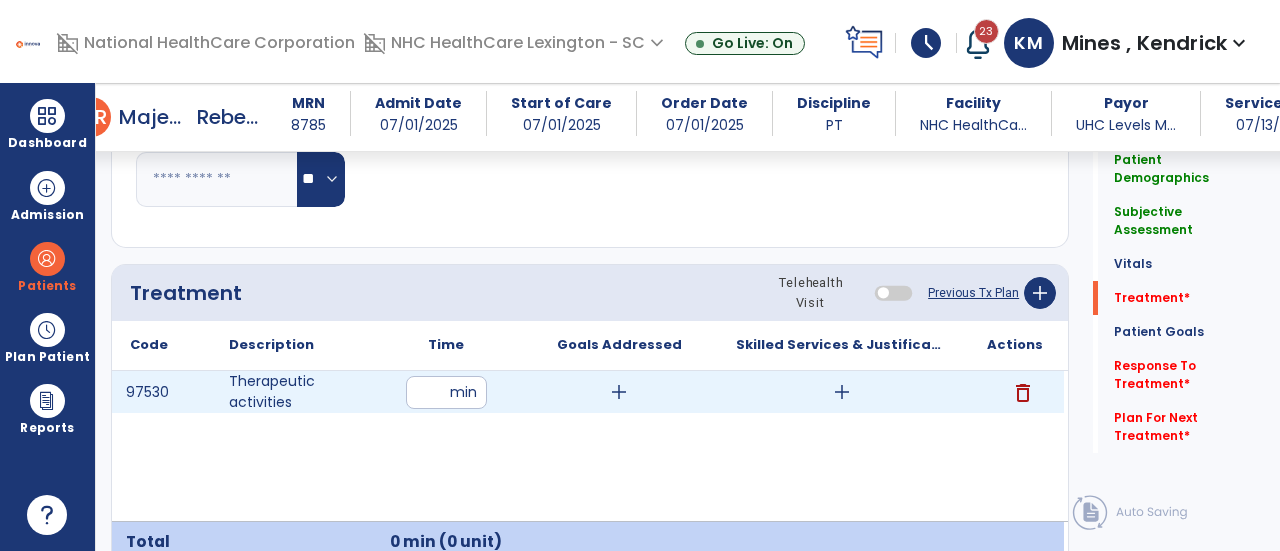 type on "**" 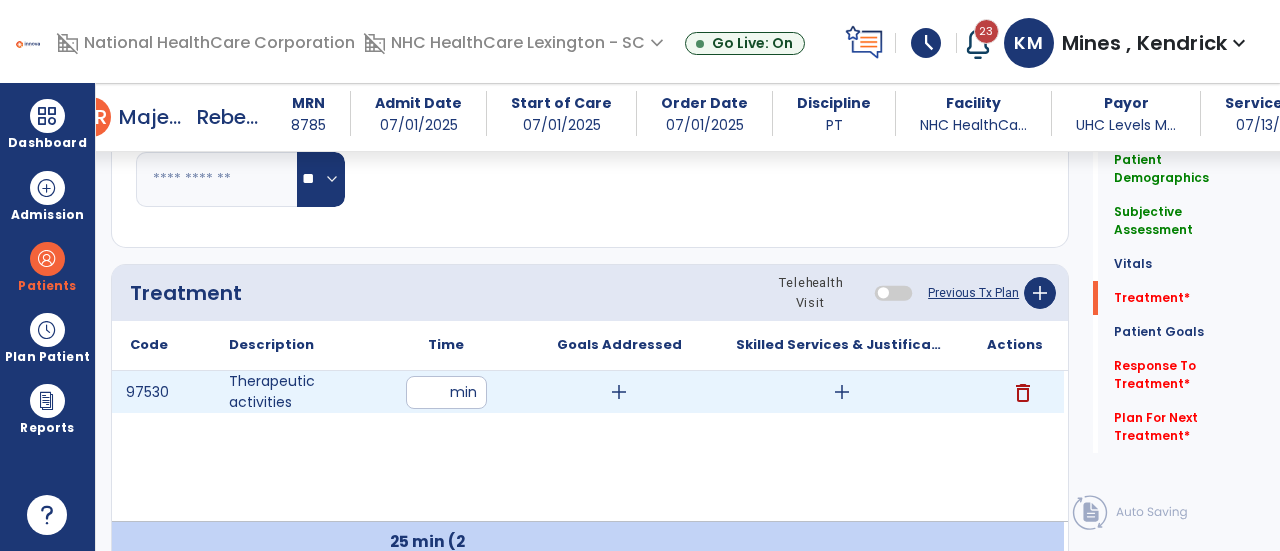 click on "add" at bounding box center [619, 392] 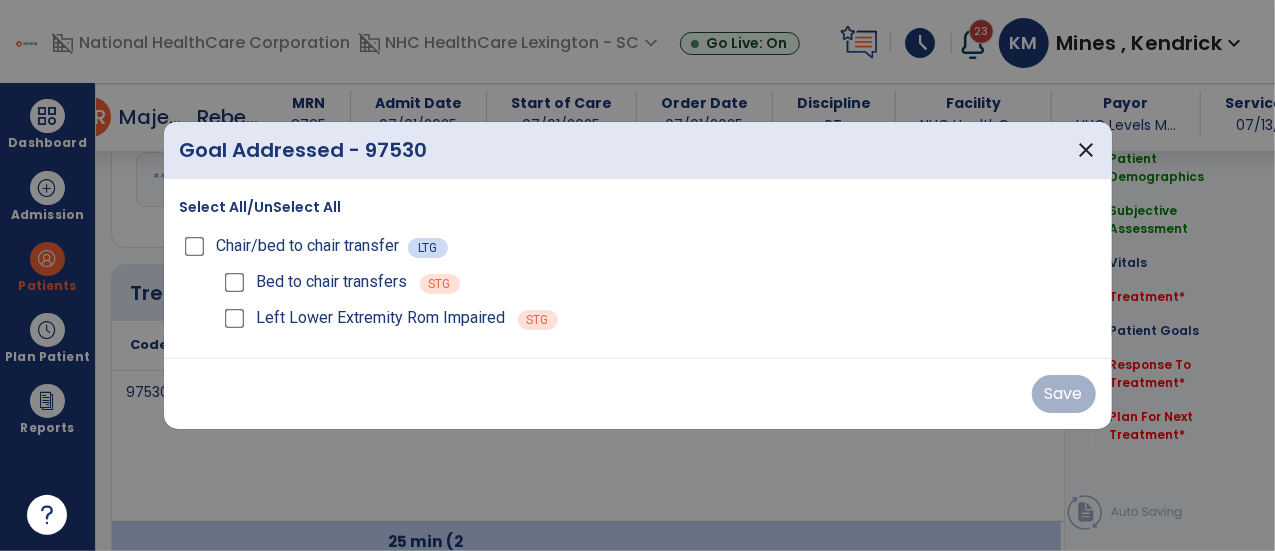 scroll, scrollTop: 1985, scrollLeft: 0, axis: vertical 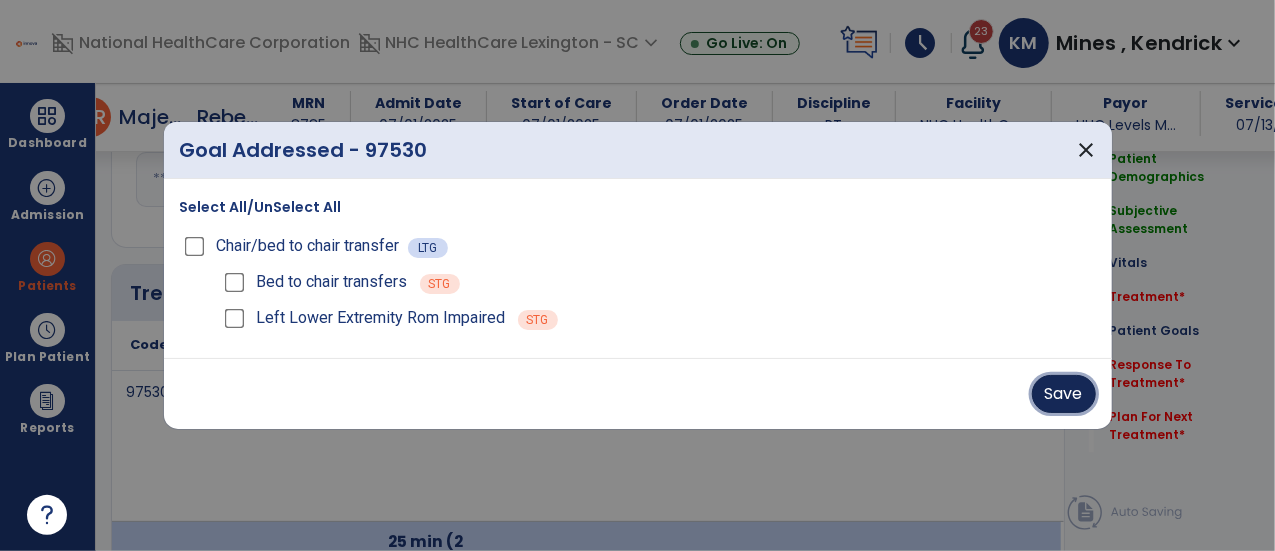 click on "Save" at bounding box center (1064, 394) 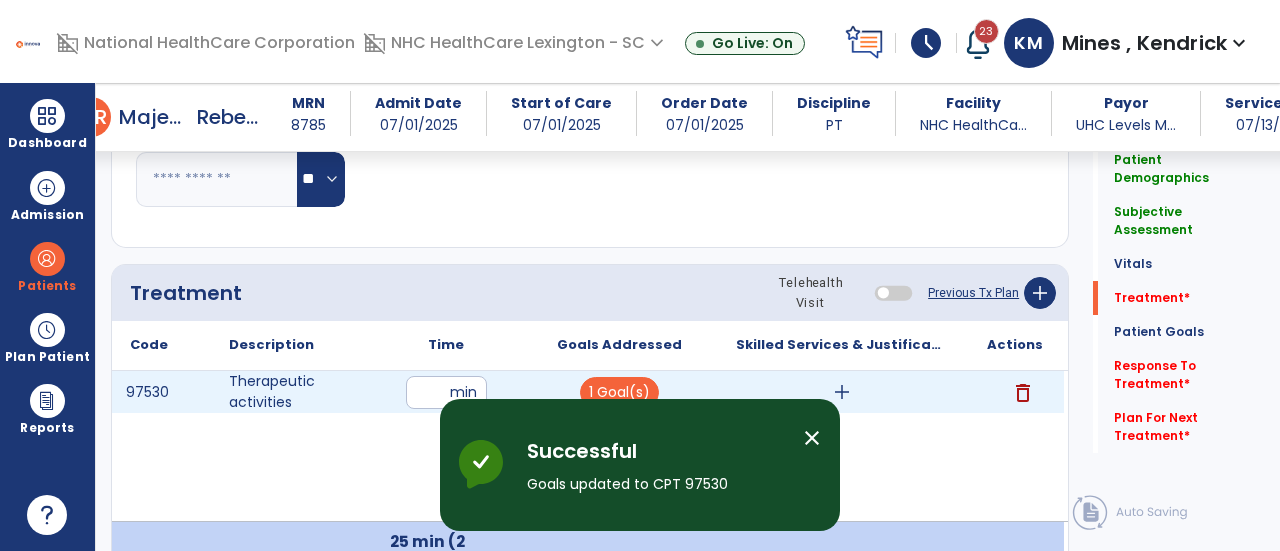 click on "add" at bounding box center [842, 392] 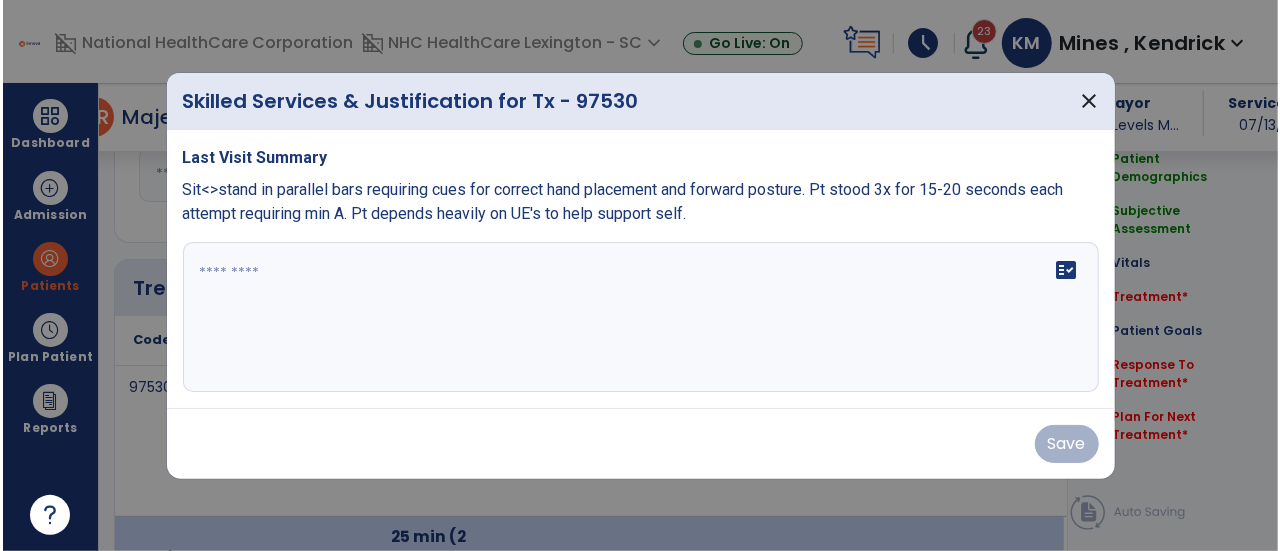 scroll, scrollTop: 1985, scrollLeft: 0, axis: vertical 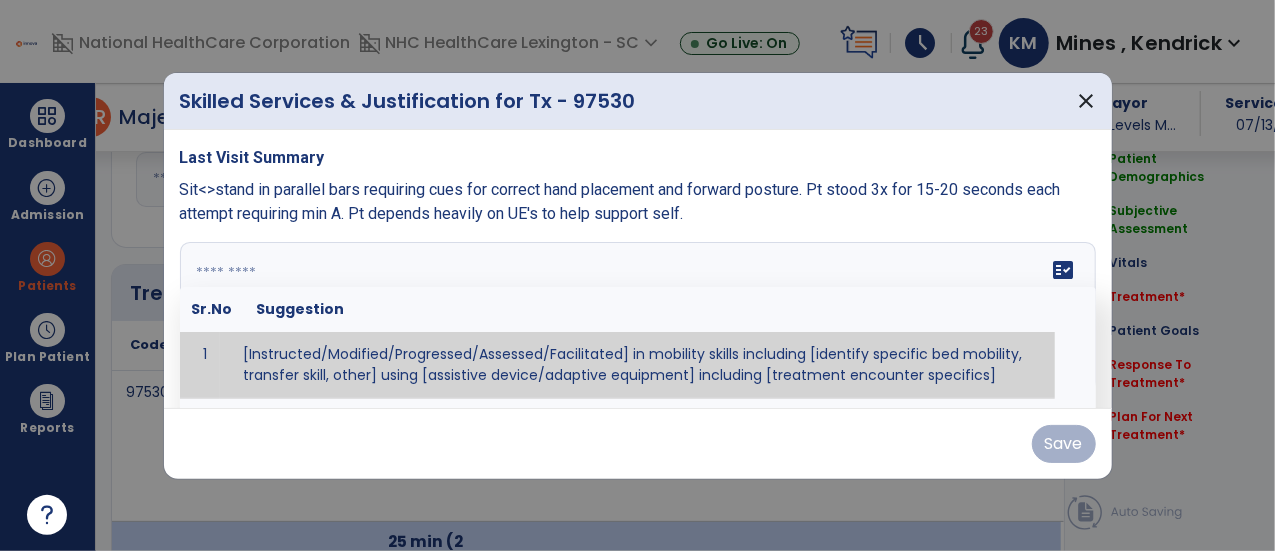 click on "fact_check  Sr.No Suggestion 1 [Instructed/Modified/Progressed/Assessed/Facilitated] in mobility skills including [identify specific bed mobility, transfer skill, other] using [assistive device/adaptive equipment] including [treatment encounter specifics]" at bounding box center [638, 317] 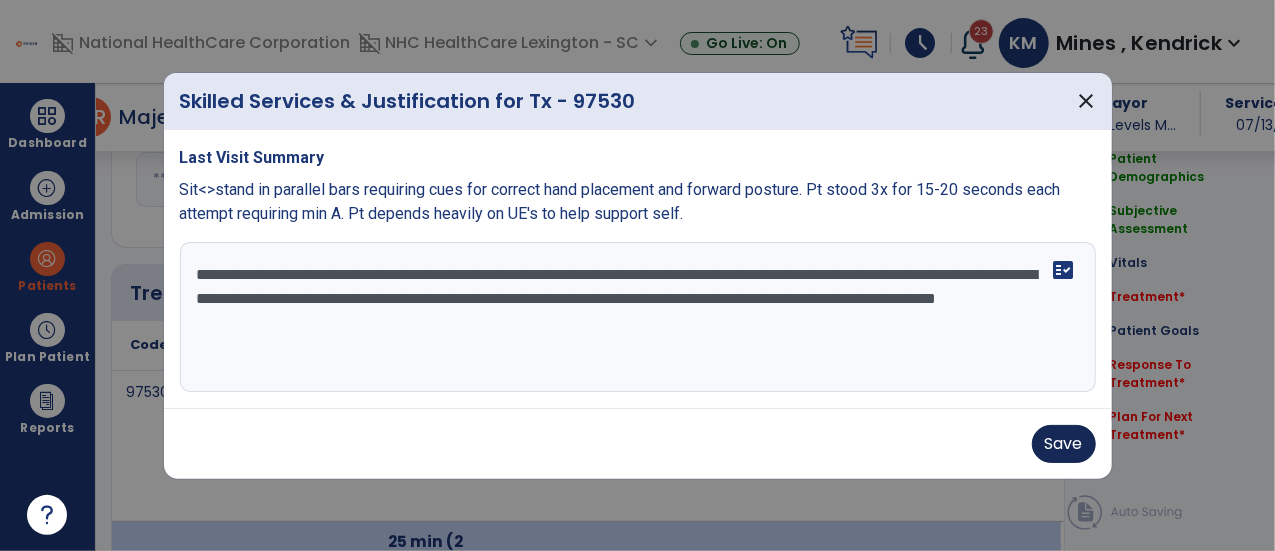 type on "**********" 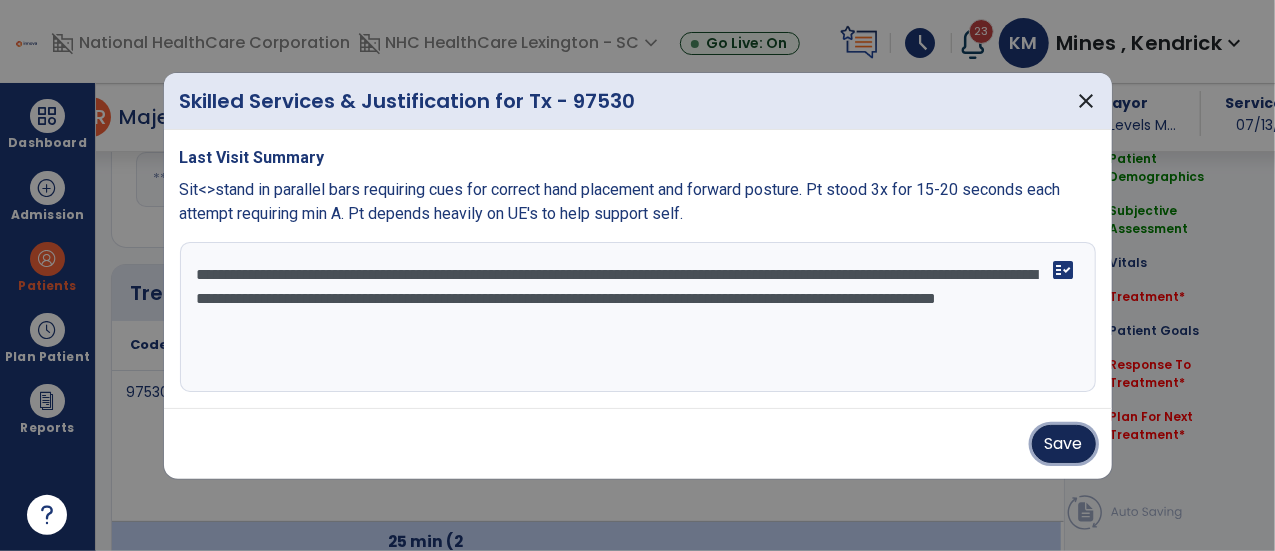 click on "Save" at bounding box center (1064, 444) 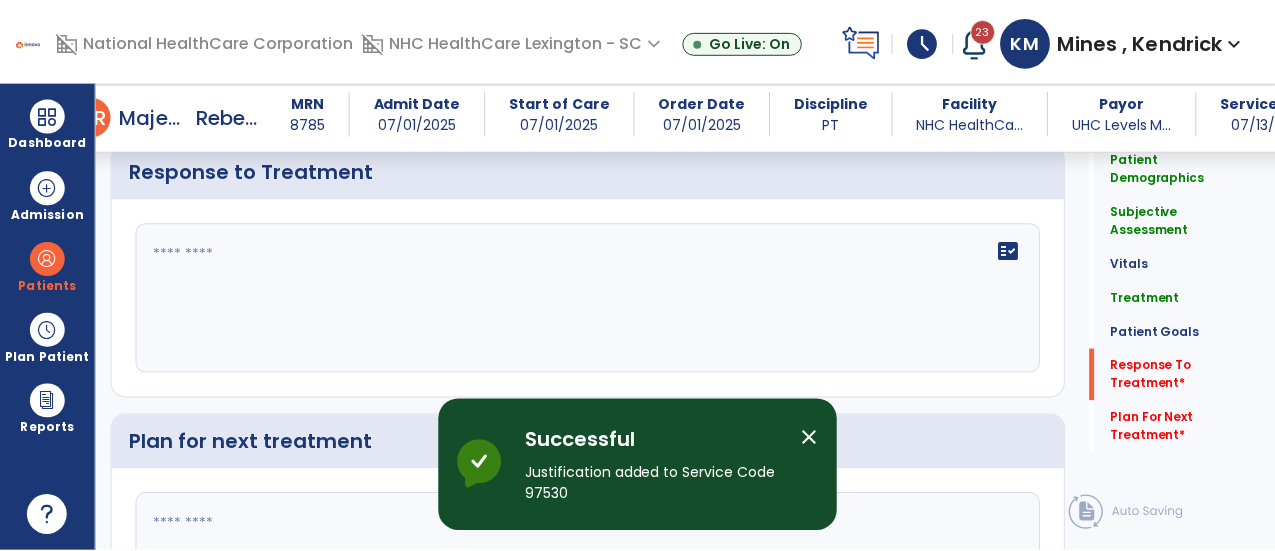 scroll, scrollTop: 3173, scrollLeft: 0, axis: vertical 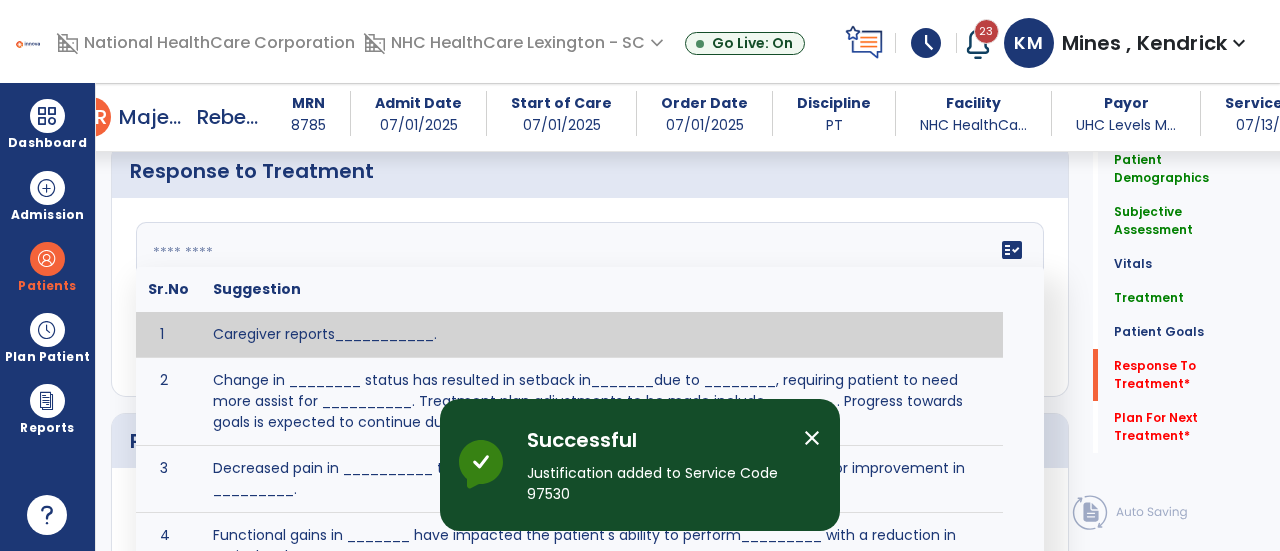 click on "fact_check  Sr.No Suggestion 1 Caregiver reports___________. 2 Change in ________ status has resulted in setback in_______due to ________, requiring patient to need more assist for __________.   Treatment plan adjustments to be made include________.  Progress towards goals is expected to continue due to_________. 3 Decreased pain in __________ to [LEVEL] in response to [MODALITY/TREATMENT] allows for improvement in _________. 4 Functional gains in _______ have impacted the patient's ability to perform_________ with a reduction in assist levels to_________. 5 Functional progress this week has been significant due to__________. 6 Gains in ________ have improved the patient's ability to perform ______with decreased levels of assist to___________. 7 Improvement in ________allows patient to tolerate higher levels of challenges in_________. 8 Pain in [AREA] has decreased to [LEVEL] in response to [TREATMENT/MODALITY], allowing fore ease in completing__________. 9 10 11 12 13 14 15 16 17 18 19 20 21" 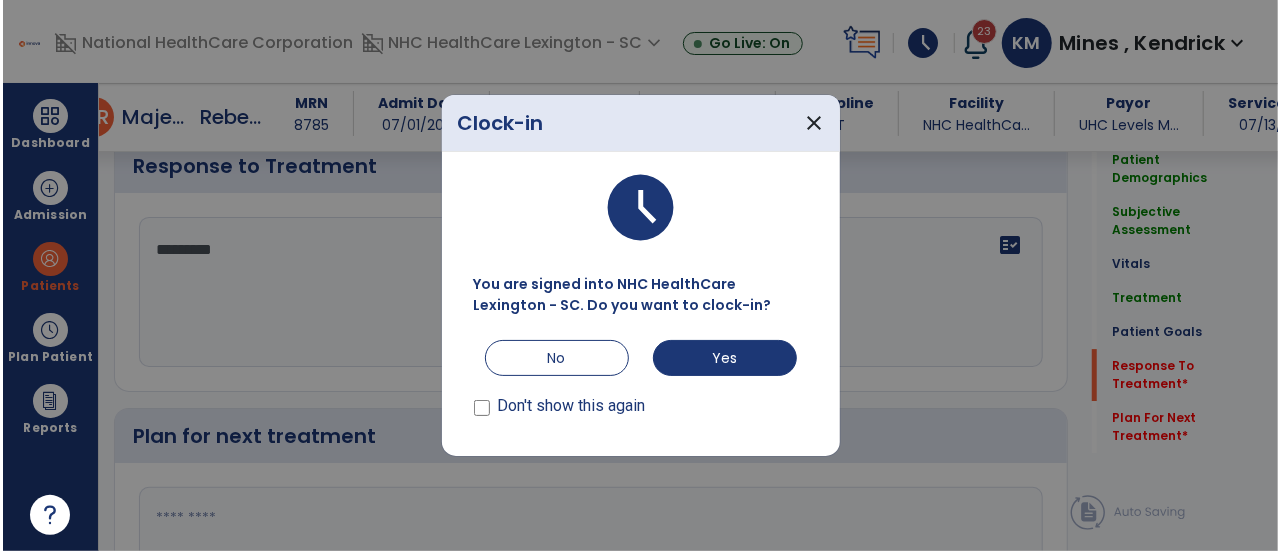 scroll, scrollTop: 3173, scrollLeft: 0, axis: vertical 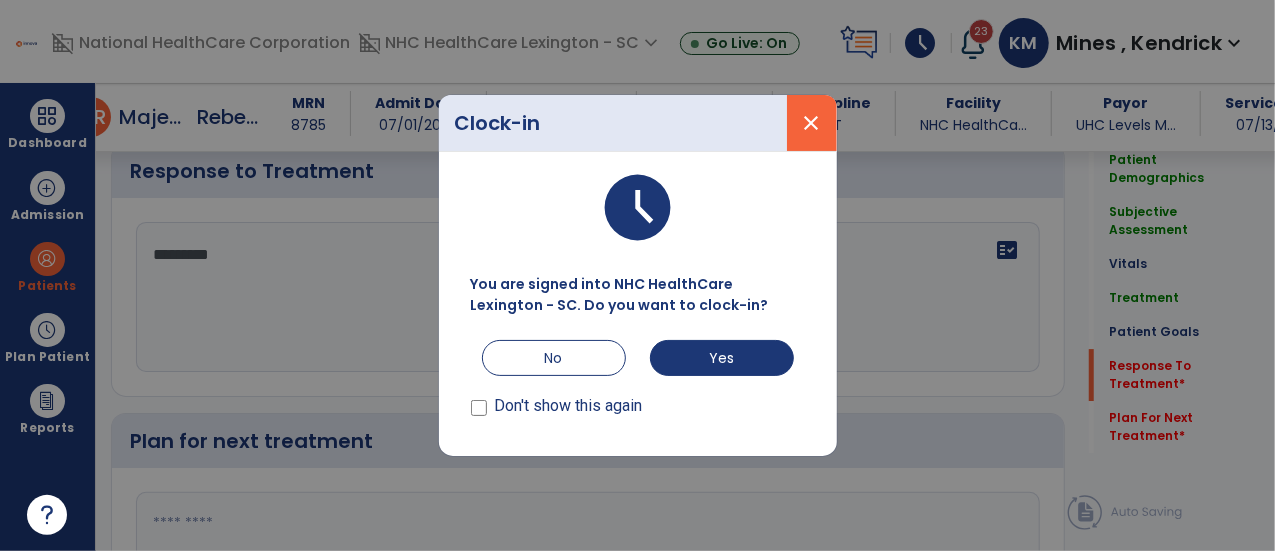 type on "*********" 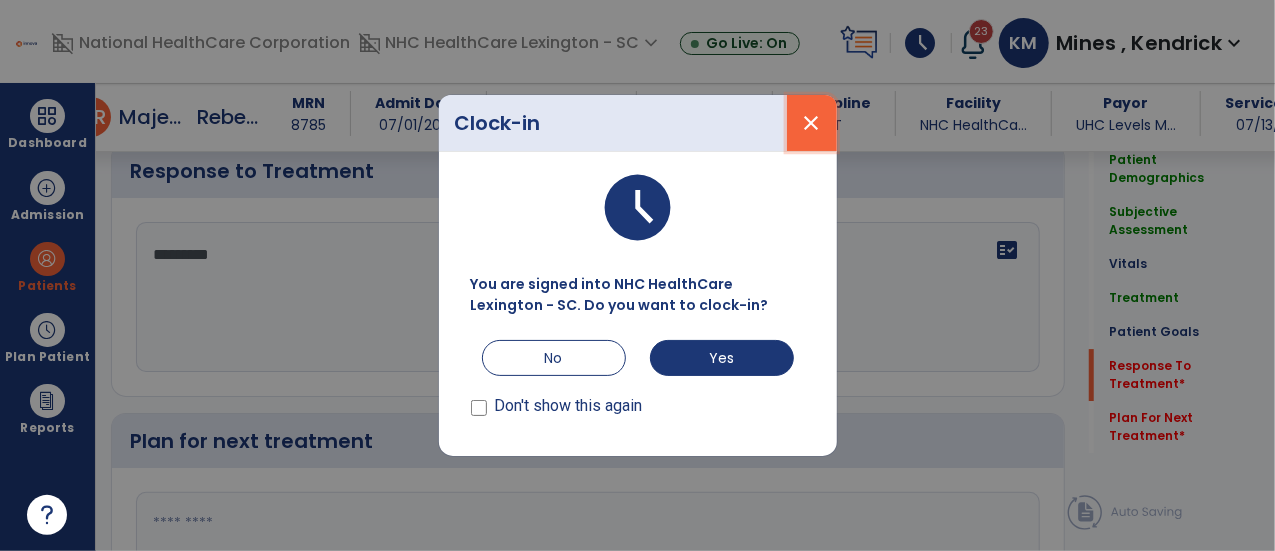 click on "close" at bounding box center [812, 123] 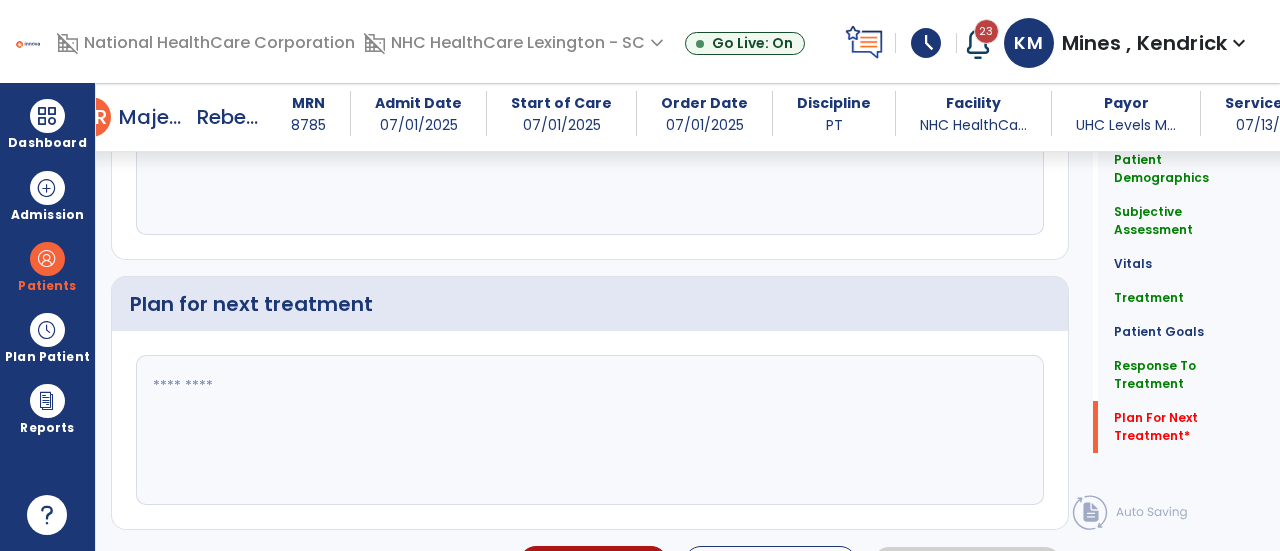 scroll, scrollTop: 3345, scrollLeft: 0, axis: vertical 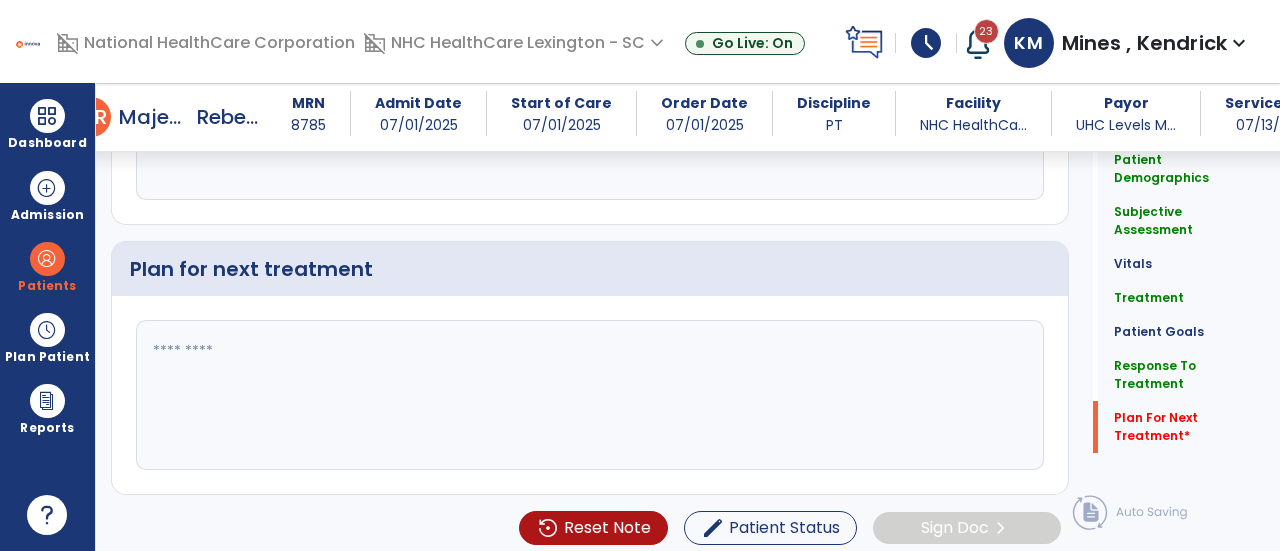 click 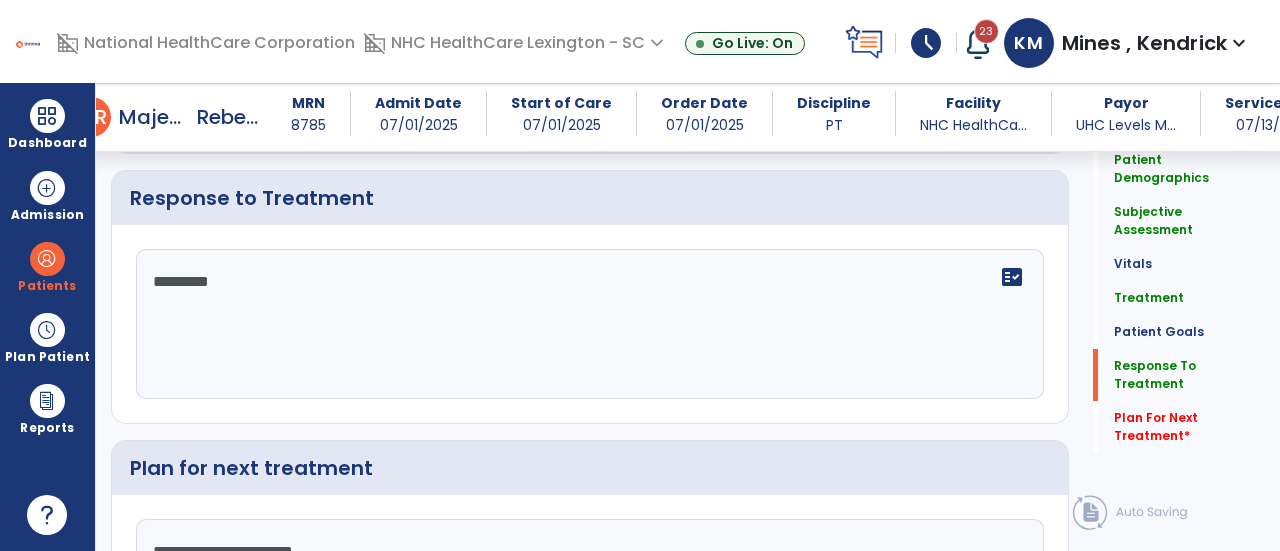 scroll, scrollTop: 3145, scrollLeft: 0, axis: vertical 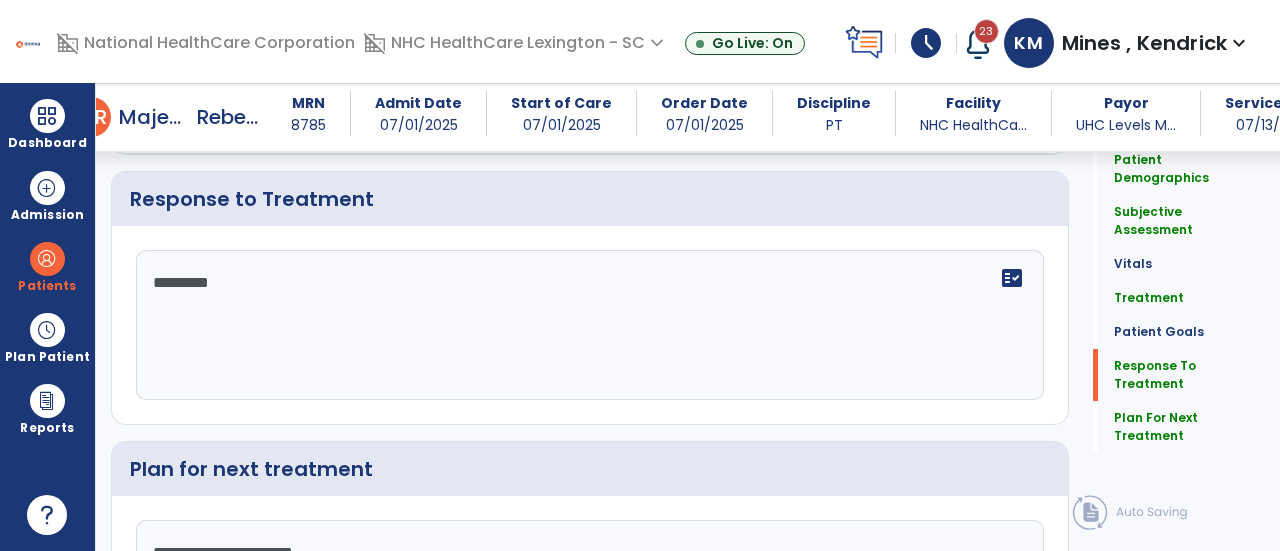 type on "**********" 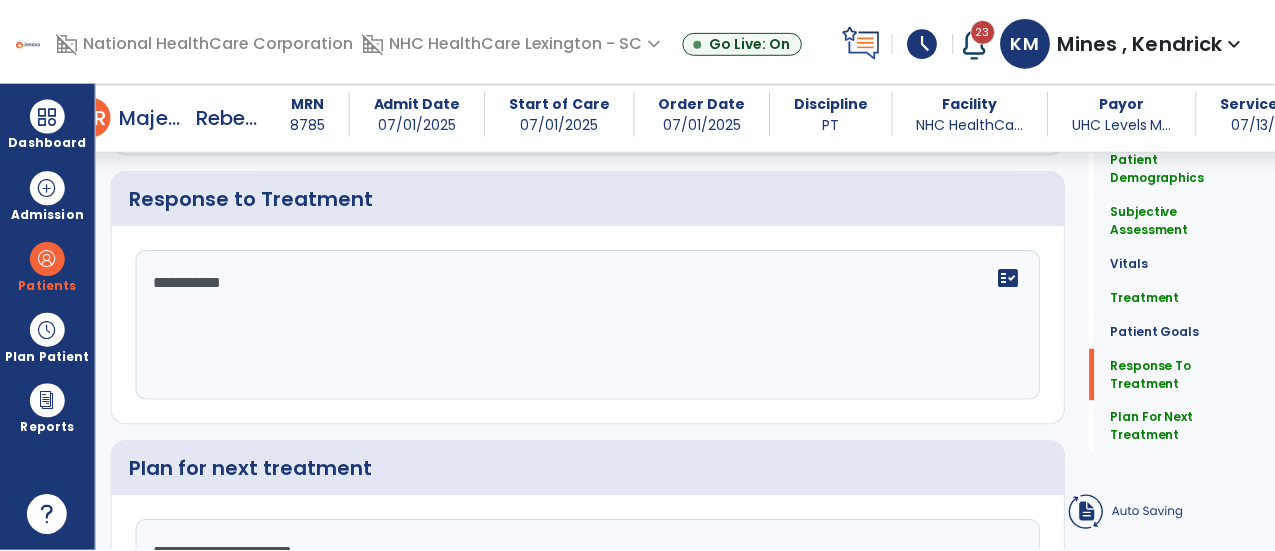 scroll, scrollTop: 3345, scrollLeft: 0, axis: vertical 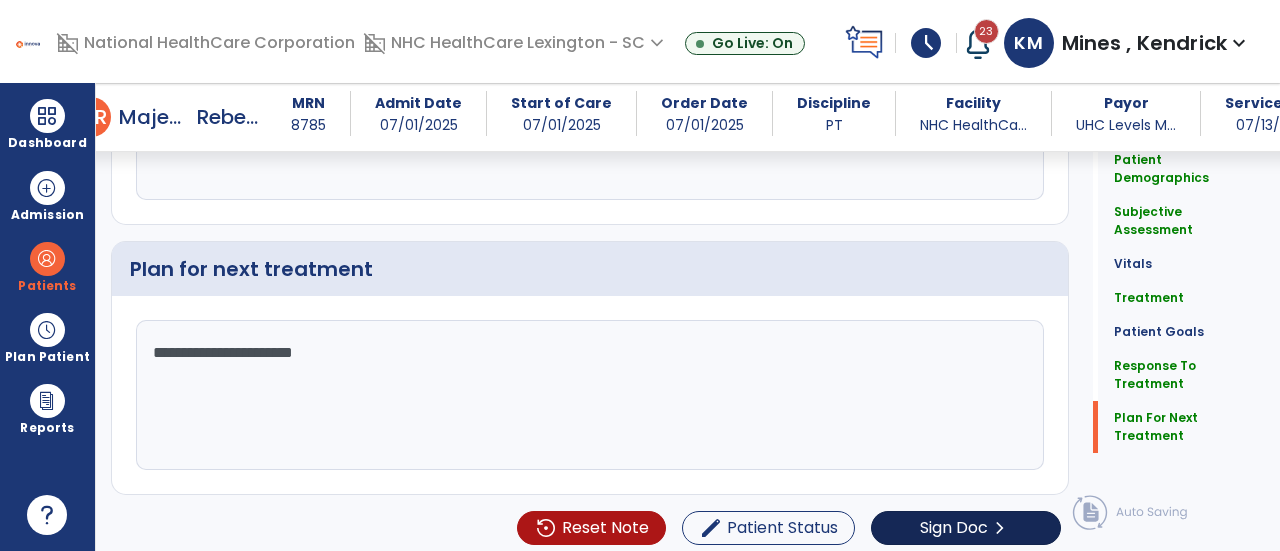 type on "**********" 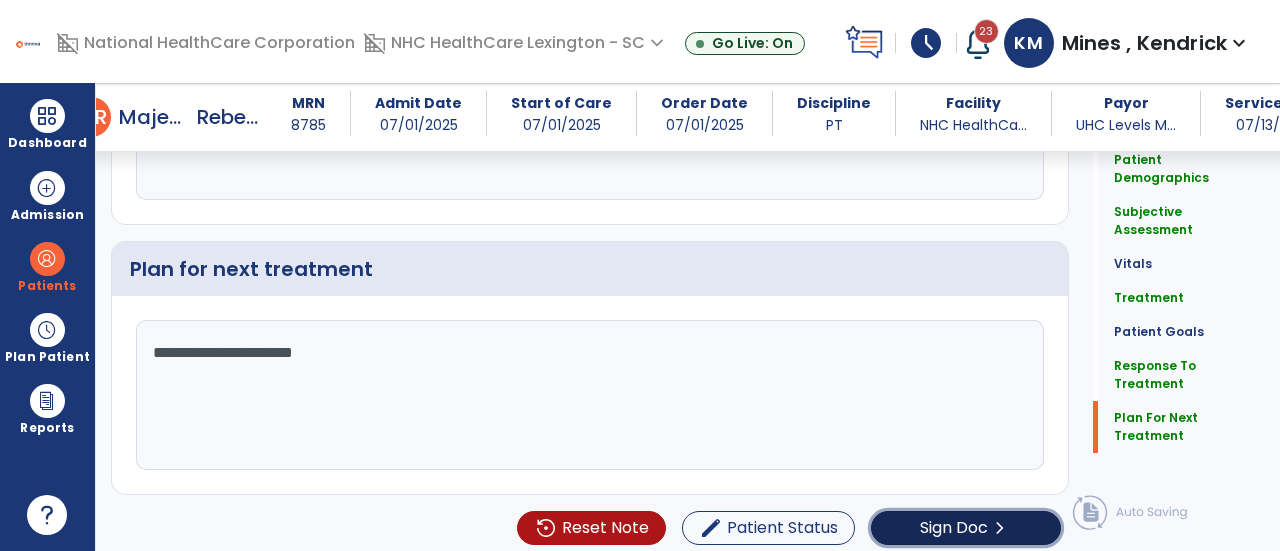 click on "Sign Doc" 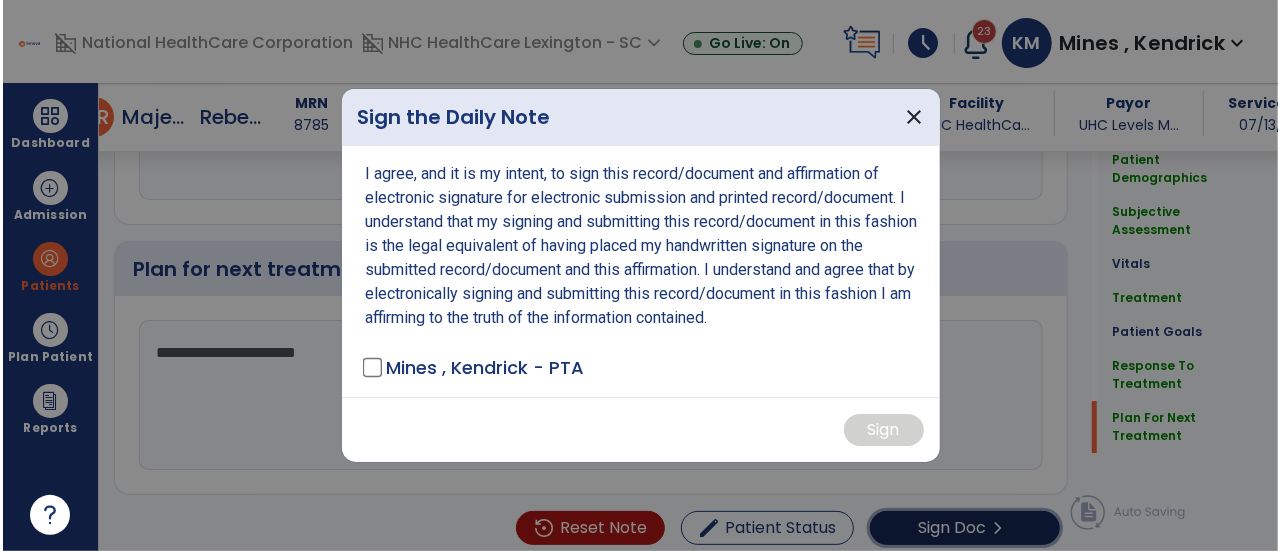 scroll, scrollTop: 3345, scrollLeft: 0, axis: vertical 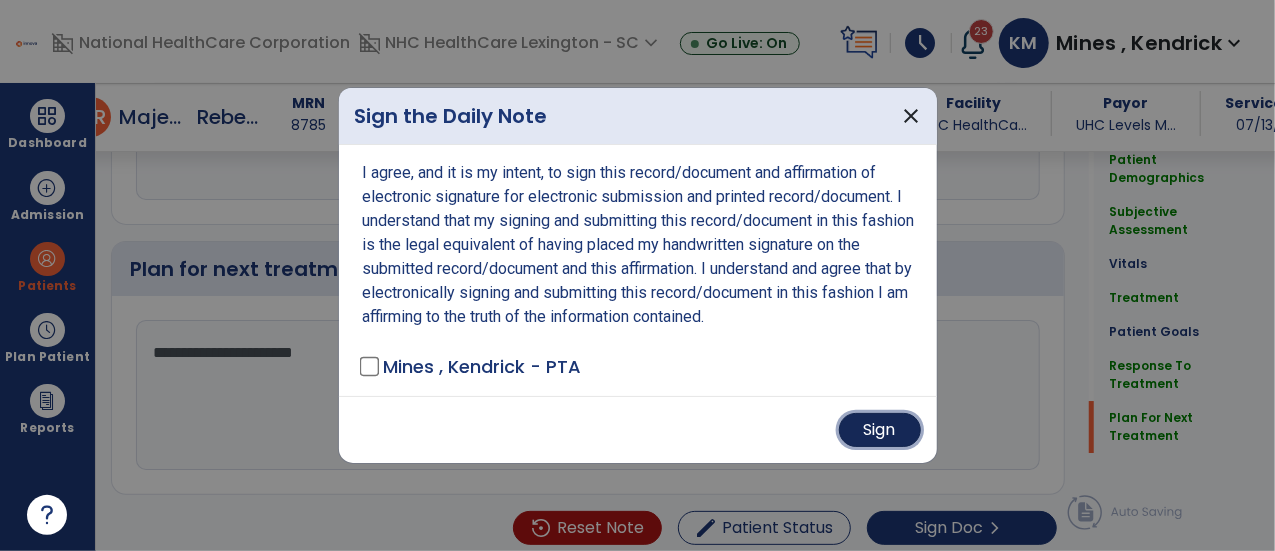 click on "Sign" at bounding box center [880, 430] 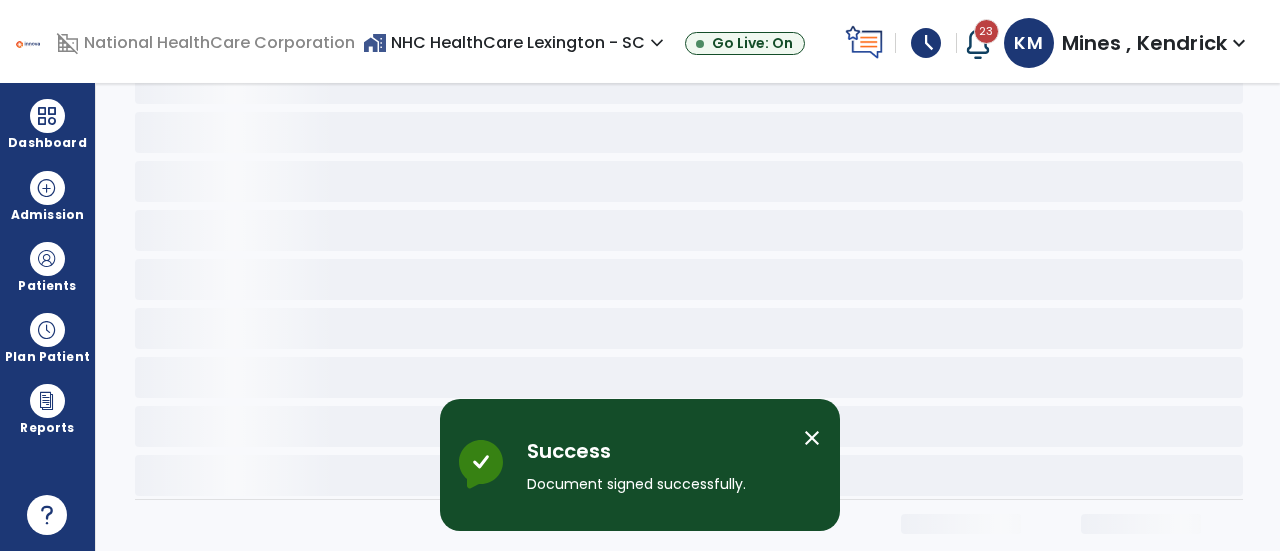 scroll, scrollTop: 141, scrollLeft: 0, axis: vertical 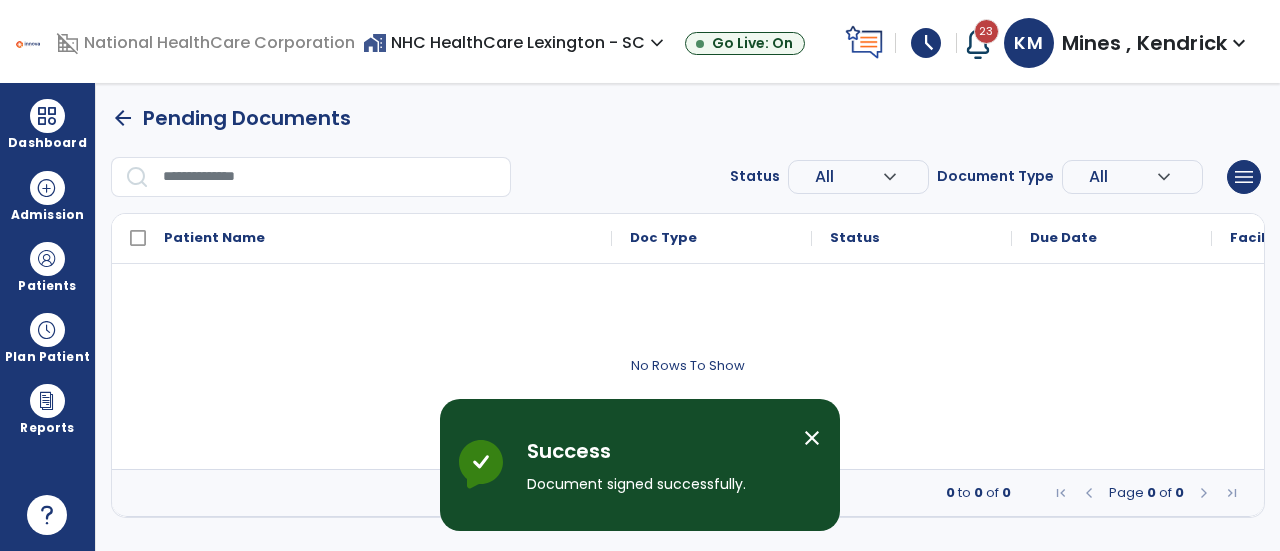 click on "schedule" at bounding box center (926, 43) 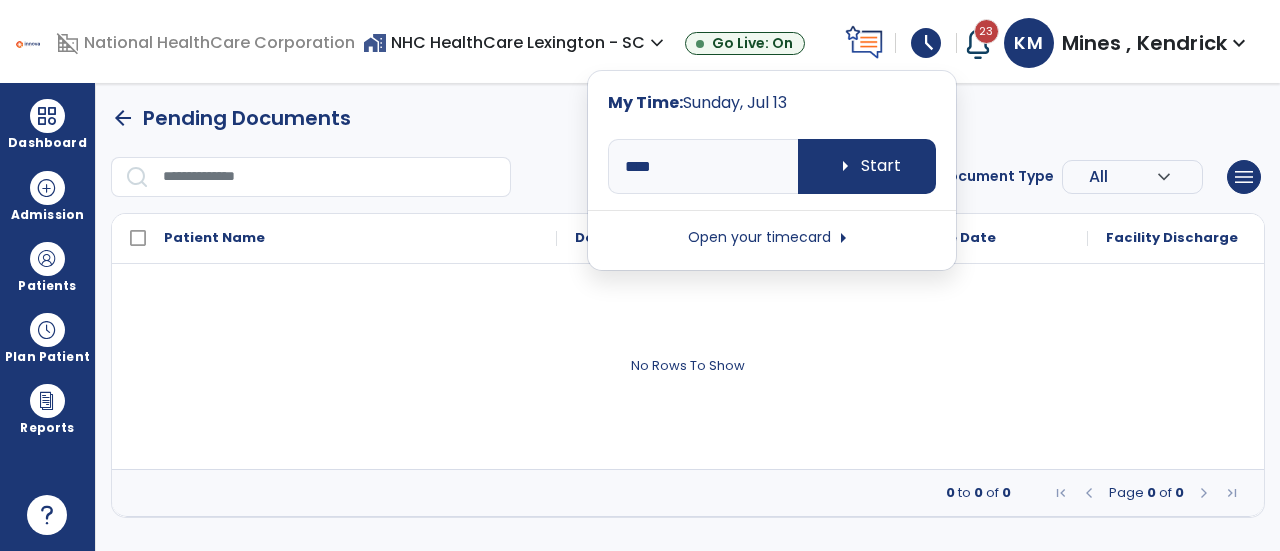 click on "Open your timecard  arrow_right" at bounding box center [772, 238] 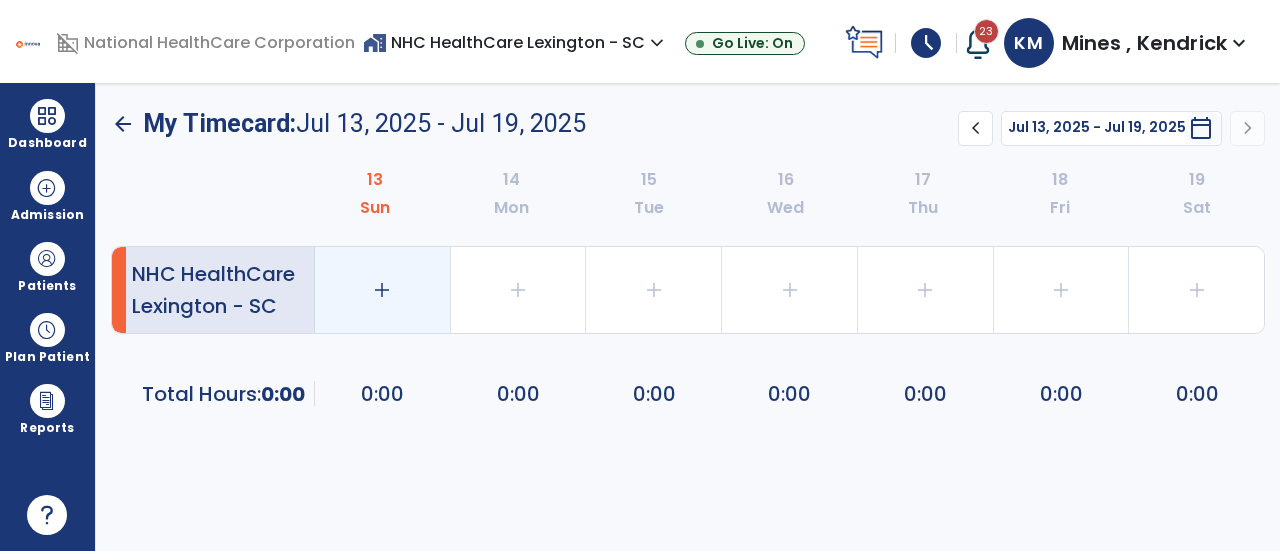 click on "add" 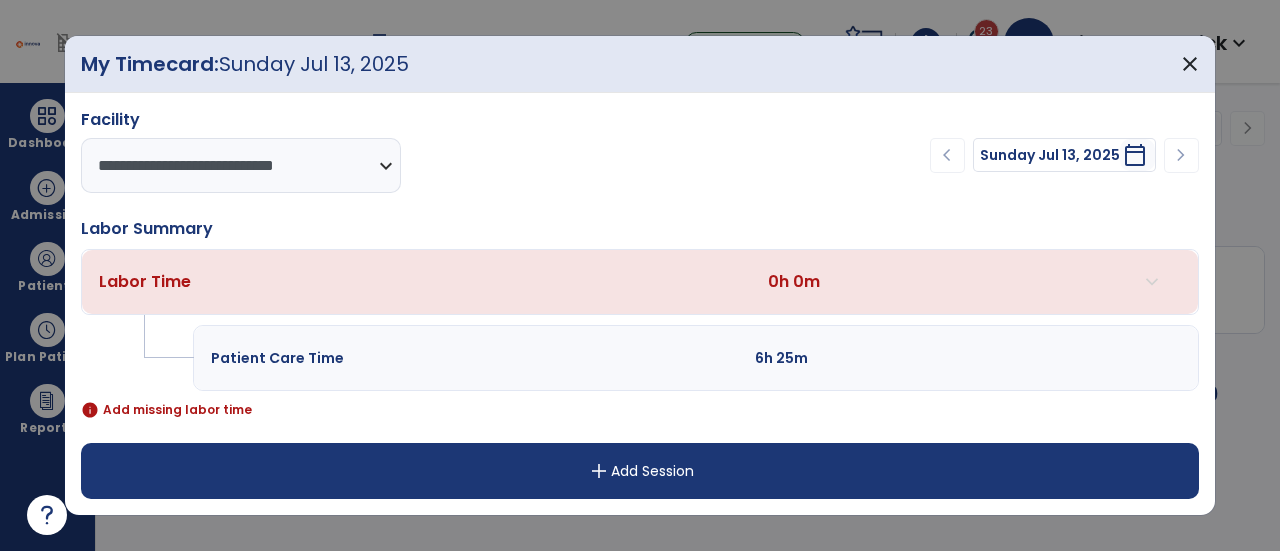 click on "add  Add Session" at bounding box center (640, 471) 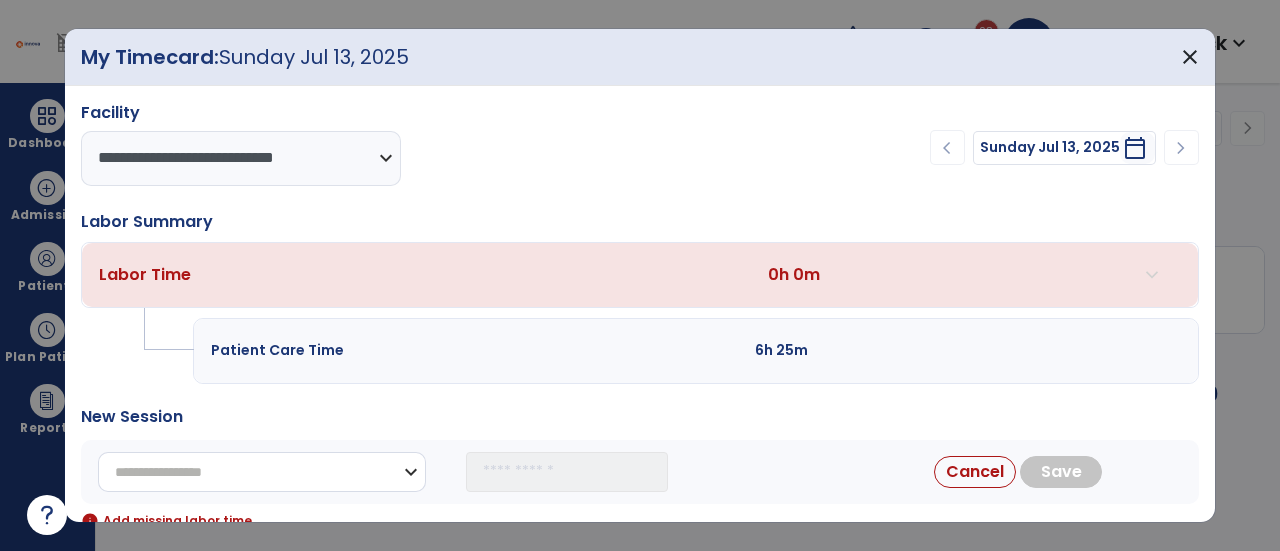 click on "**********" at bounding box center (262, 472) 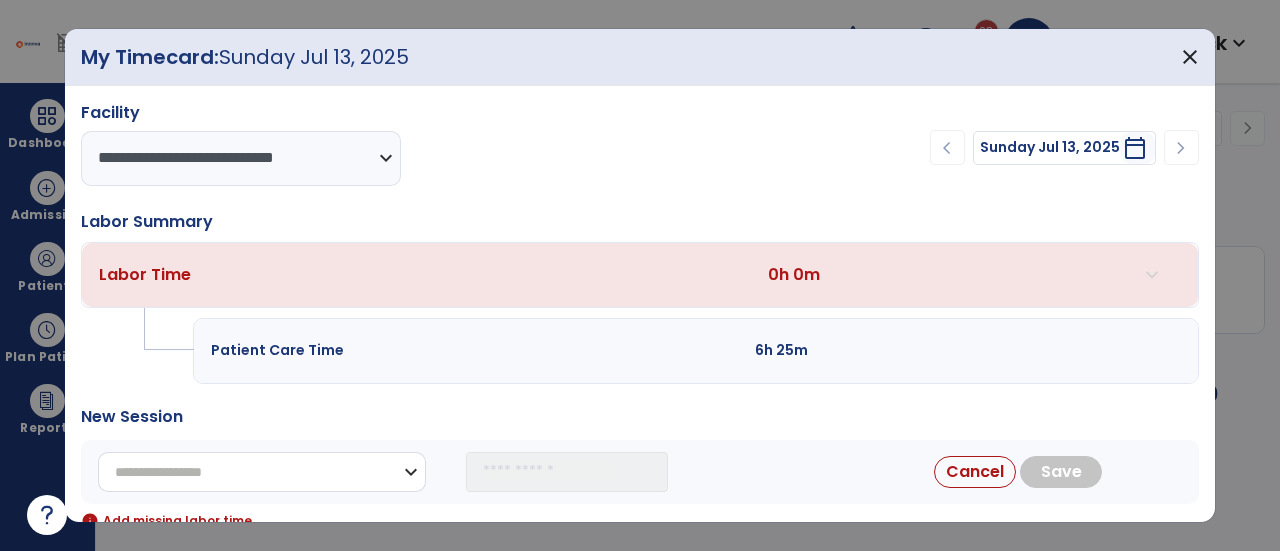 select on "**********" 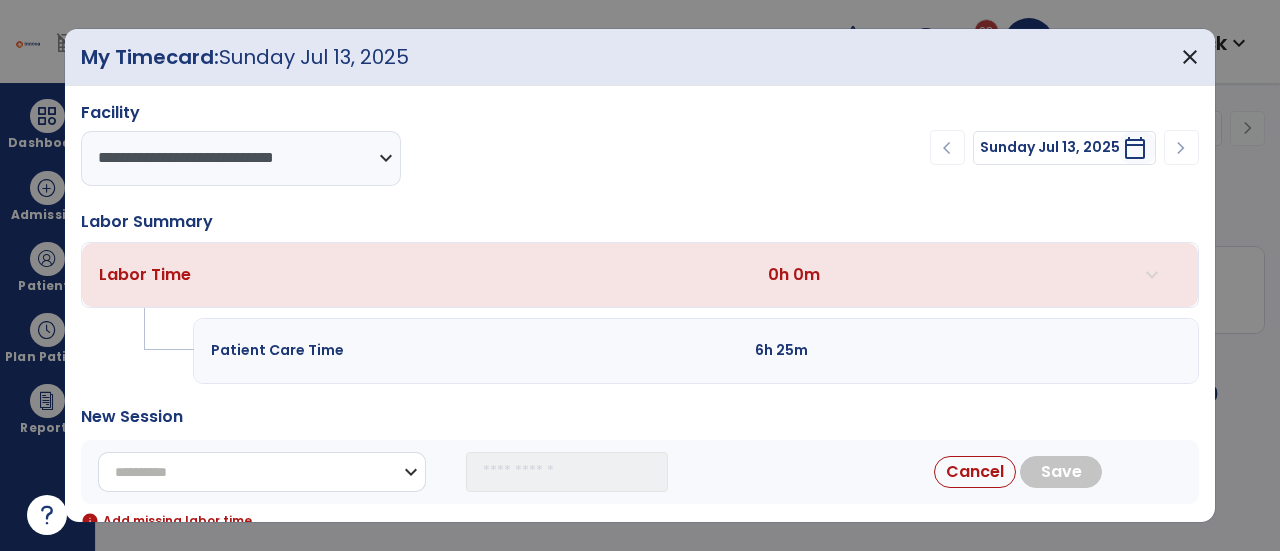click on "**********" at bounding box center (262, 472) 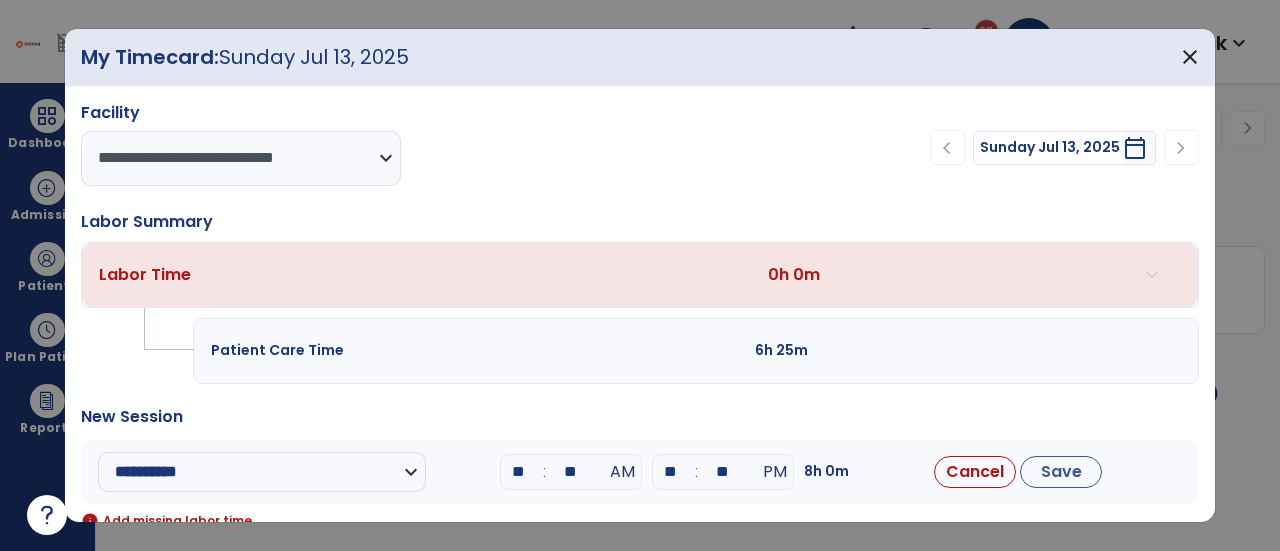 click on "**" at bounding box center [519, 472] 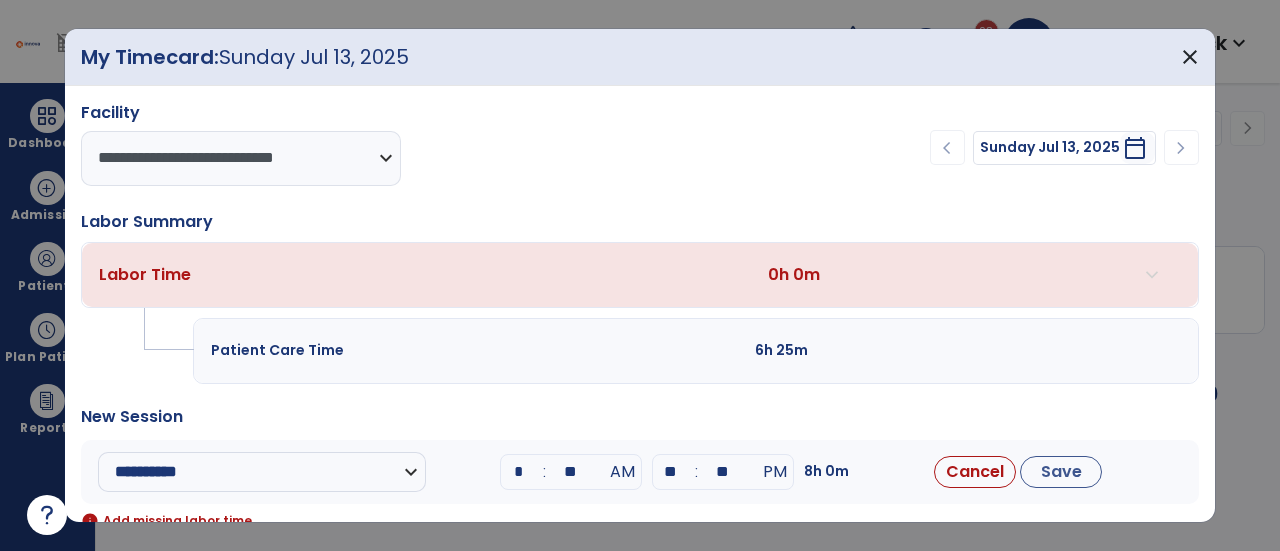 type on "**" 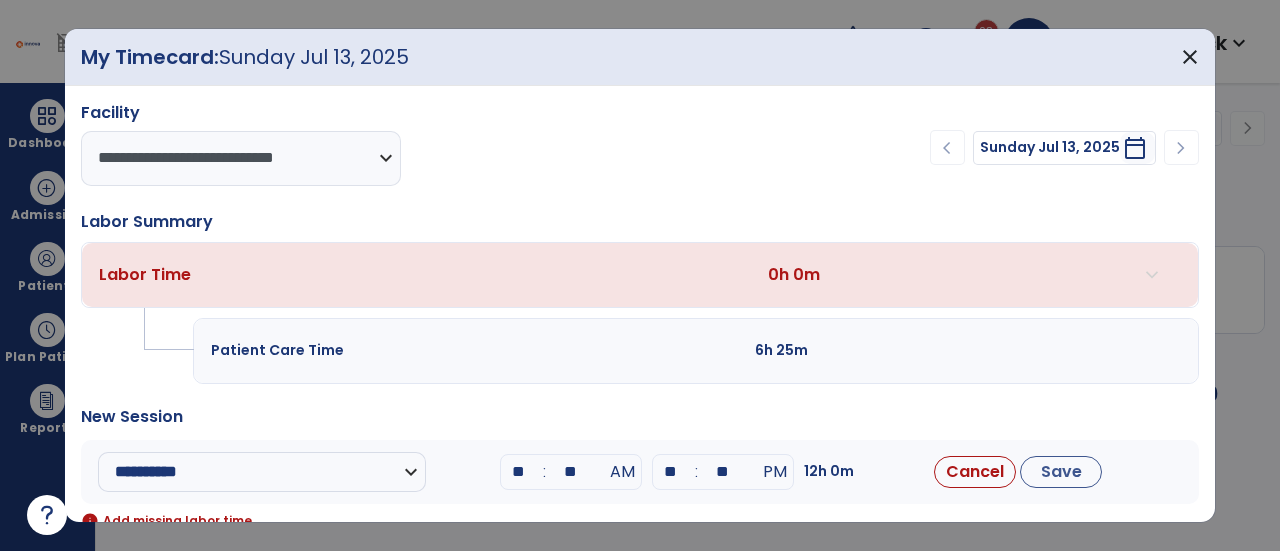 click on "**" at bounding box center [571, 472] 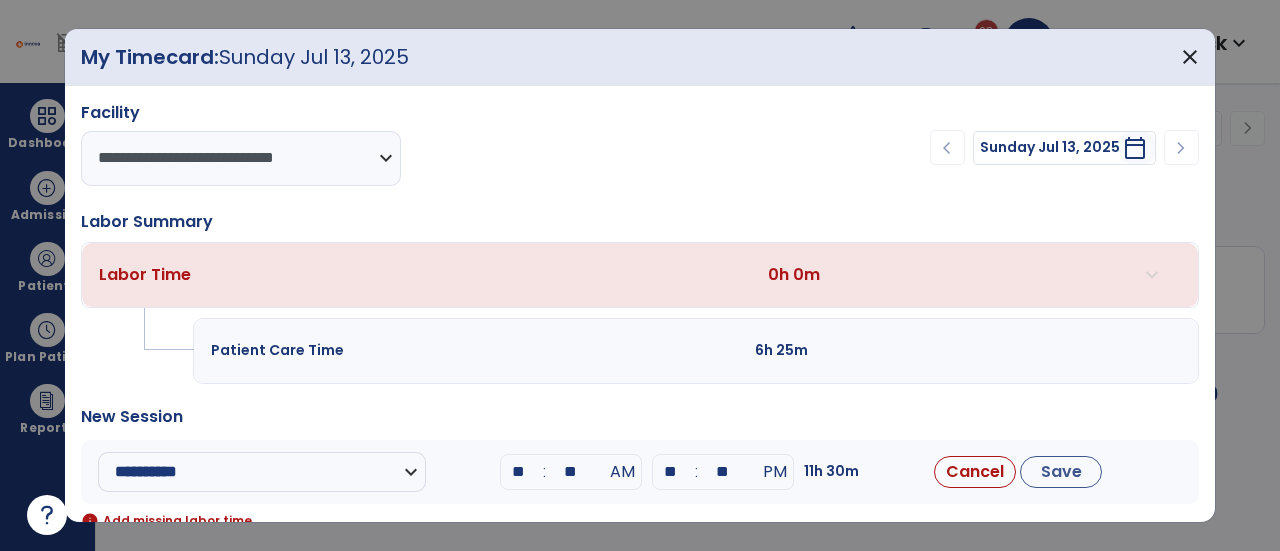 click on "**" at bounding box center (671, 472) 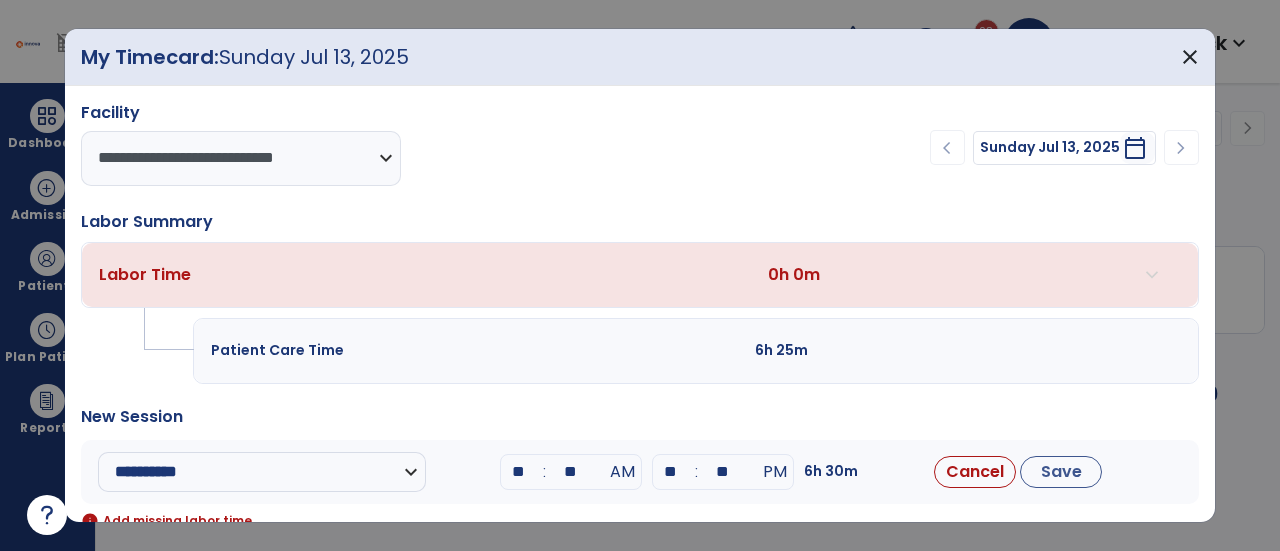 click on "**" at bounding box center (723, 472) 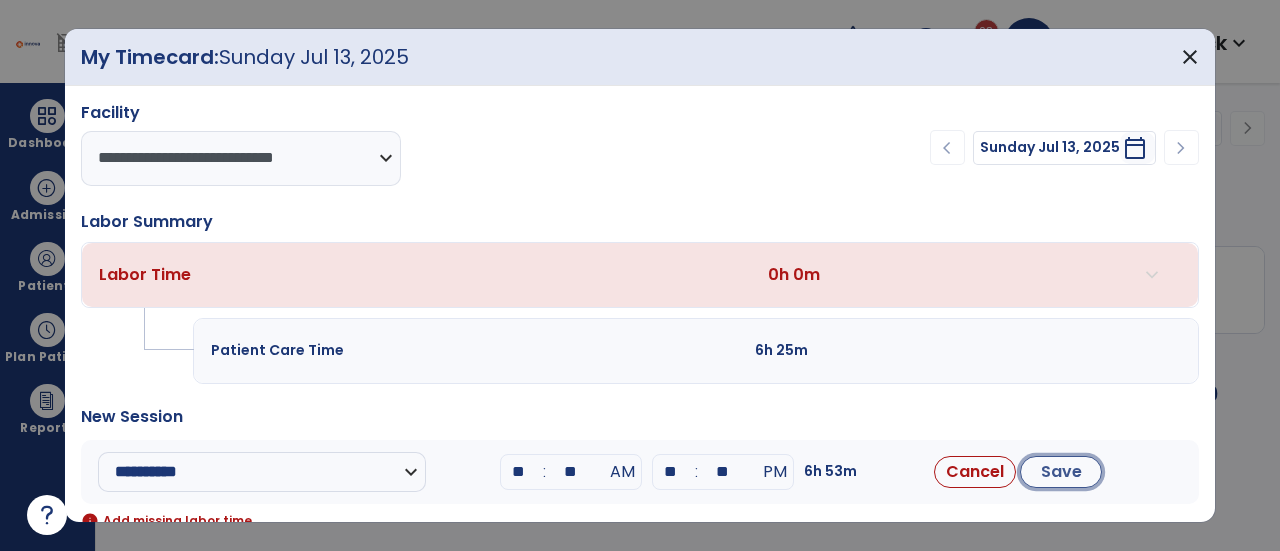 click on "Save" at bounding box center [1061, 472] 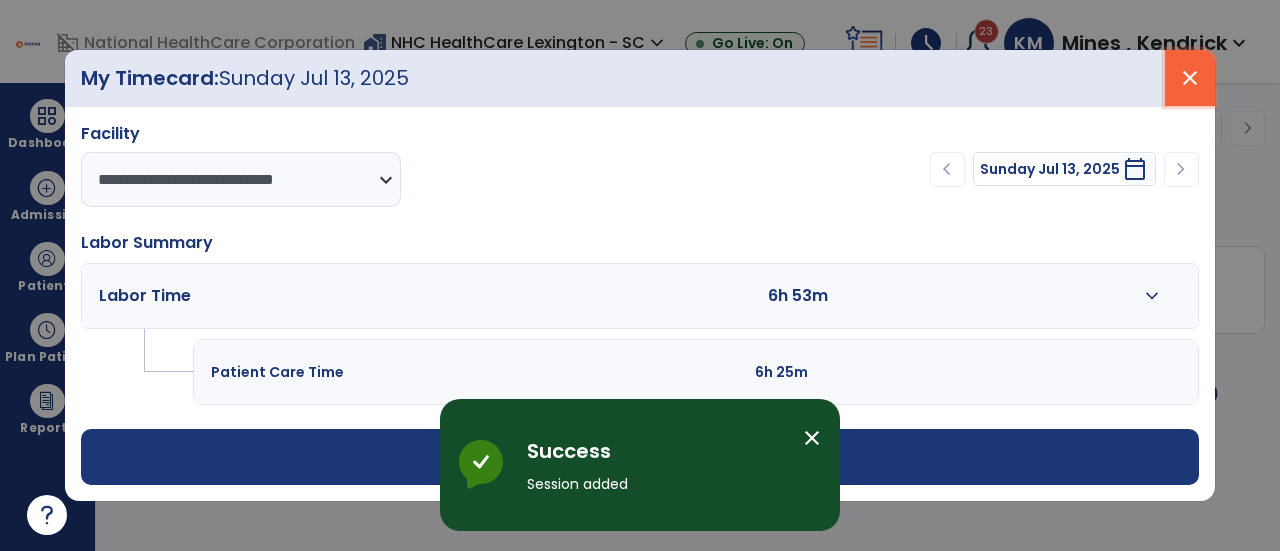 click on "close" at bounding box center (1190, 78) 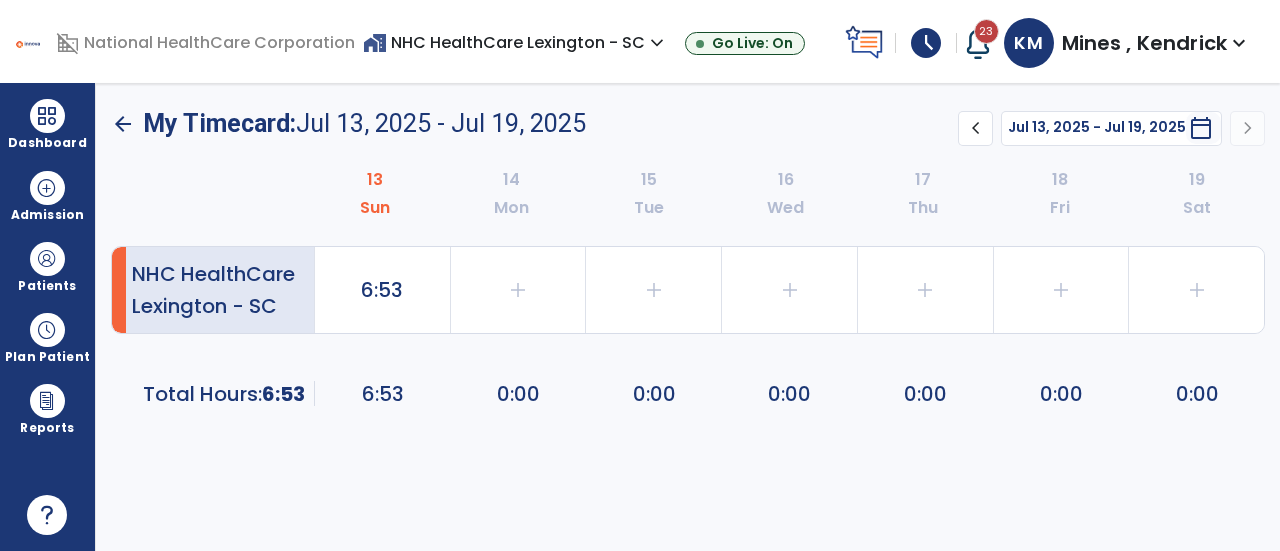 click on "chevron_left" 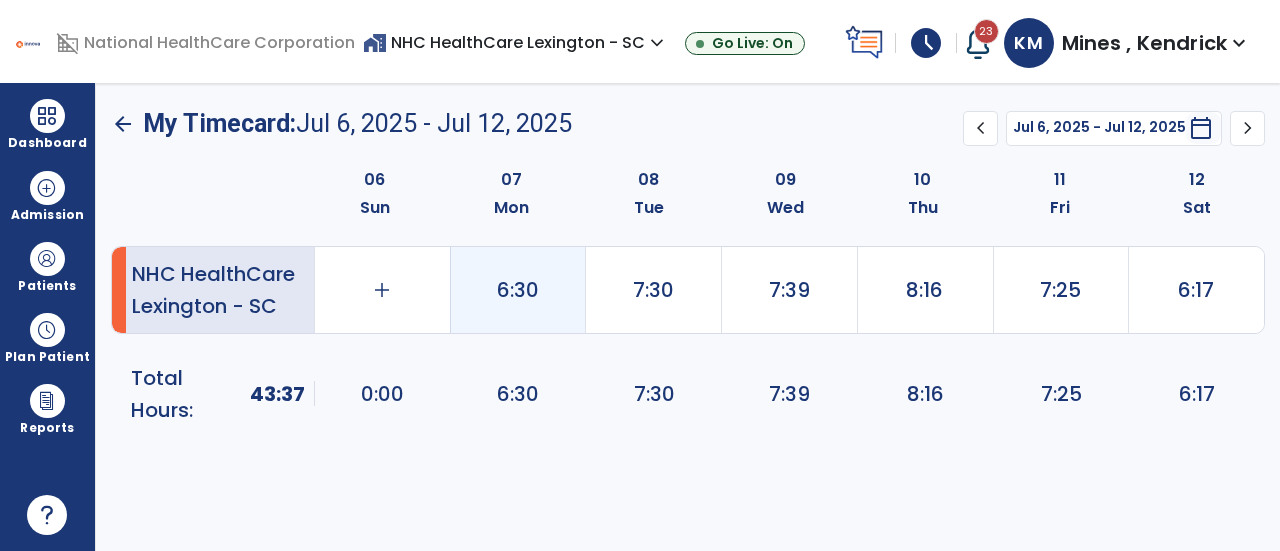 click on "6:30" 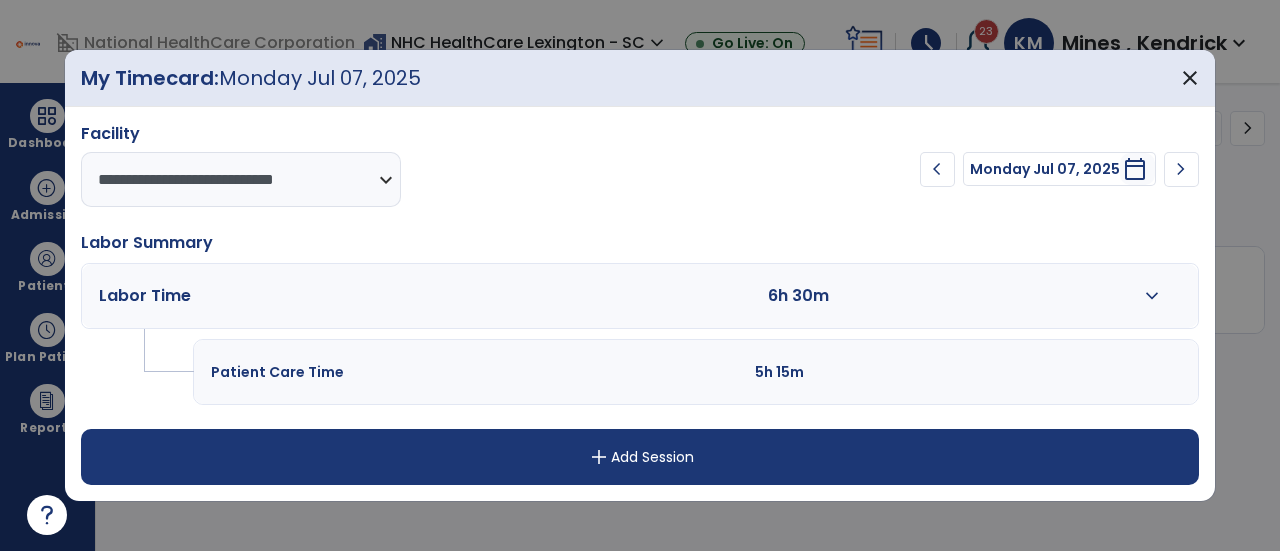 click on "expand_more" at bounding box center (1152, 296) 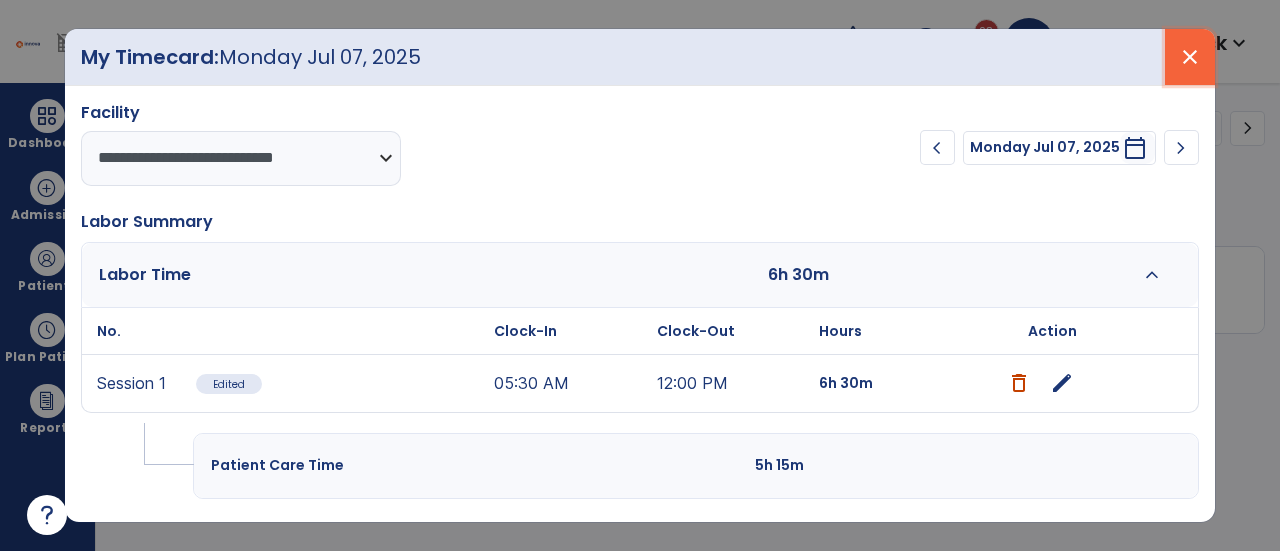 click on "close" at bounding box center (1190, 57) 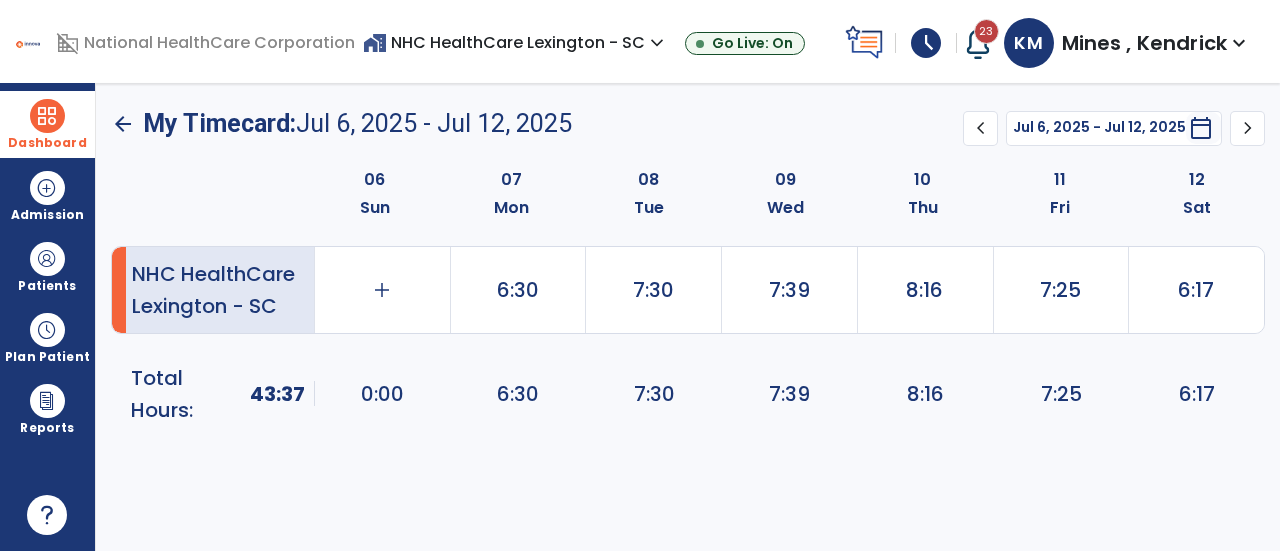 click at bounding box center [47, 116] 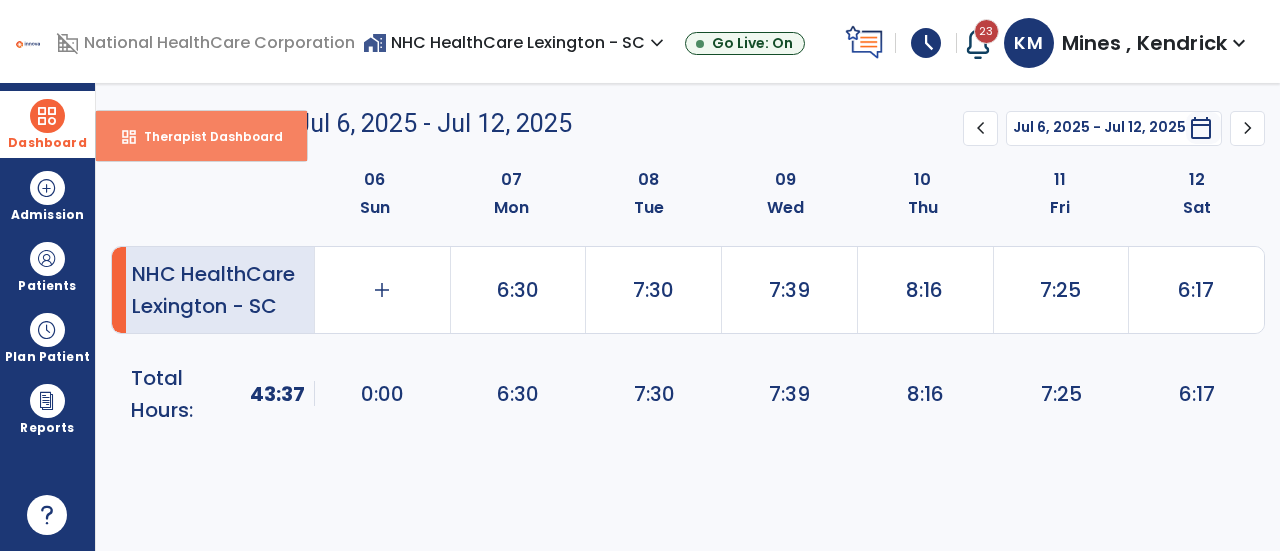 click on "Therapist Dashboard" at bounding box center (205, 136) 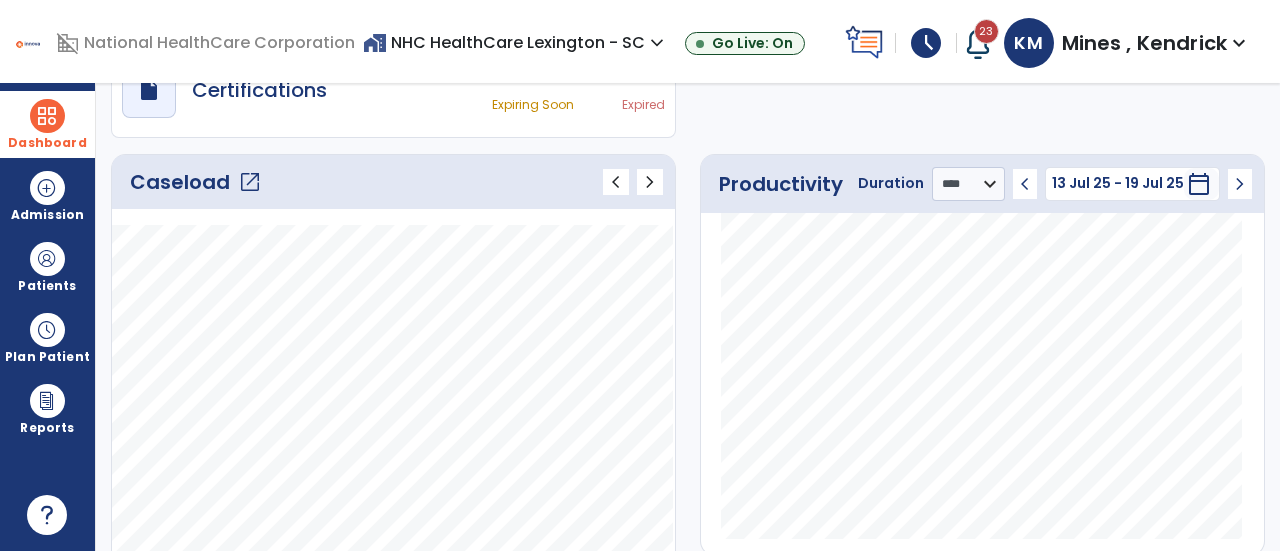scroll, scrollTop: 193, scrollLeft: 0, axis: vertical 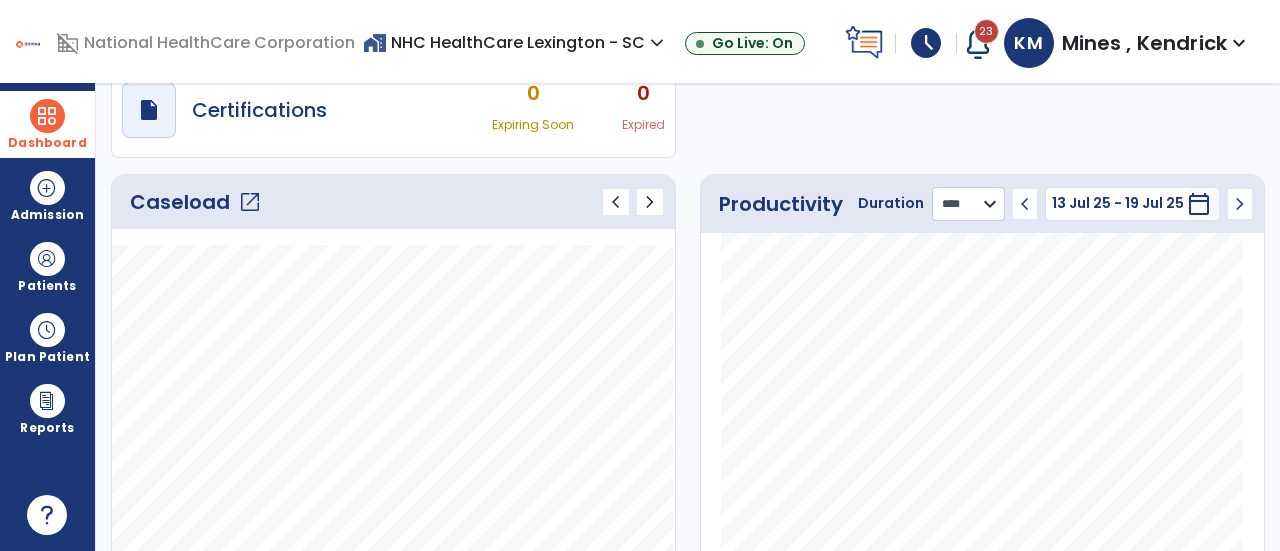 click on "******** **** ***" 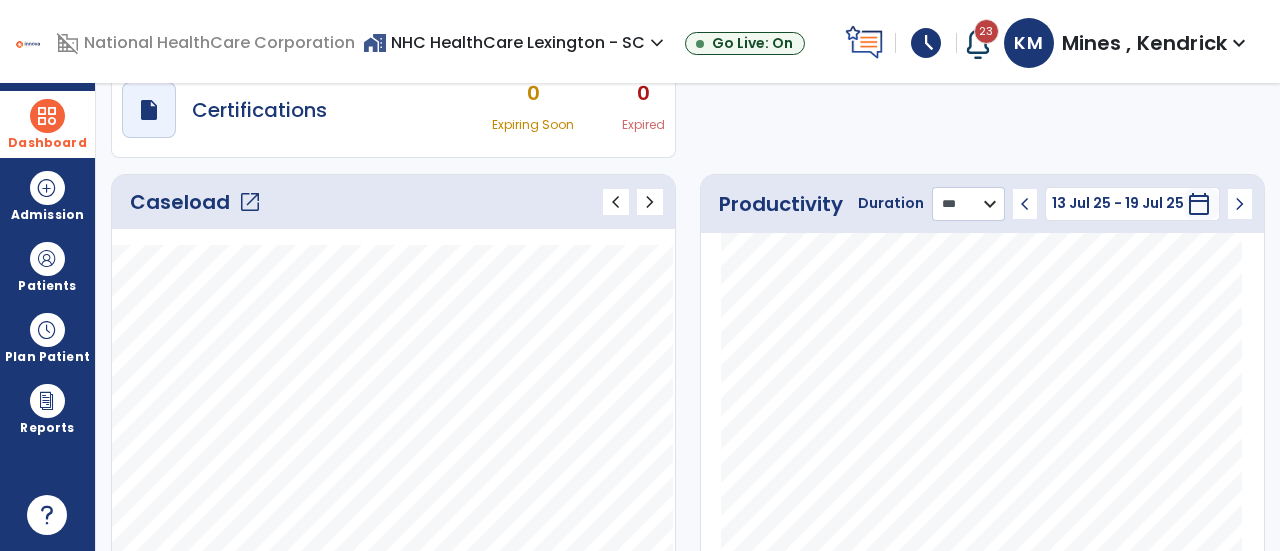 click on "******** **** ***" 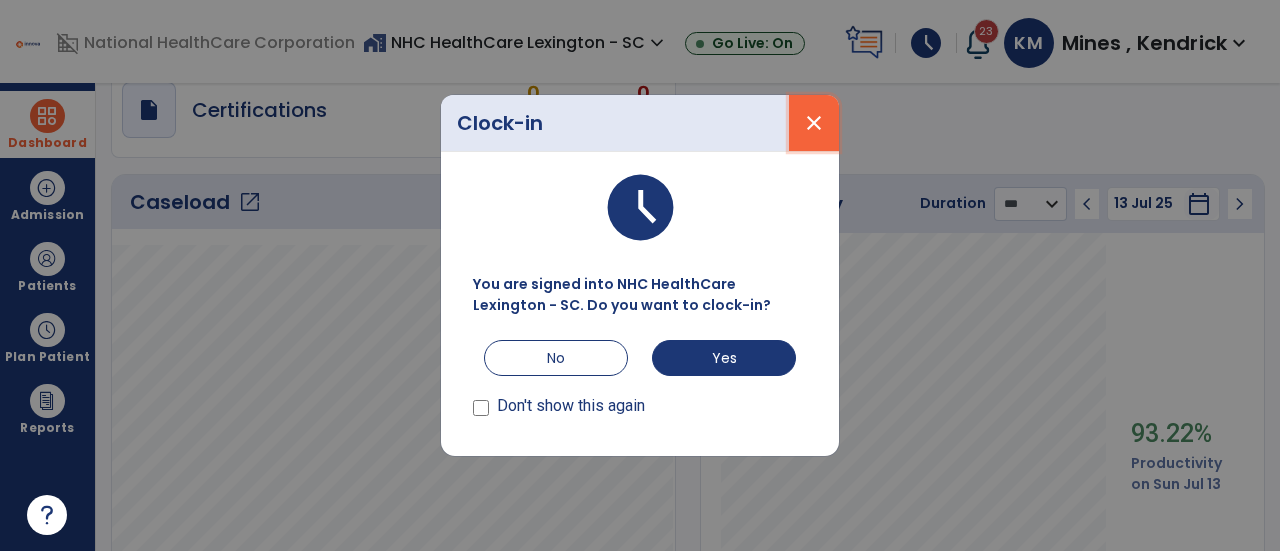 click on "close" at bounding box center [814, 123] 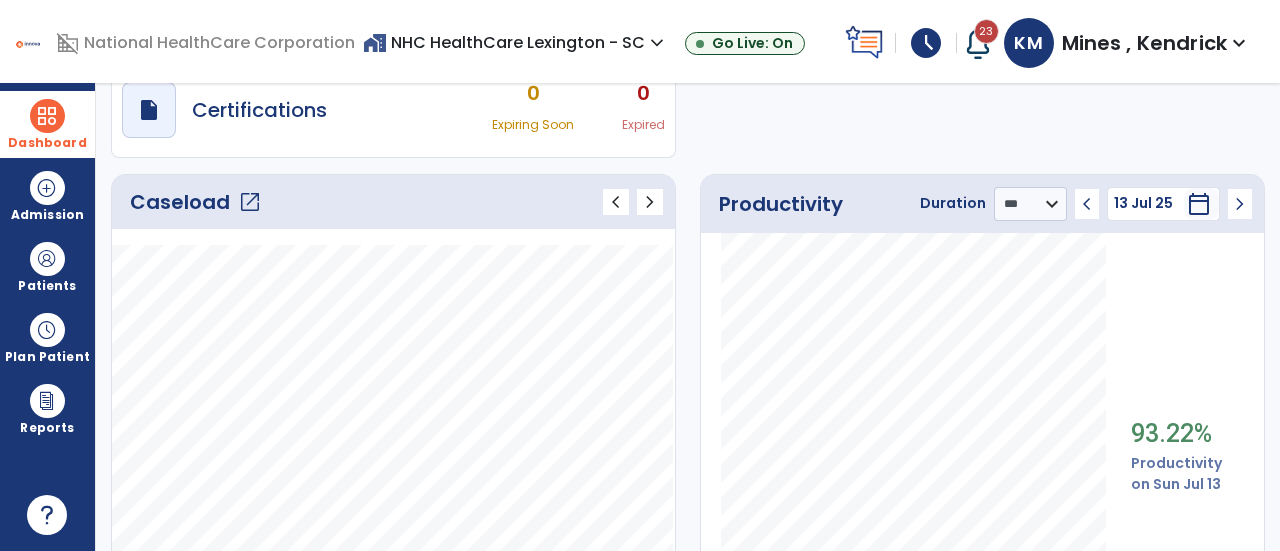 click on "chevron_left" 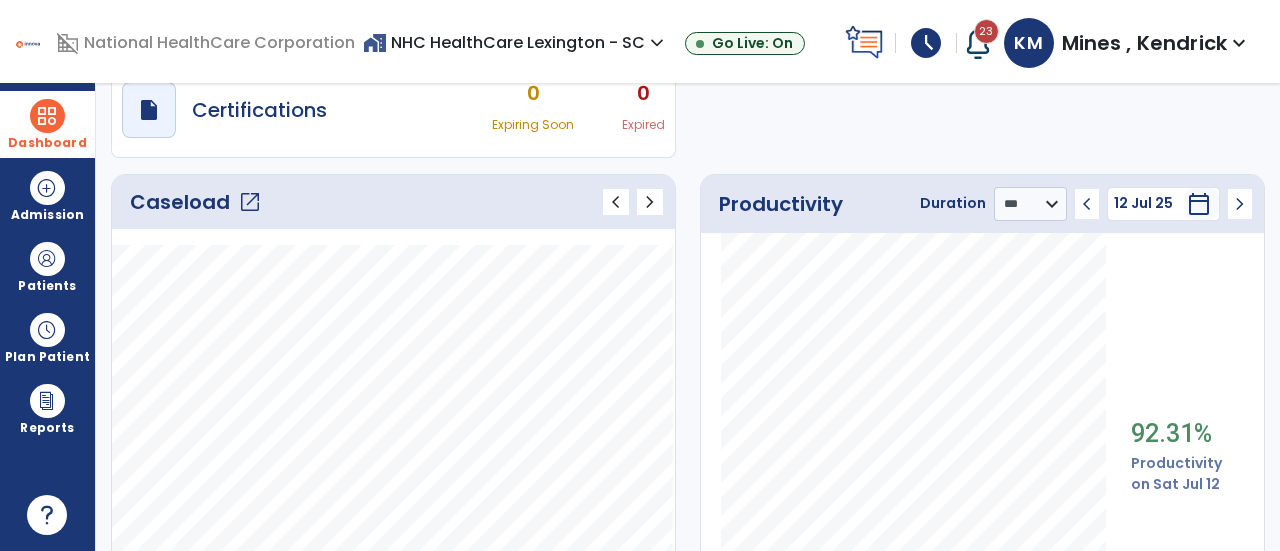 click on "chevron_left" 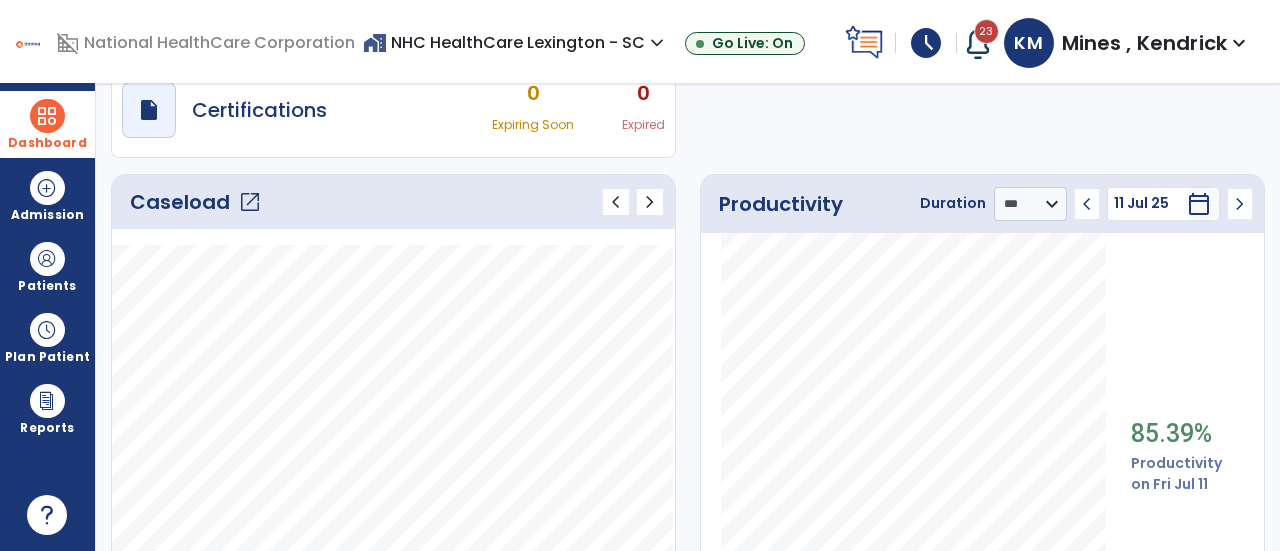 click on "chevron_left" 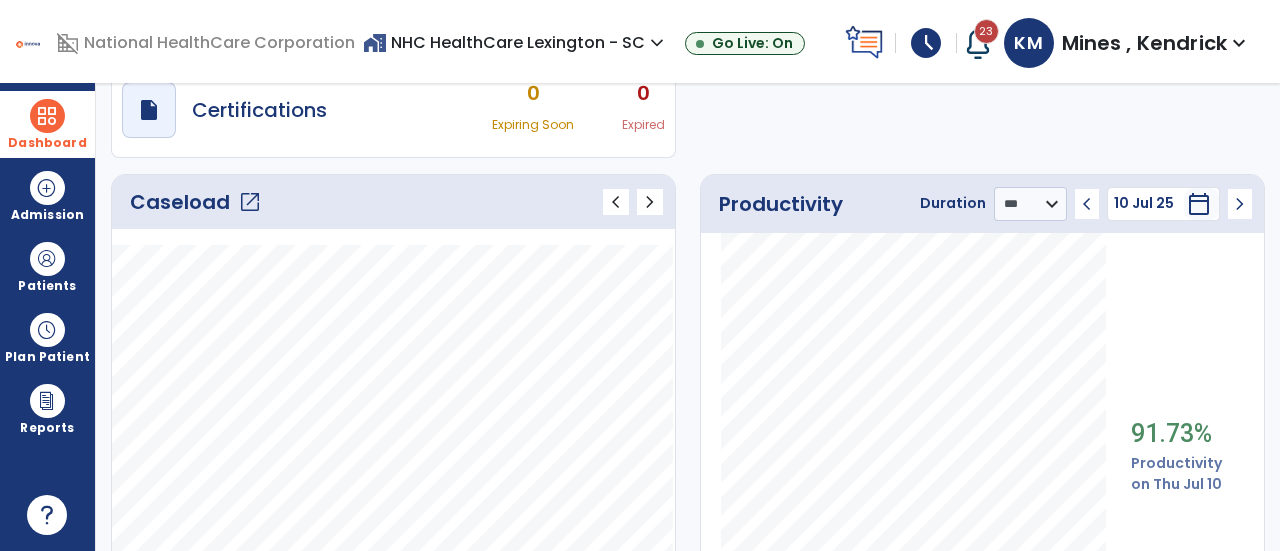 click on "chevron_left" 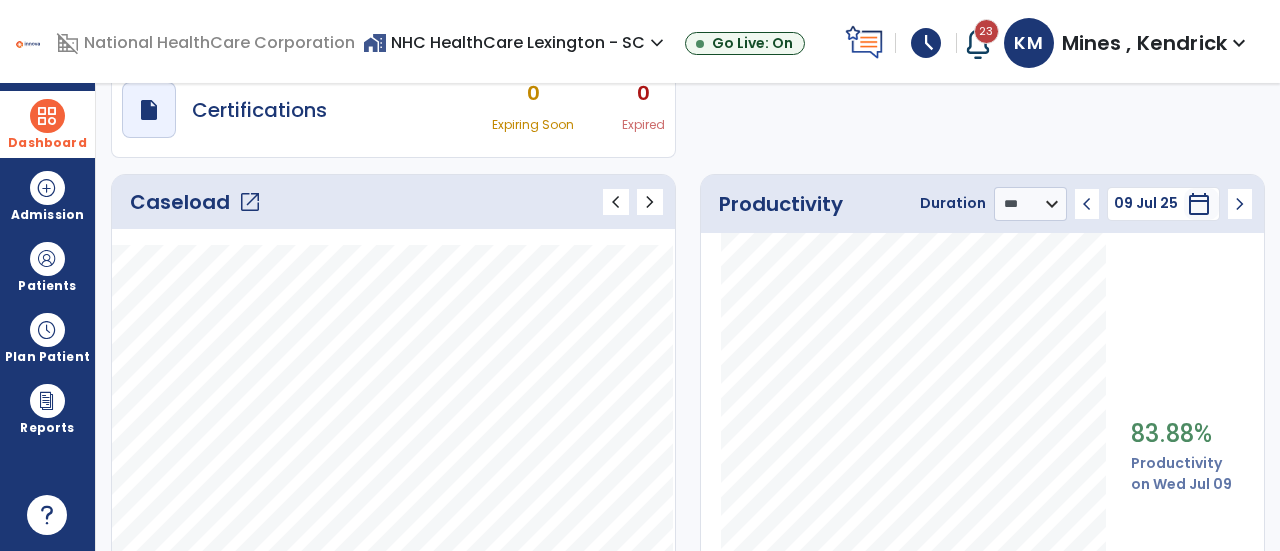 click on "chevron_left" 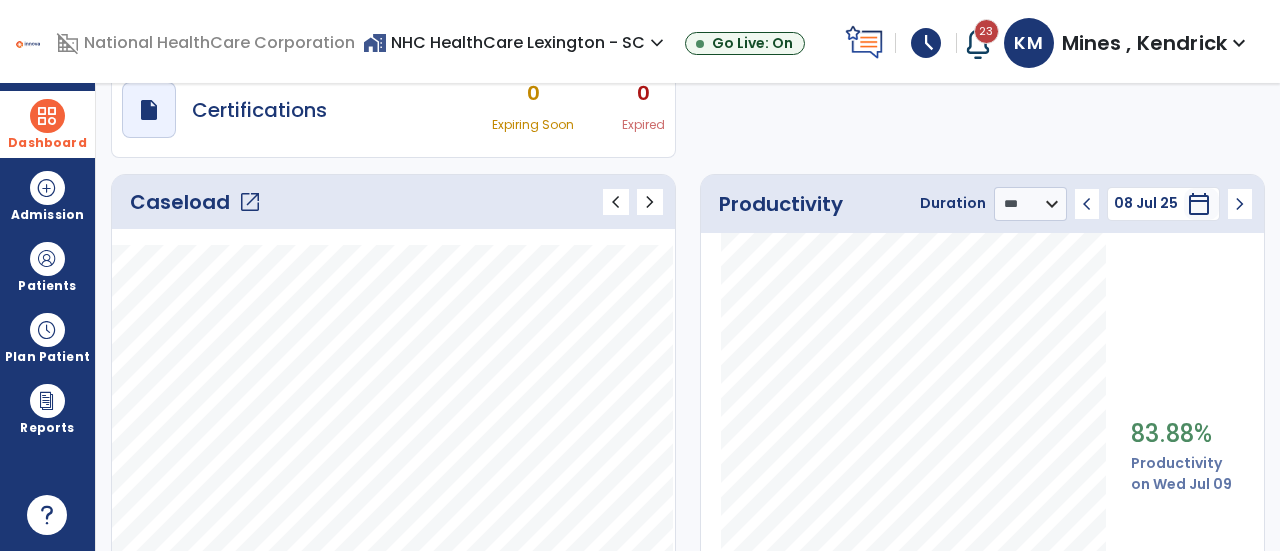 click on "chevron_left" 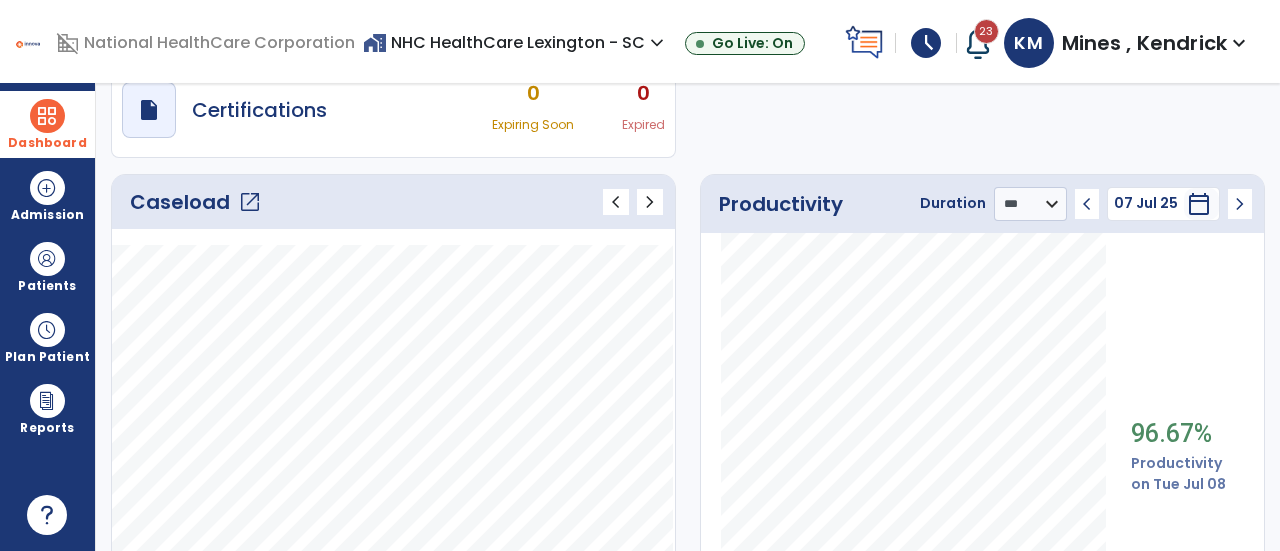 click on "chevron_left" 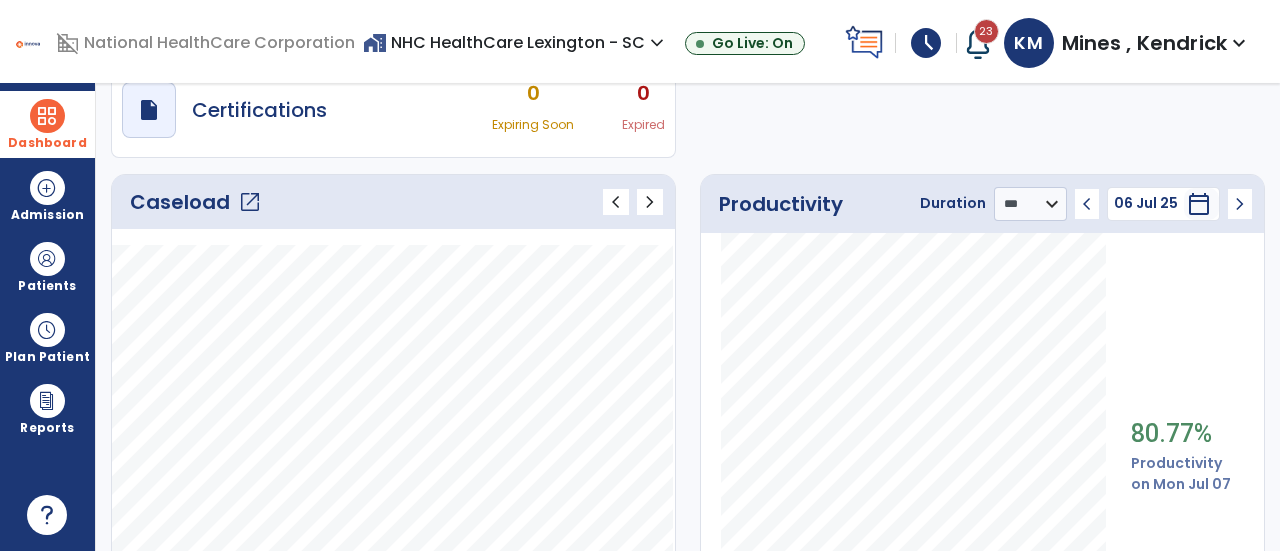 click on "chevron_left" 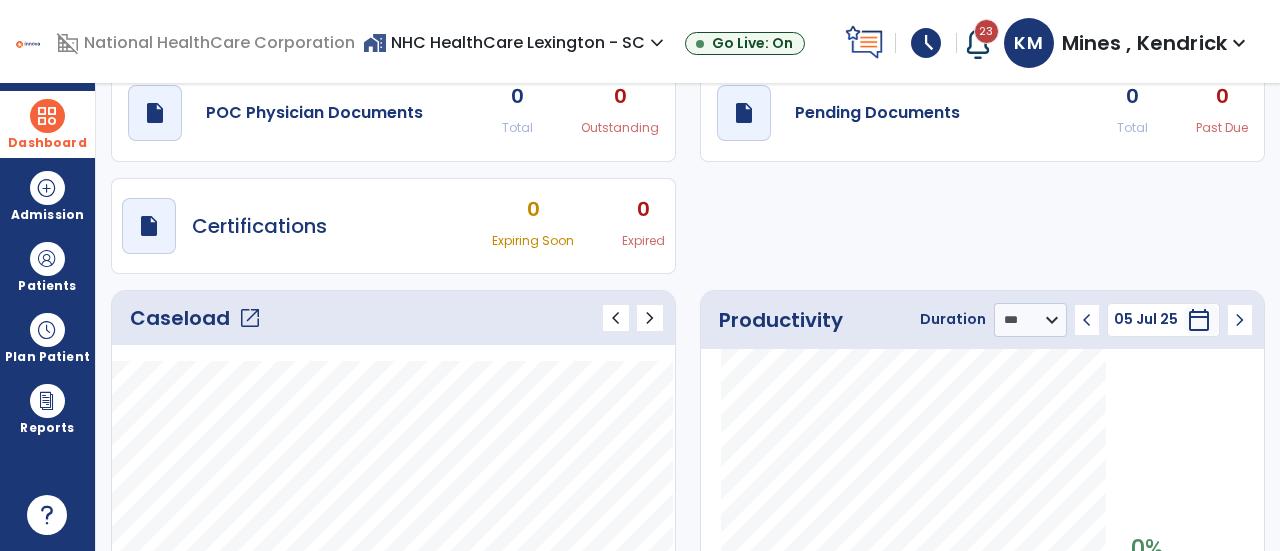 scroll, scrollTop: 0, scrollLeft: 0, axis: both 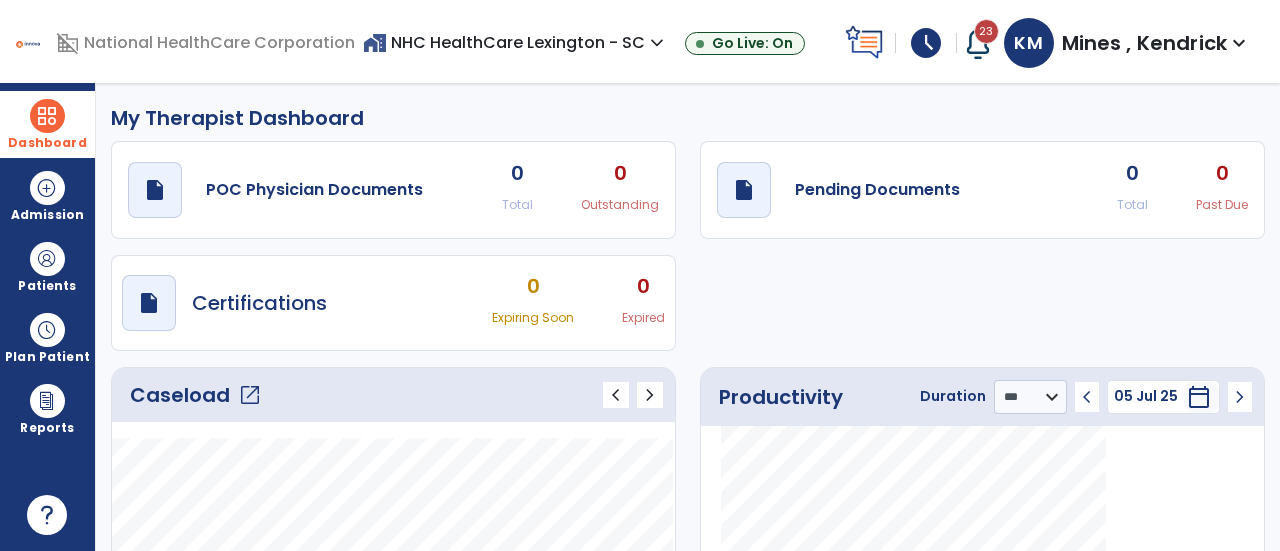 click on "schedule" at bounding box center [926, 43] 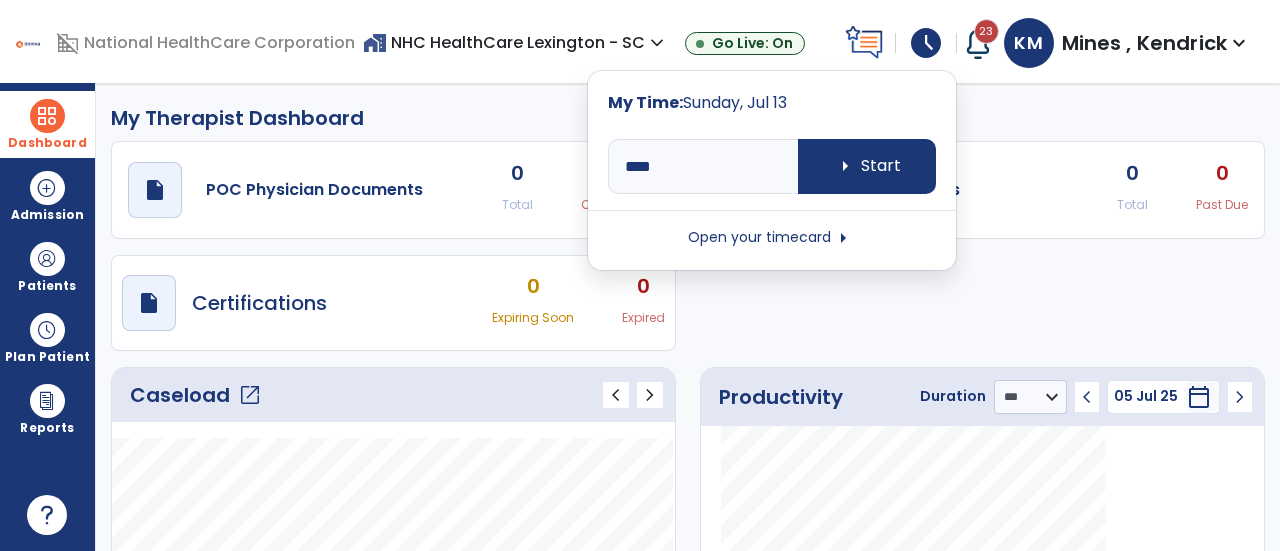 click on "Open your timecard  arrow_right" at bounding box center [772, 238] 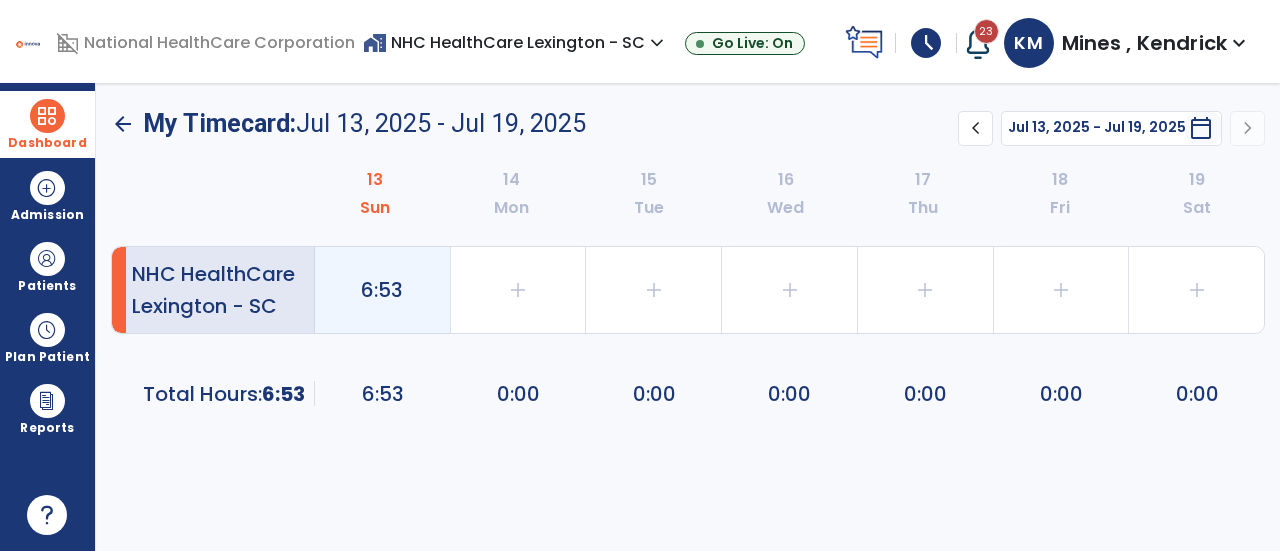 click on "6:53" 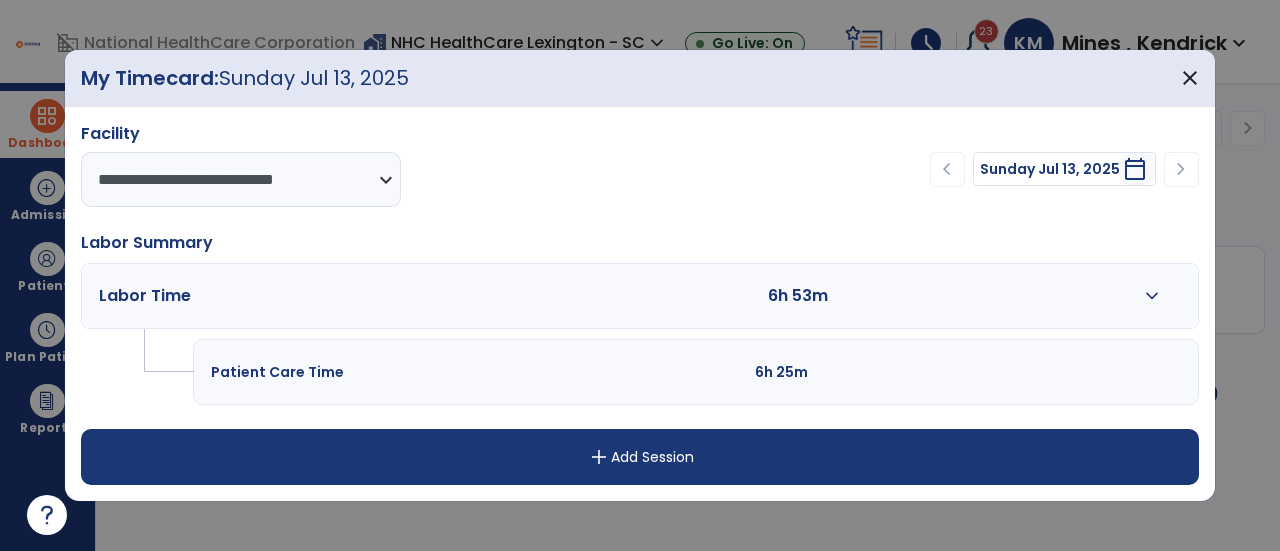 click on "Labor Time  6h 53m   expand_more" at bounding box center (640, 296) 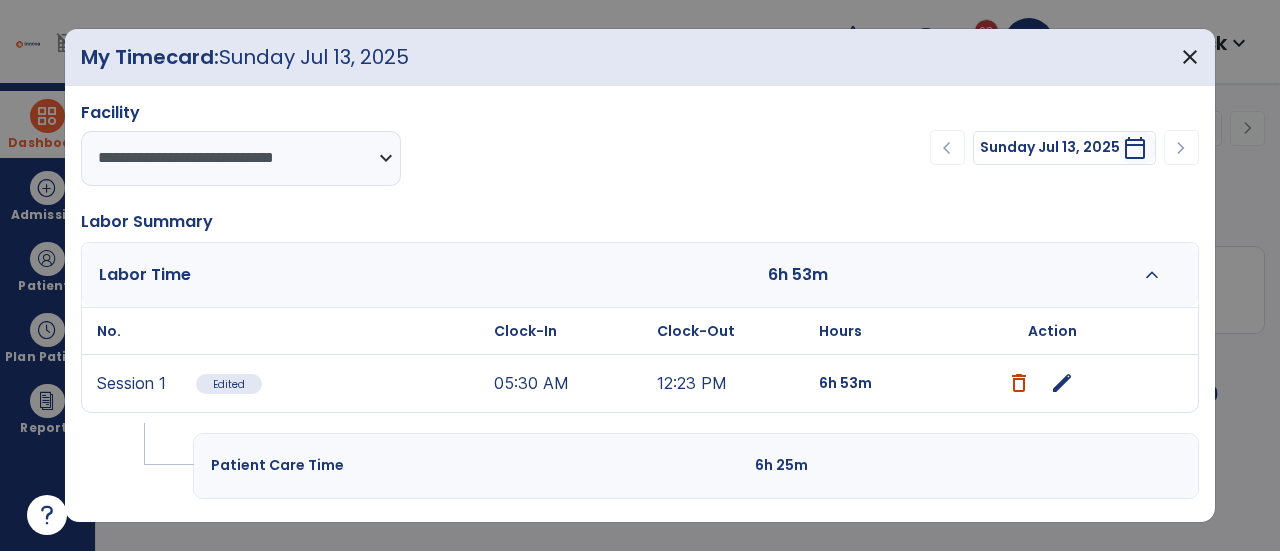 click on "edit" at bounding box center [1062, 383] 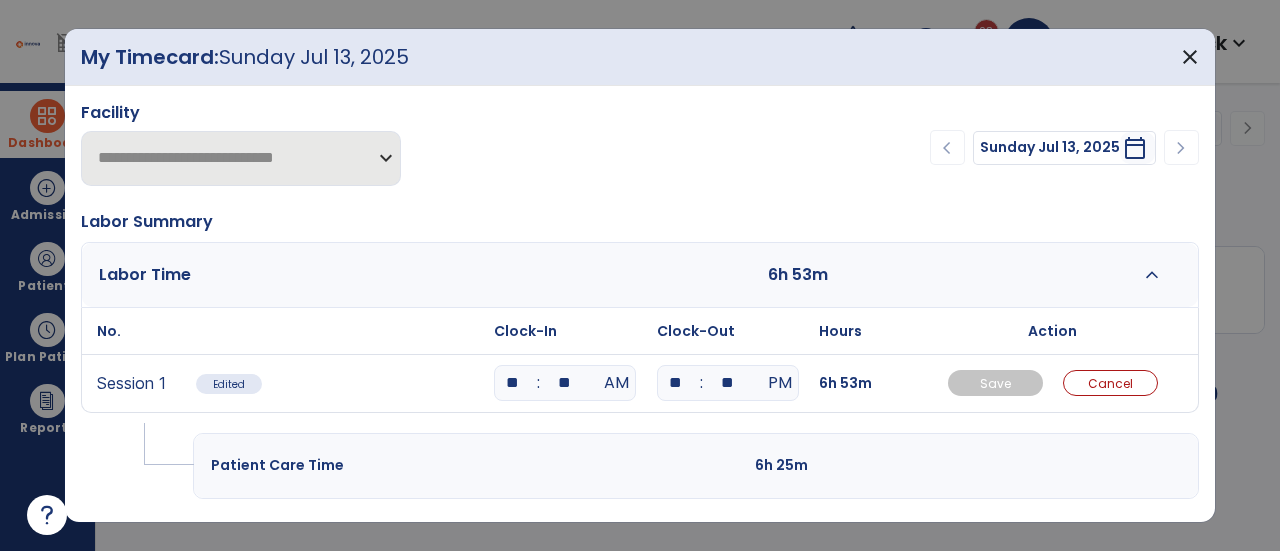 click on "**" at bounding box center [728, 383] 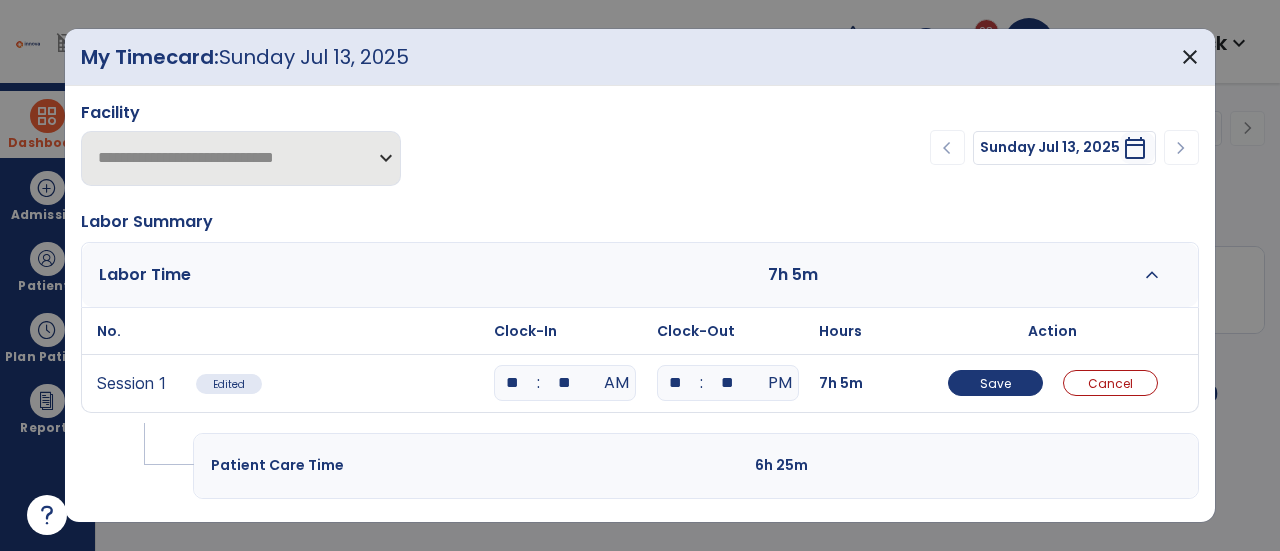click on "**********" at bounding box center (640, 340) 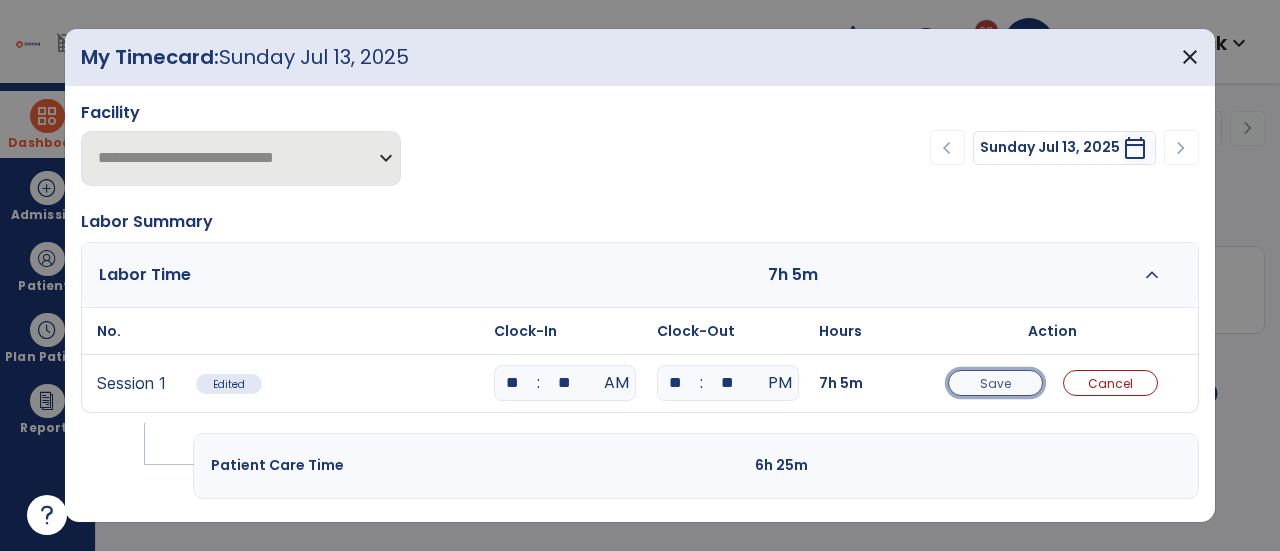 click on "Save" at bounding box center (995, 383) 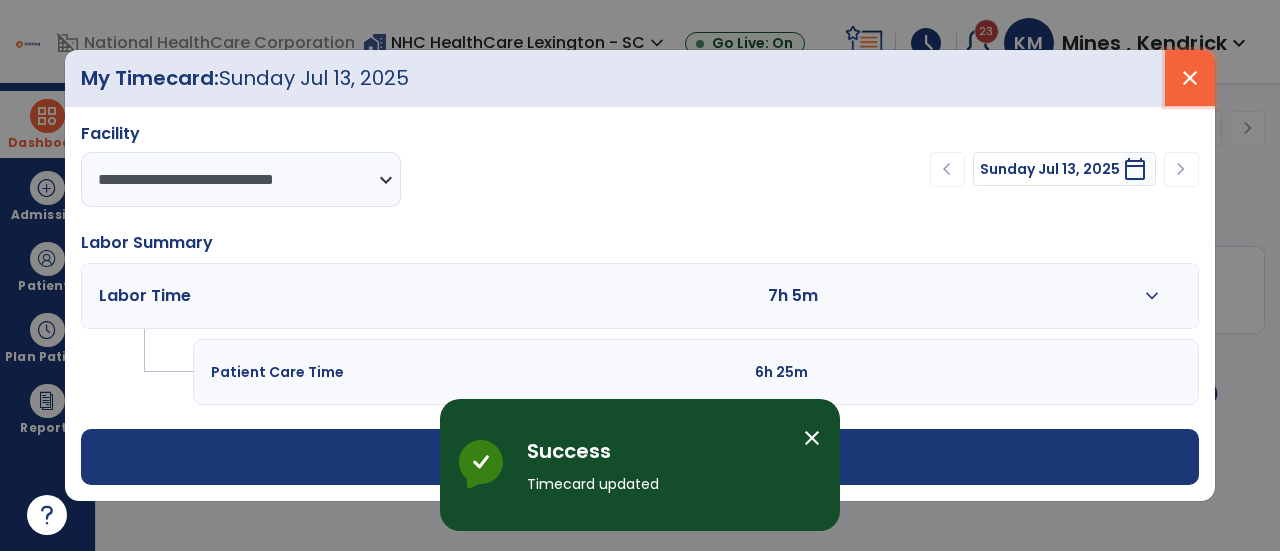 click on "close" at bounding box center [1190, 78] 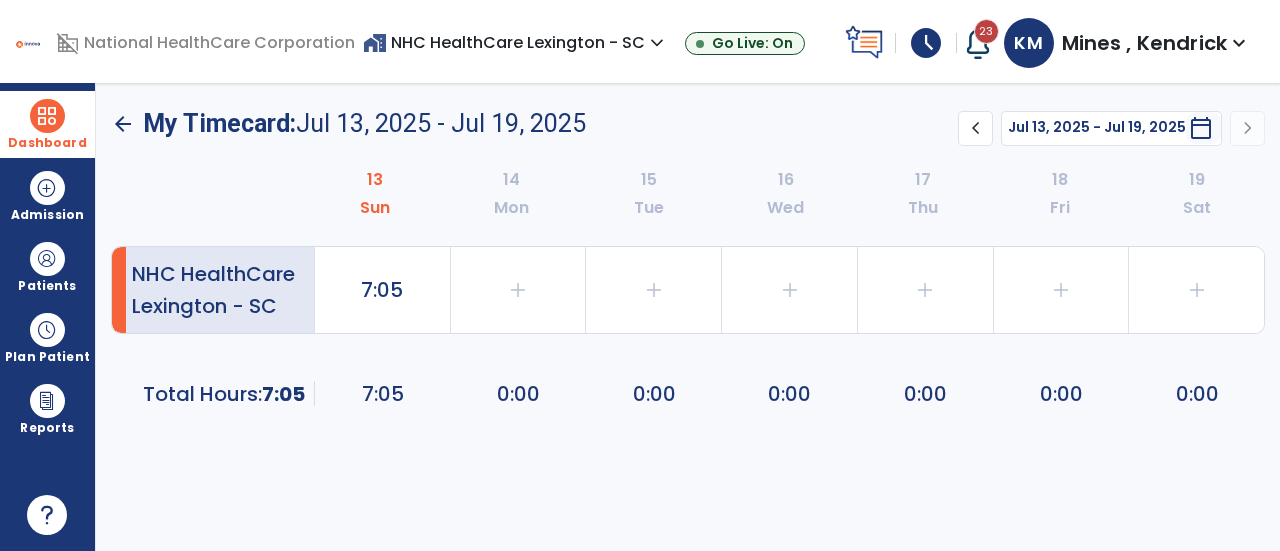 click at bounding box center (47, 116) 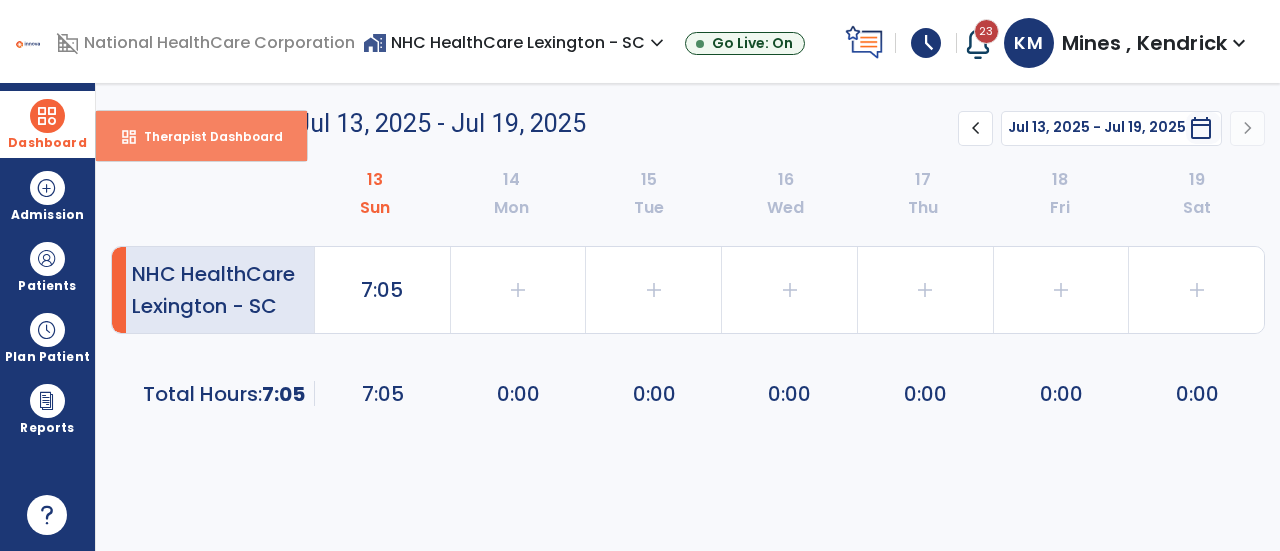 click on "Therapist Dashboard" at bounding box center (205, 136) 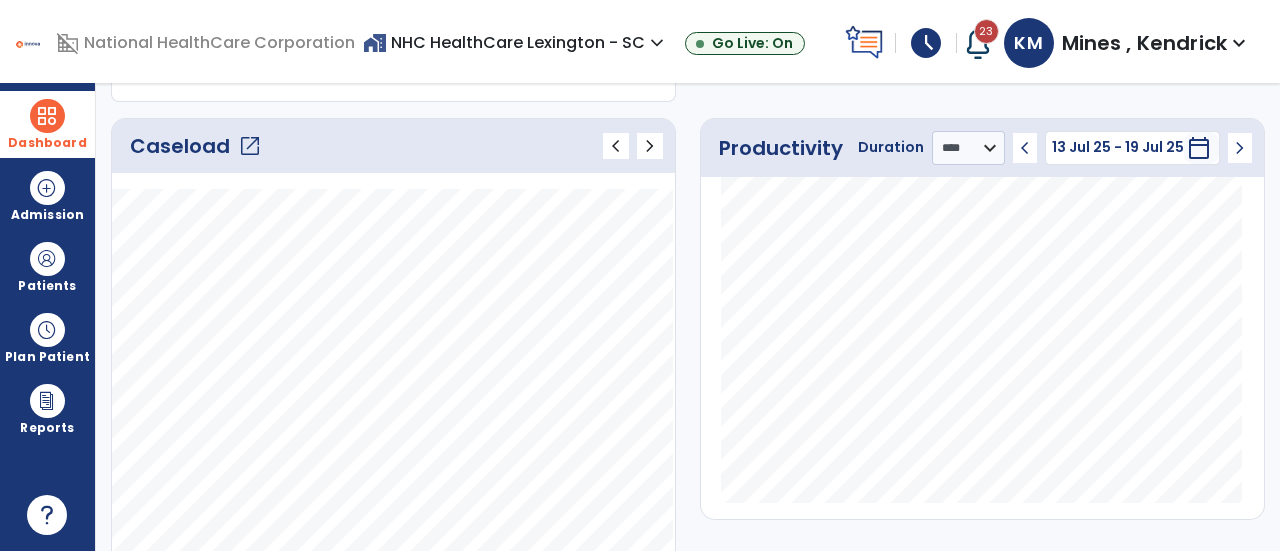 scroll, scrollTop: 268, scrollLeft: 0, axis: vertical 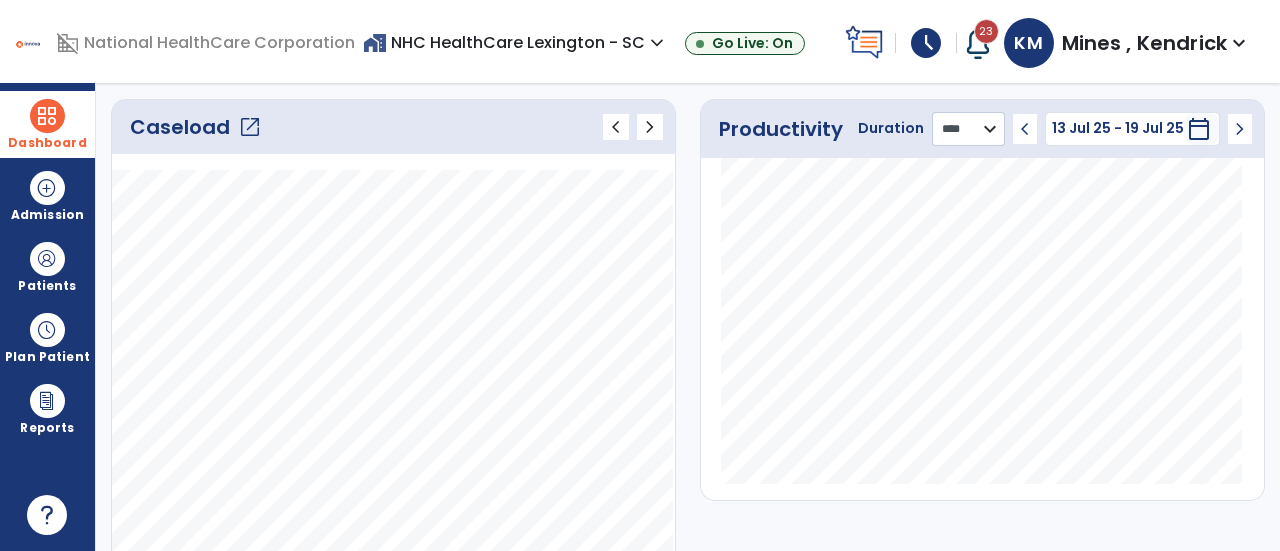 click on "Productivity Duration  ******** **** *** chevron_left 13 Jul 25 - 19 Jul 25  *********  calendar_today  chevron_right" 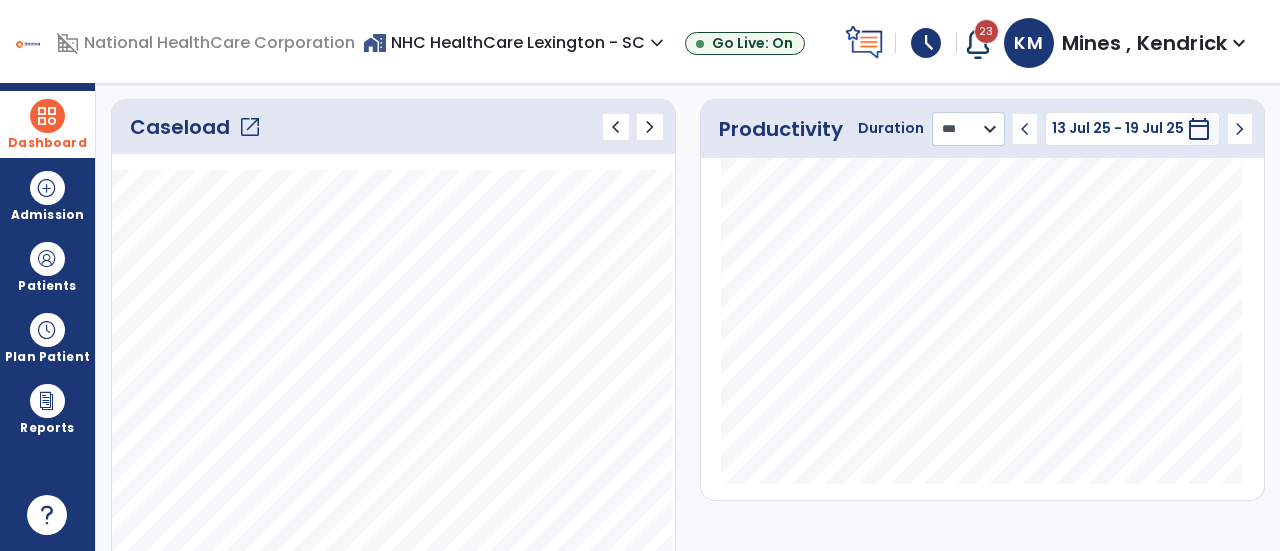 drag, startPoint x: 982, startPoint y: 139, endPoint x: 968, endPoint y: 183, distance: 46.173584 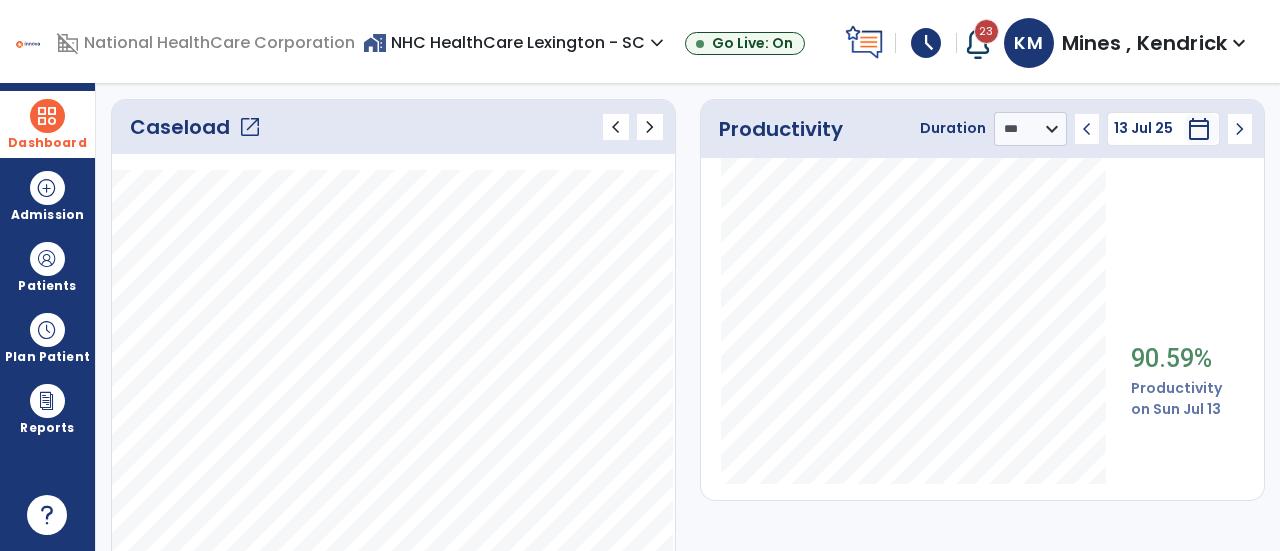 click on "chevron_left" 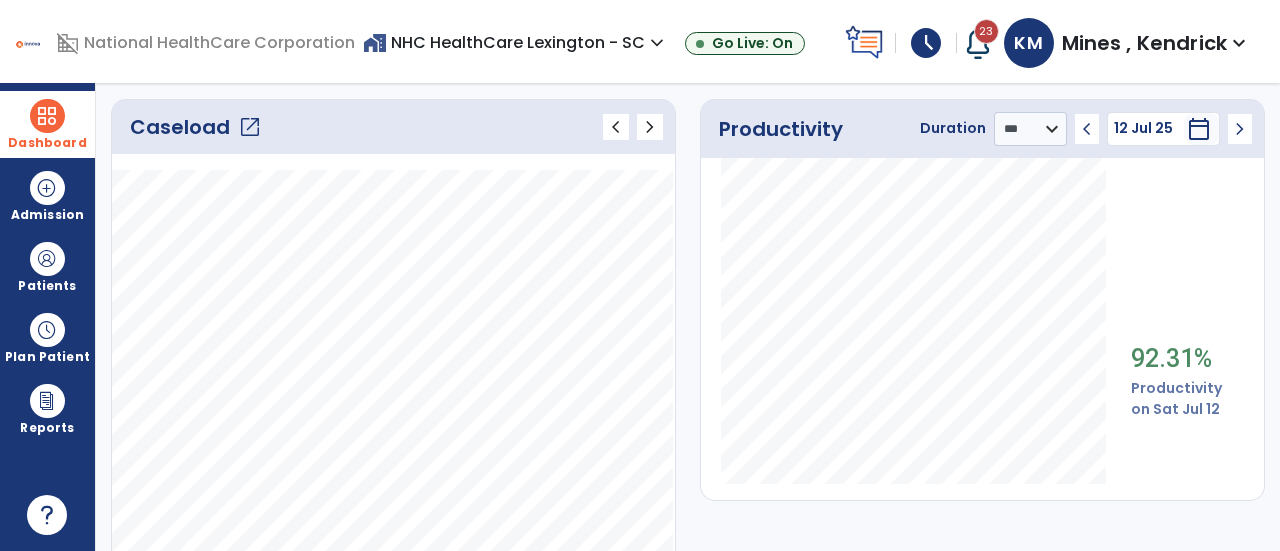 click on "chevron_left" 